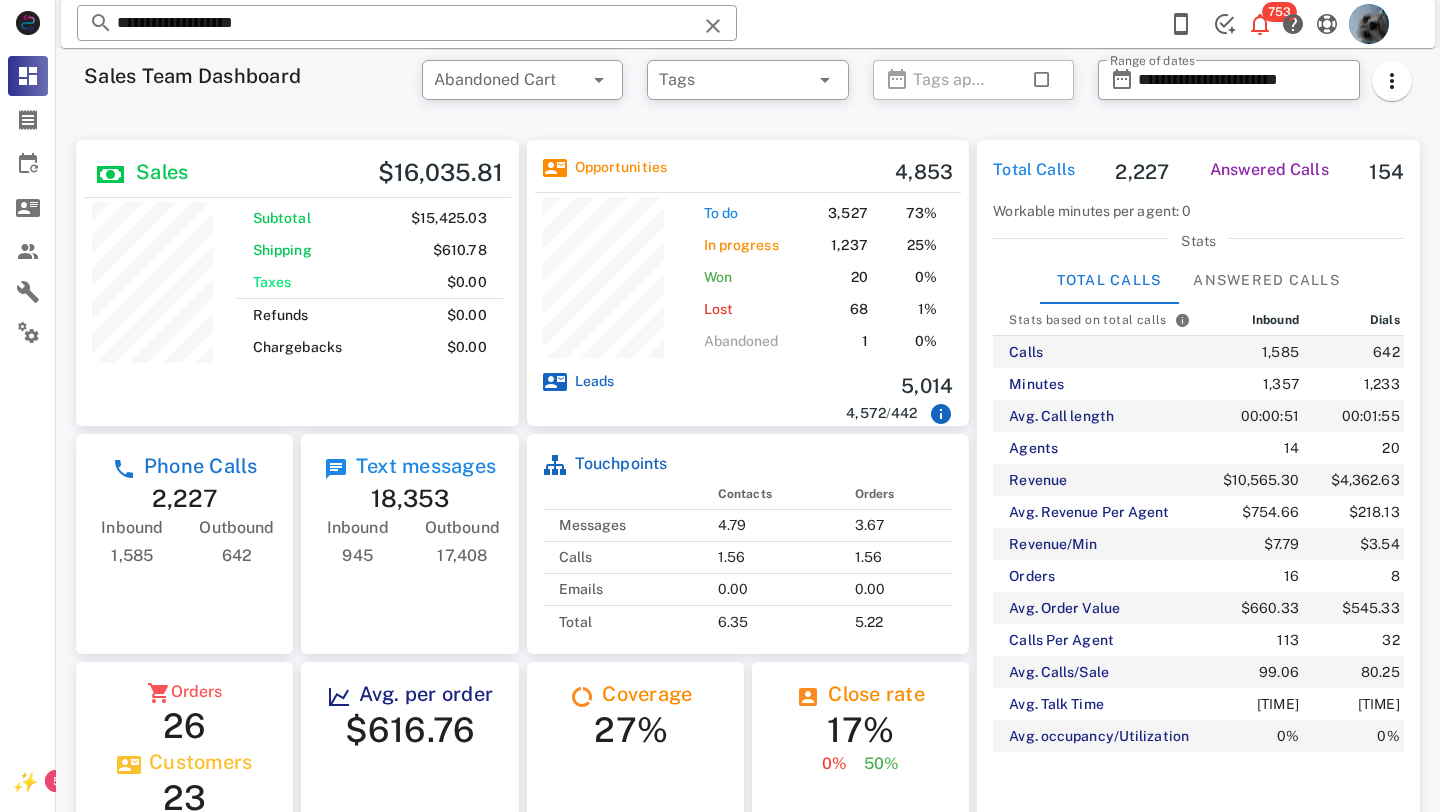 scroll, scrollTop: 0, scrollLeft: 0, axis: both 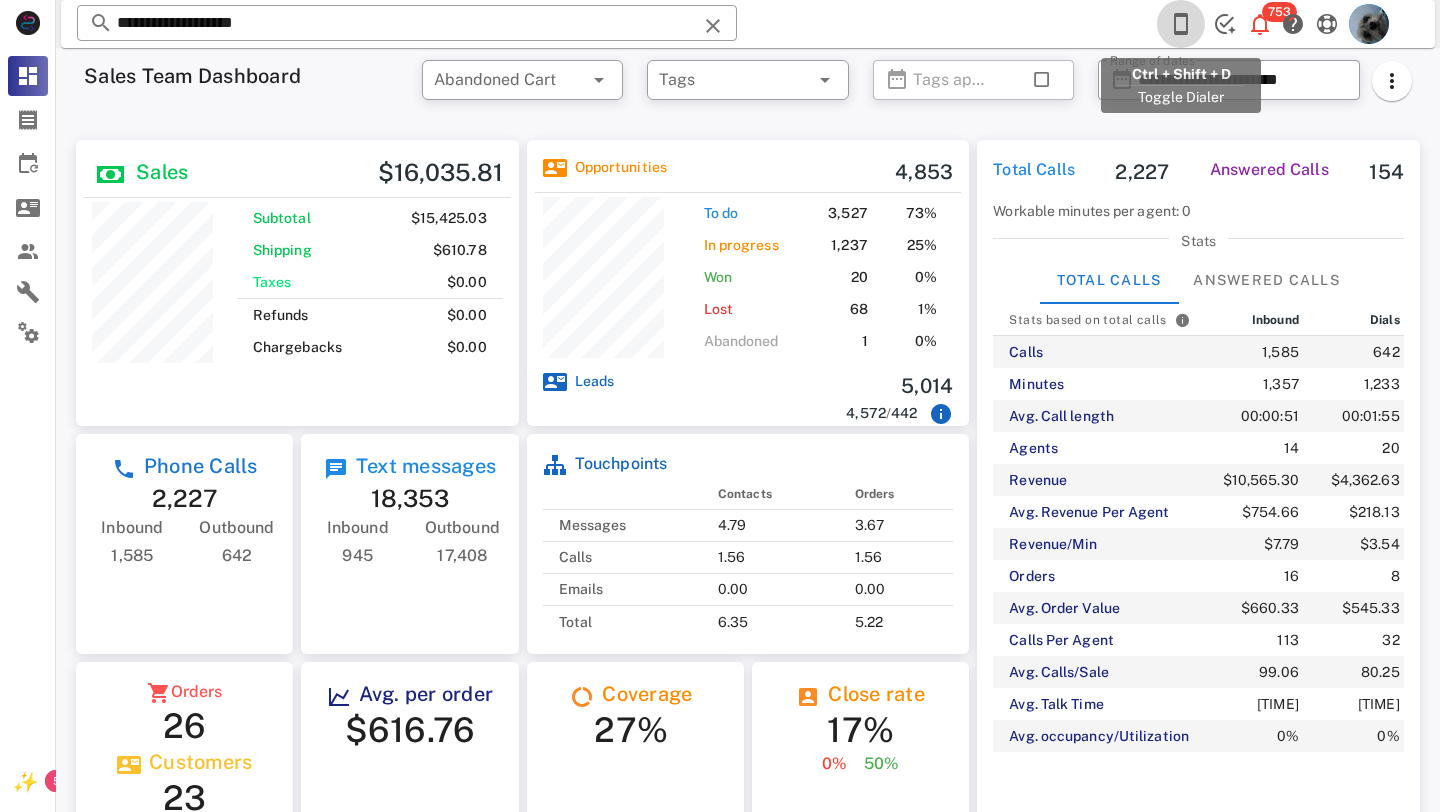 click at bounding box center [1181, 24] 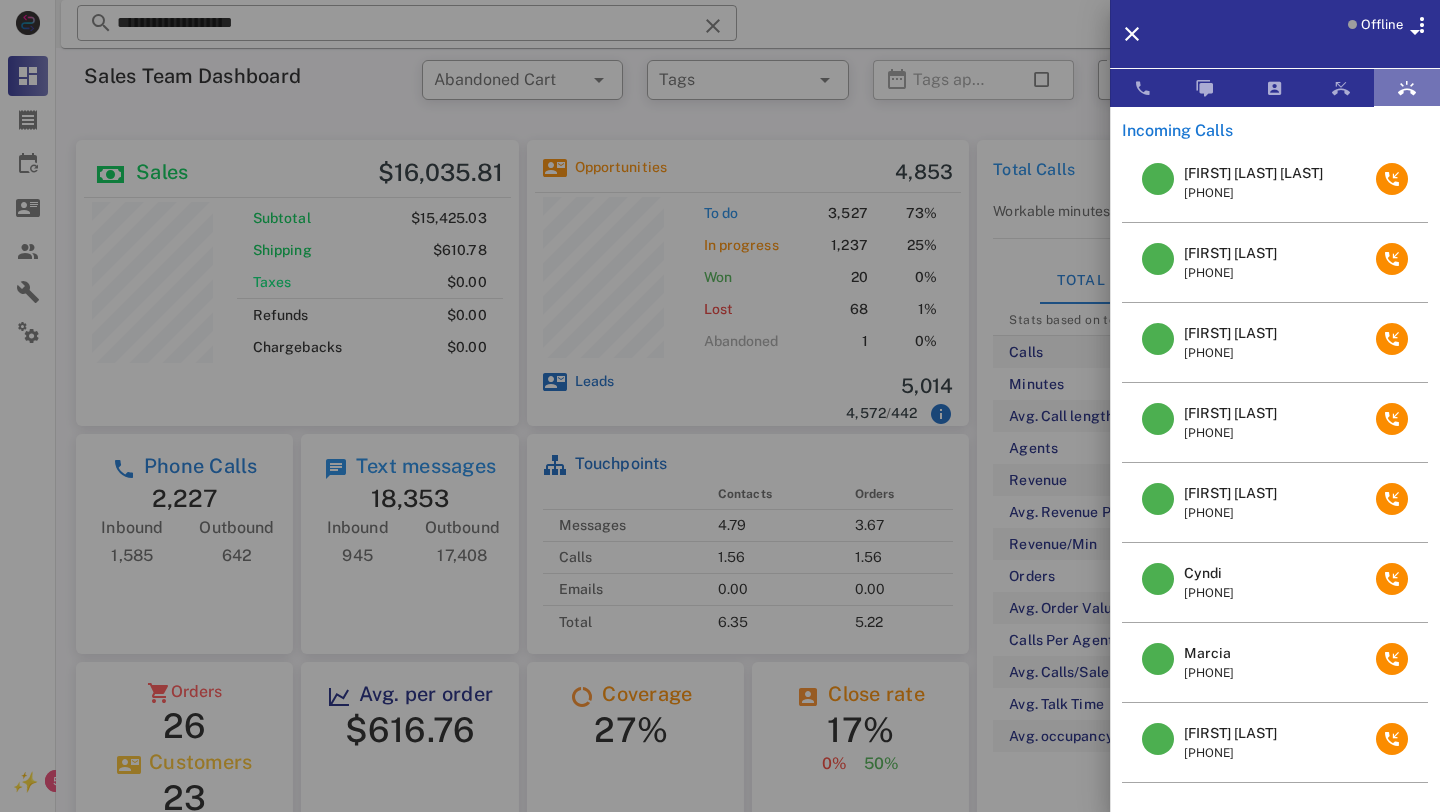 click at bounding box center [1407, 88] 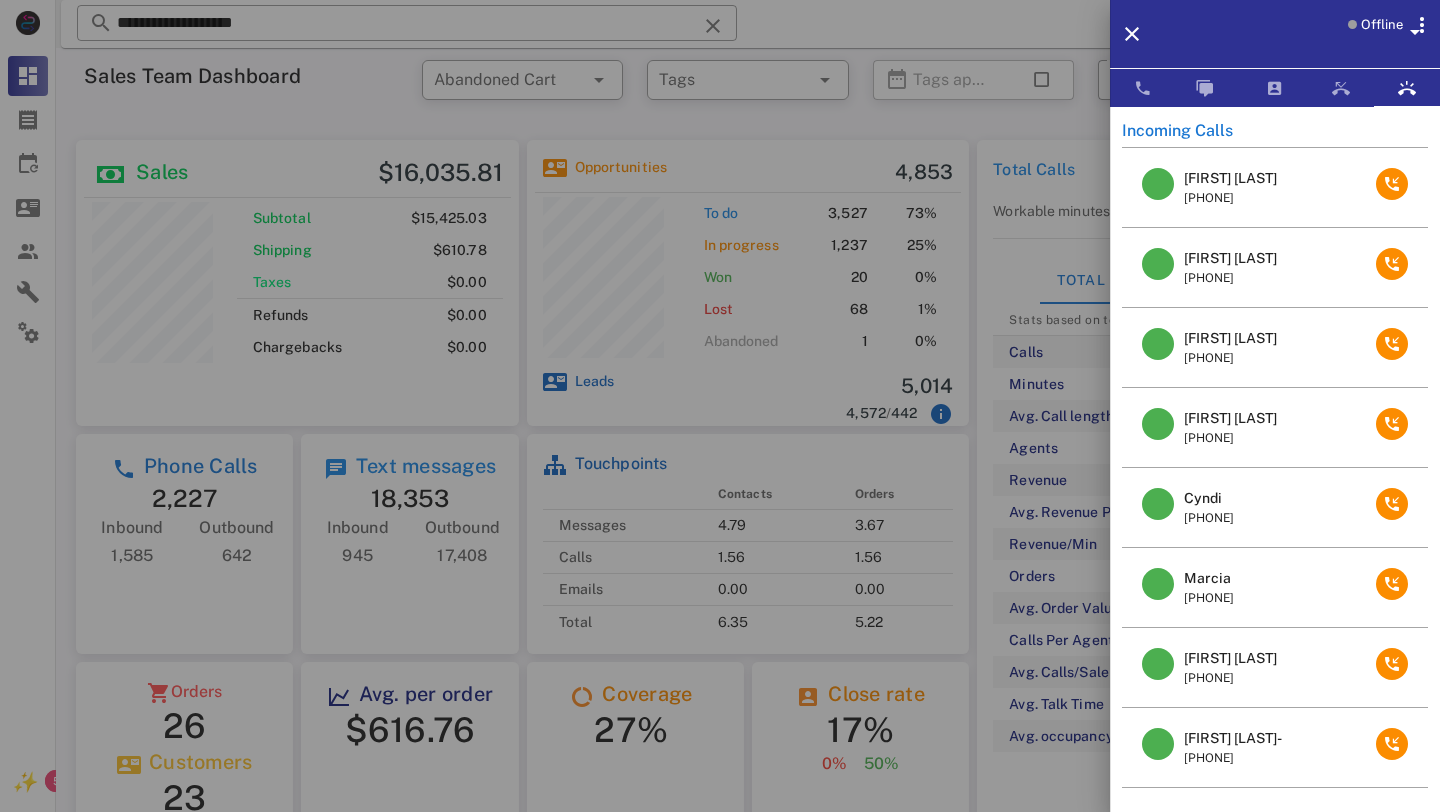 scroll, scrollTop: 0, scrollLeft: 0, axis: both 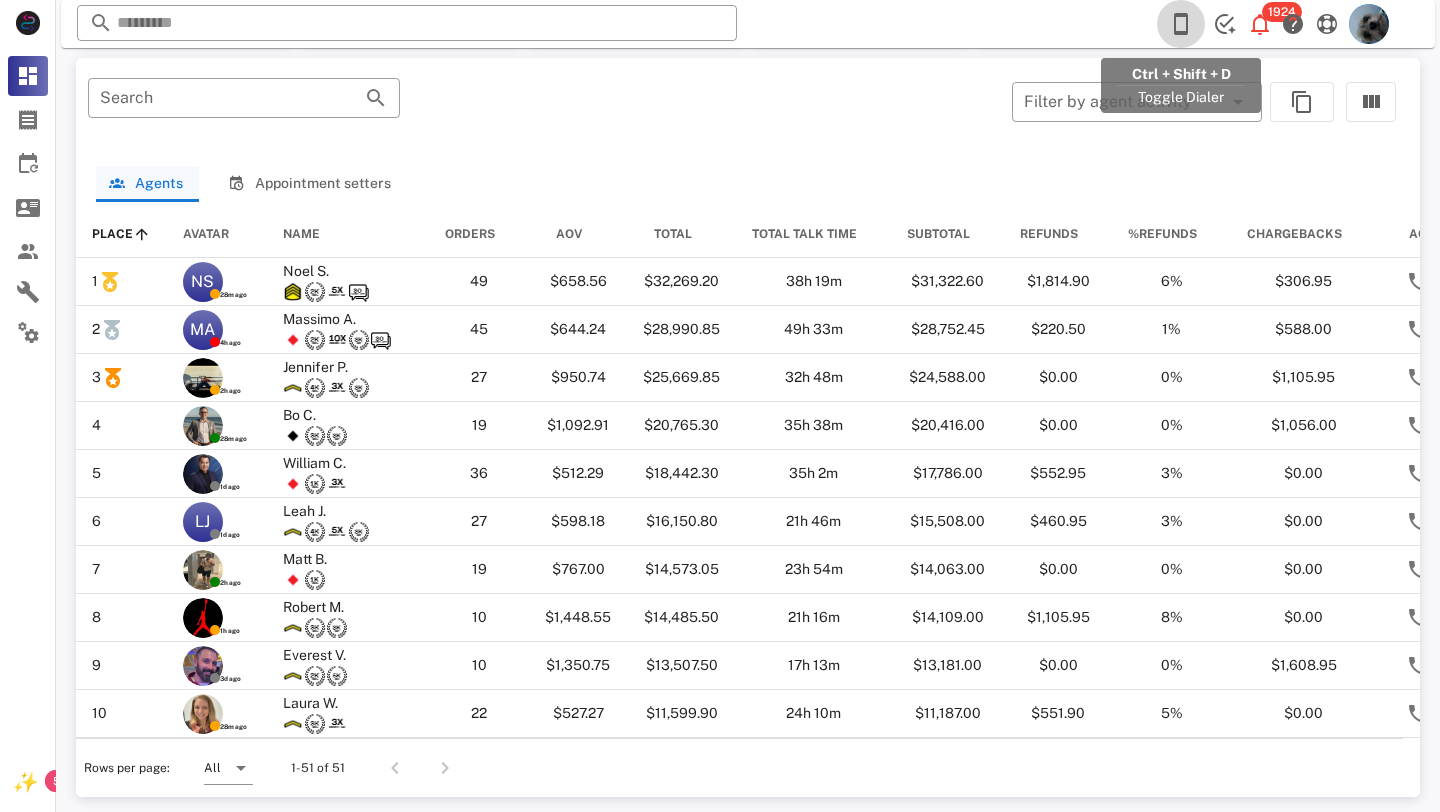 click at bounding box center [1181, 24] 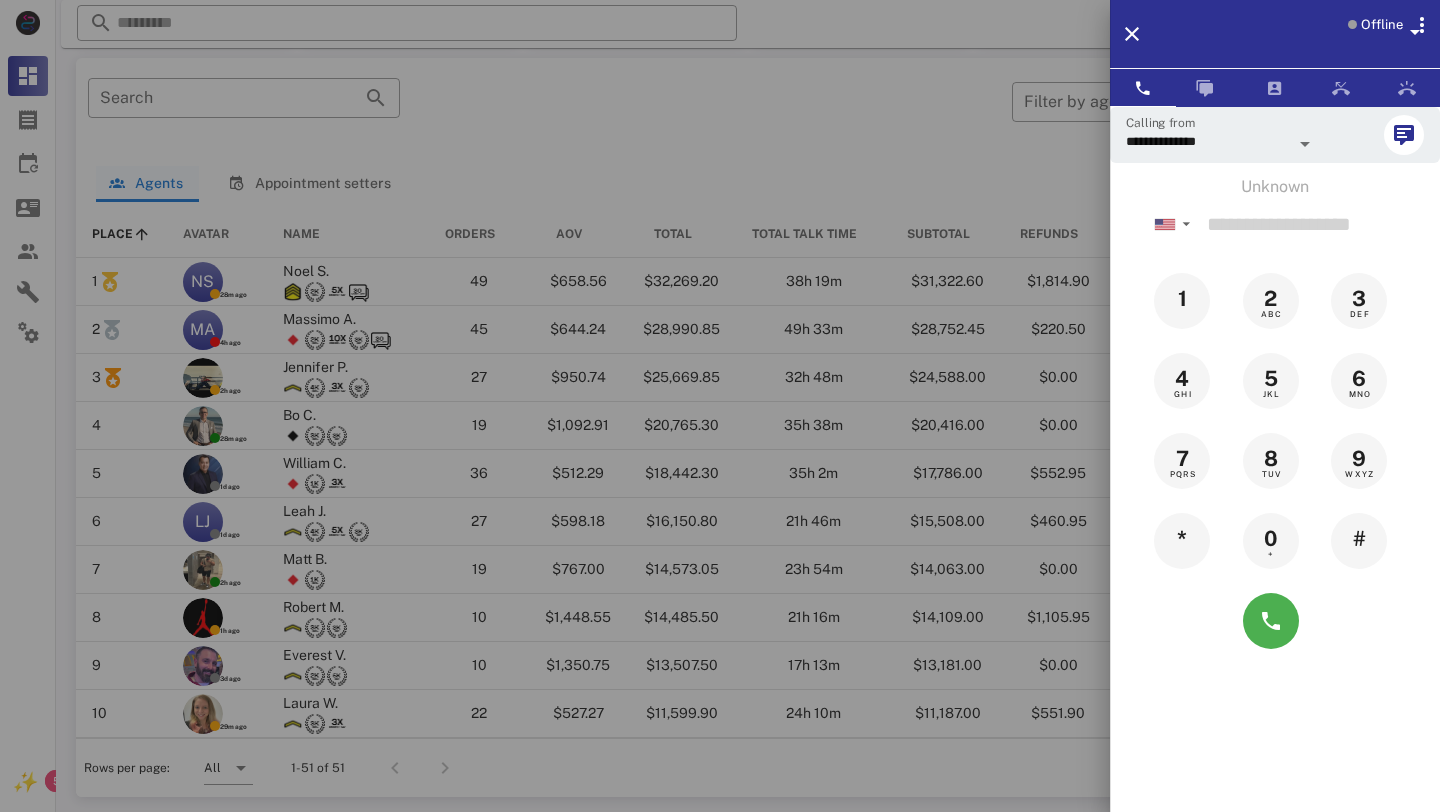 click on "Offline" at bounding box center [1382, 25] 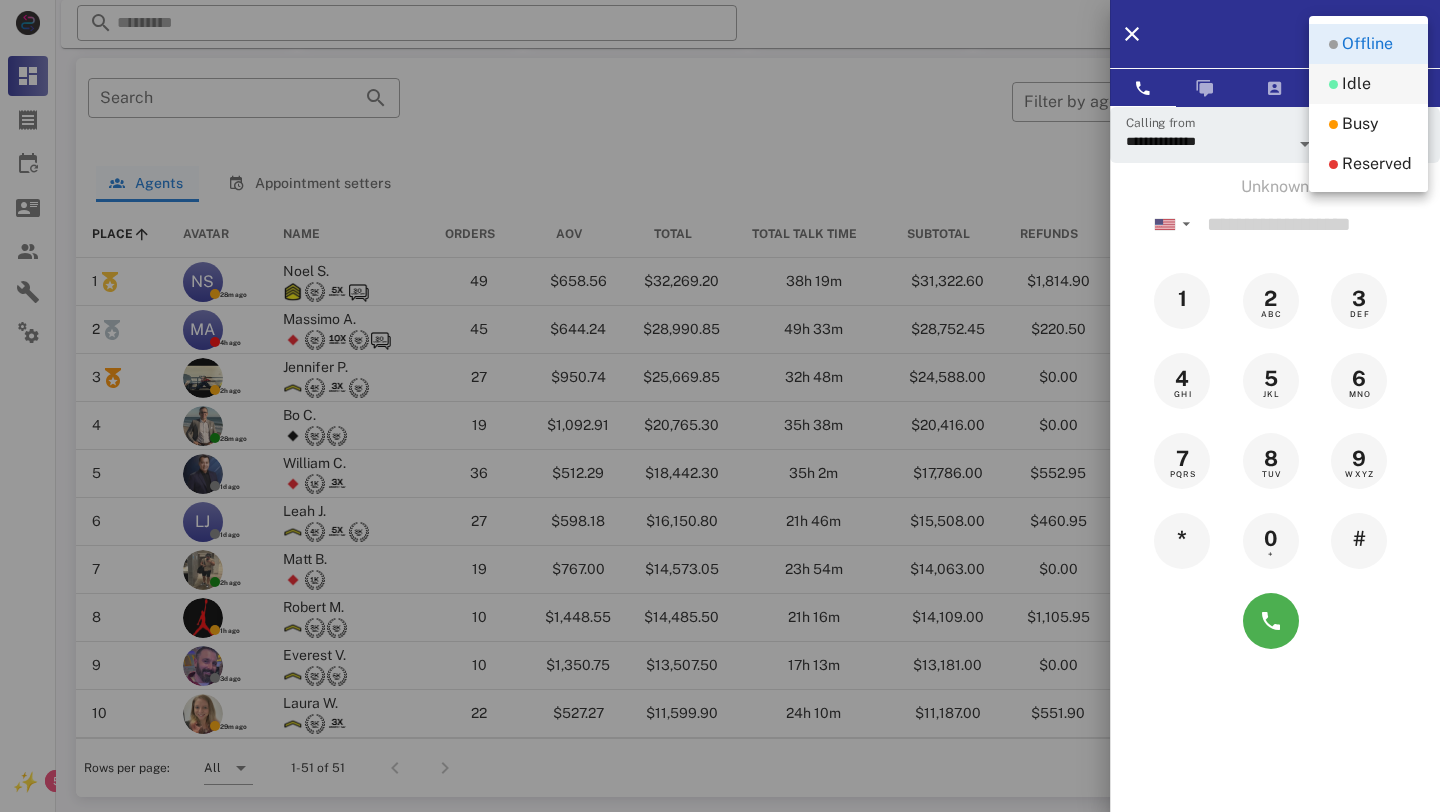 click on "Idle" at bounding box center (1356, 84) 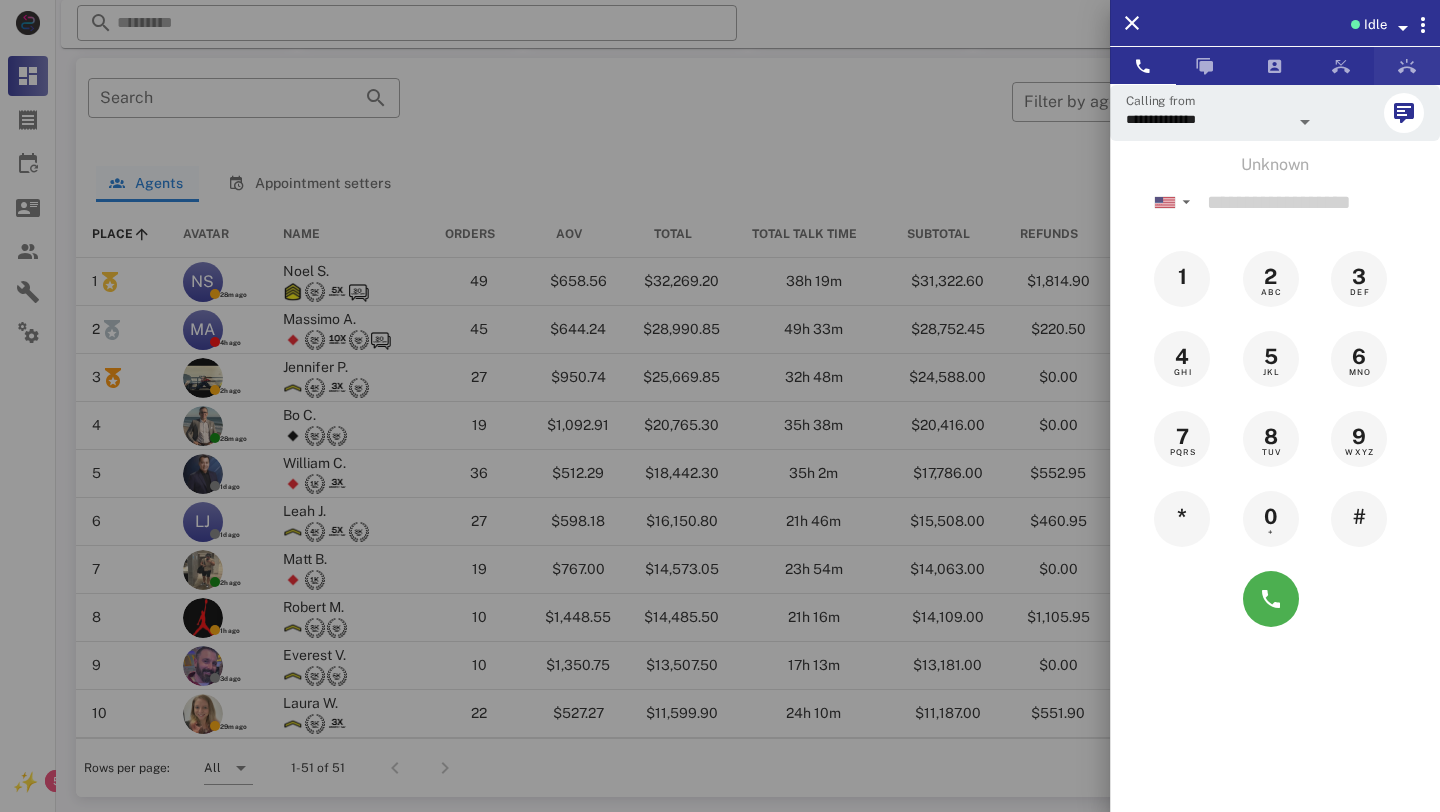 click at bounding box center [1407, 66] 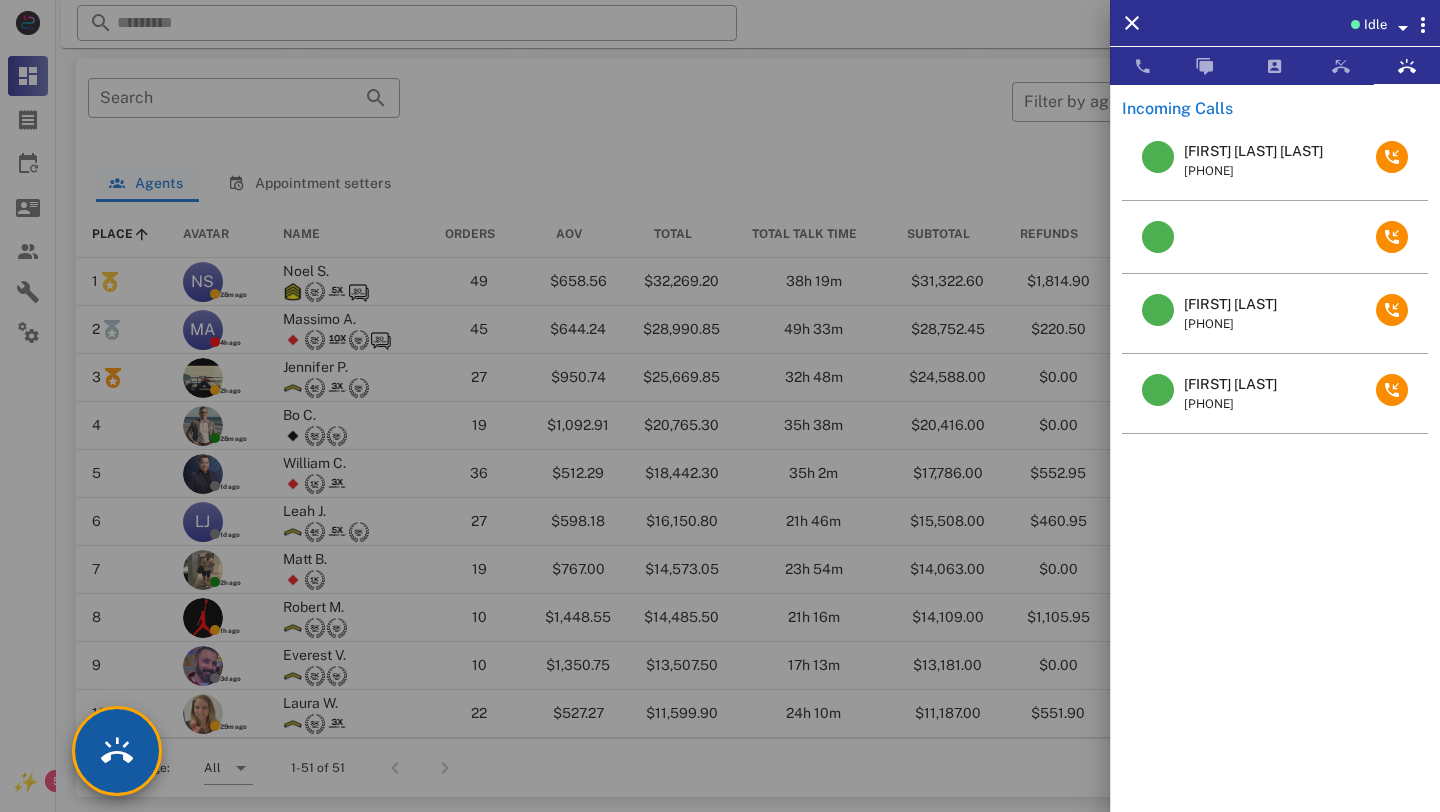 click at bounding box center [117, 751] 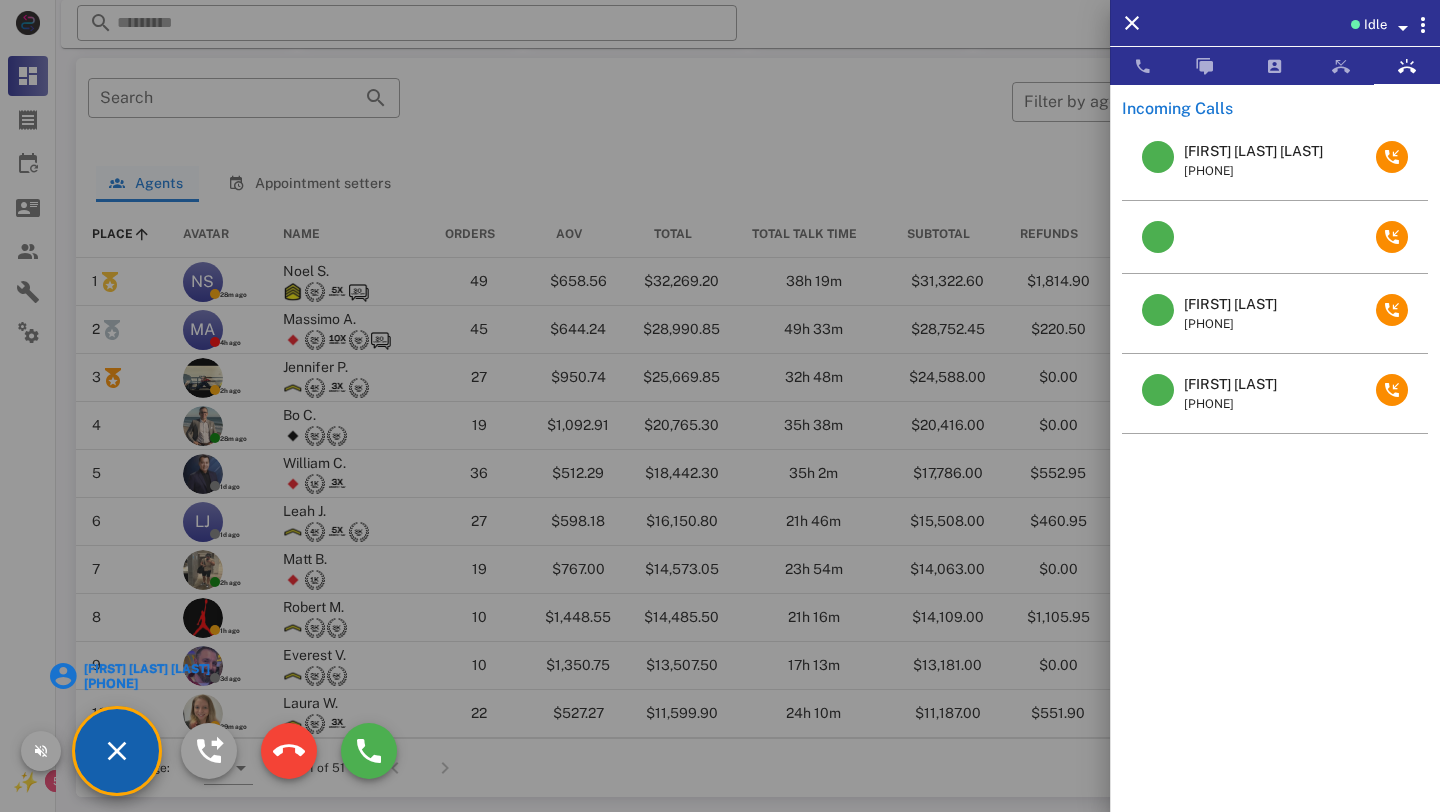 click at bounding box center [720, 406] 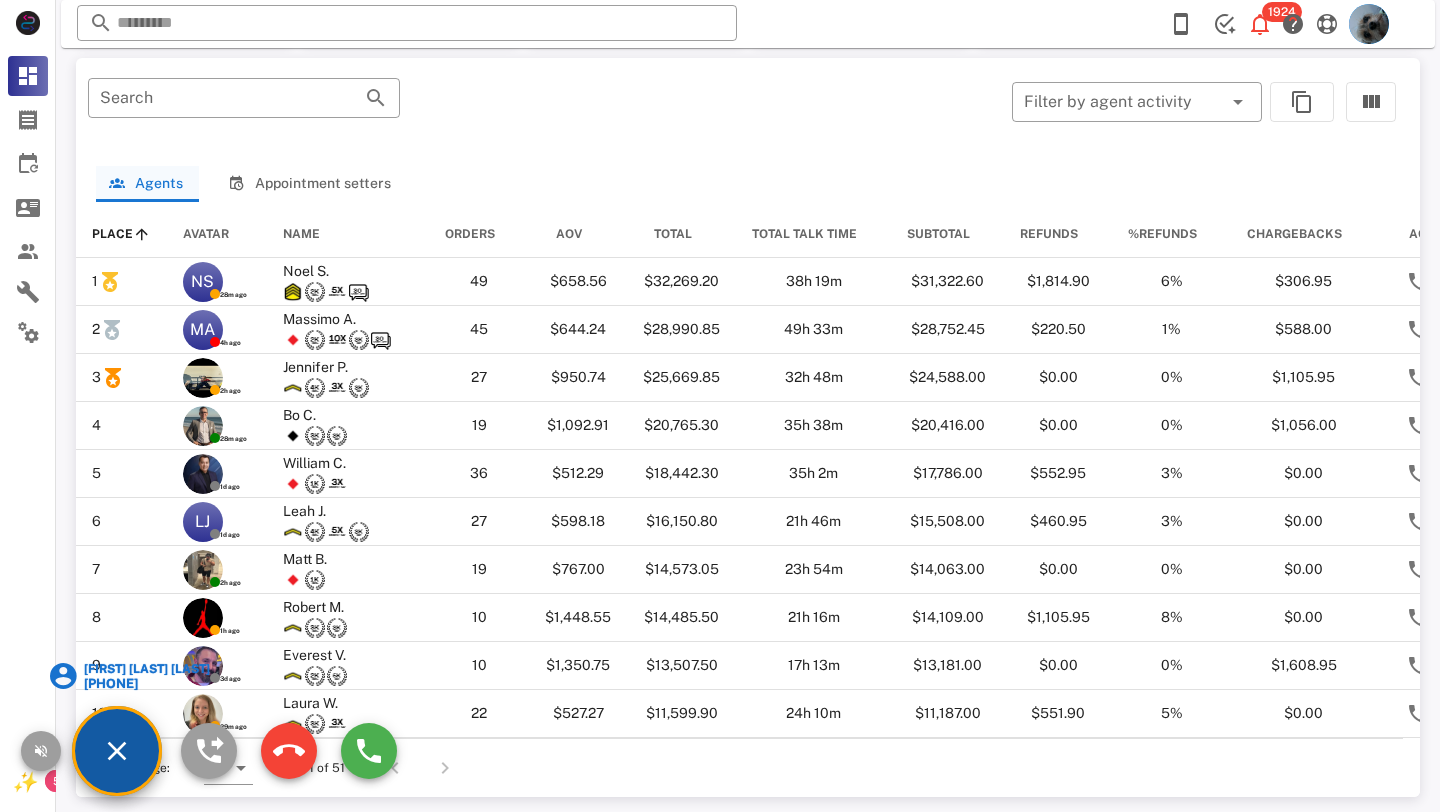 click on "Marlucio Goncalves da Silveira" at bounding box center [146, 669] 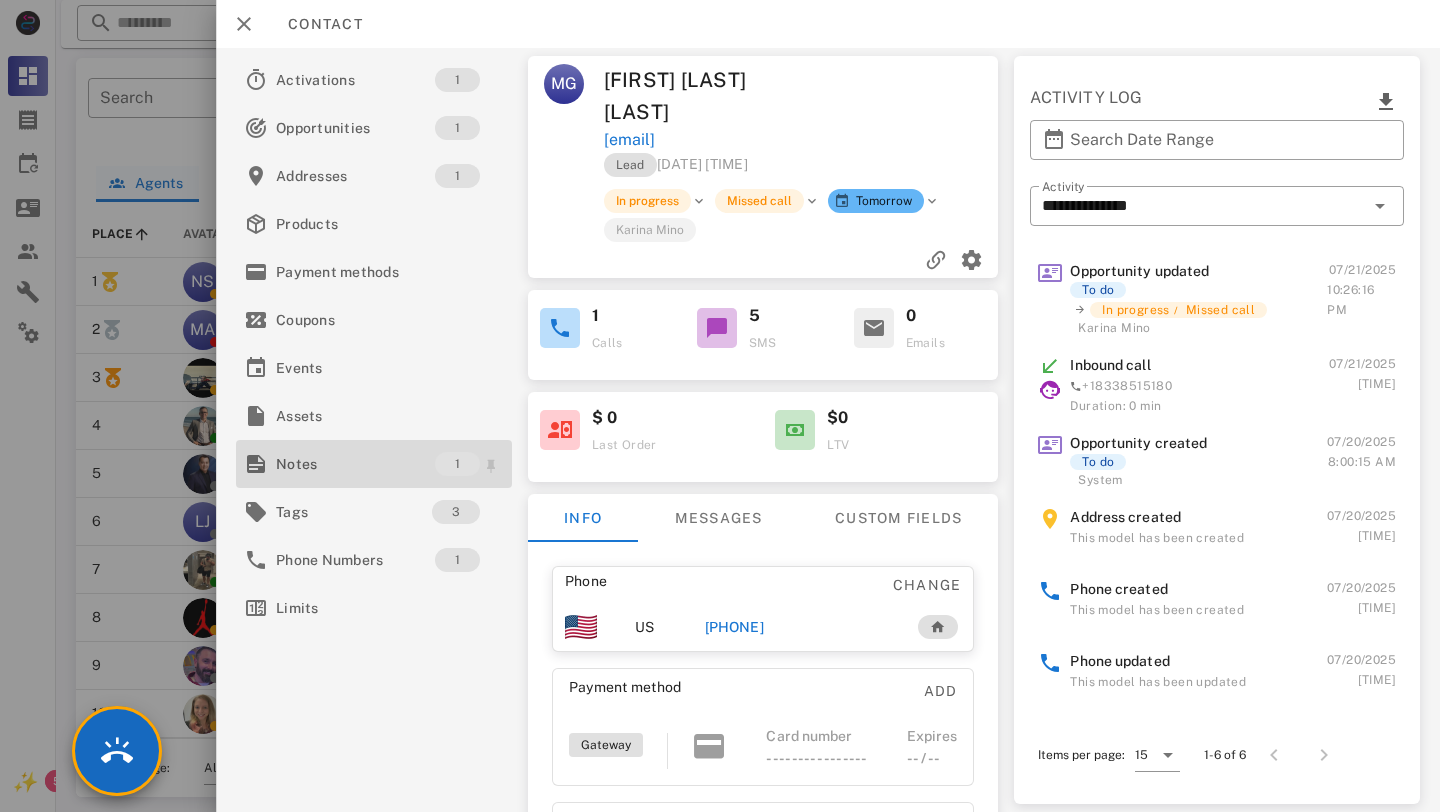 click on "Notes" at bounding box center (355, 464) 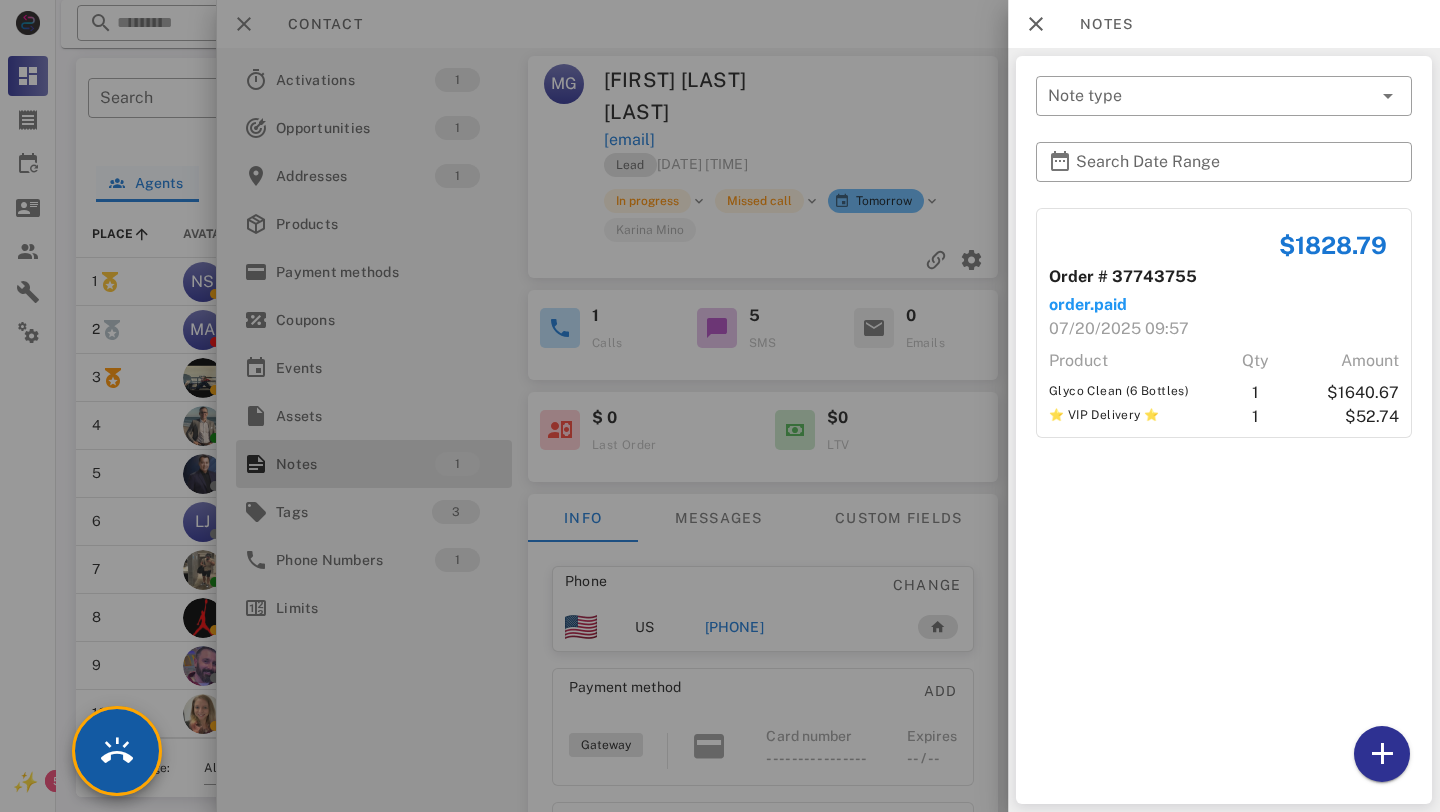 click at bounding box center (117, 751) 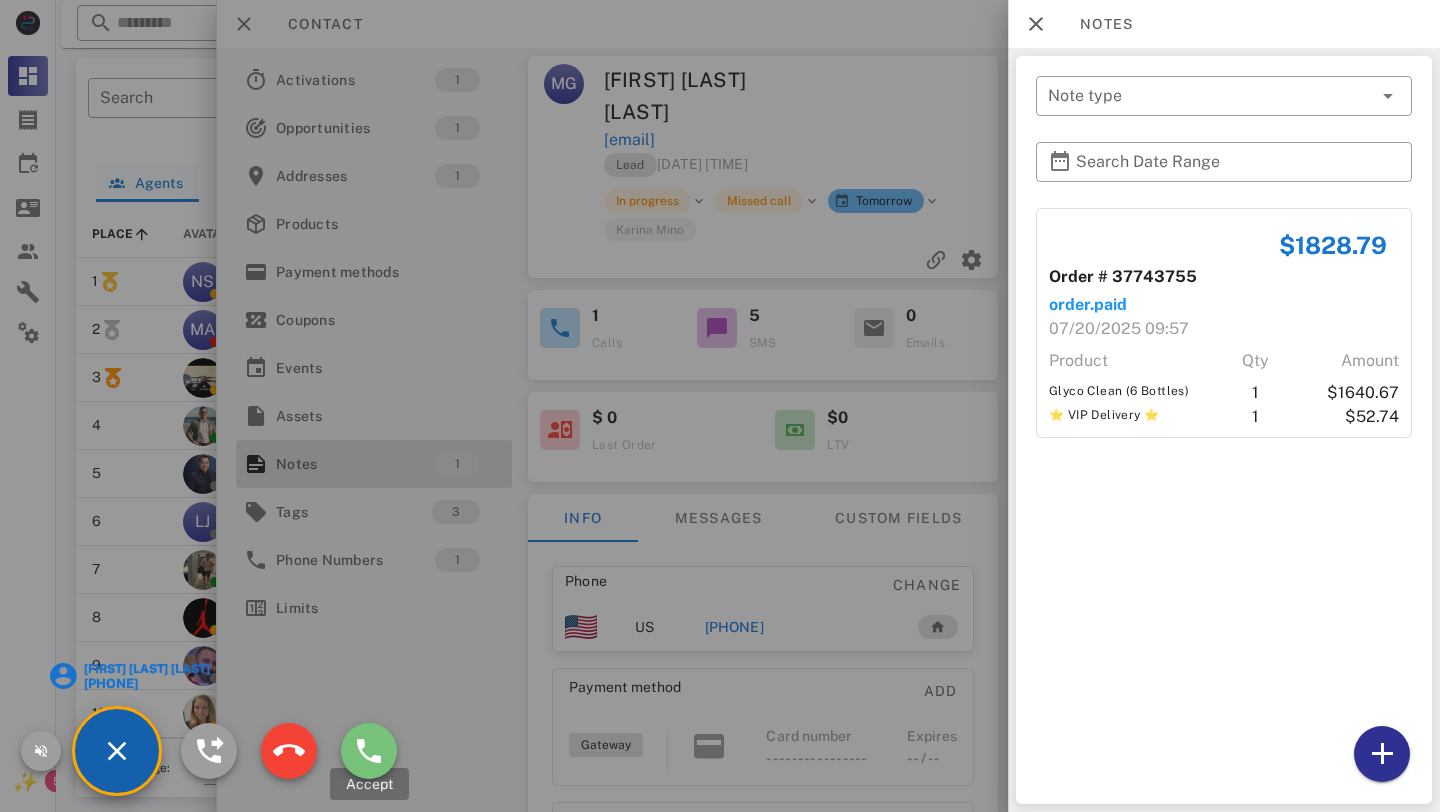 click at bounding box center (369, 751) 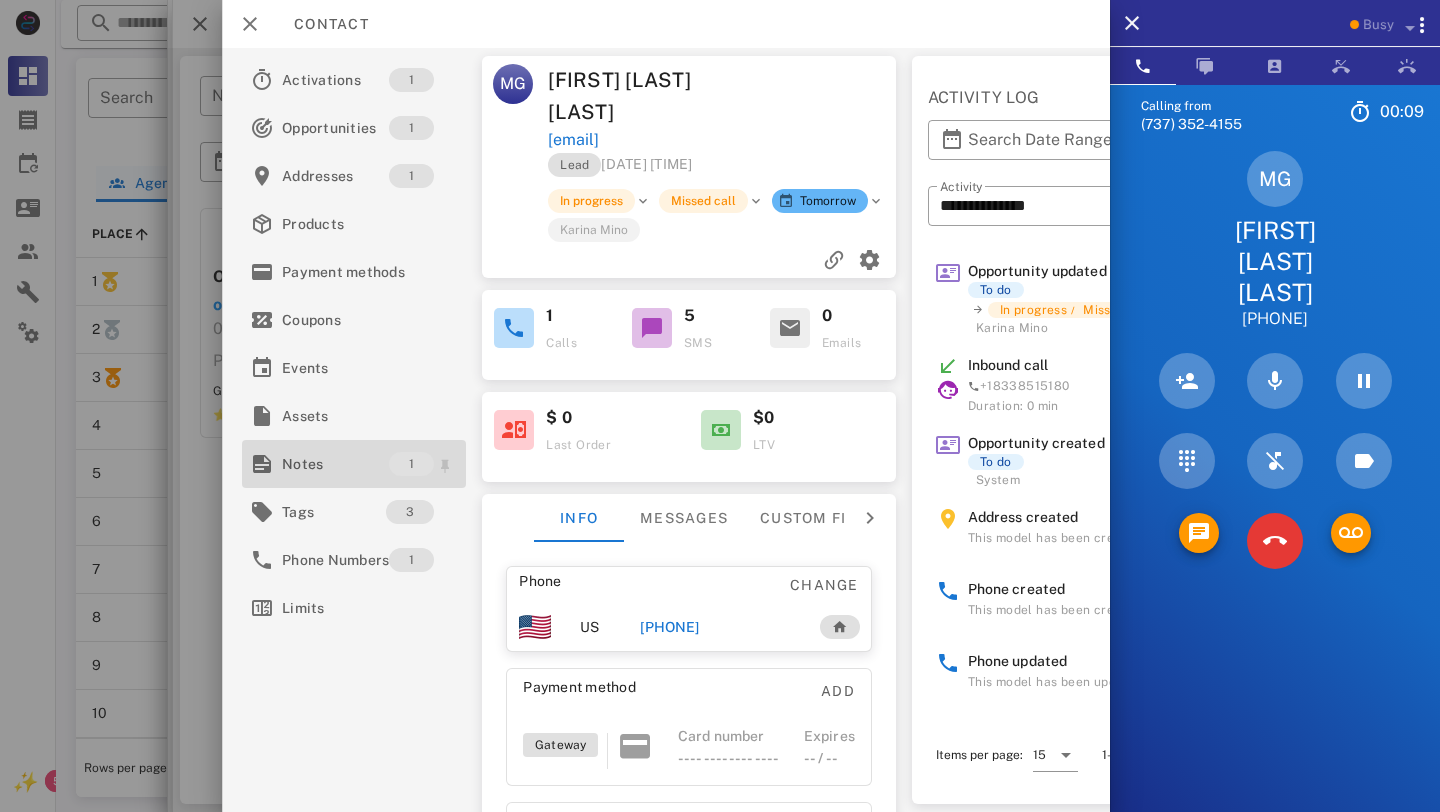 click on "Notes" at bounding box center [335, 464] 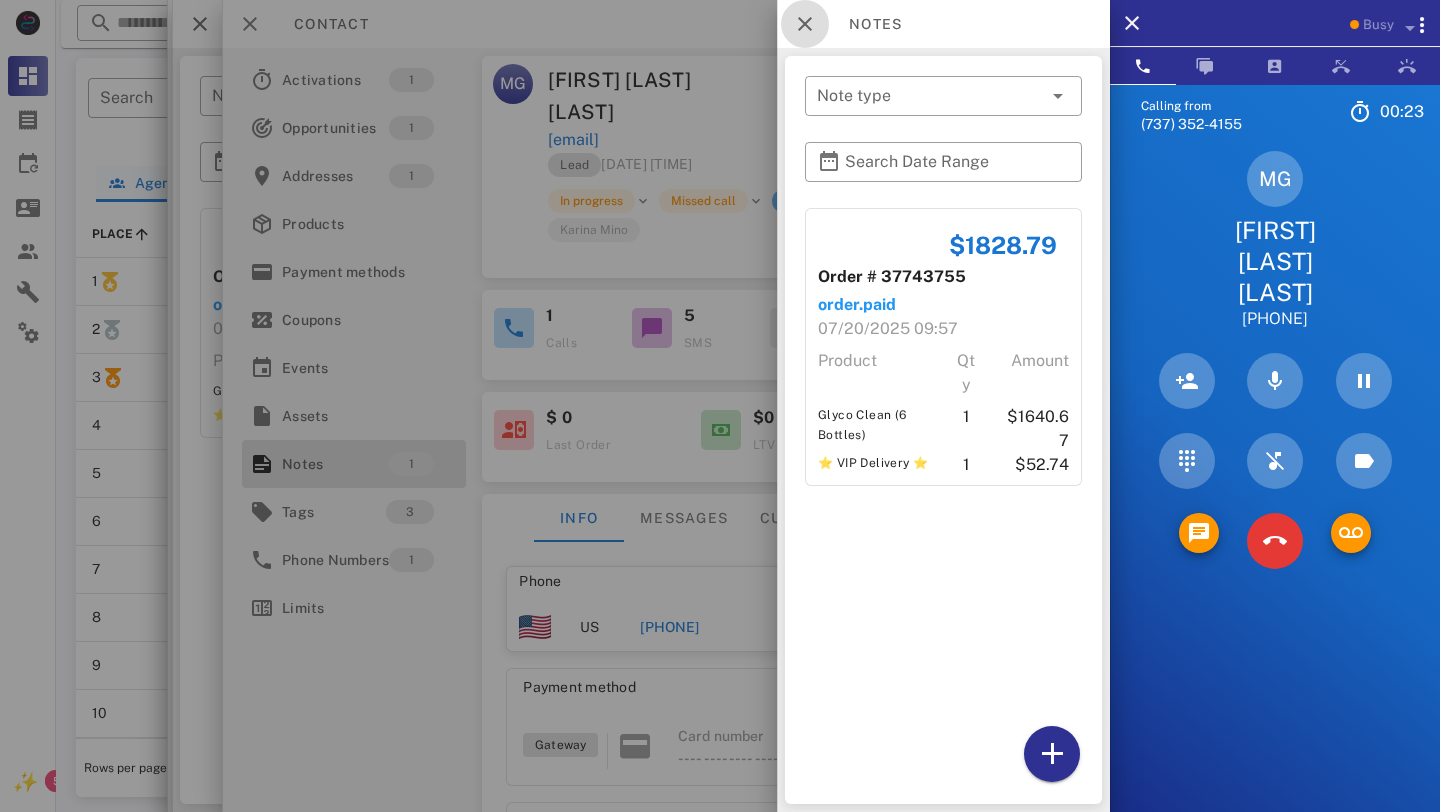 click at bounding box center [805, 24] 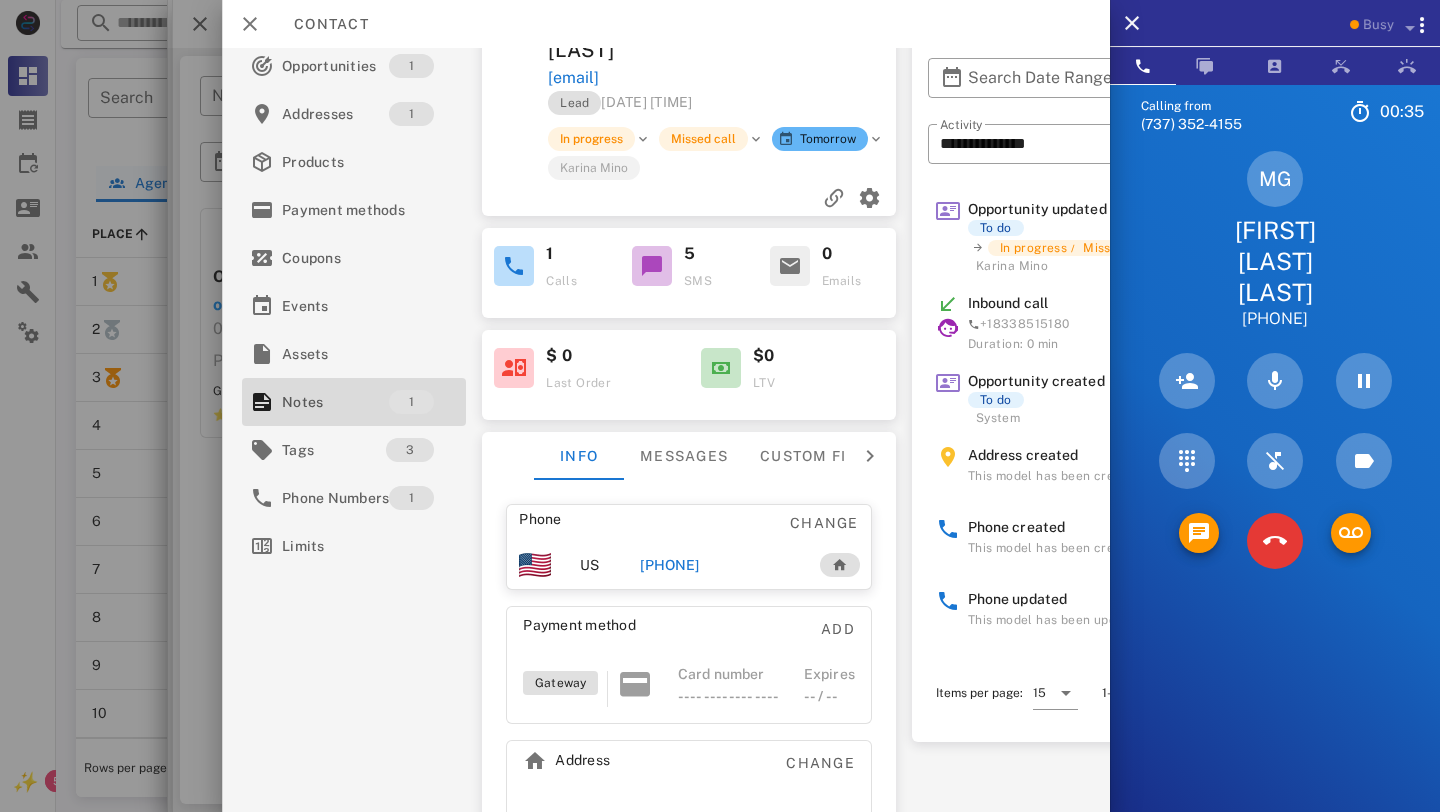 scroll, scrollTop: 51, scrollLeft: 0, axis: vertical 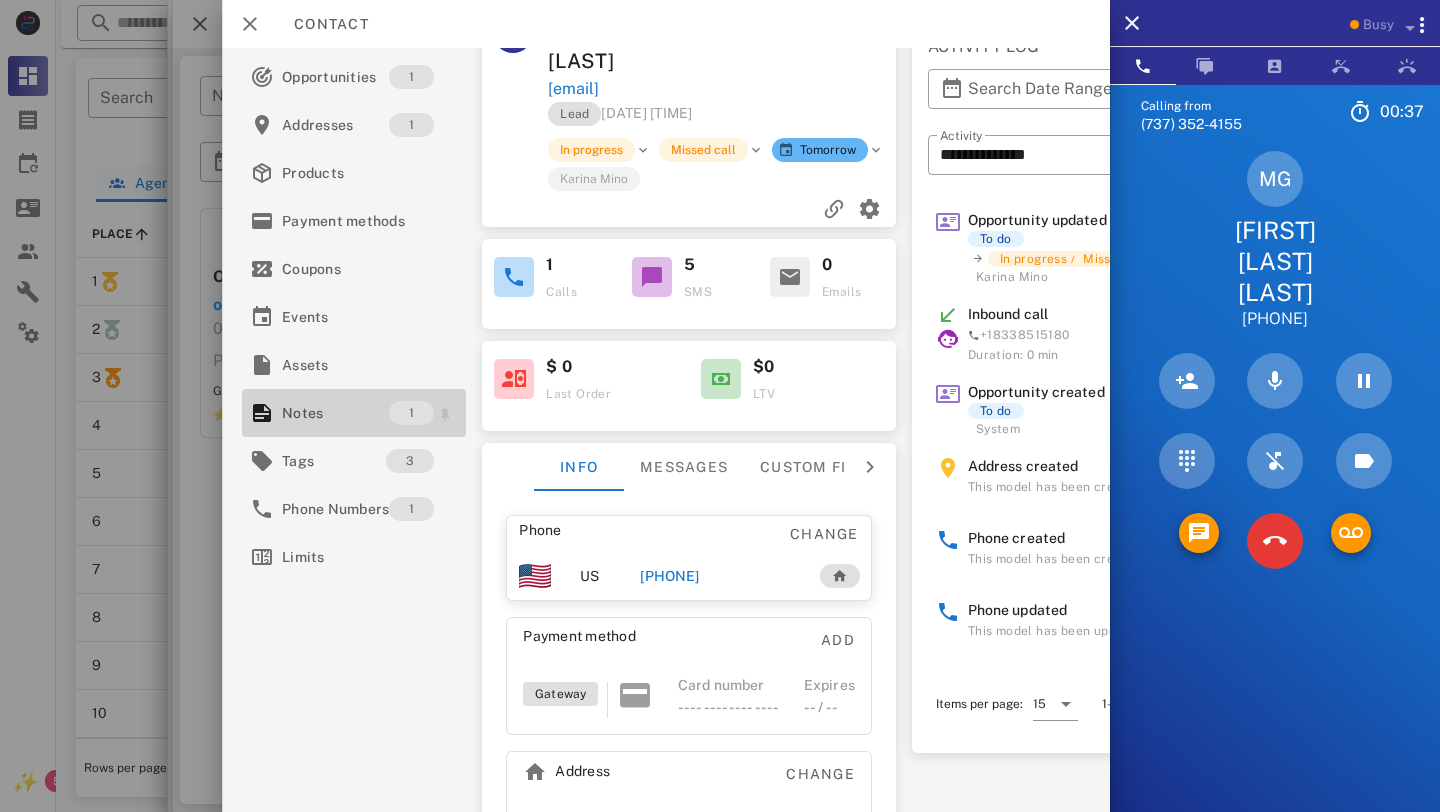 click on "Notes" at bounding box center (335, 413) 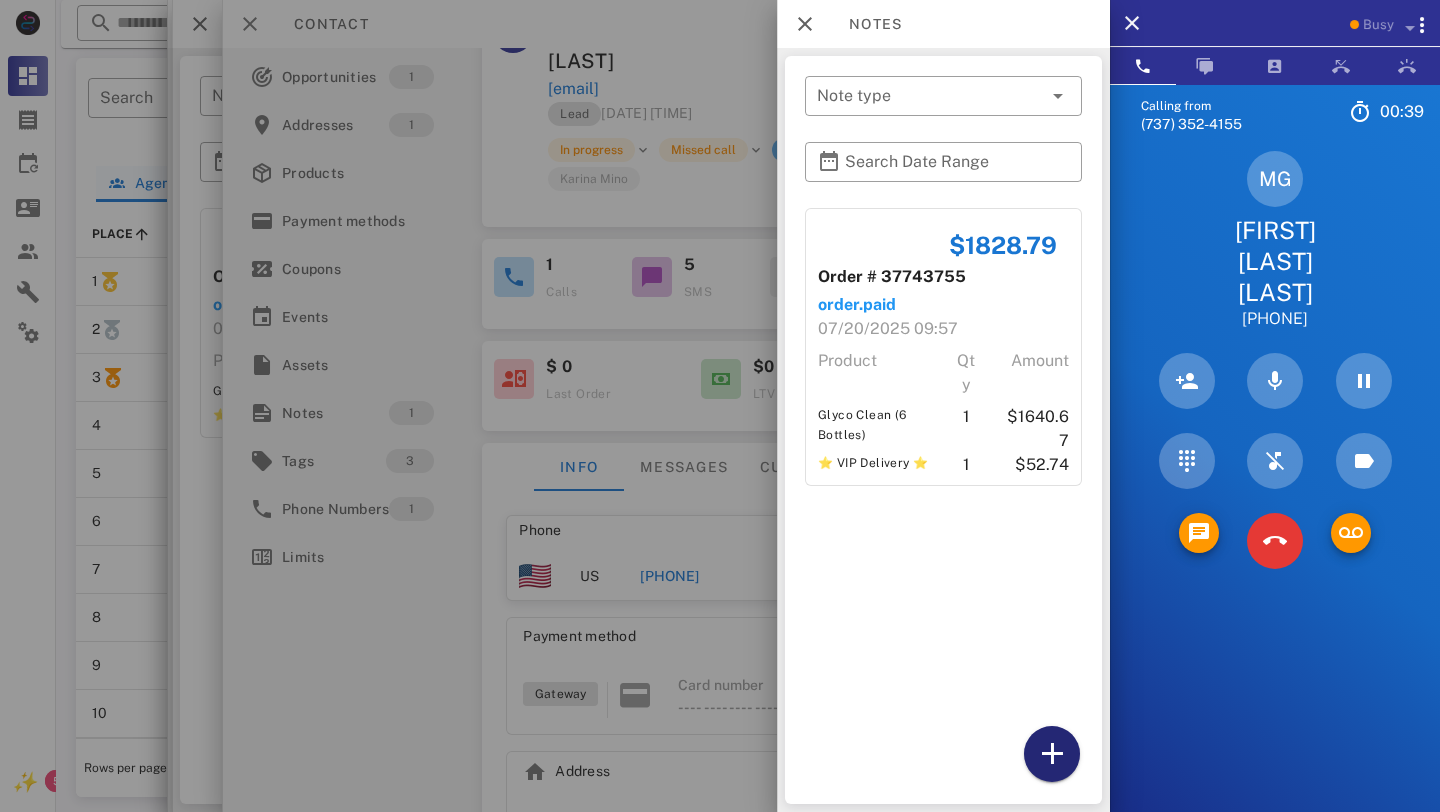 click at bounding box center [1052, 754] 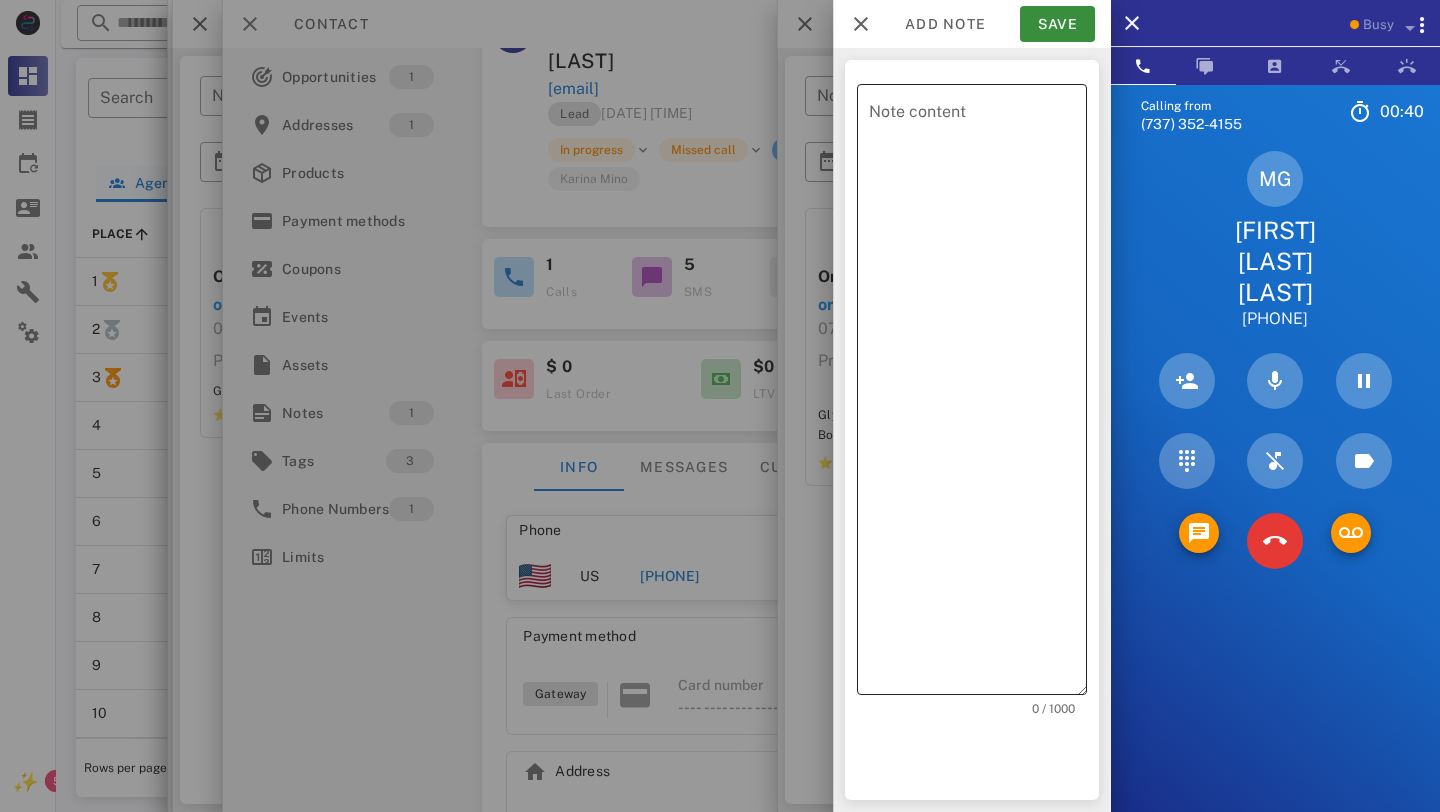 click on "Note content" at bounding box center (978, 394) 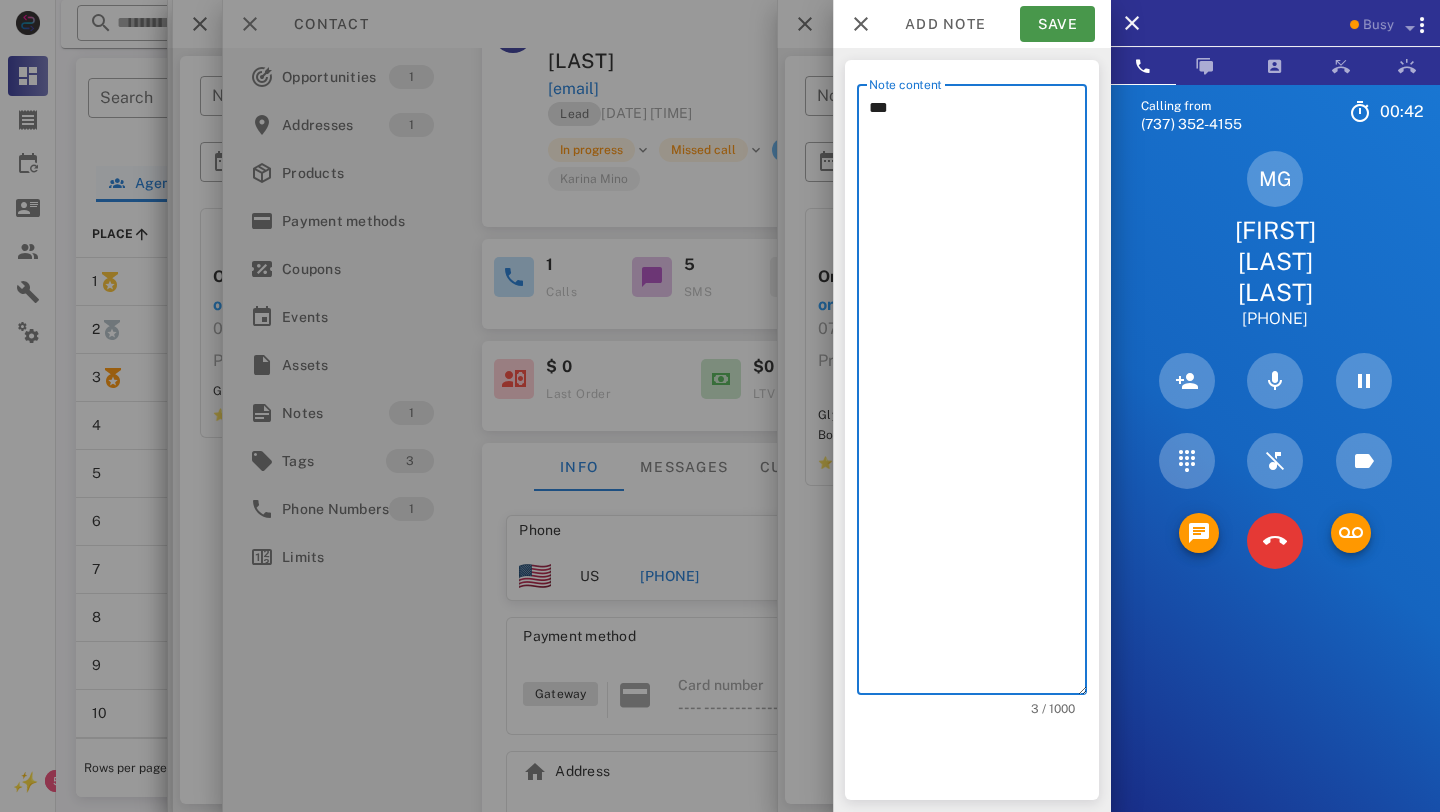 type on "***" 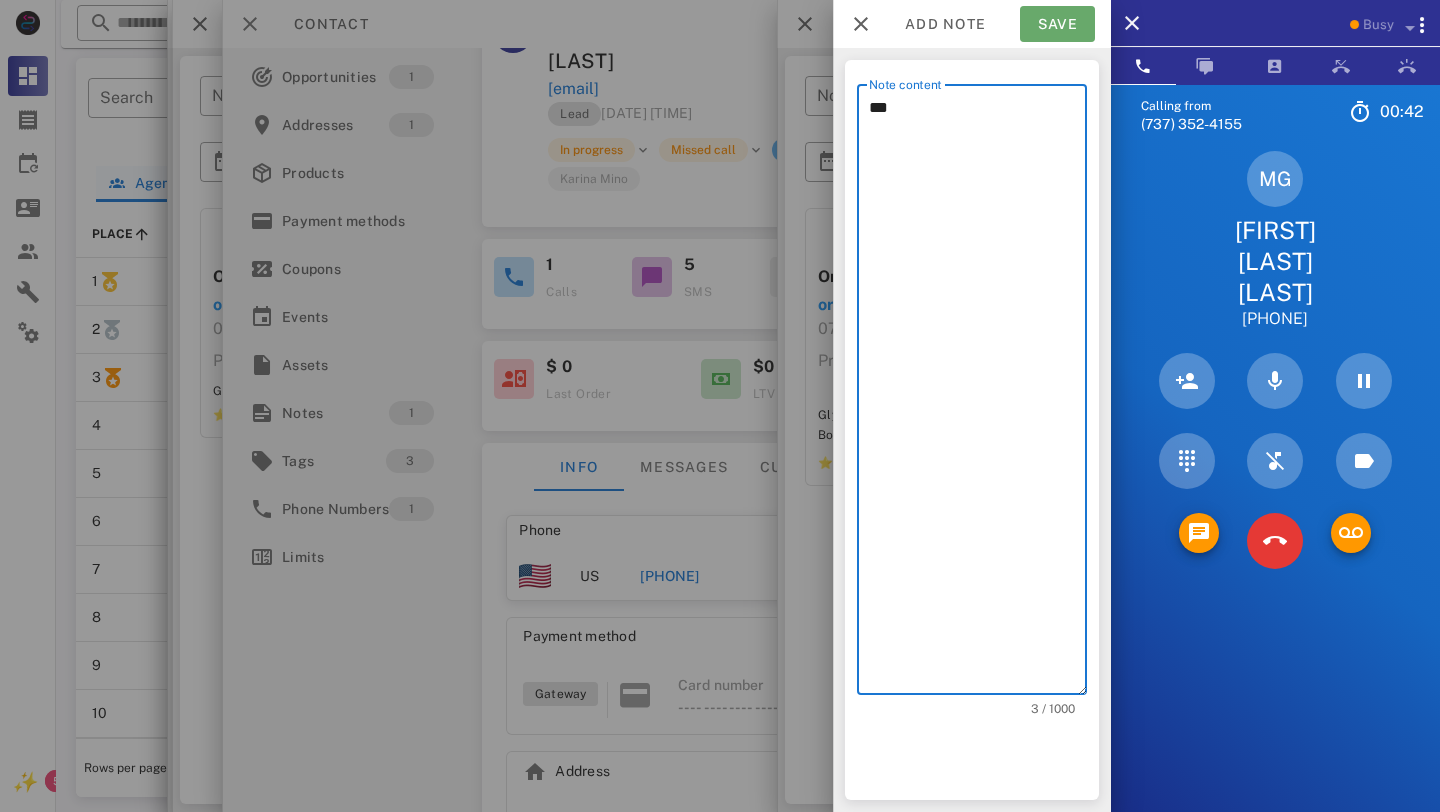 click on "Save" at bounding box center [1057, 24] 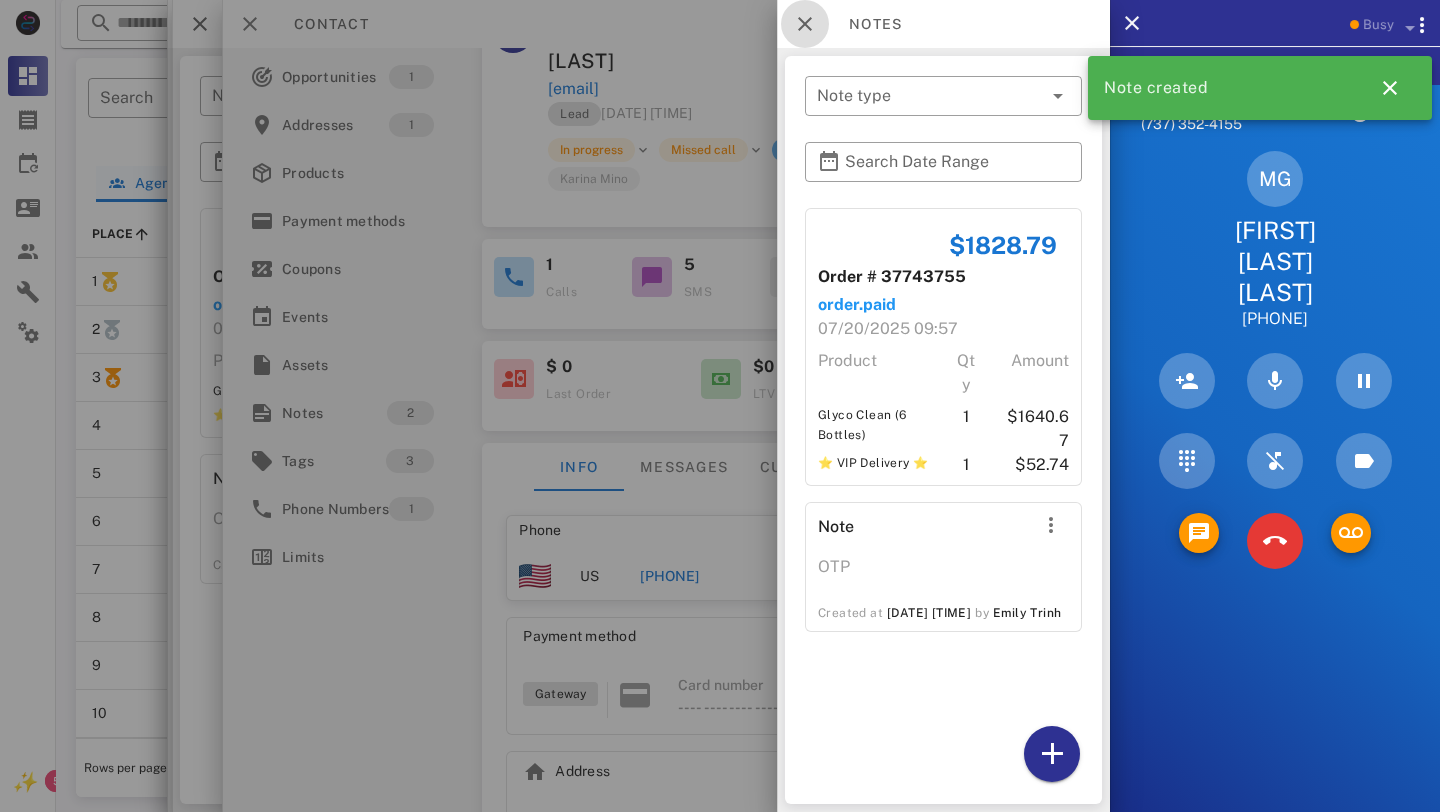 click at bounding box center [805, 24] 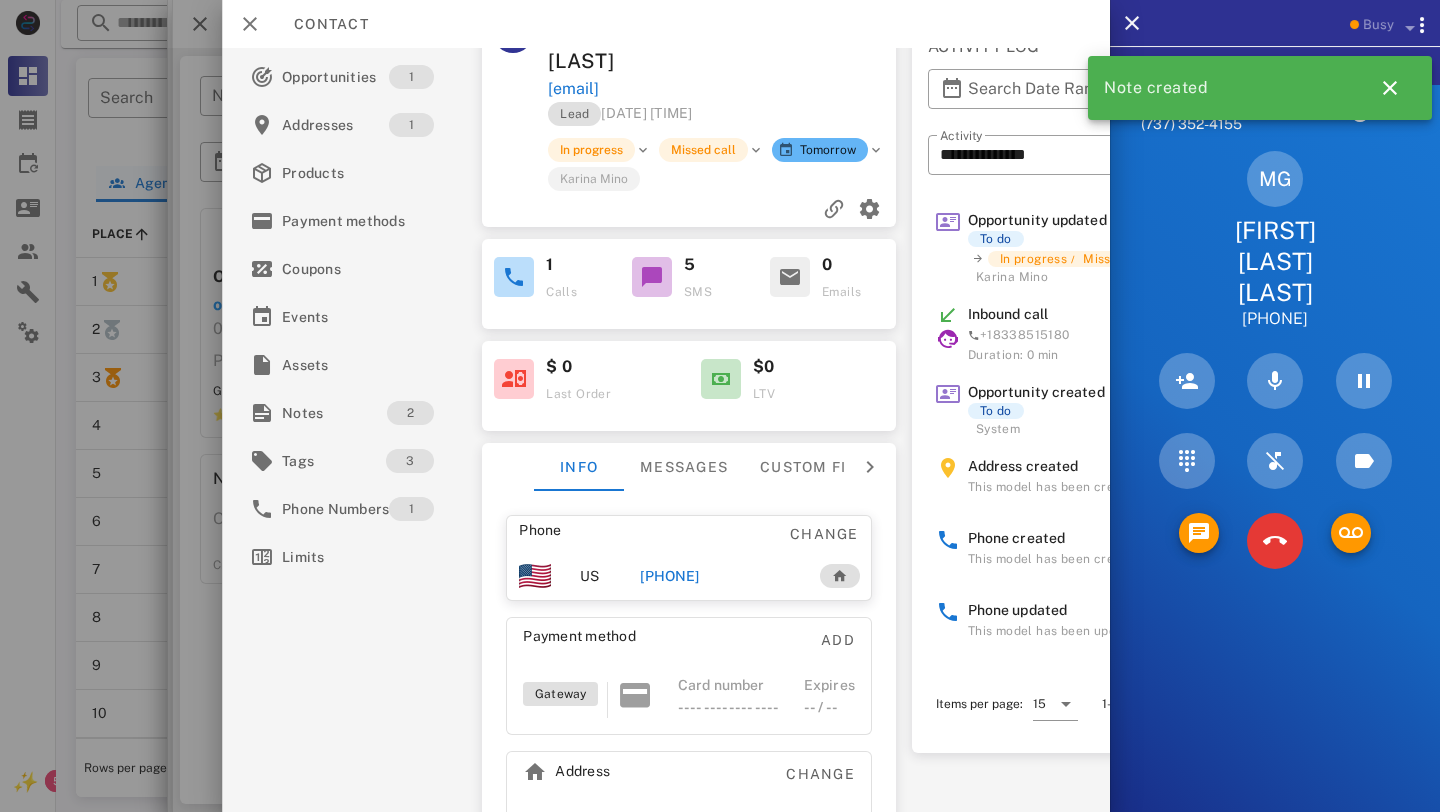 scroll, scrollTop: 197, scrollLeft: 0, axis: vertical 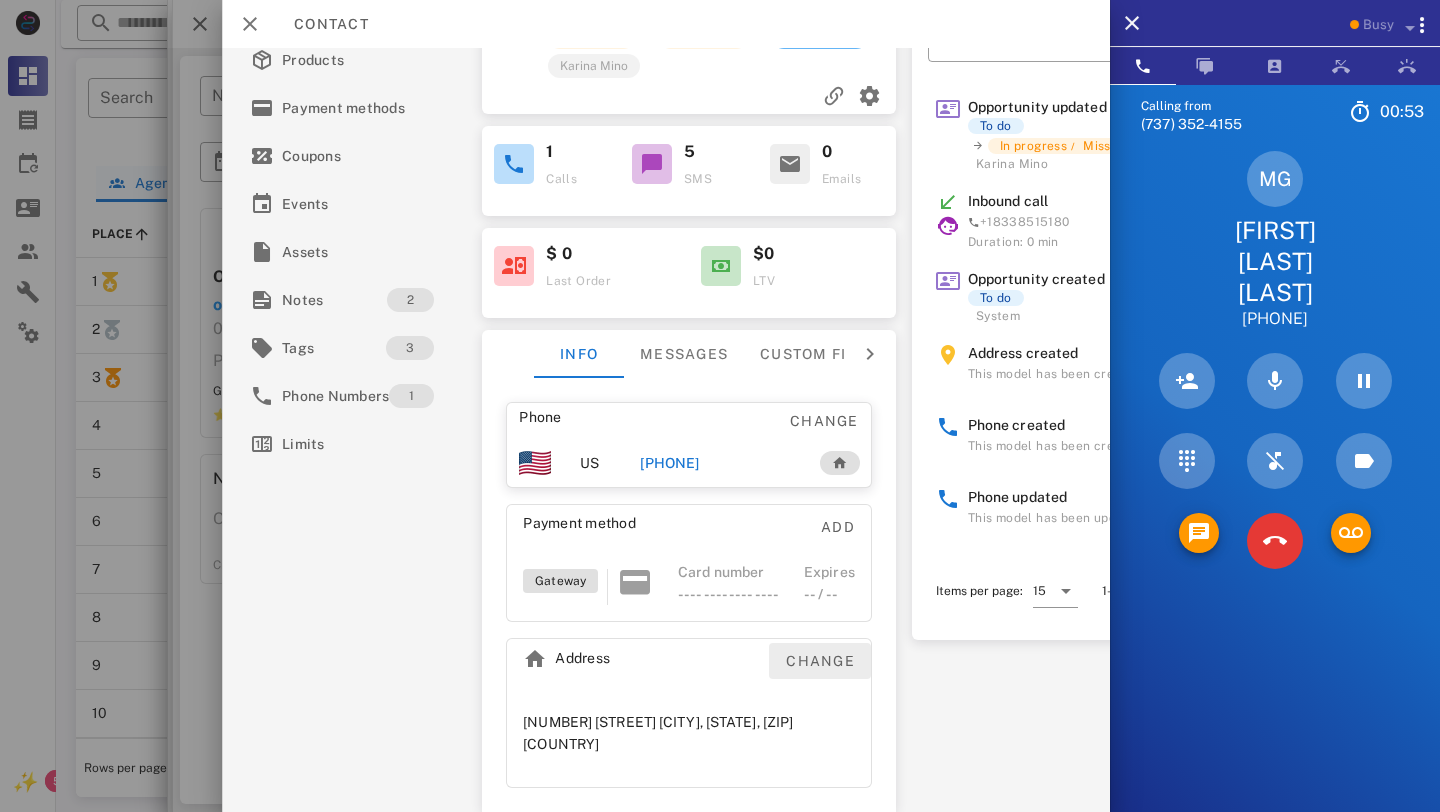 click on "Change" at bounding box center [820, 661] 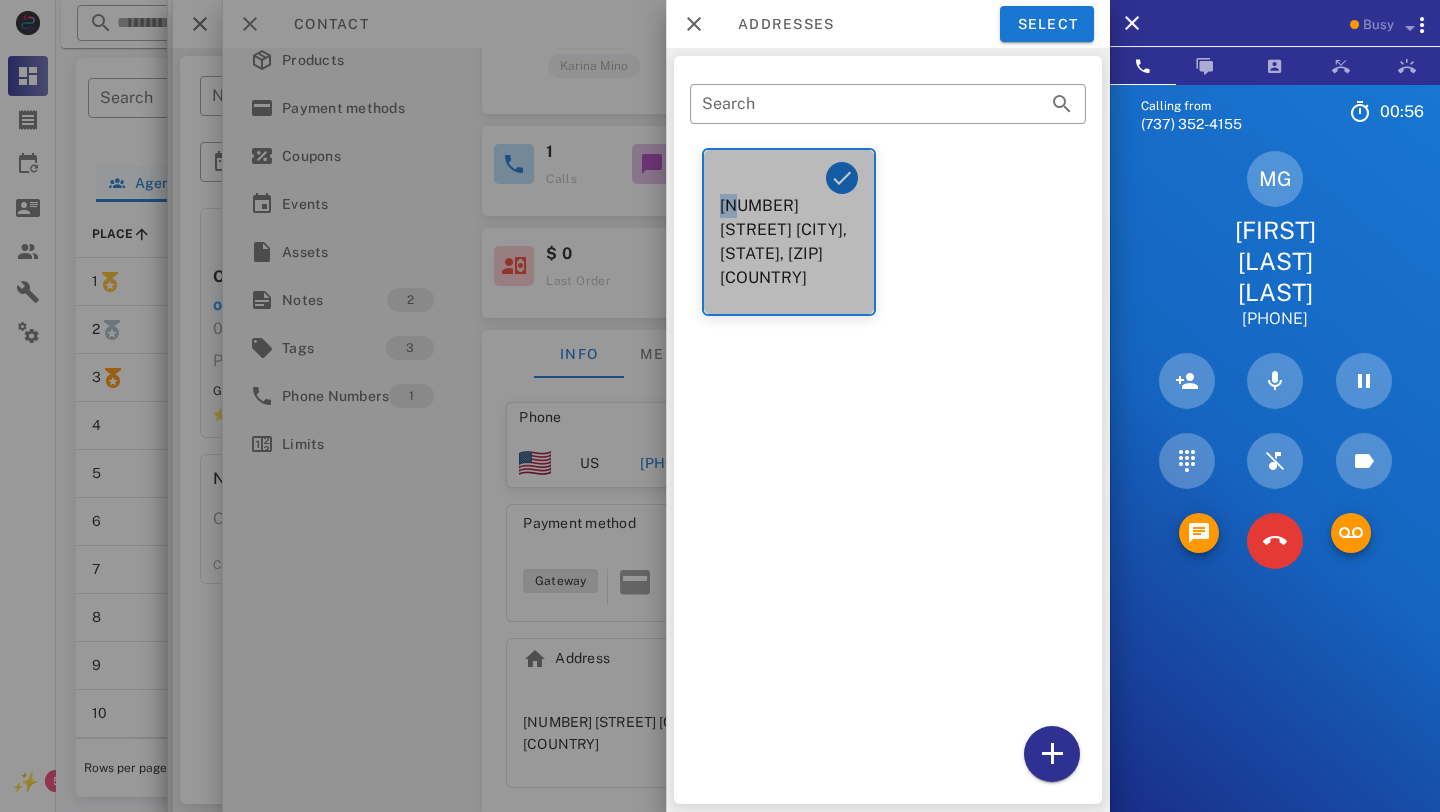 drag, startPoint x: 711, startPoint y: 202, endPoint x: 736, endPoint y: 204, distance: 25.079872 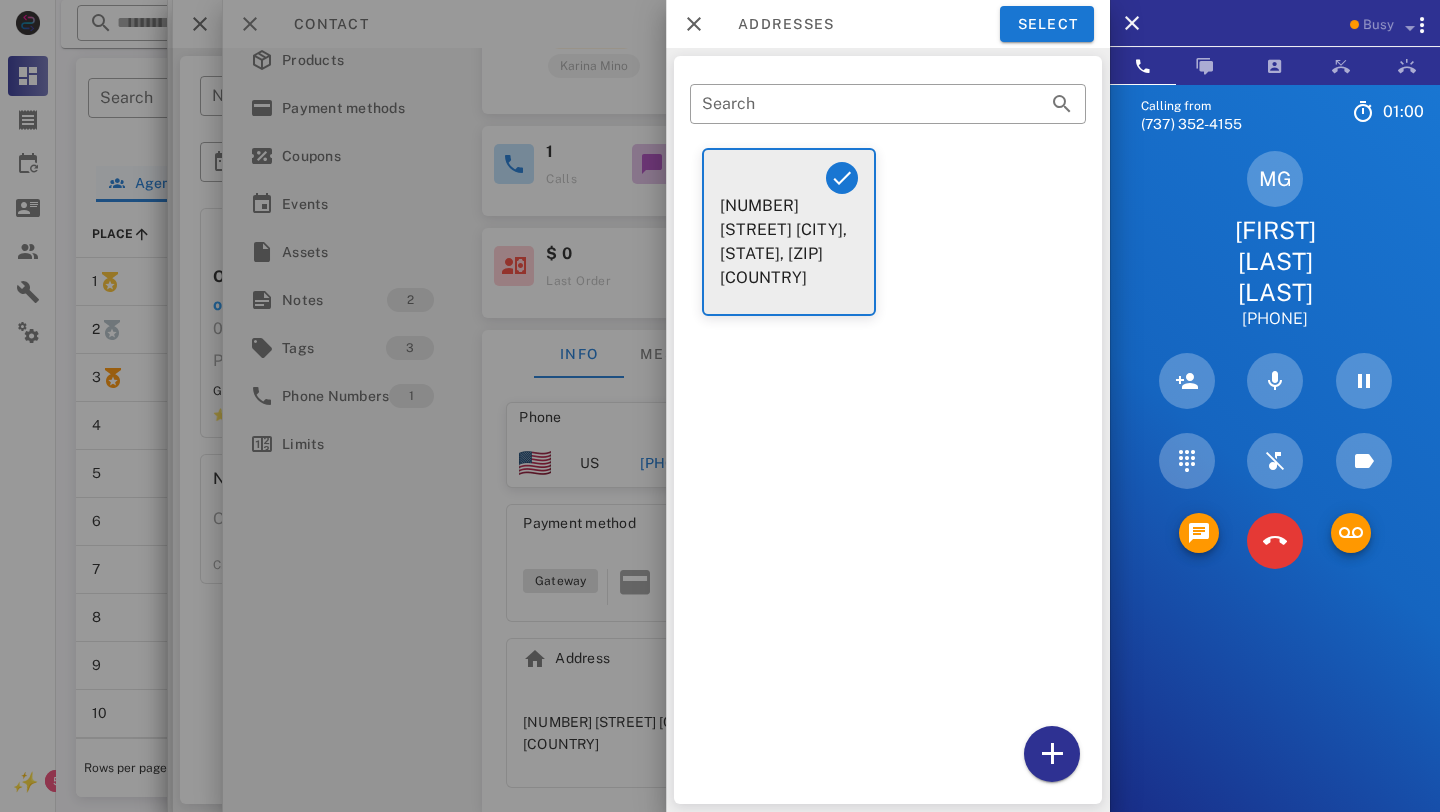 click at bounding box center [789, 176] 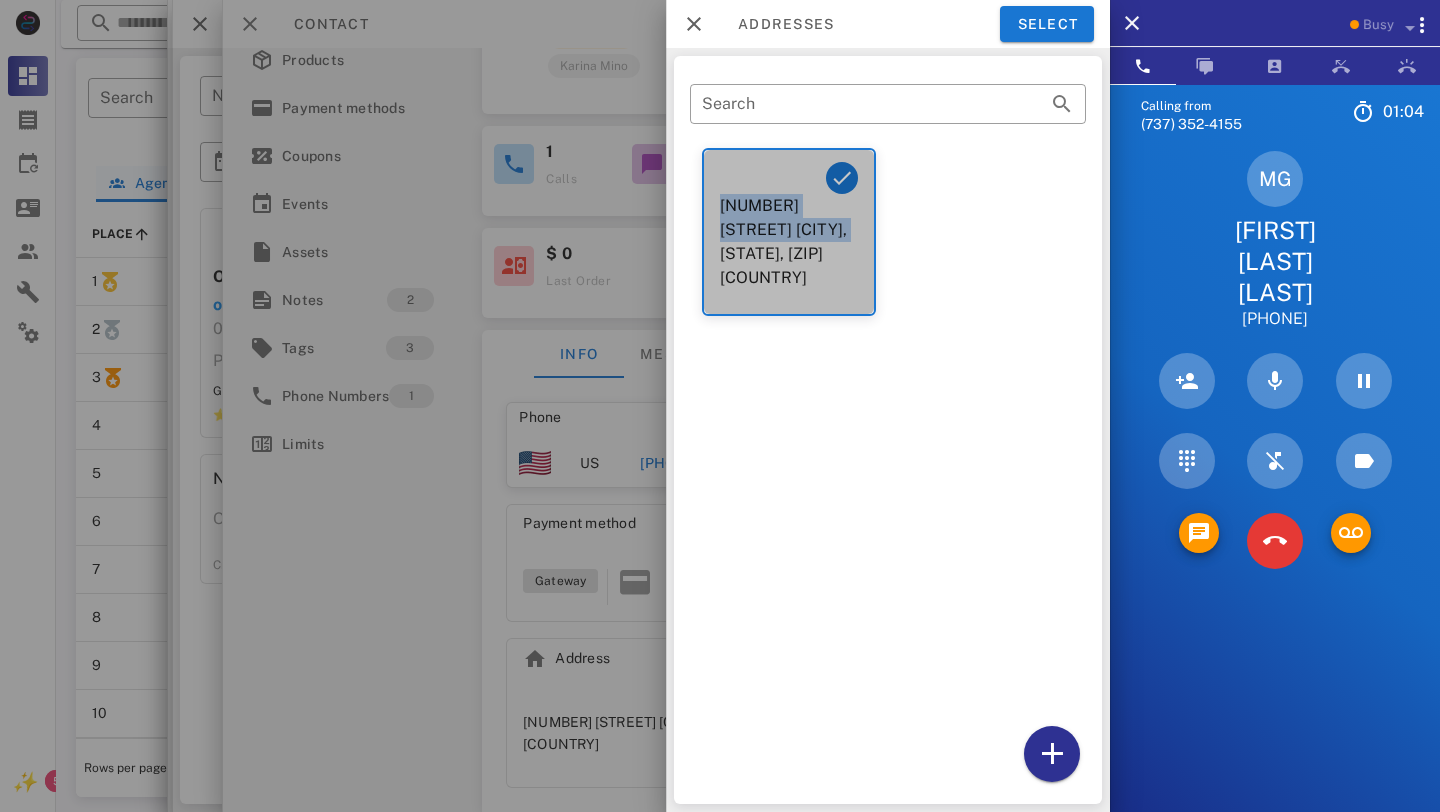drag, startPoint x: 714, startPoint y: 203, endPoint x: 853, endPoint y: 225, distance: 140.73024 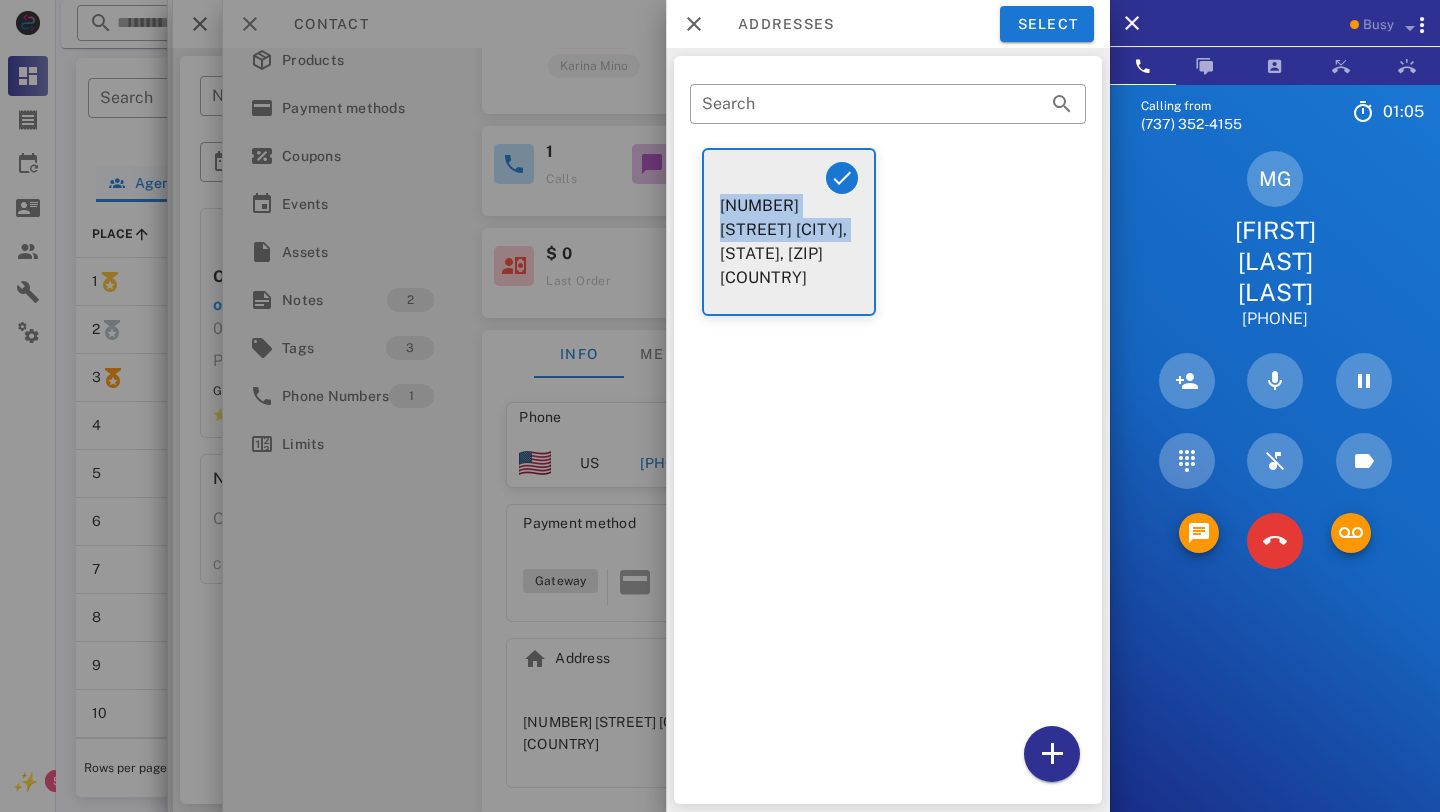copy on "1125 South Cleveland Street." 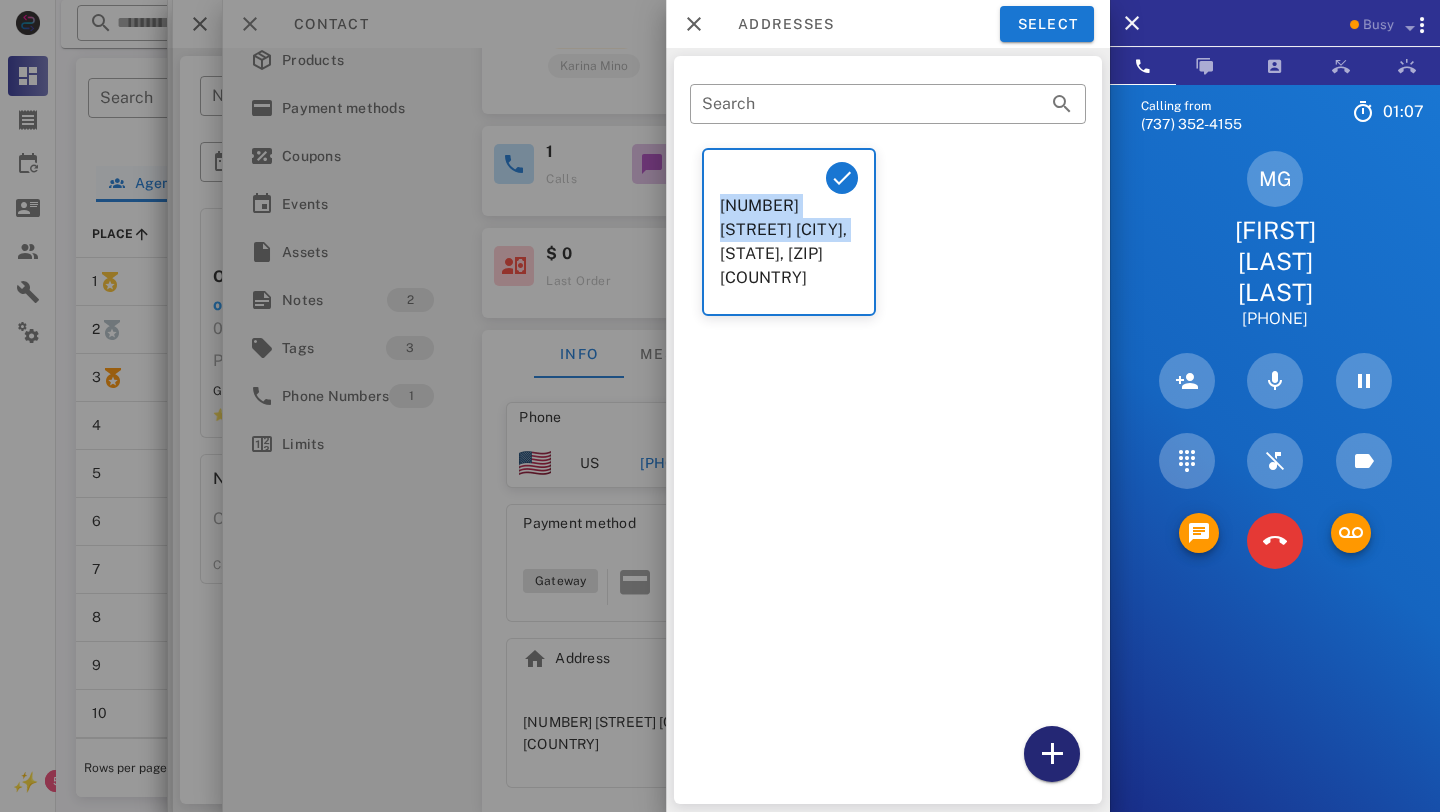 click at bounding box center (1052, 754) 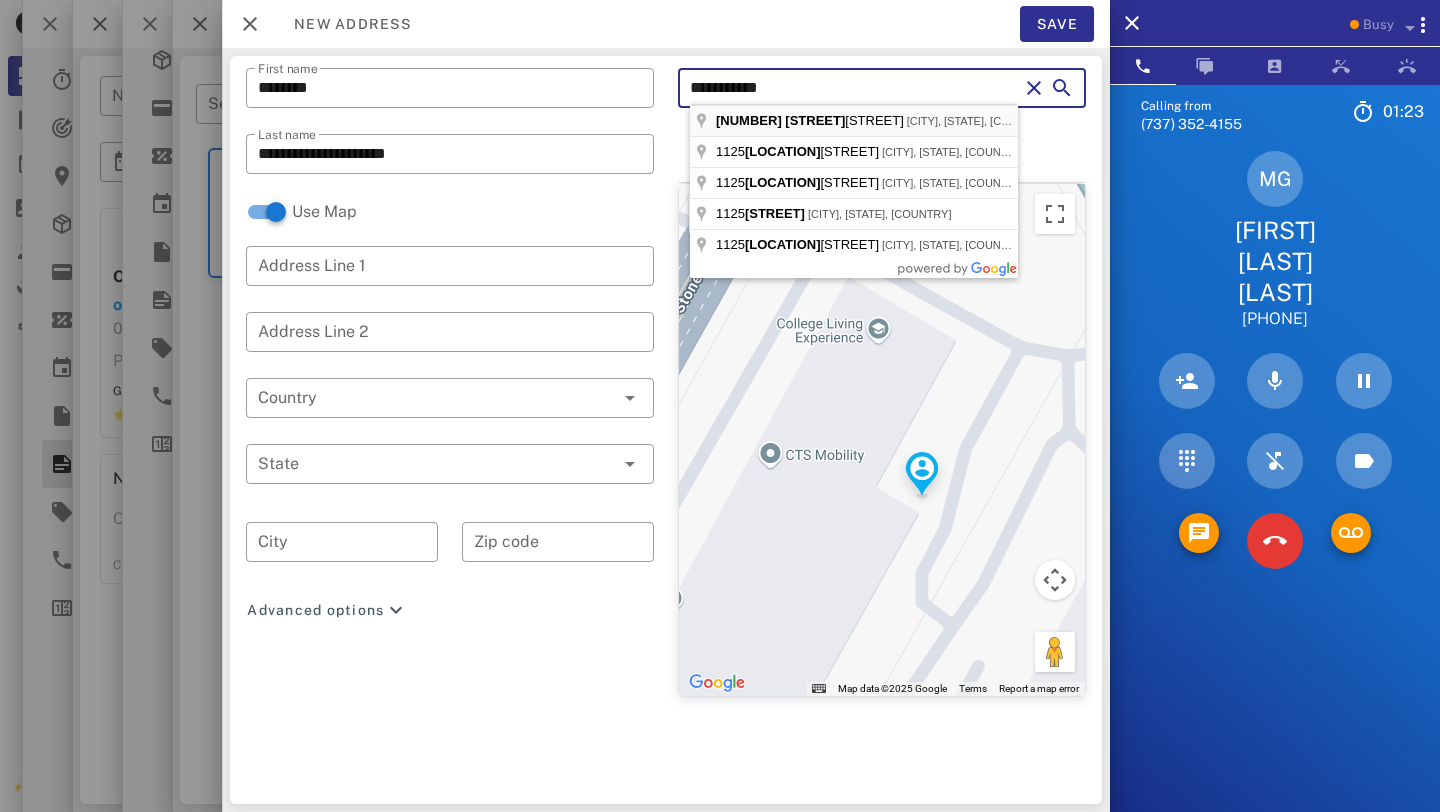 type on "**********" 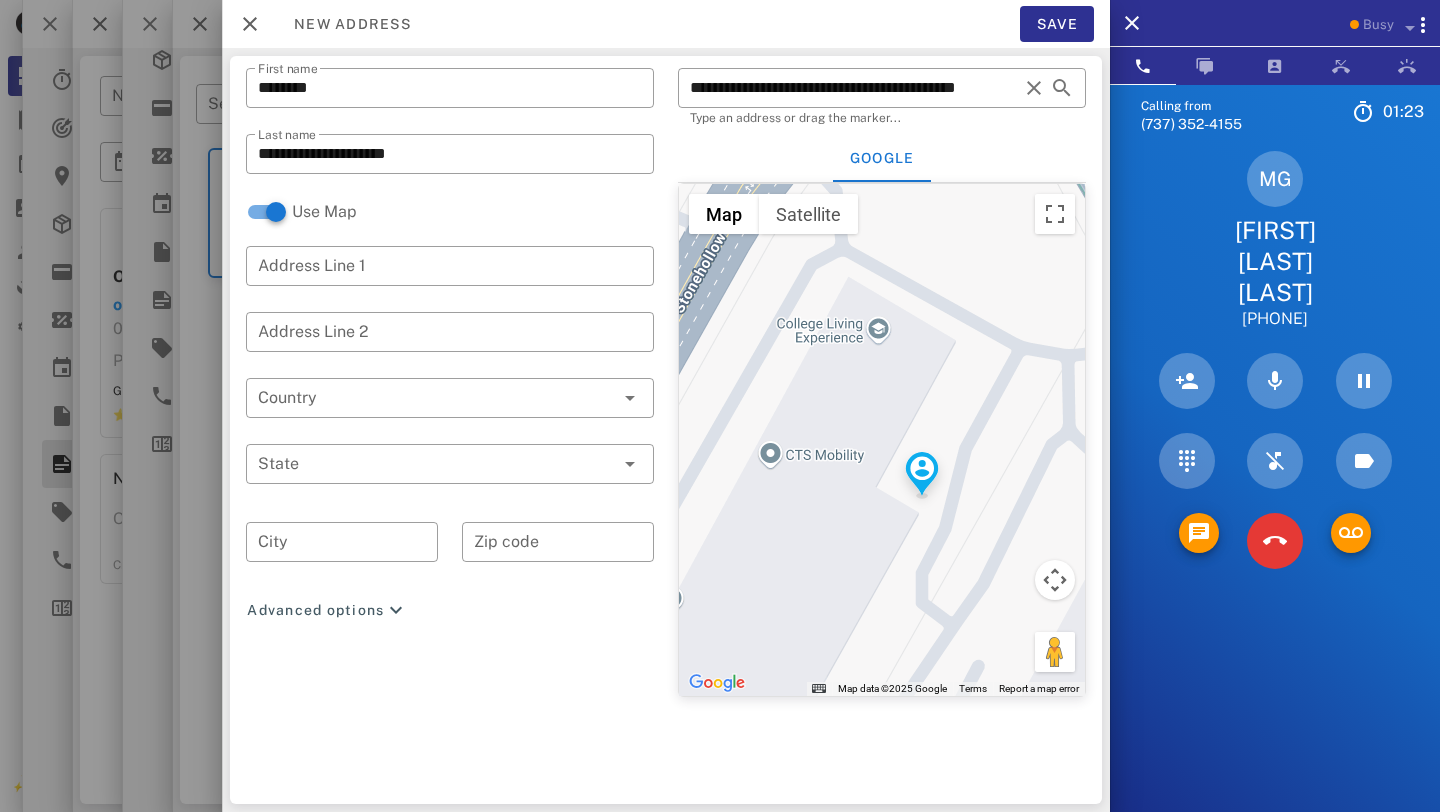 type on "**********" 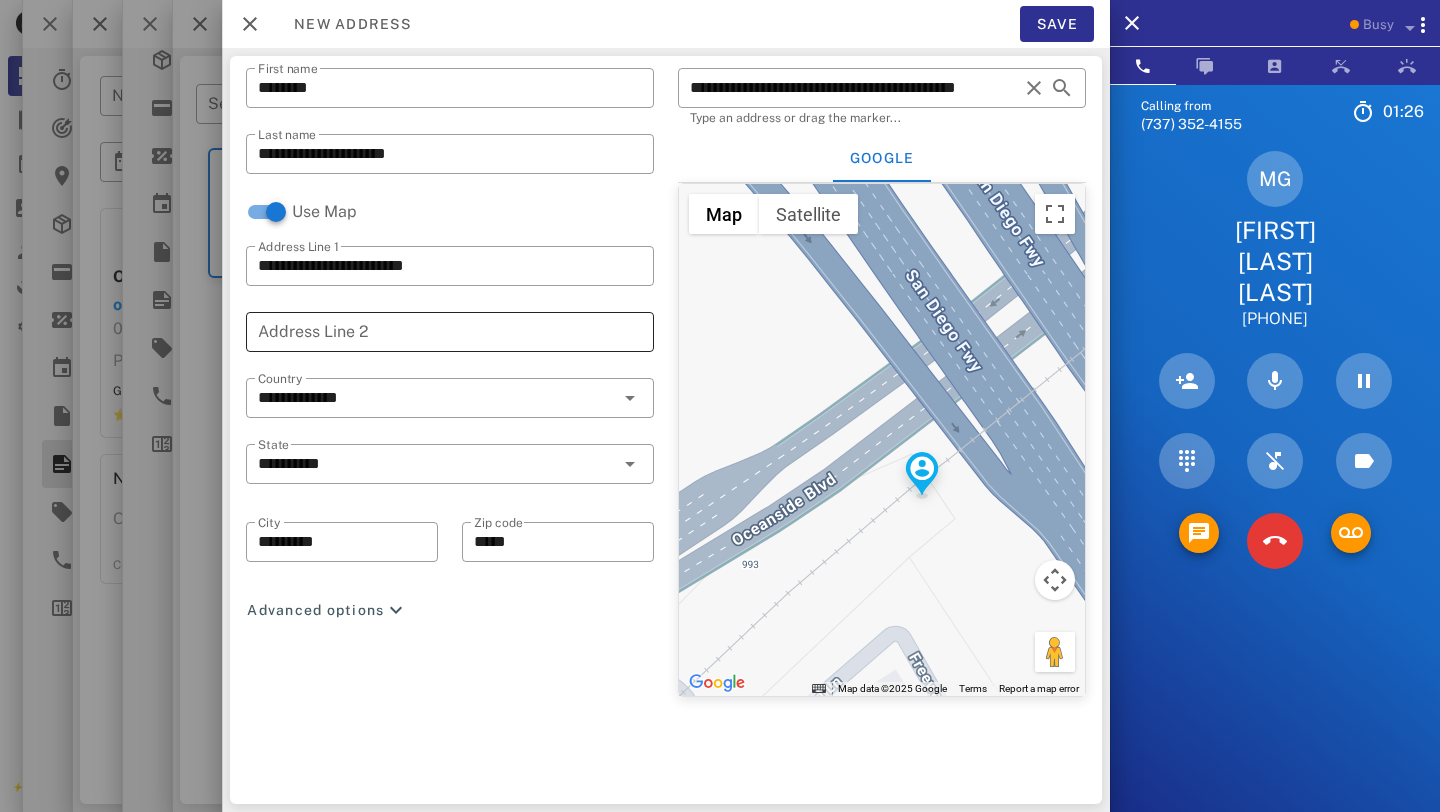 click on "Address Line 2" at bounding box center [450, 332] 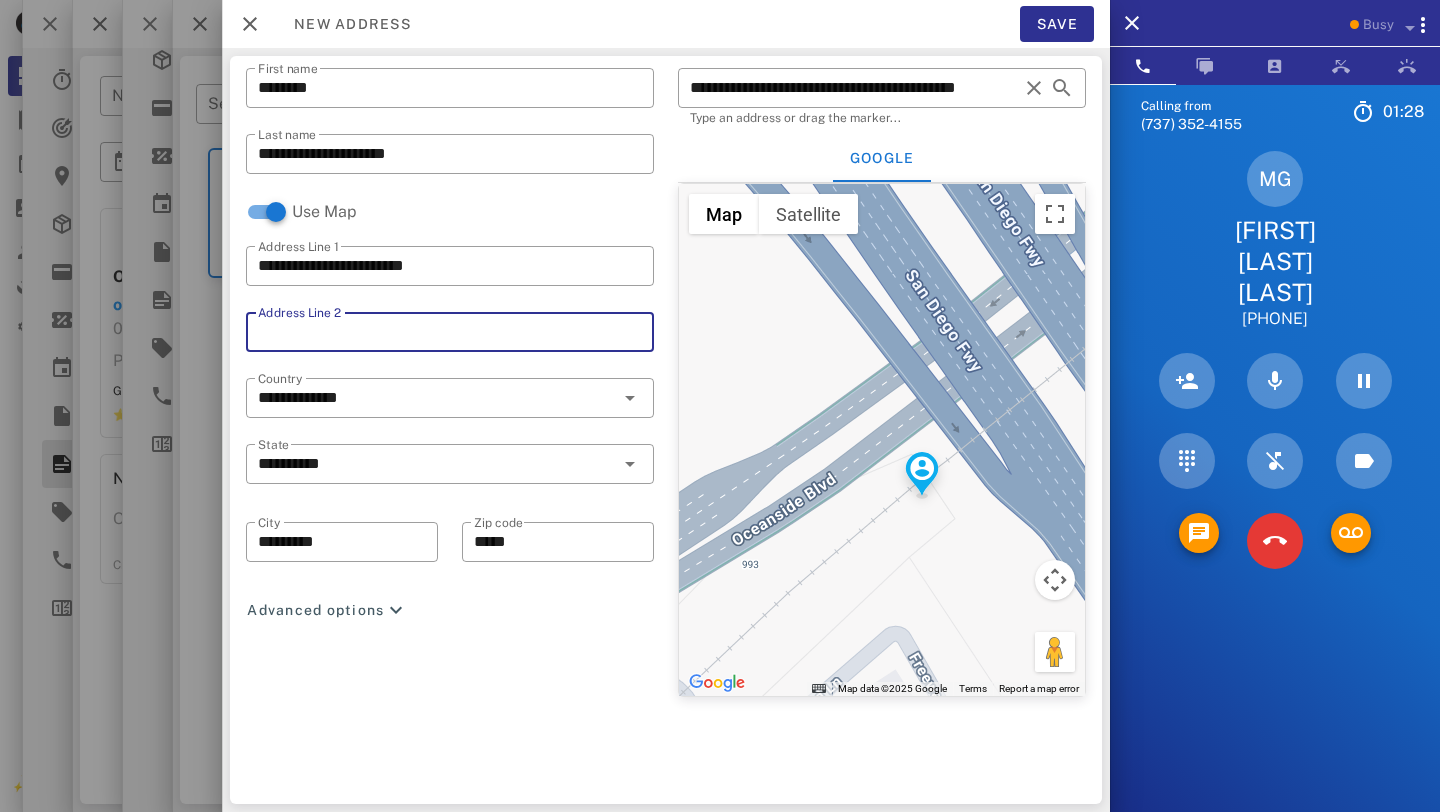type on "*" 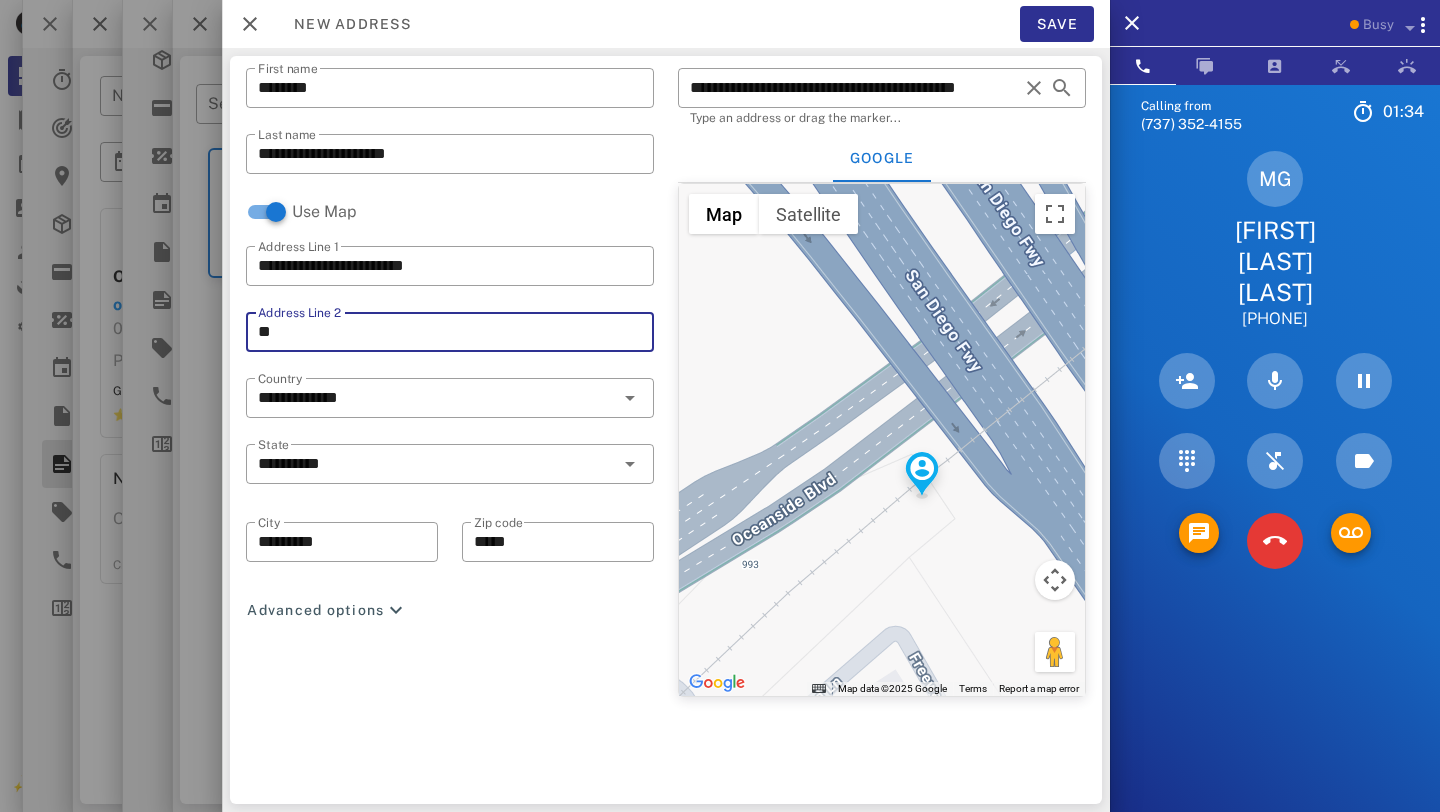 type on "*" 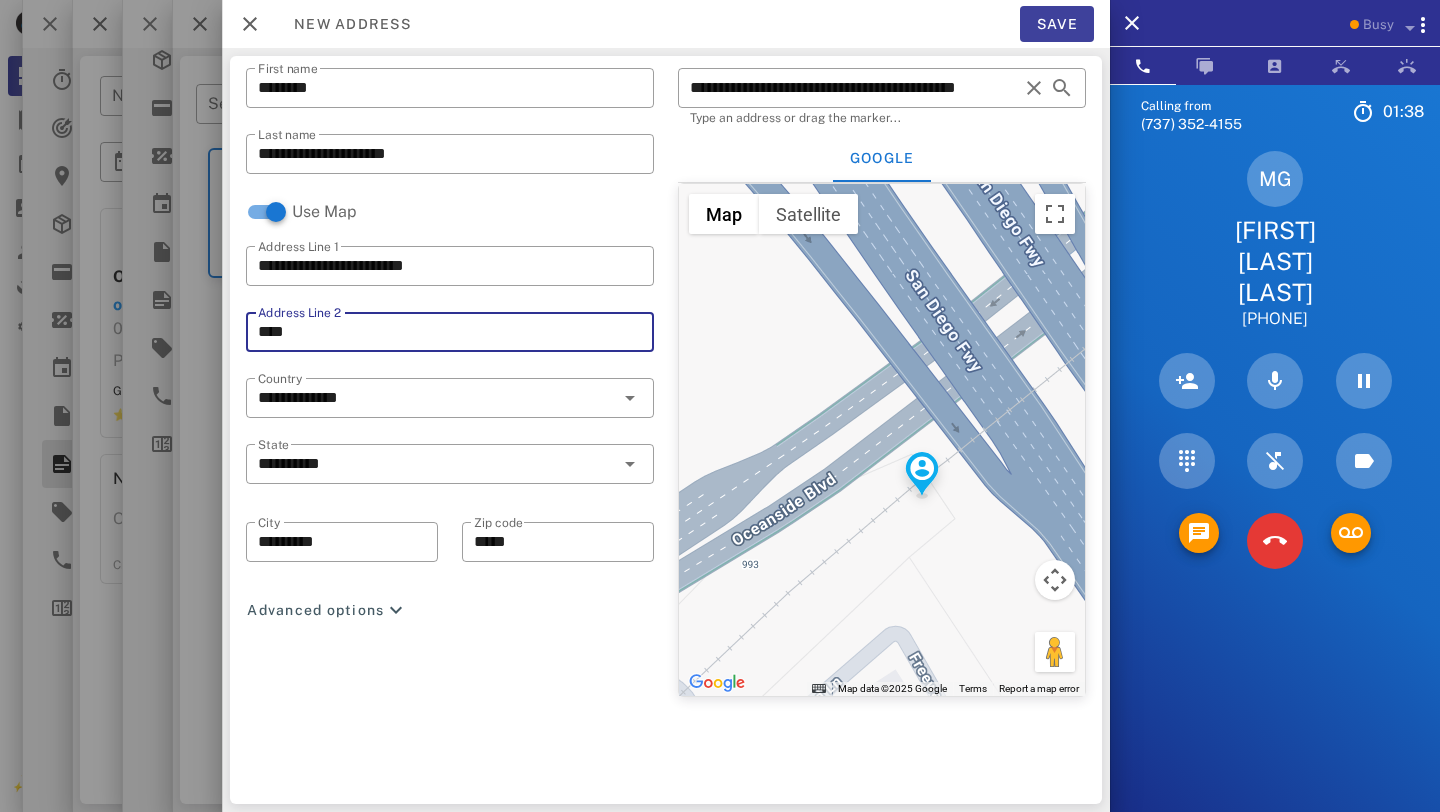 type on "****" 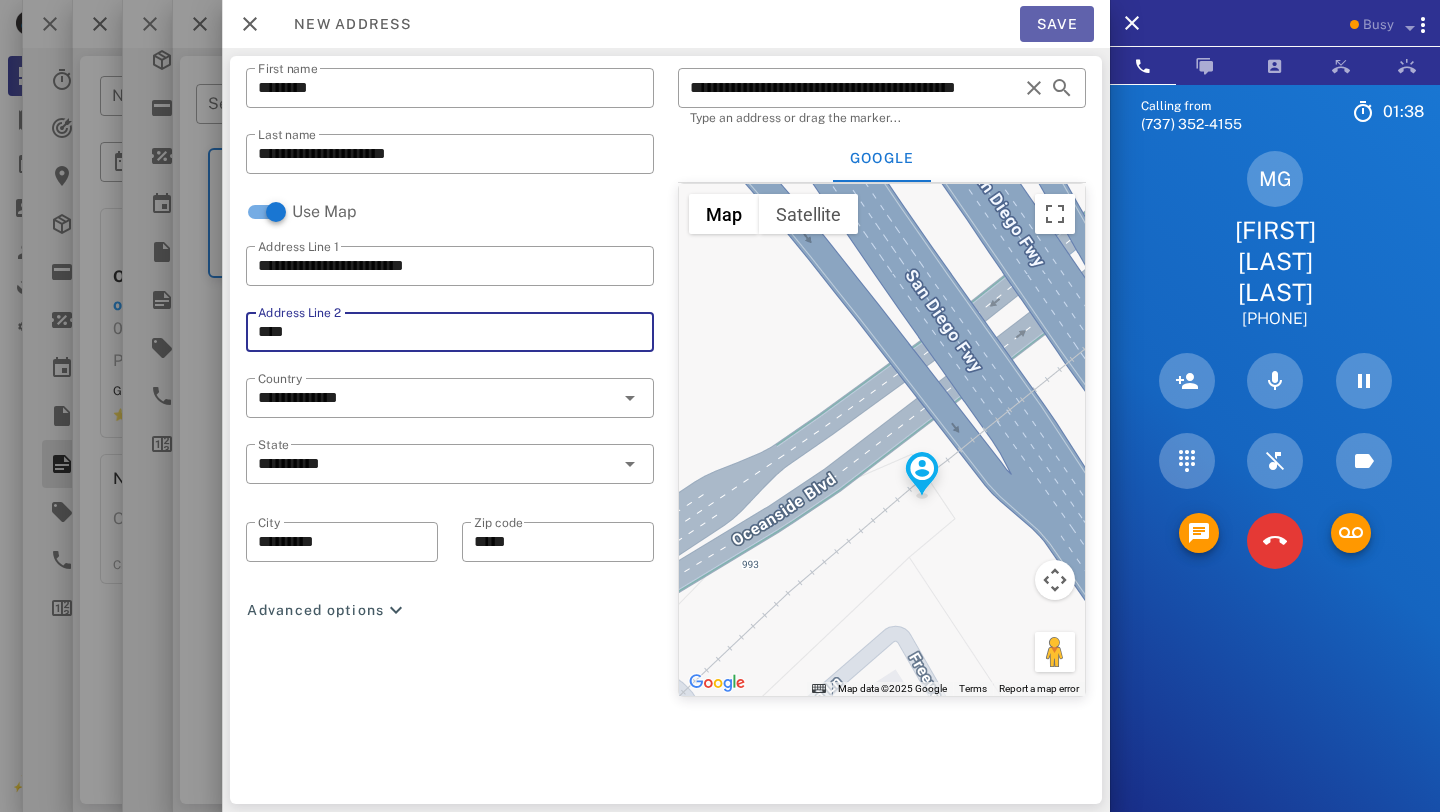 click on "Save" at bounding box center (1057, 24) 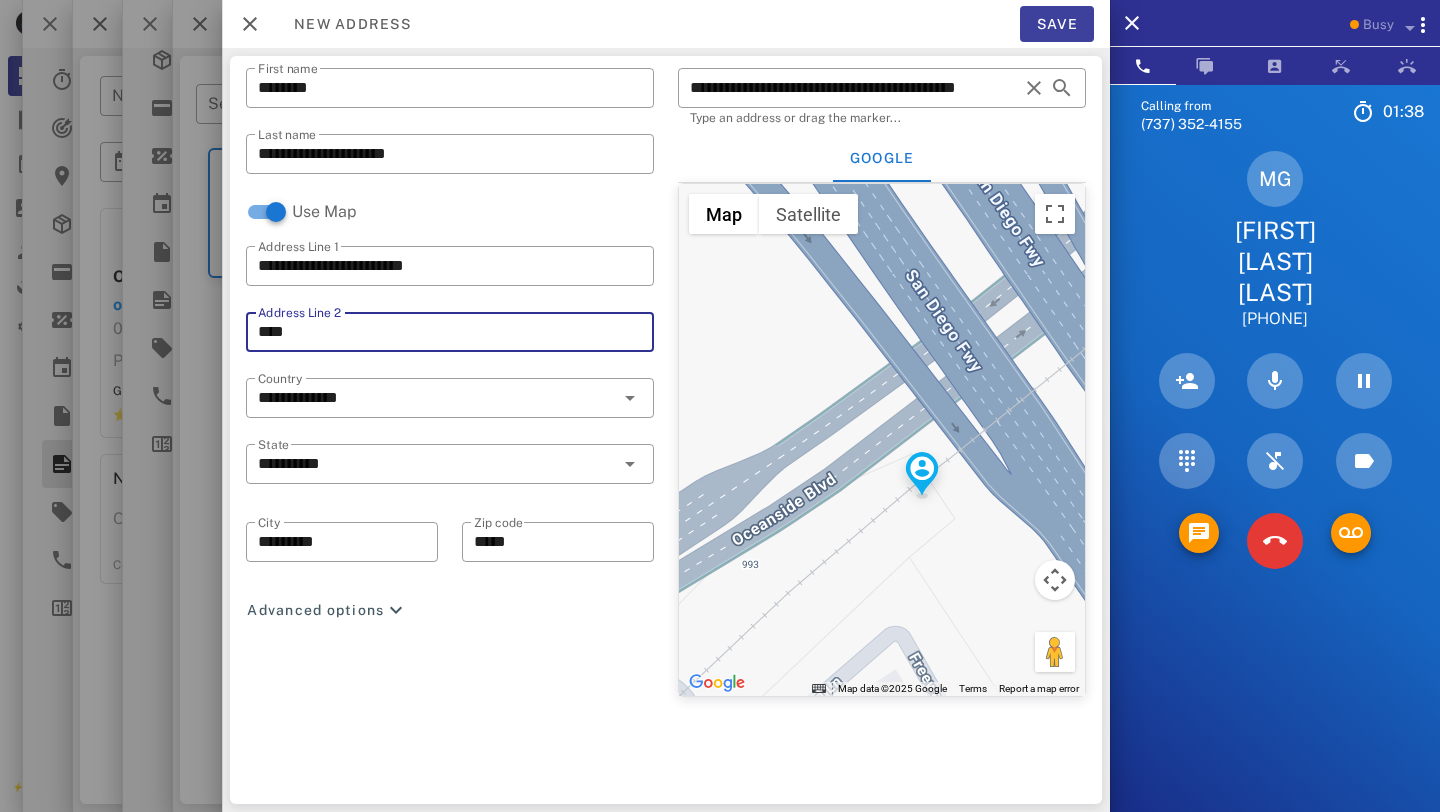 type on "**********" 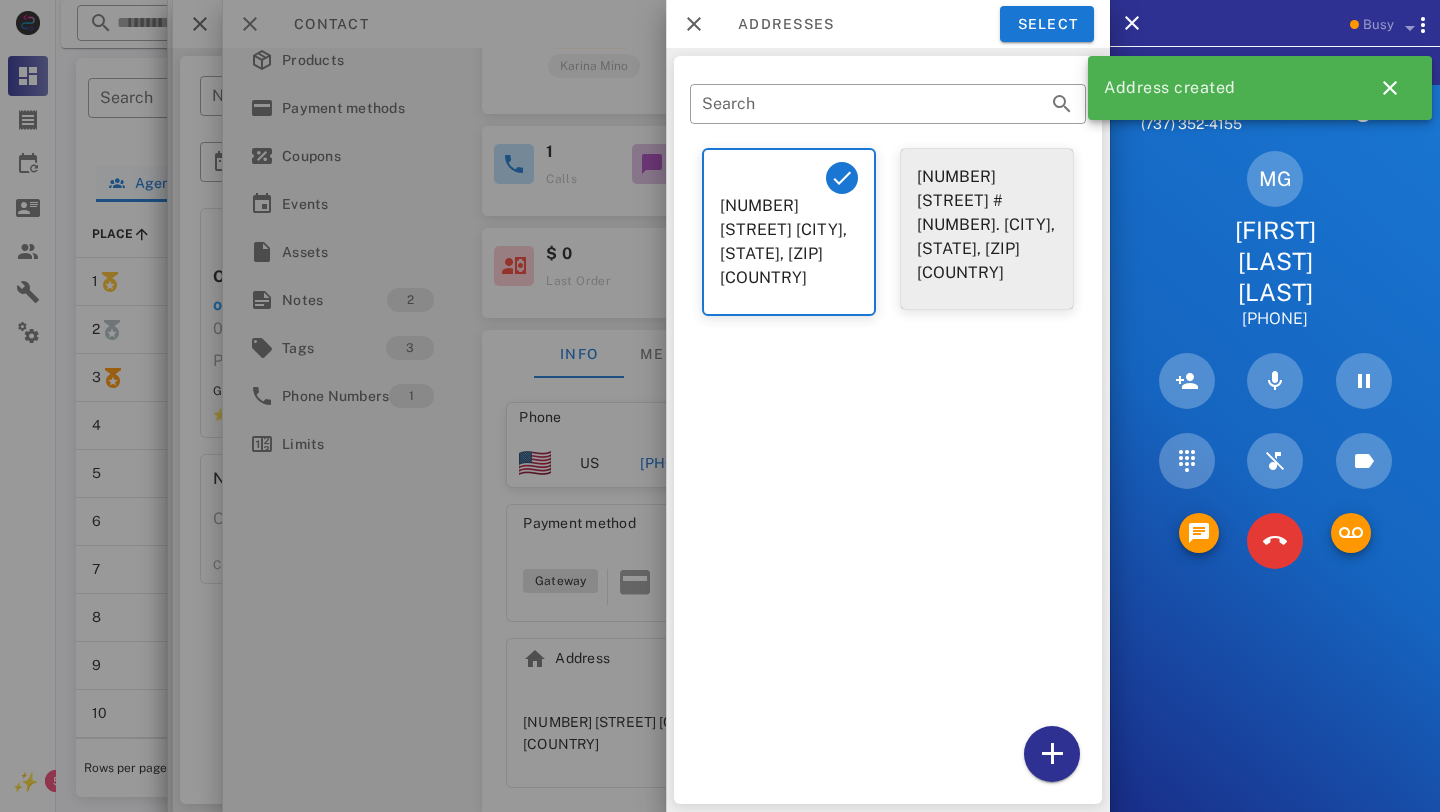 click on "1125 Oceanside Boulevard #101.
Oceanside, CA, 92054.
US" at bounding box center (987, 225) 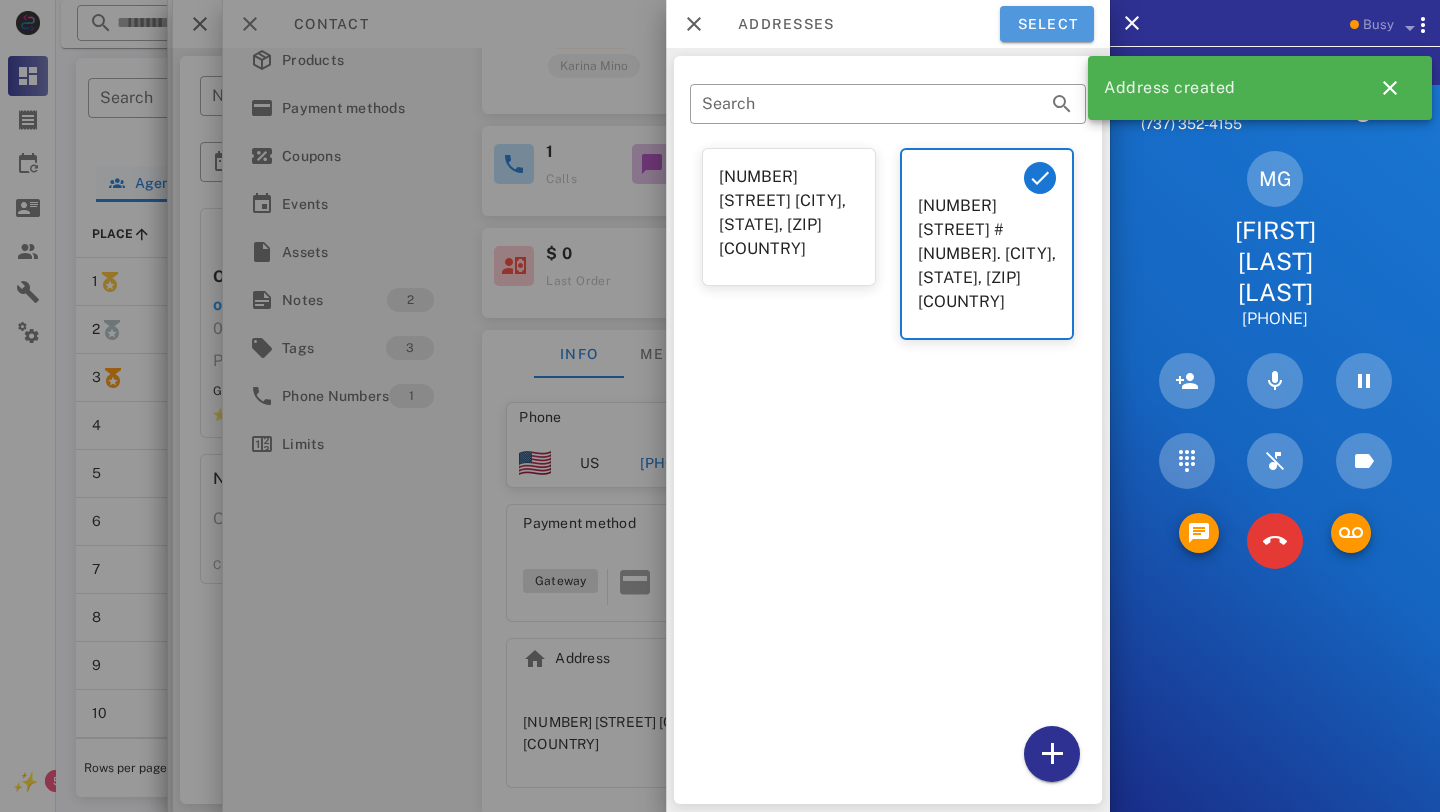 click on "Select" at bounding box center (1047, 24) 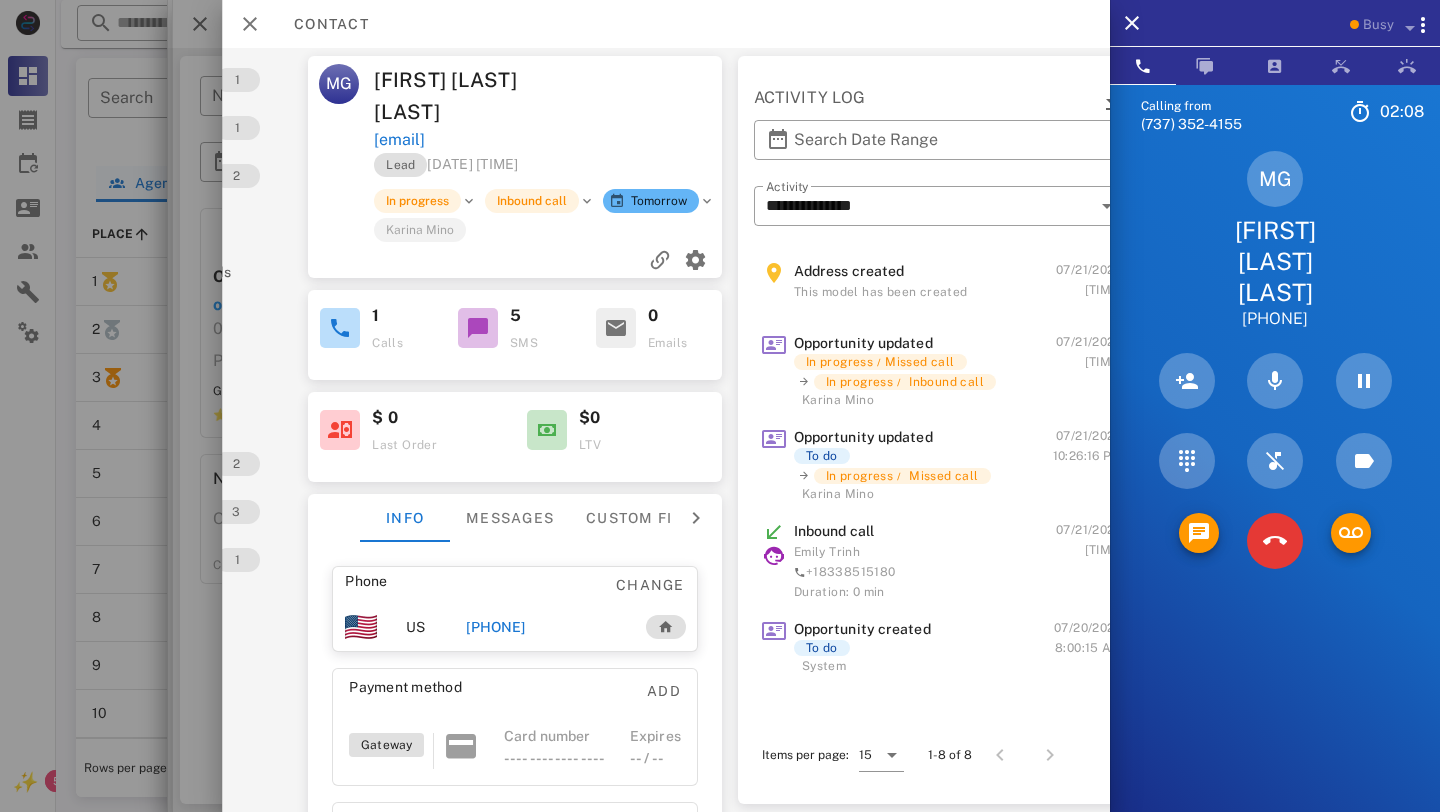 scroll, scrollTop: 0, scrollLeft: 181, axis: horizontal 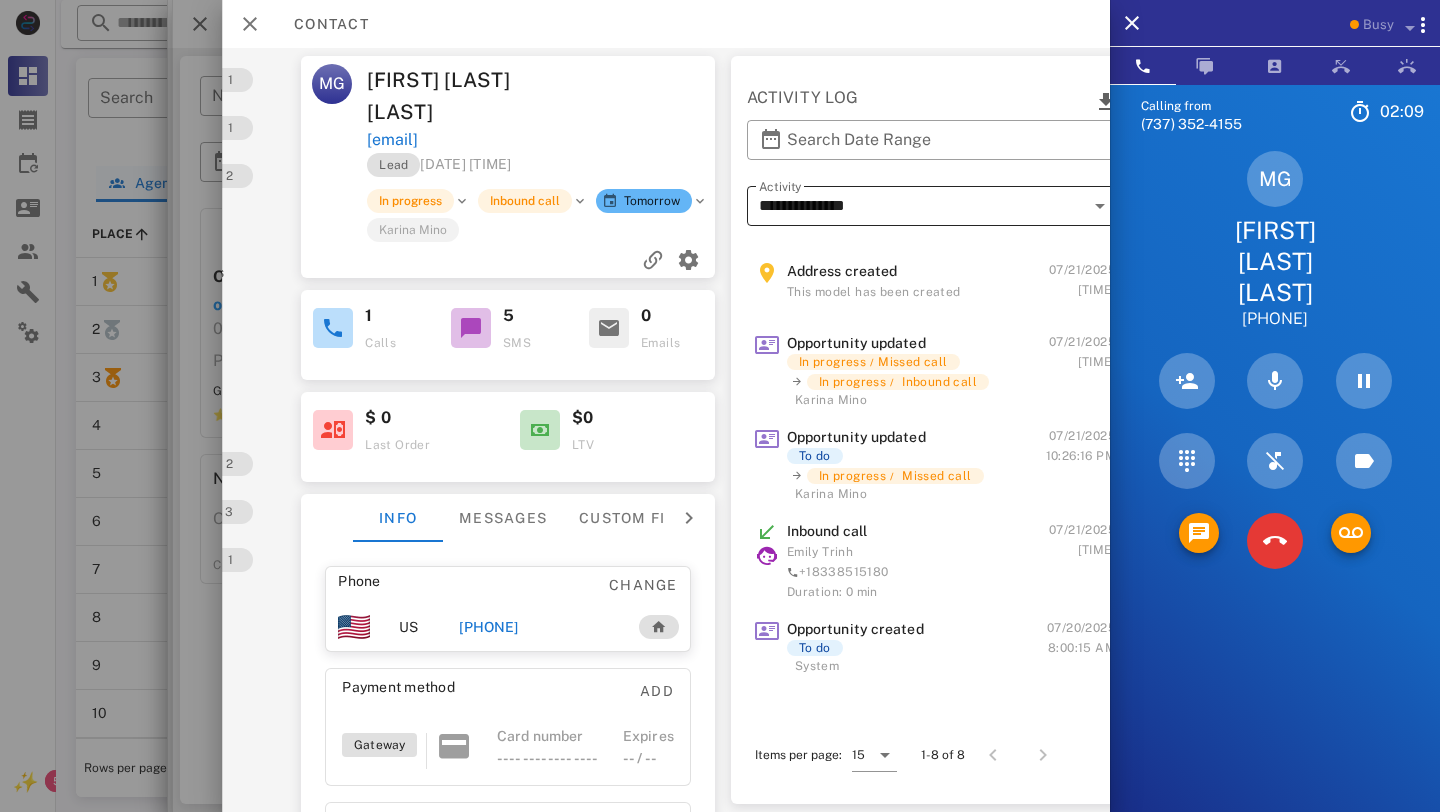 click on "**********" at bounding box center [921, 206] 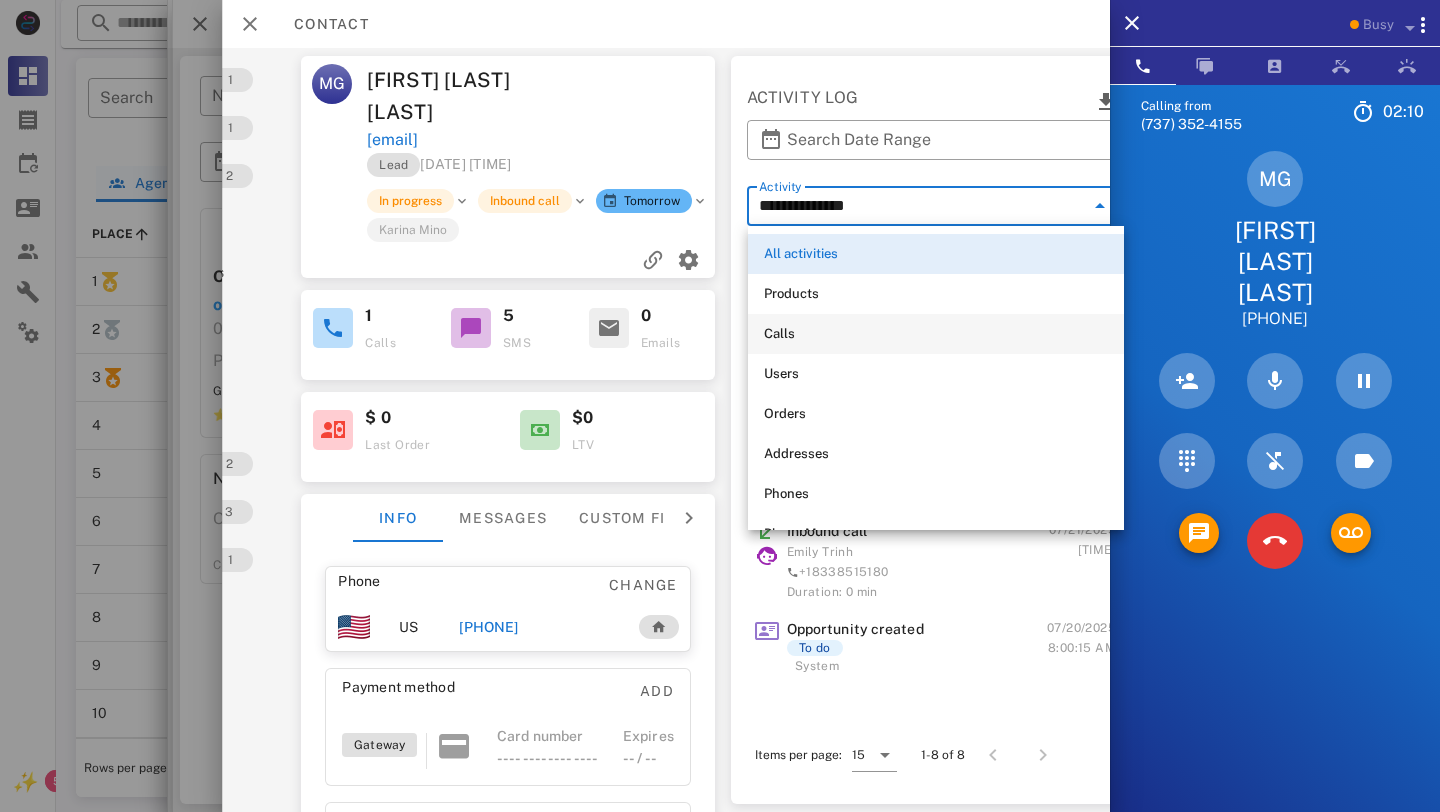 click on "Calls" at bounding box center [936, 334] 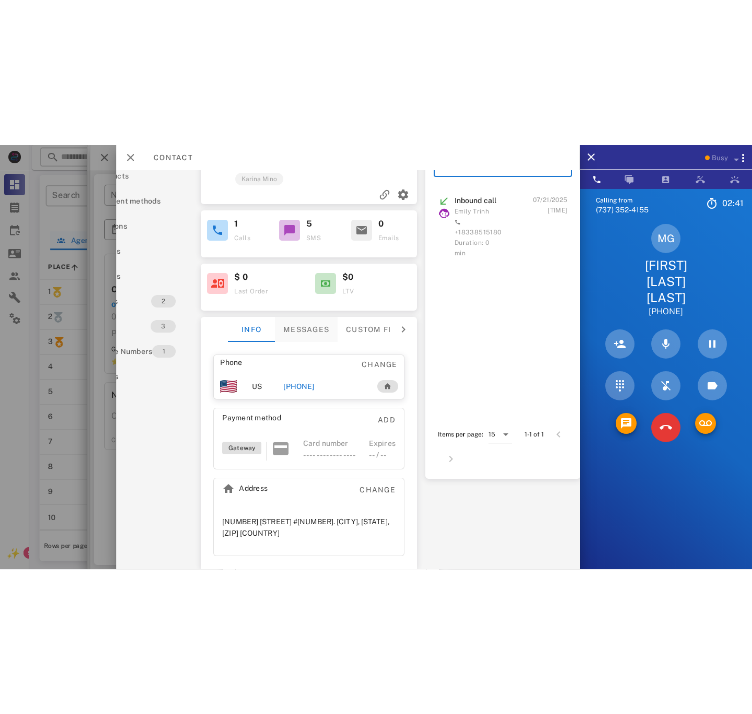 scroll, scrollTop: 197, scrollLeft: 0, axis: vertical 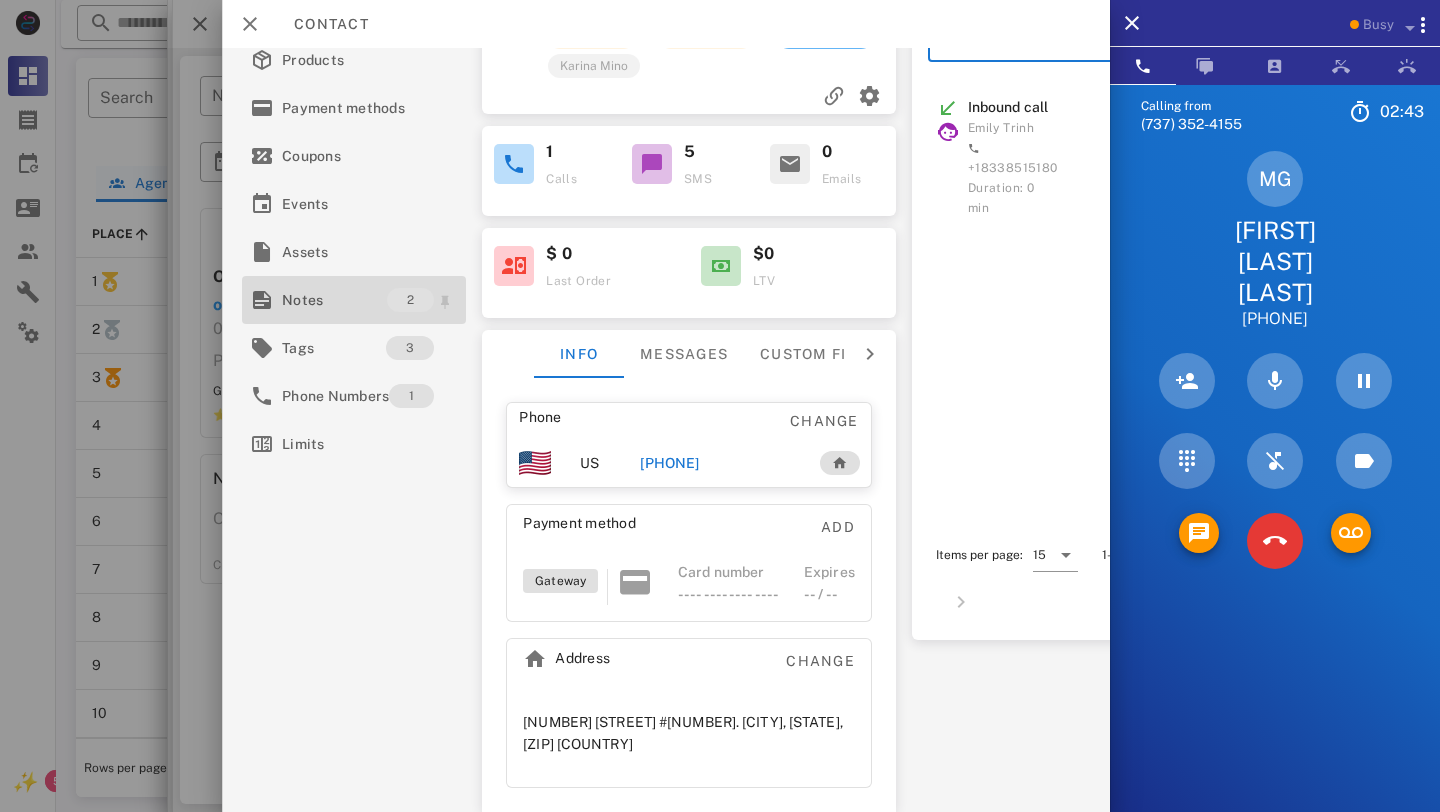 click on "Notes" at bounding box center (334, 300) 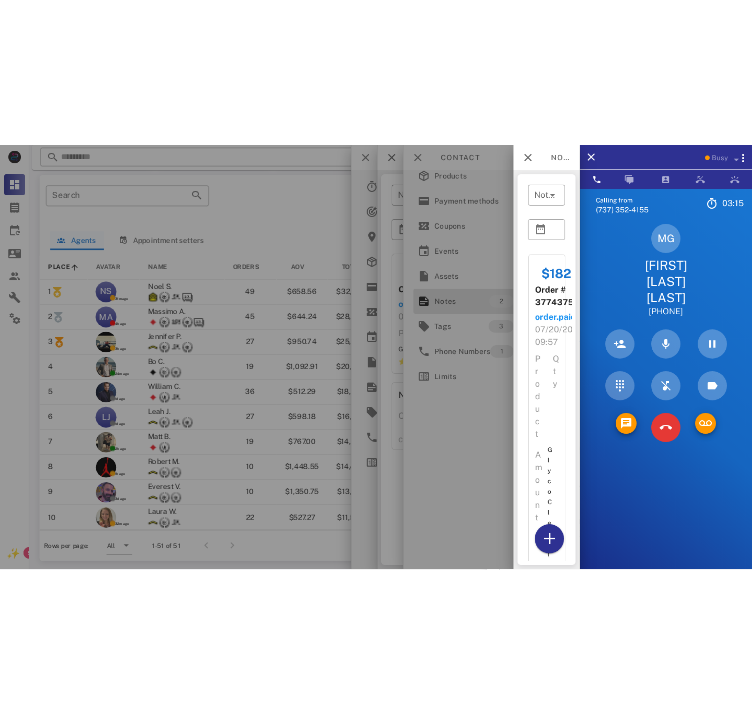 scroll, scrollTop: 999760, scrollLeft: 999344, axis: both 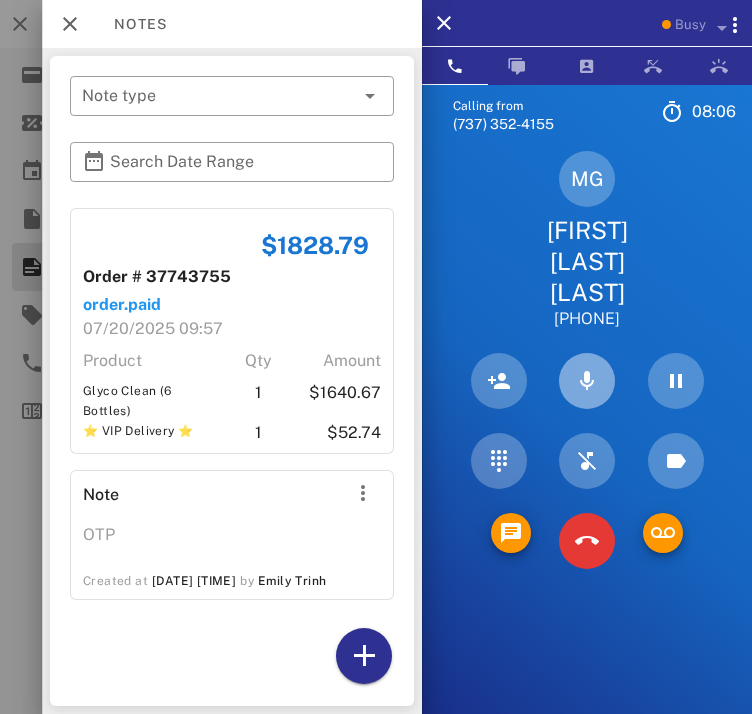 click at bounding box center (587, 381) 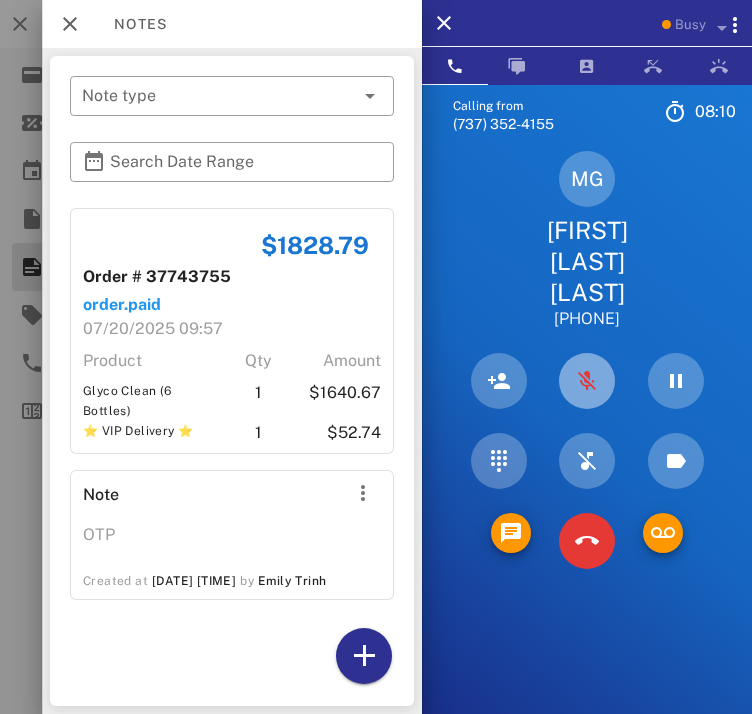 click at bounding box center [587, 381] 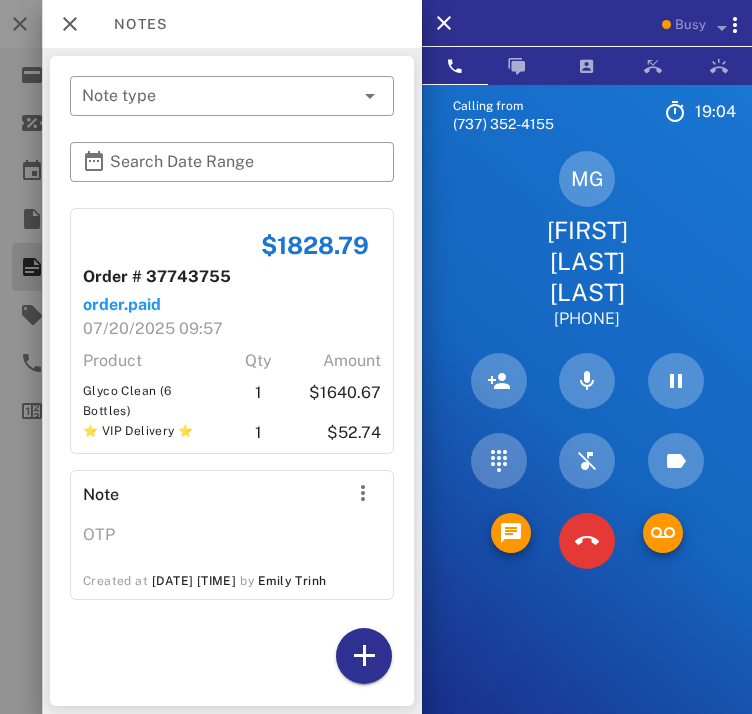 scroll, scrollTop: 850, scrollLeft: 0, axis: vertical 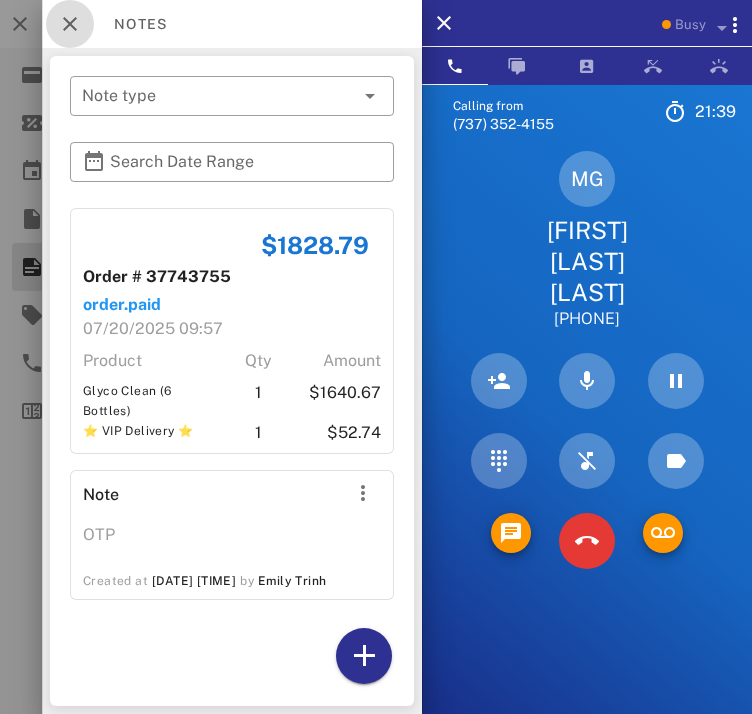 click at bounding box center [70, 24] 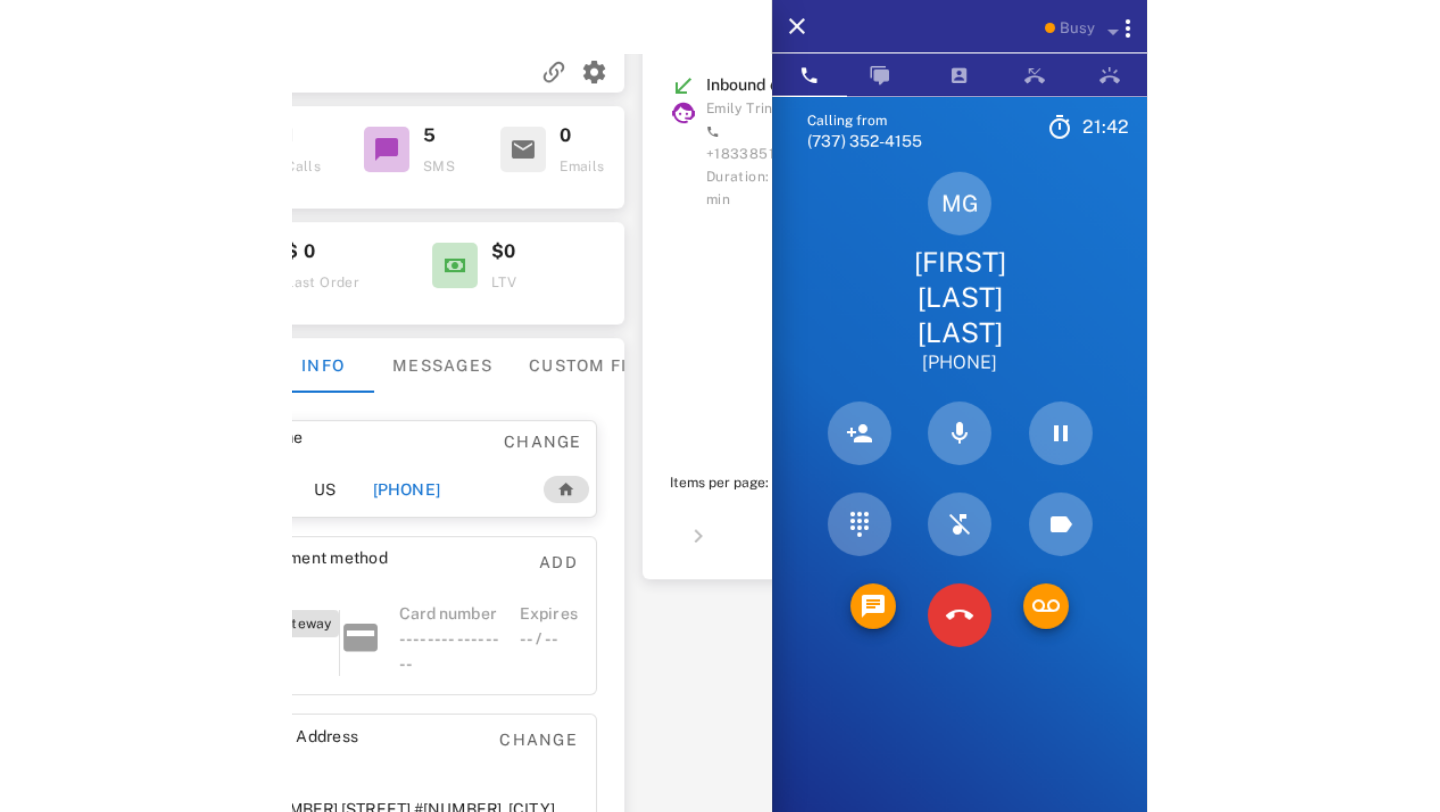 scroll, scrollTop: 826, scrollLeft: 0, axis: vertical 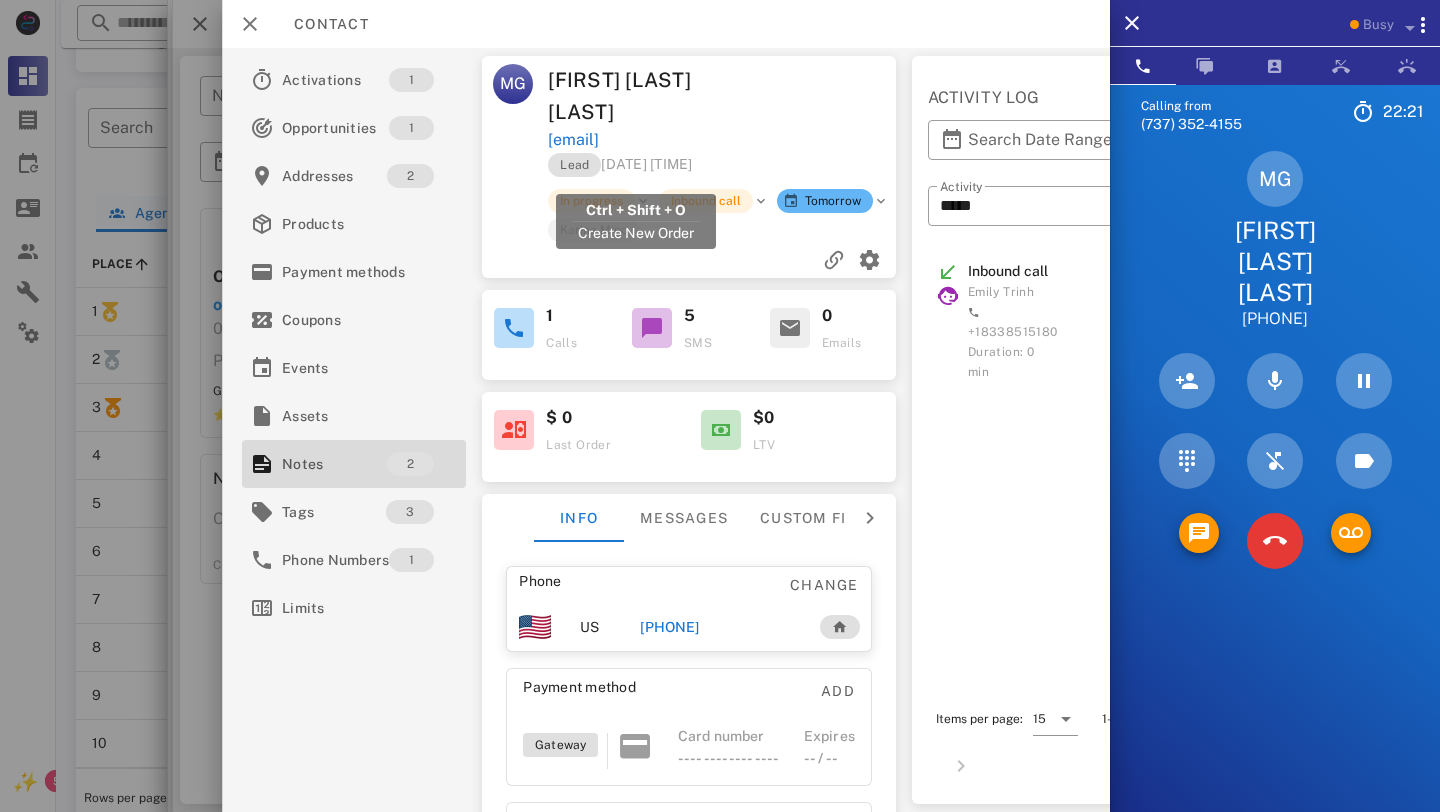 click on "mgsilveira1@gmail.com" at bounding box center (573, 140) 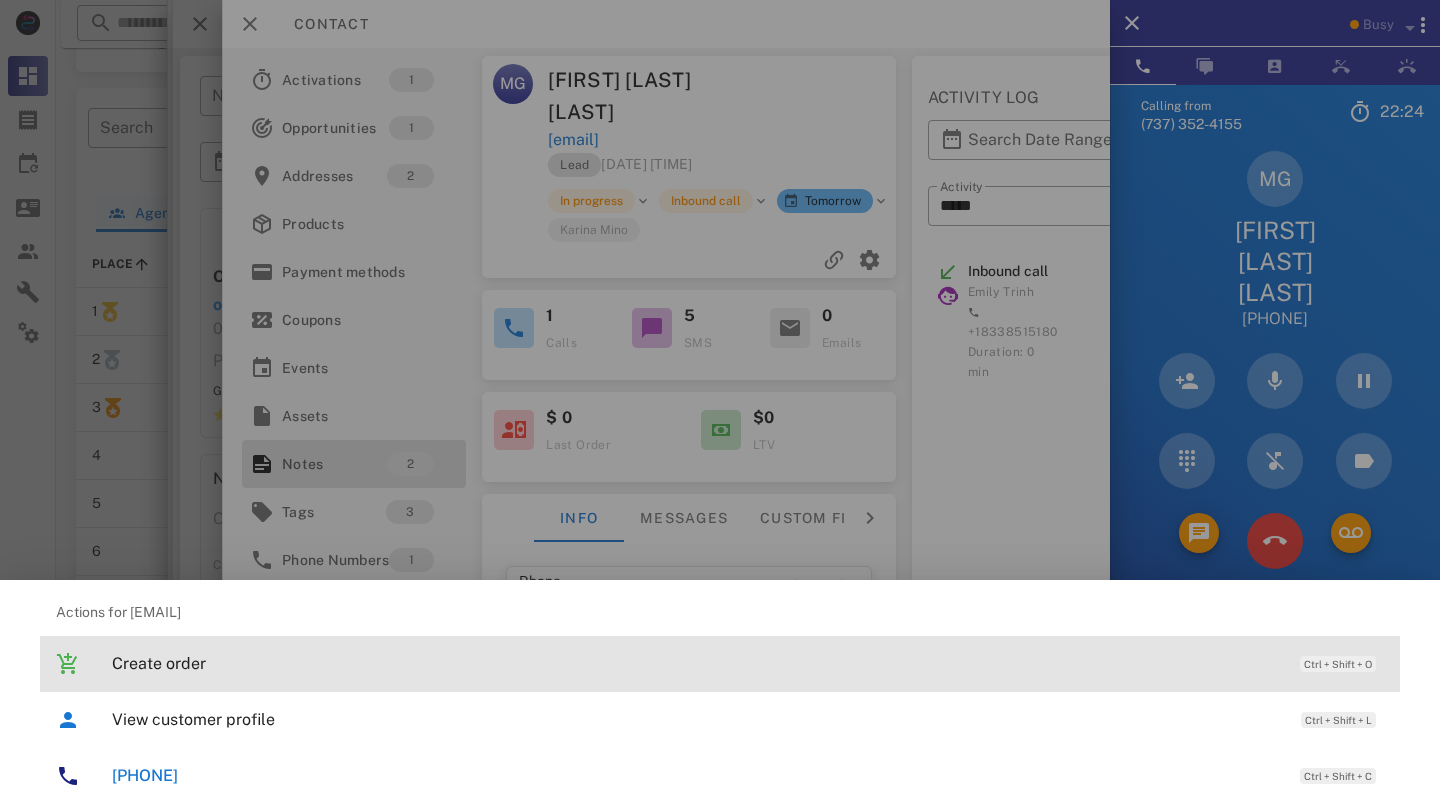 click on "Create order" at bounding box center [696, 663] 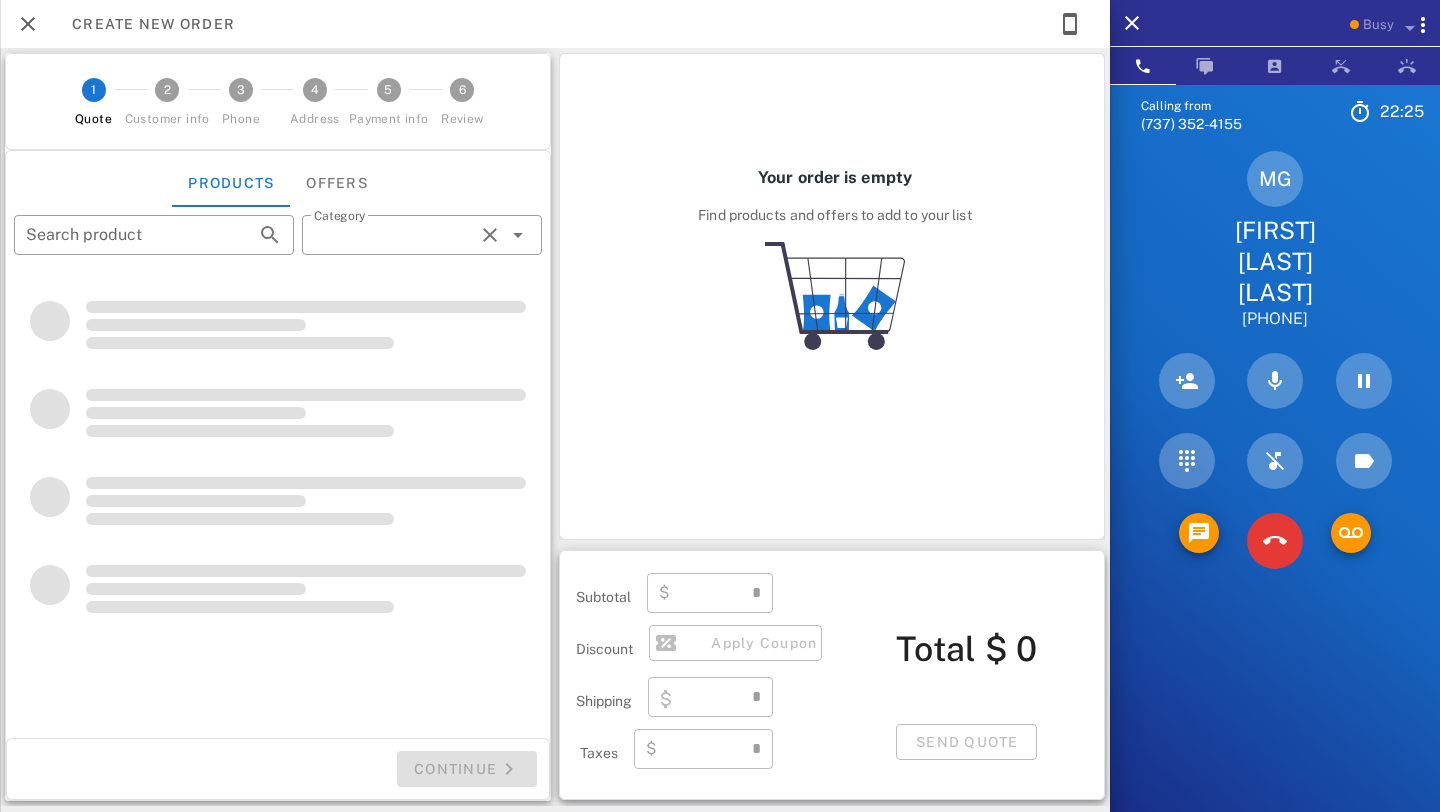 type on "**********" 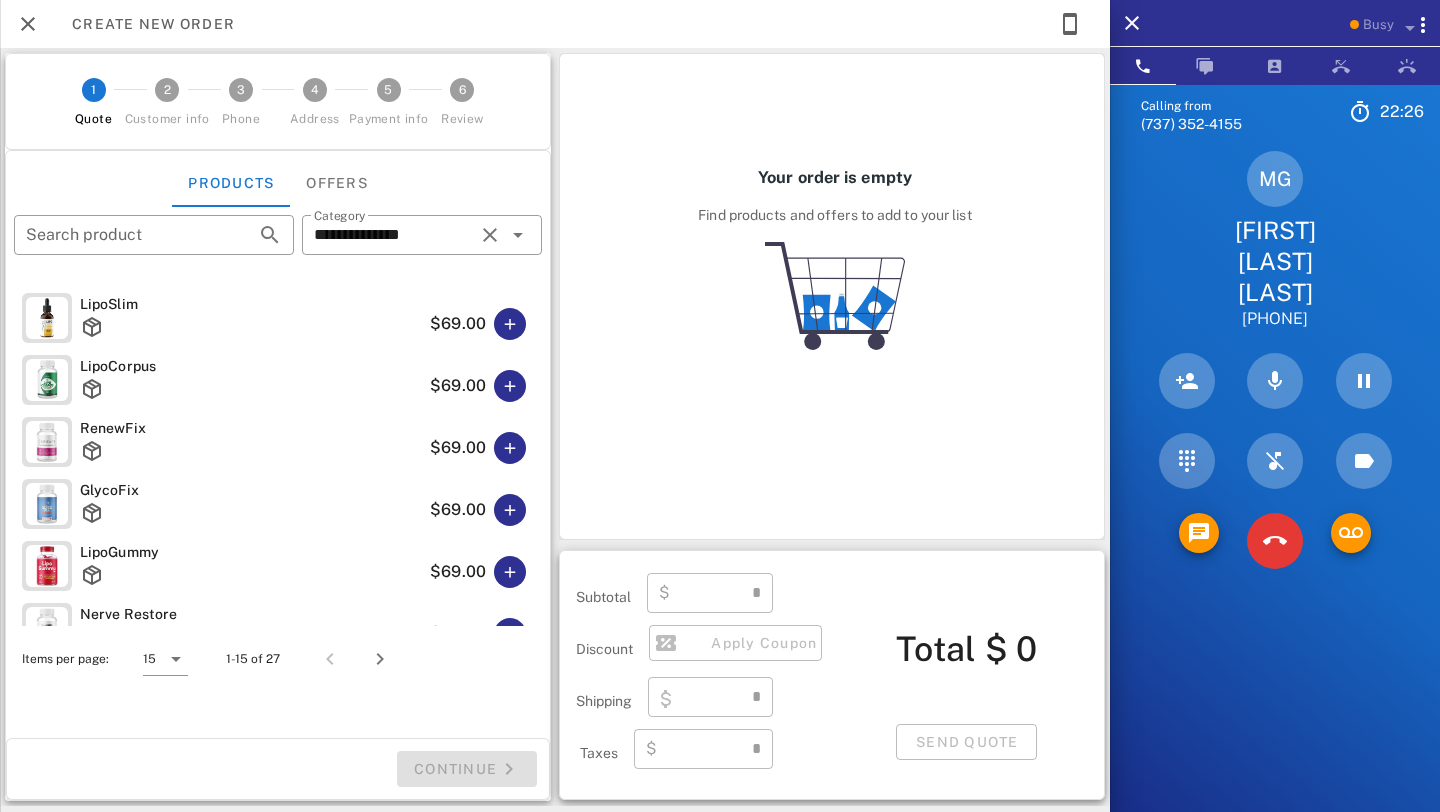 type on "****" 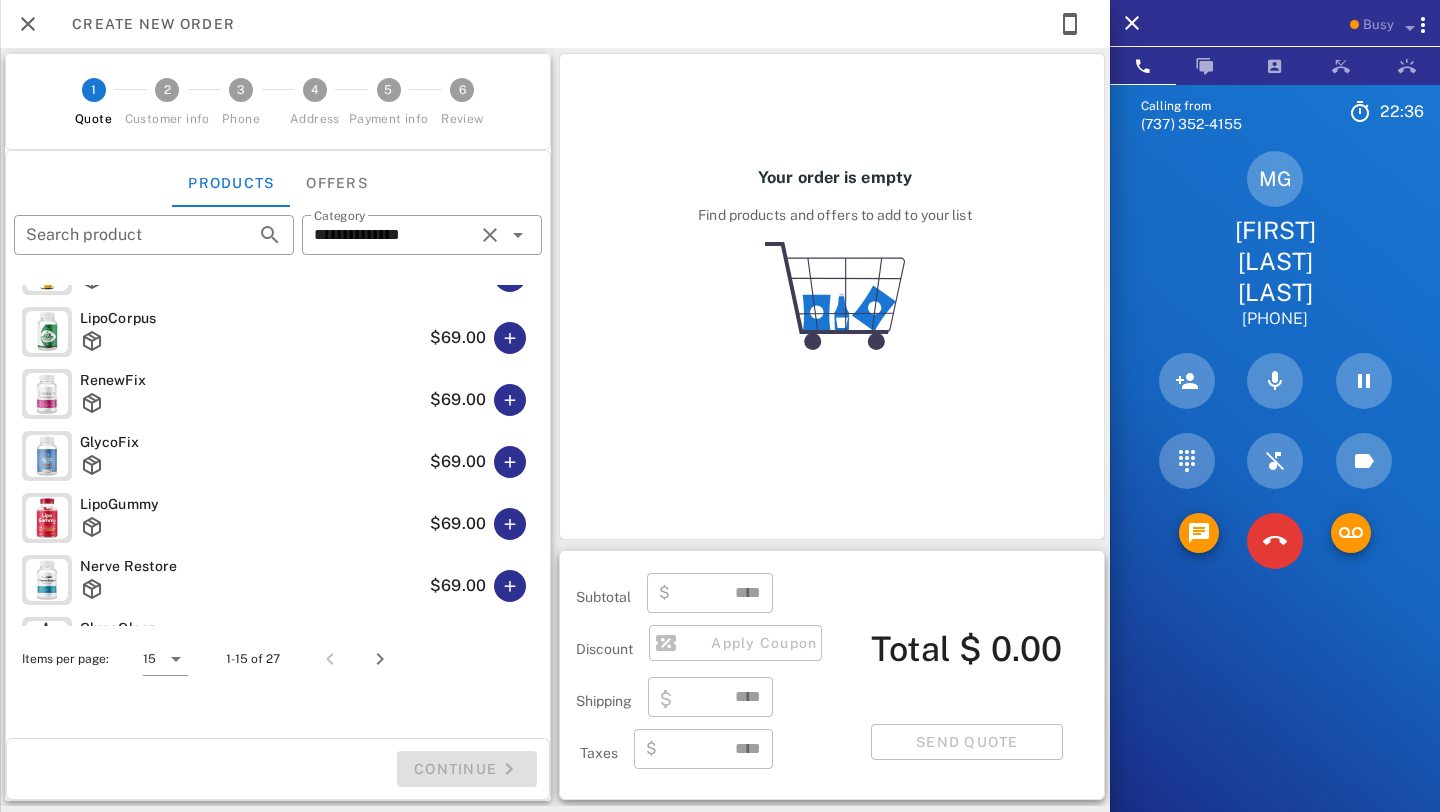 scroll, scrollTop: 0, scrollLeft: 0, axis: both 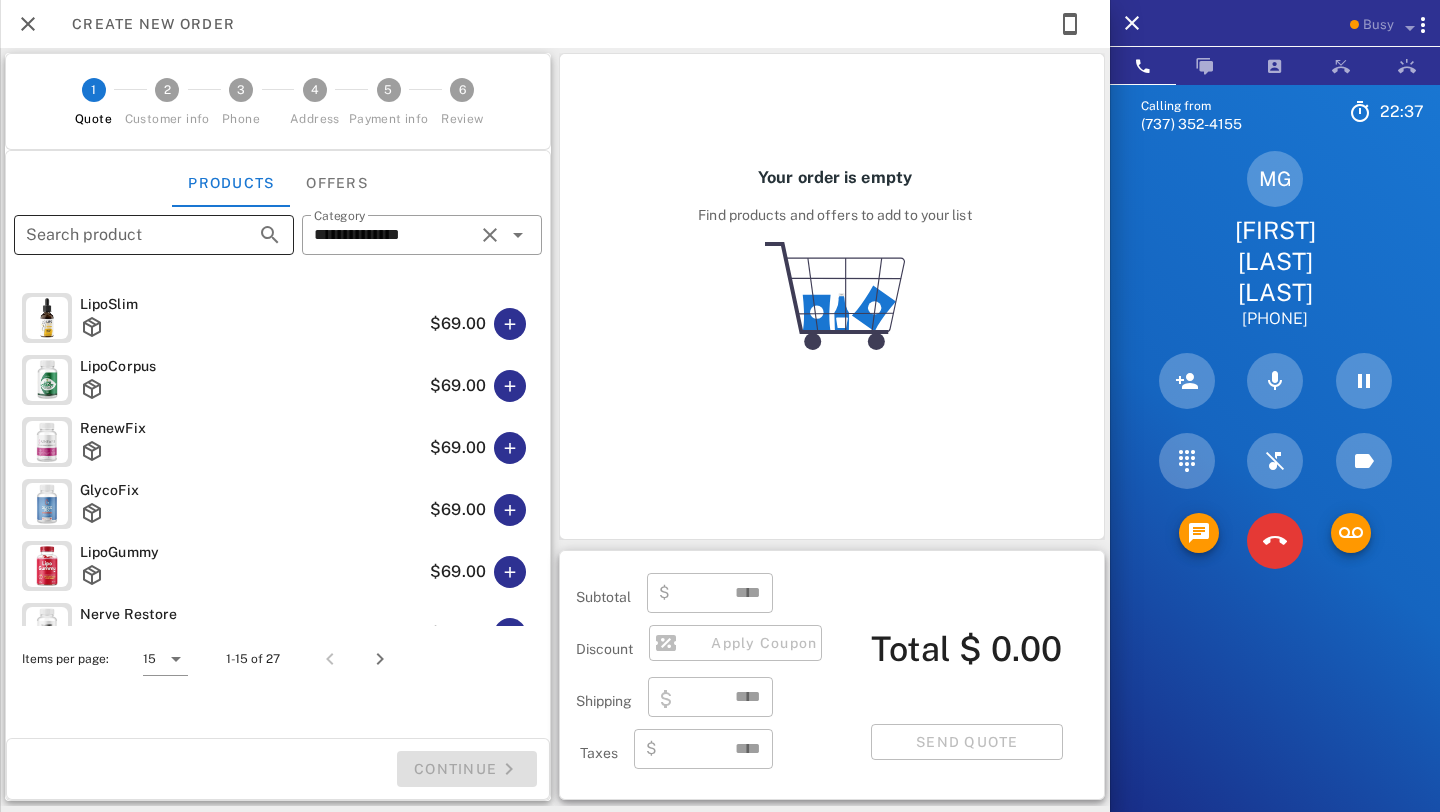 click on "Search product" at bounding box center (126, 235) 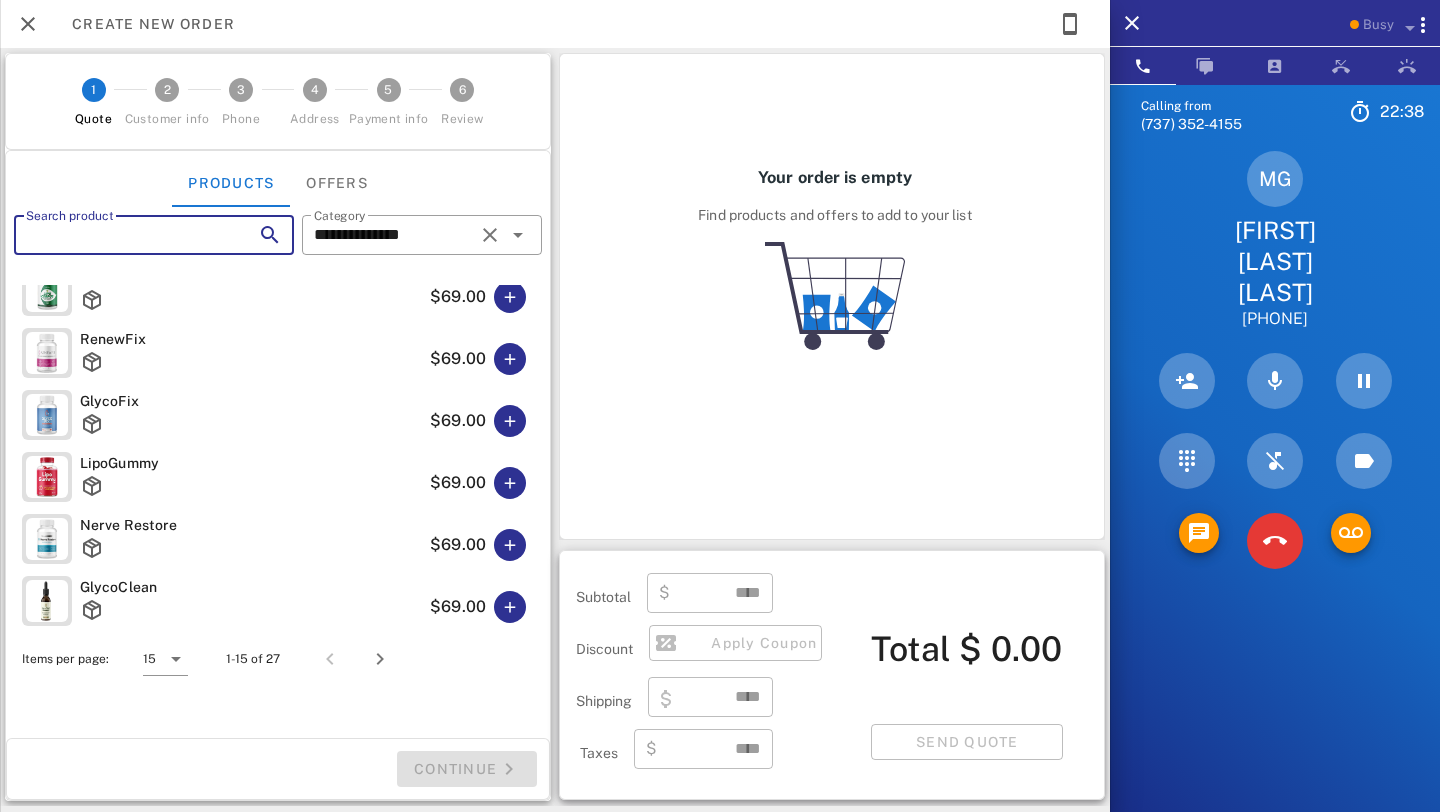 scroll, scrollTop: 92, scrollLeft: 0, axis: vertical 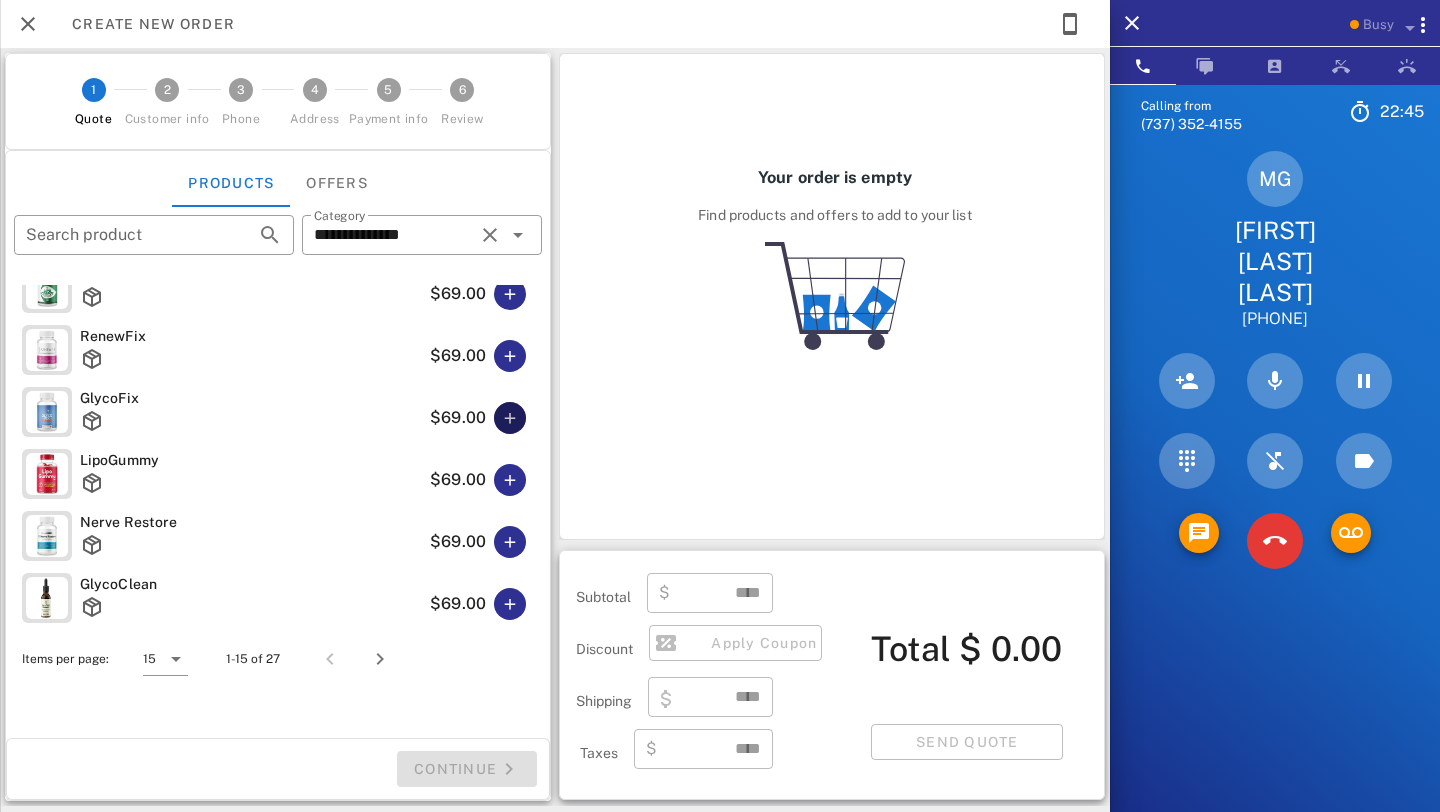 click at bounding box center (510, 418) 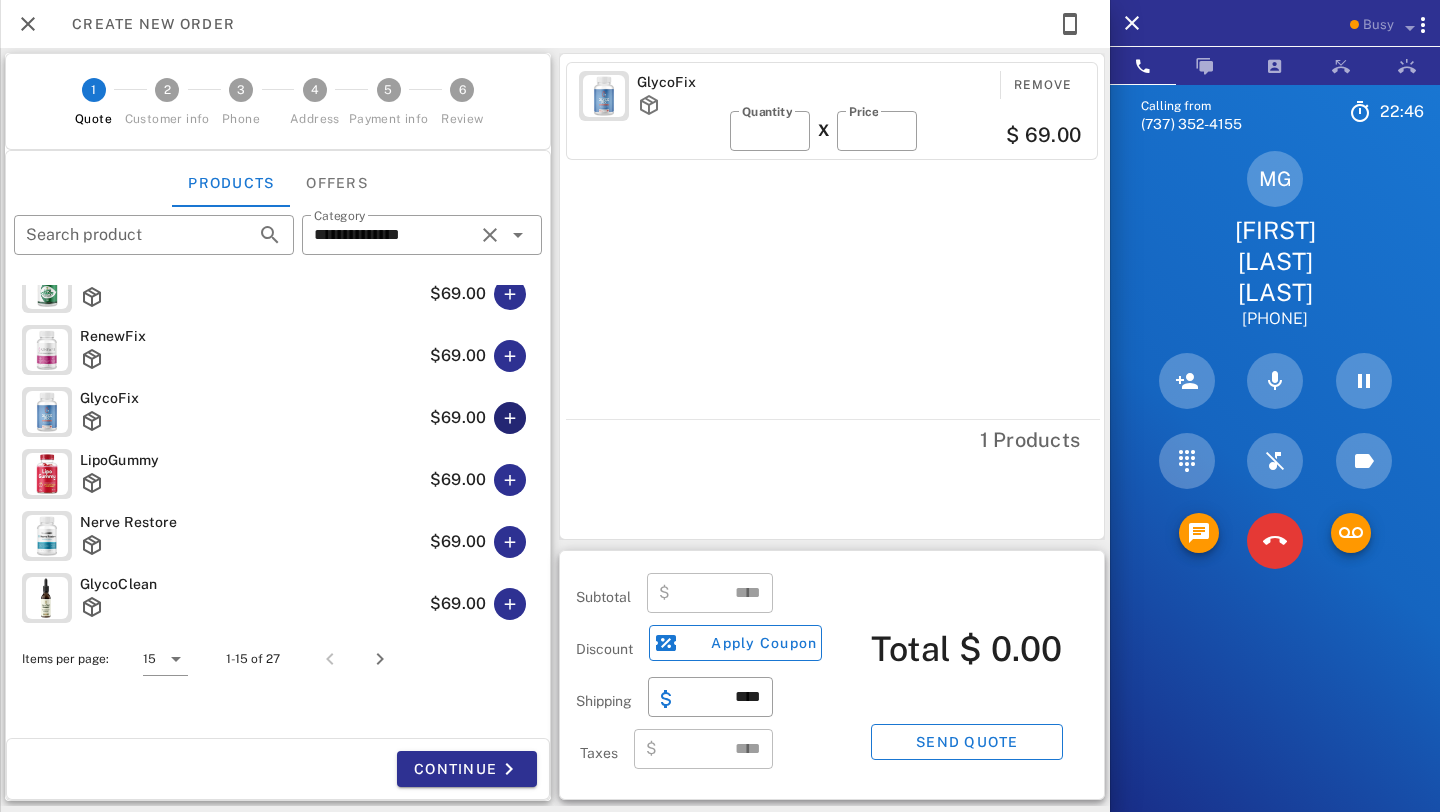 type on "*****" 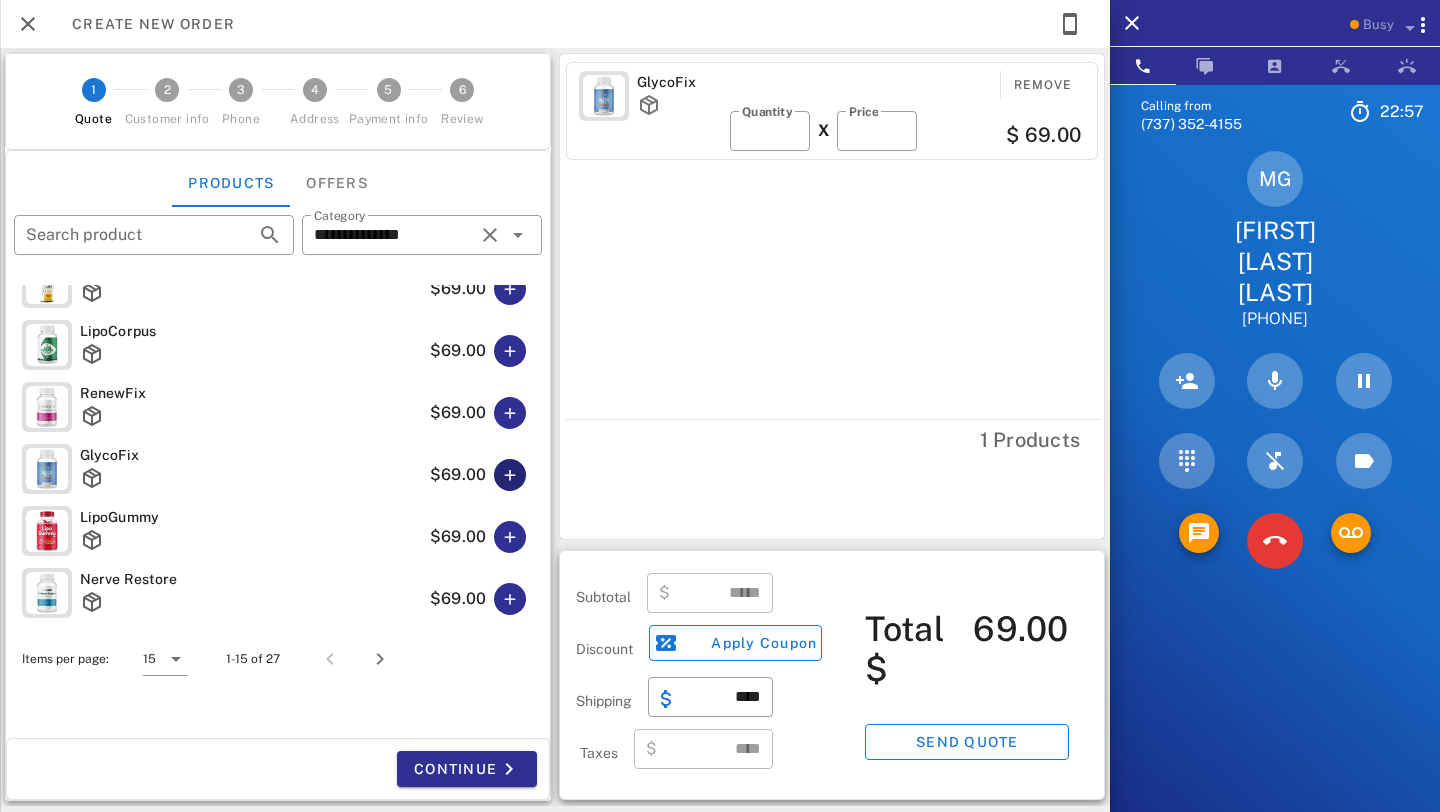 scroll, scrollTop: 0, scrollLeft: 0, axis: both 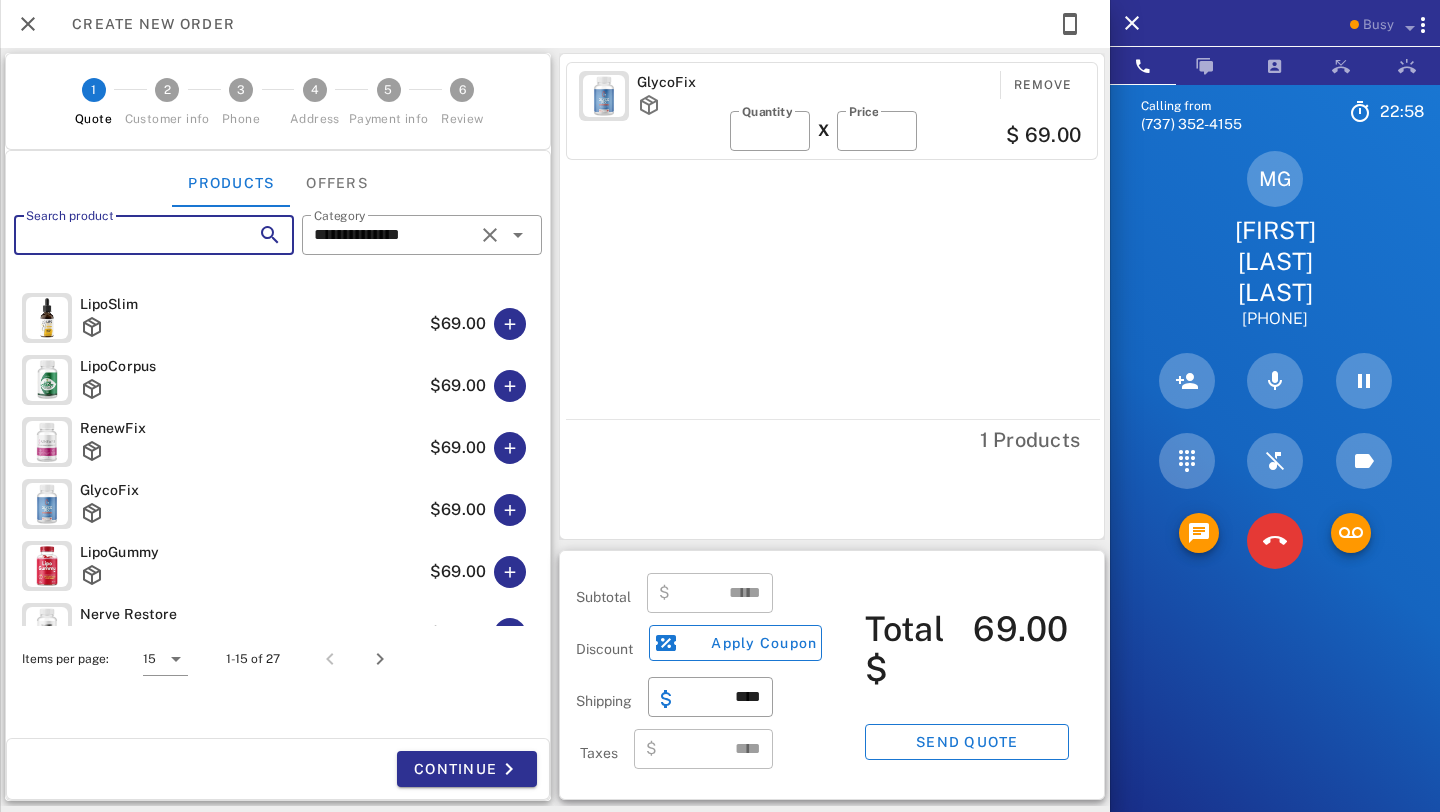 click on "Search product" at bounding box center [126, 235] 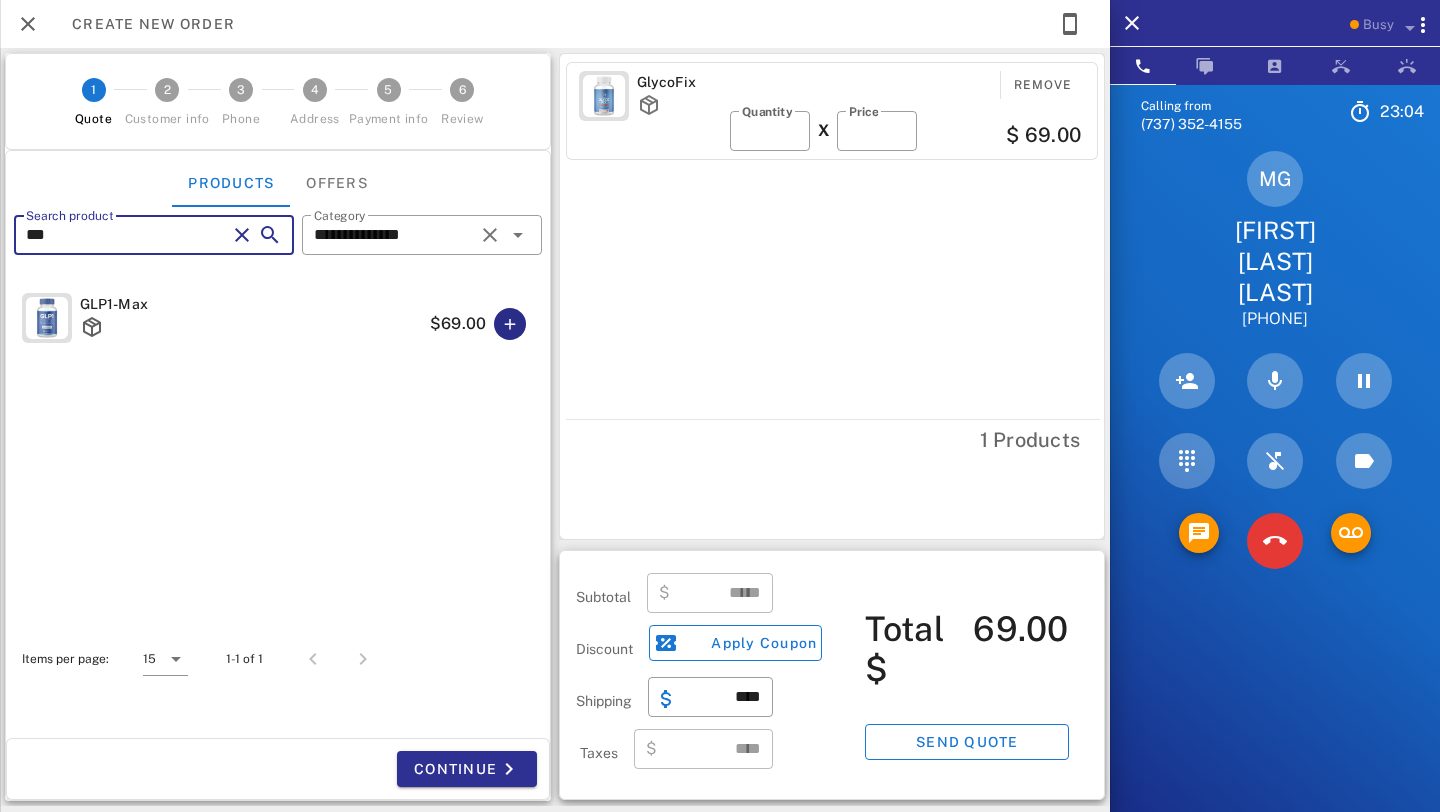 type on "***" 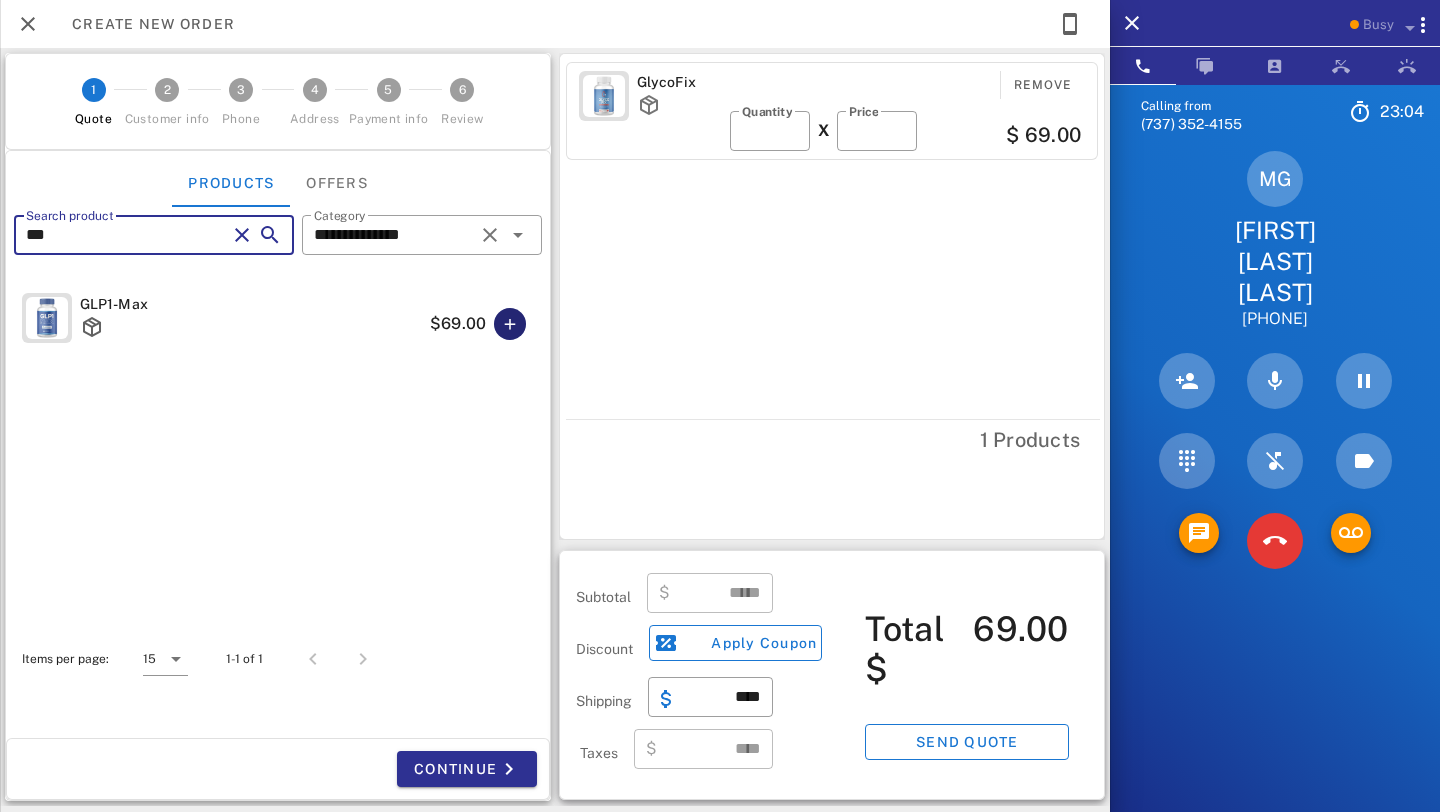 click at bounding box center (510, 324) 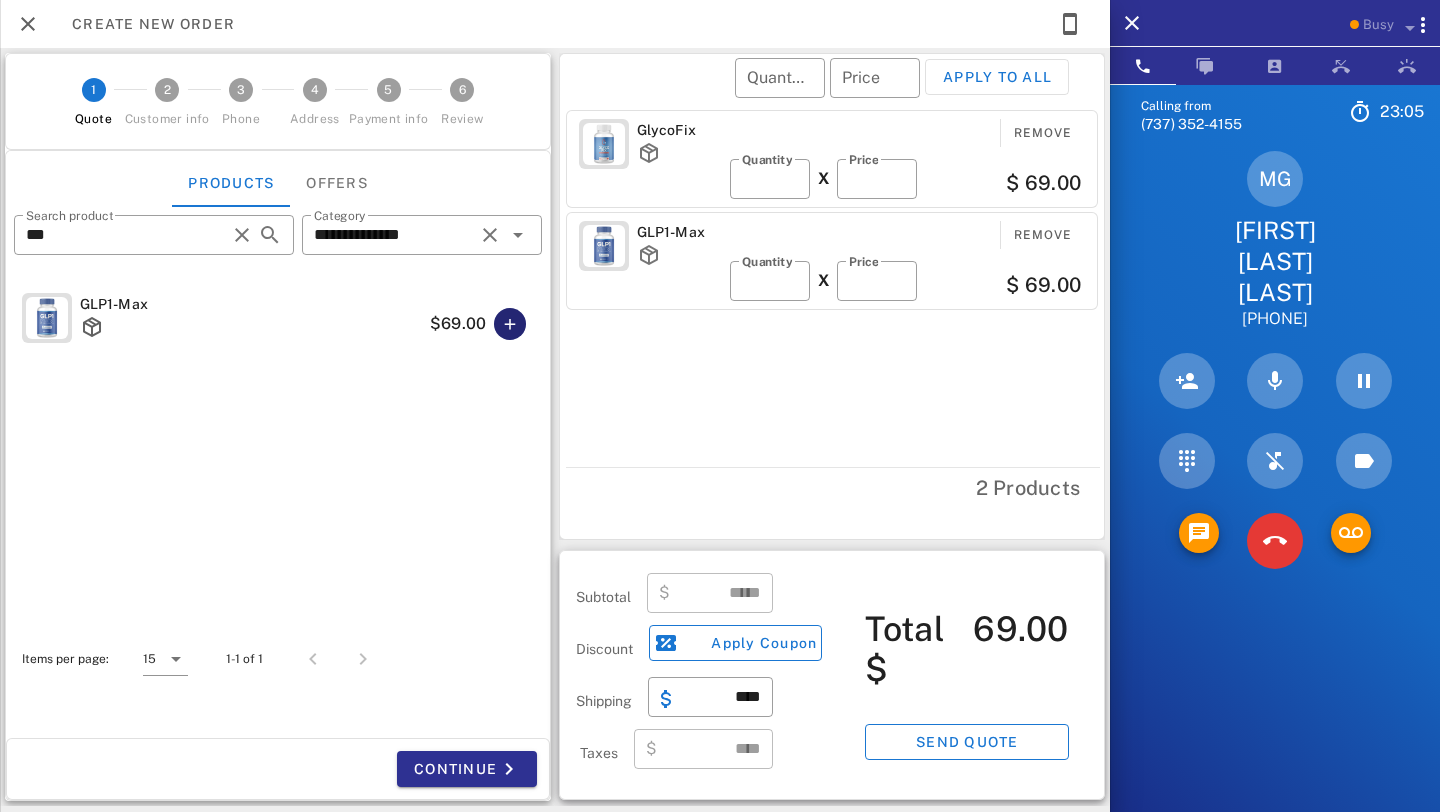 type on "******" 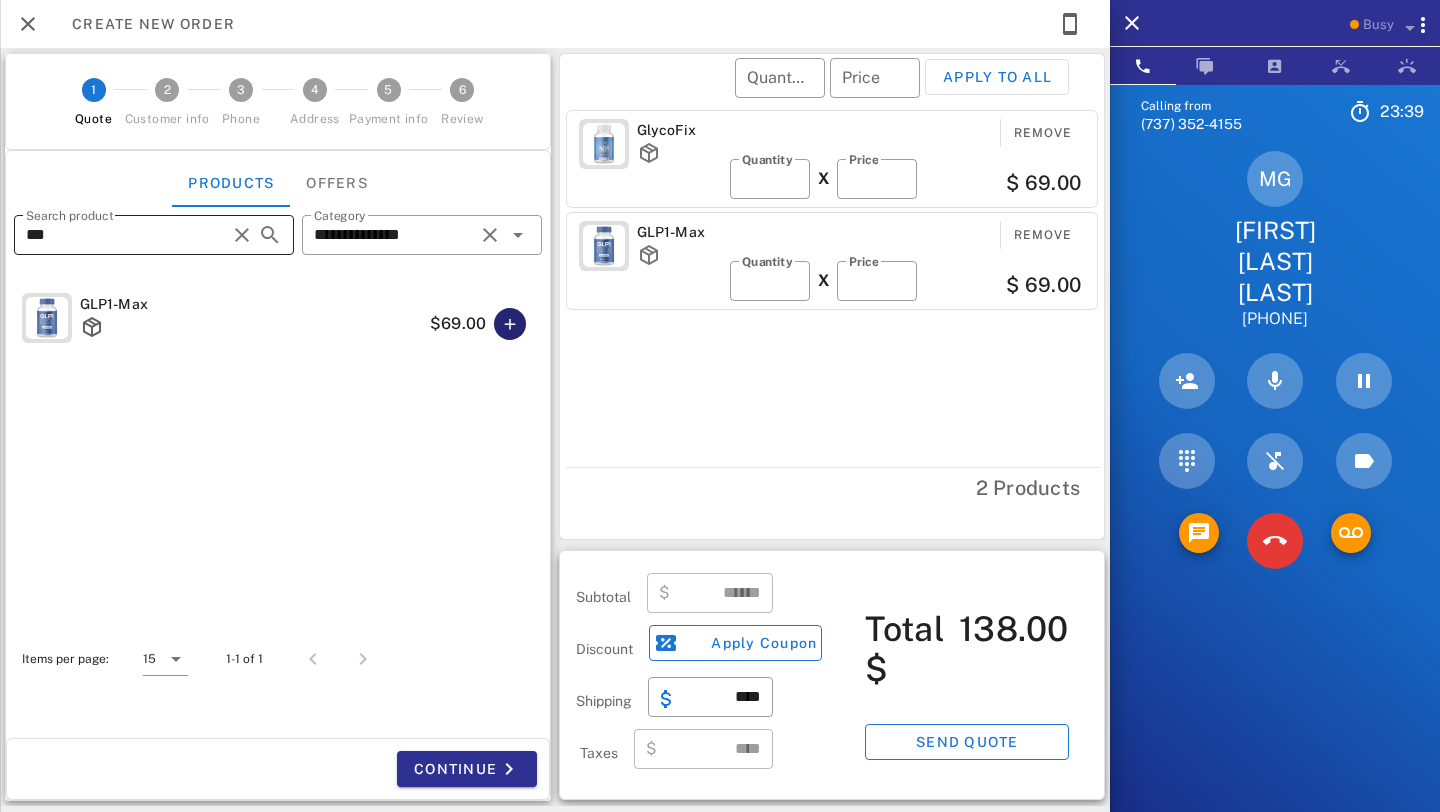 click at bounding box center [242, 235] 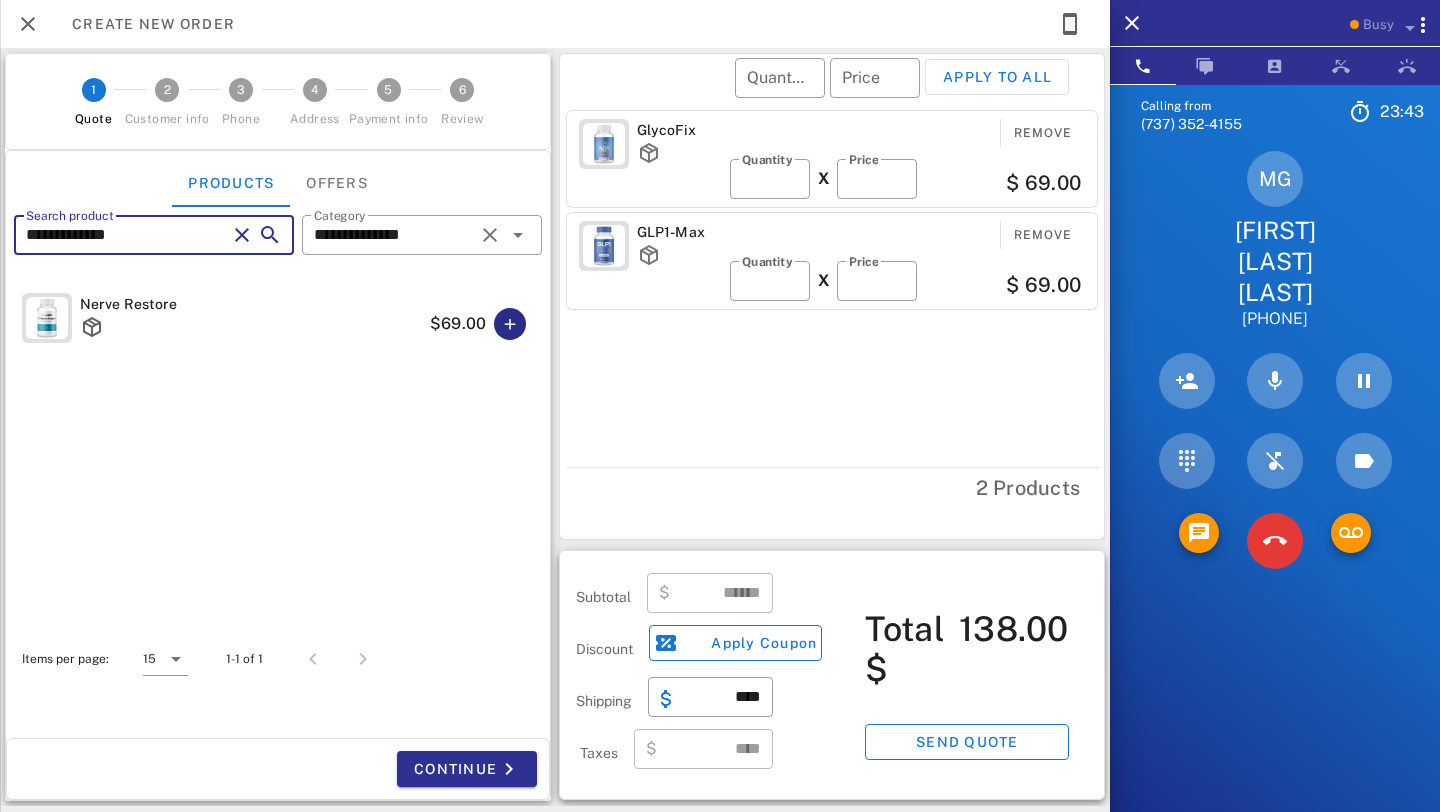 type on "**********" 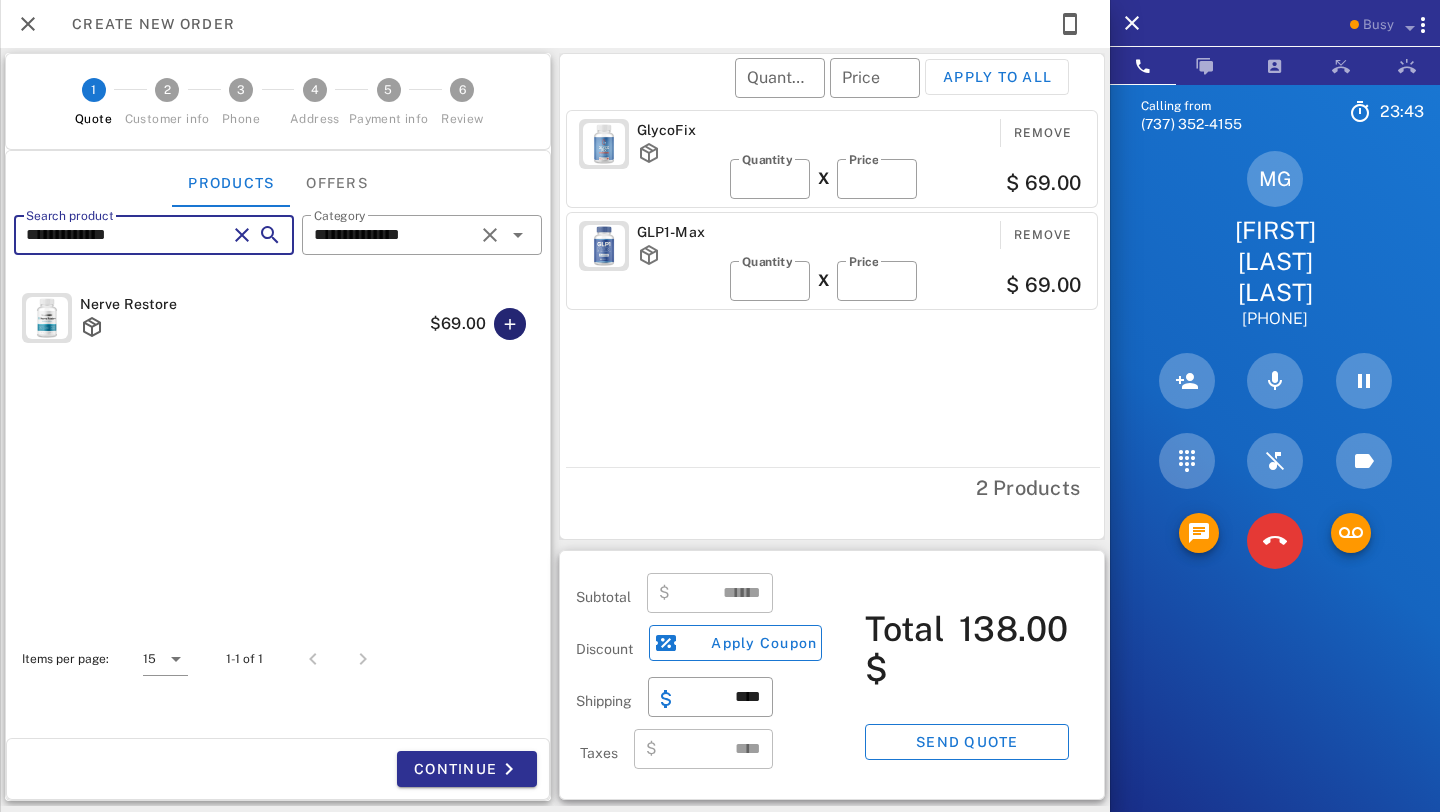 click at bounding box center [510, 324] 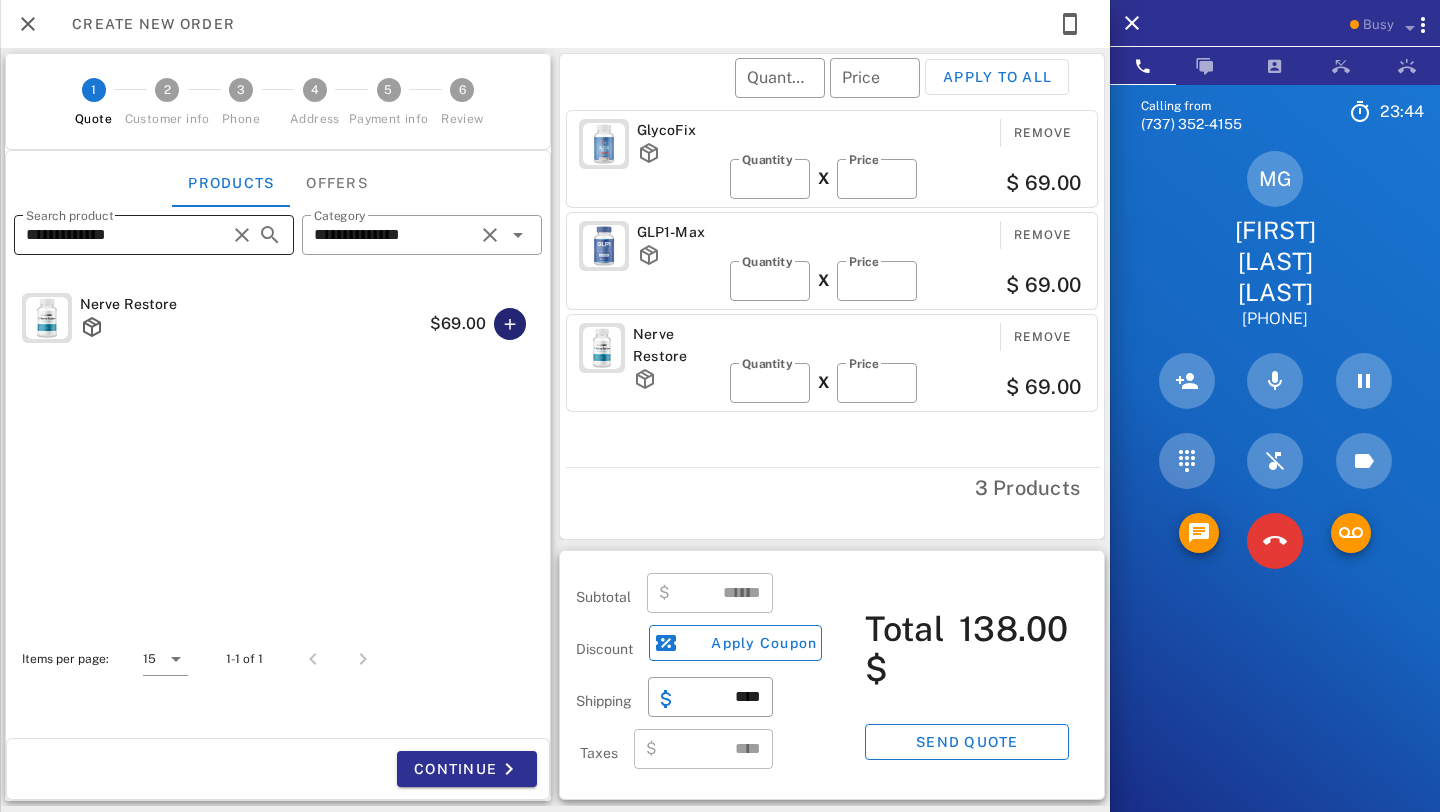 type on "******" 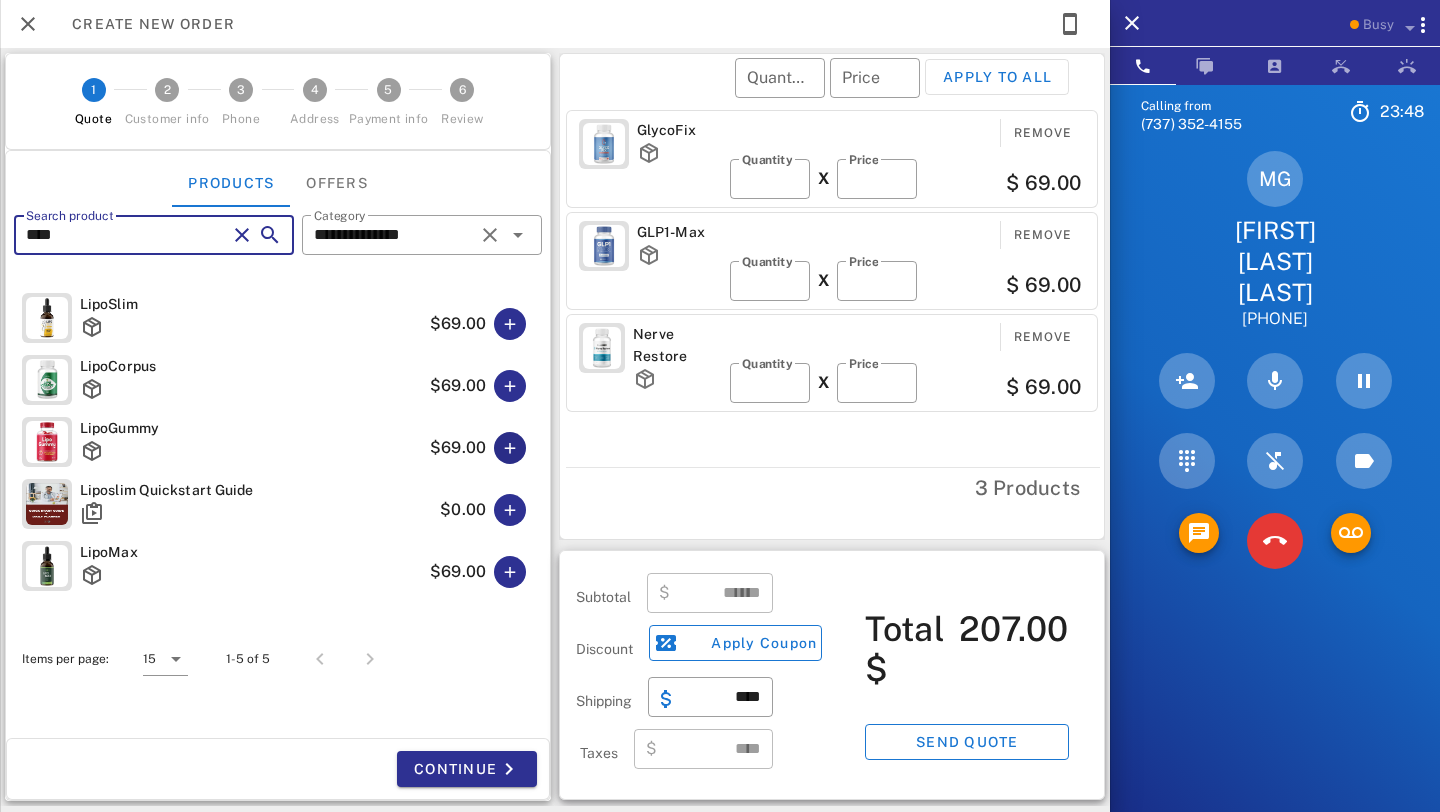 type on "****" 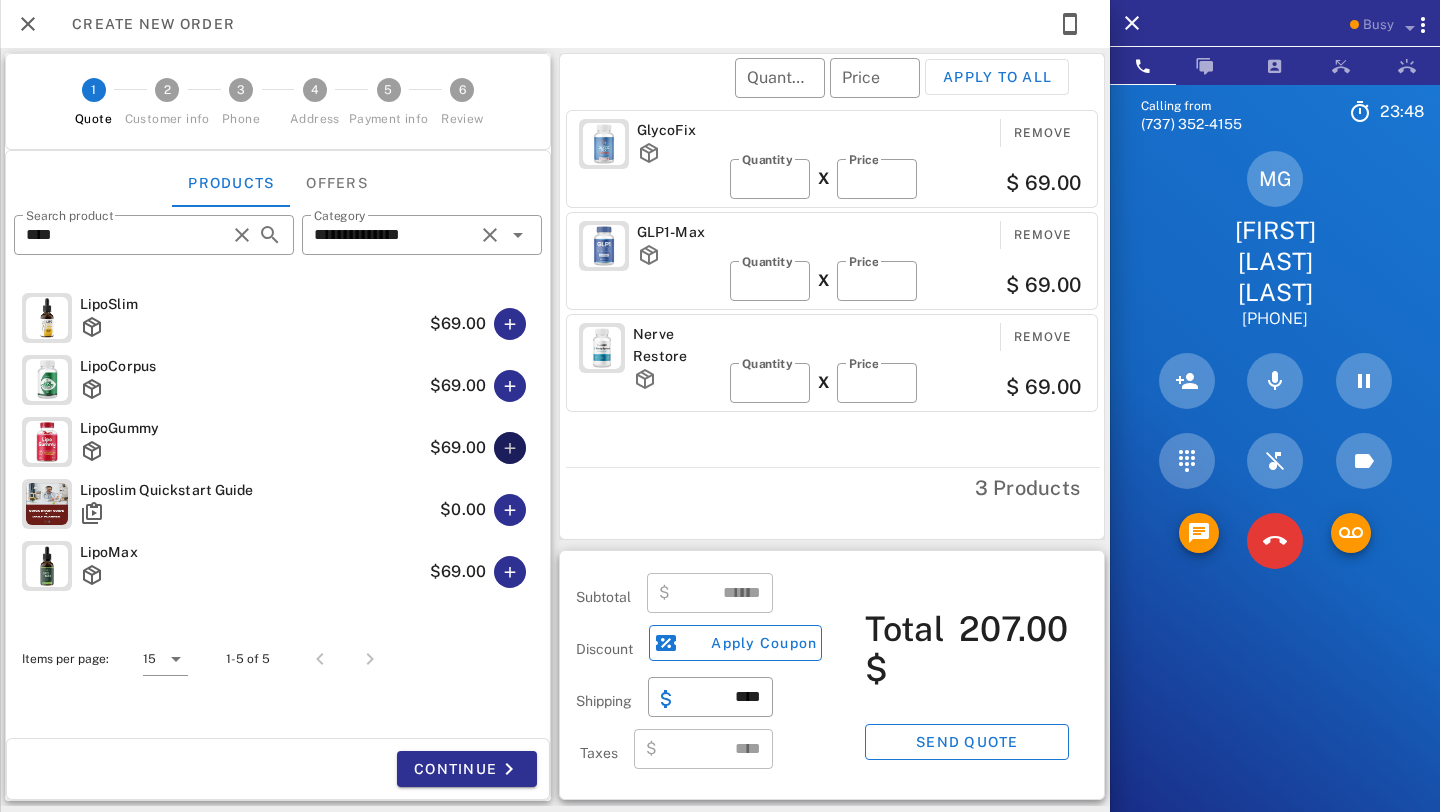click at bounding box center (510, 448) 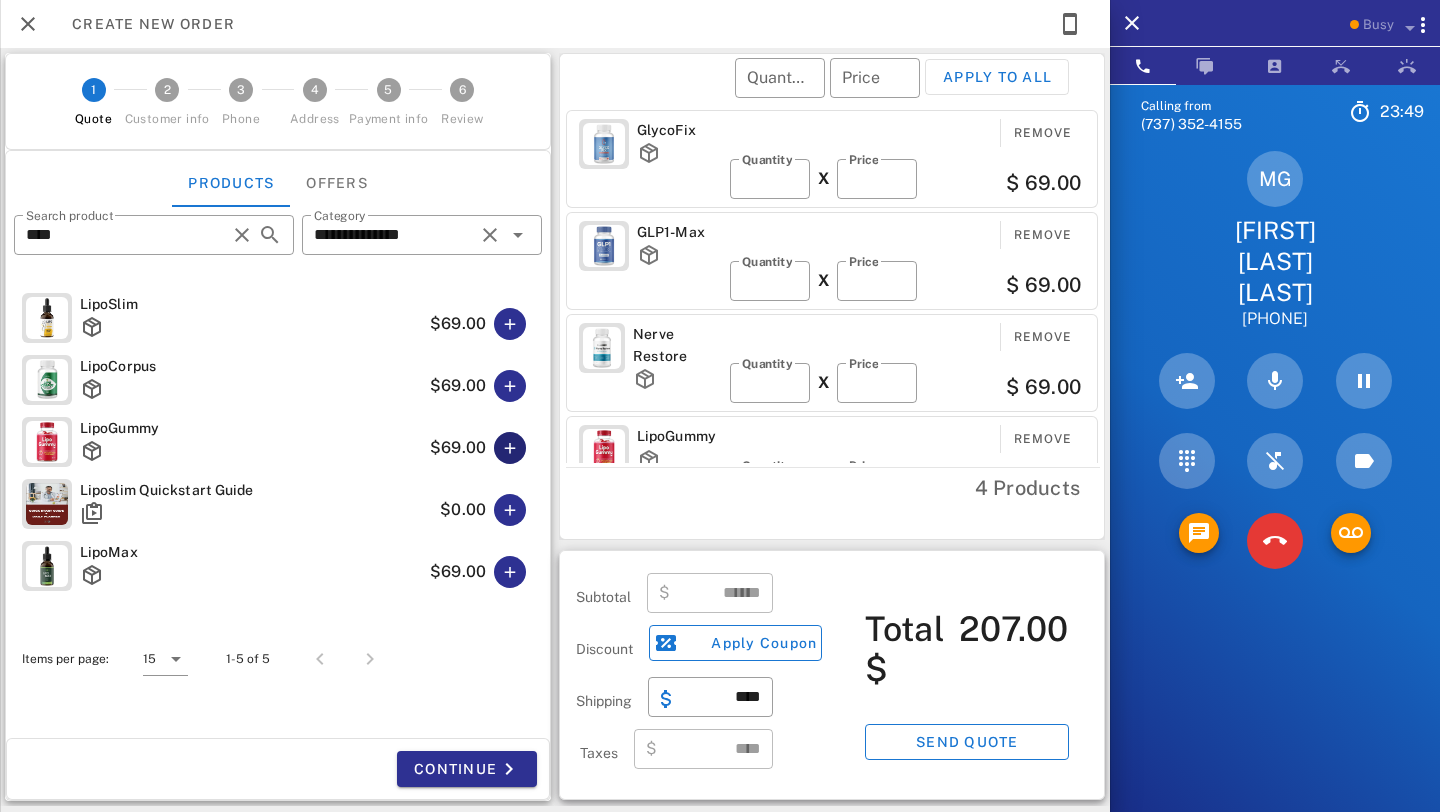 type on "******" 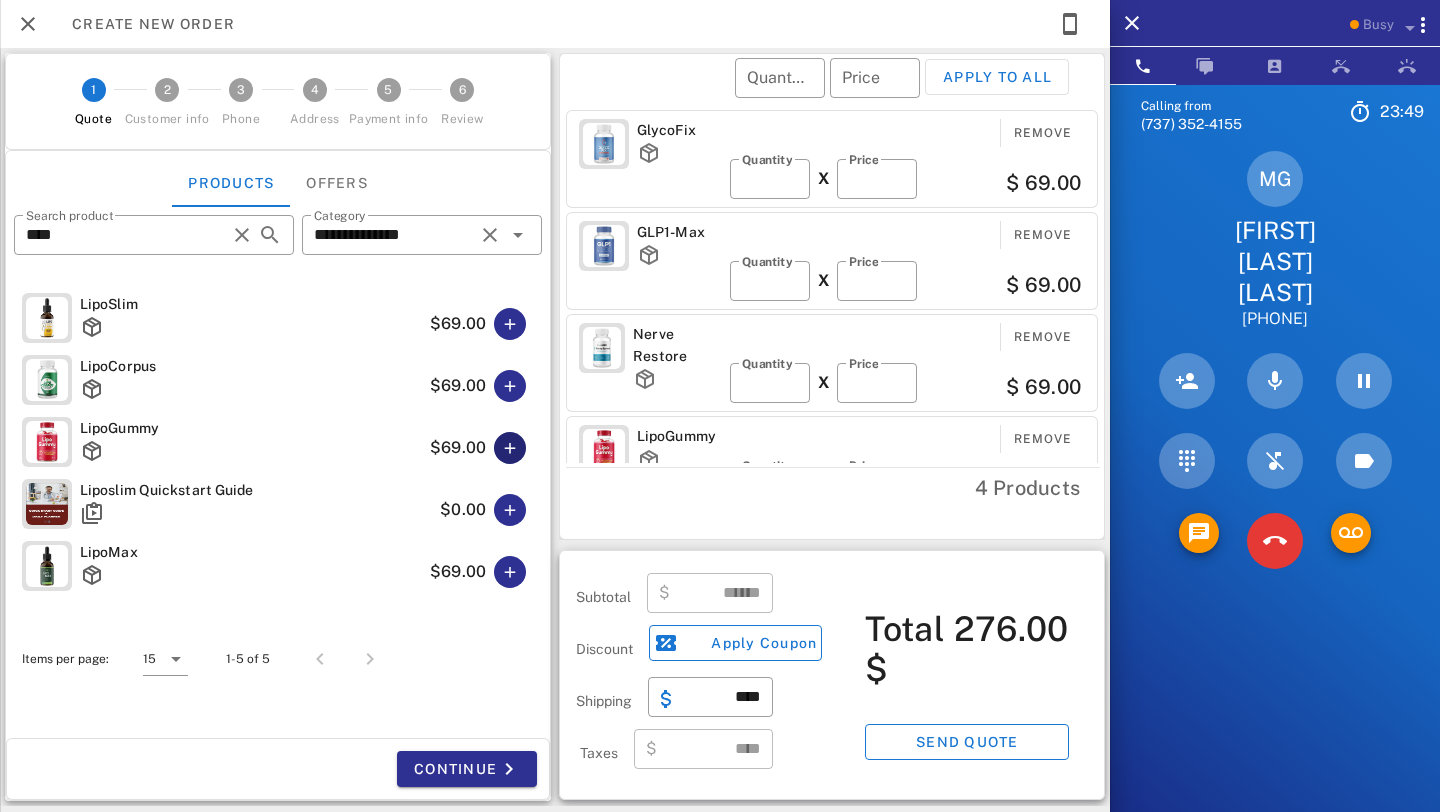 scroll, scrollTop: 55, scrollLeft: 0, axis: vertical 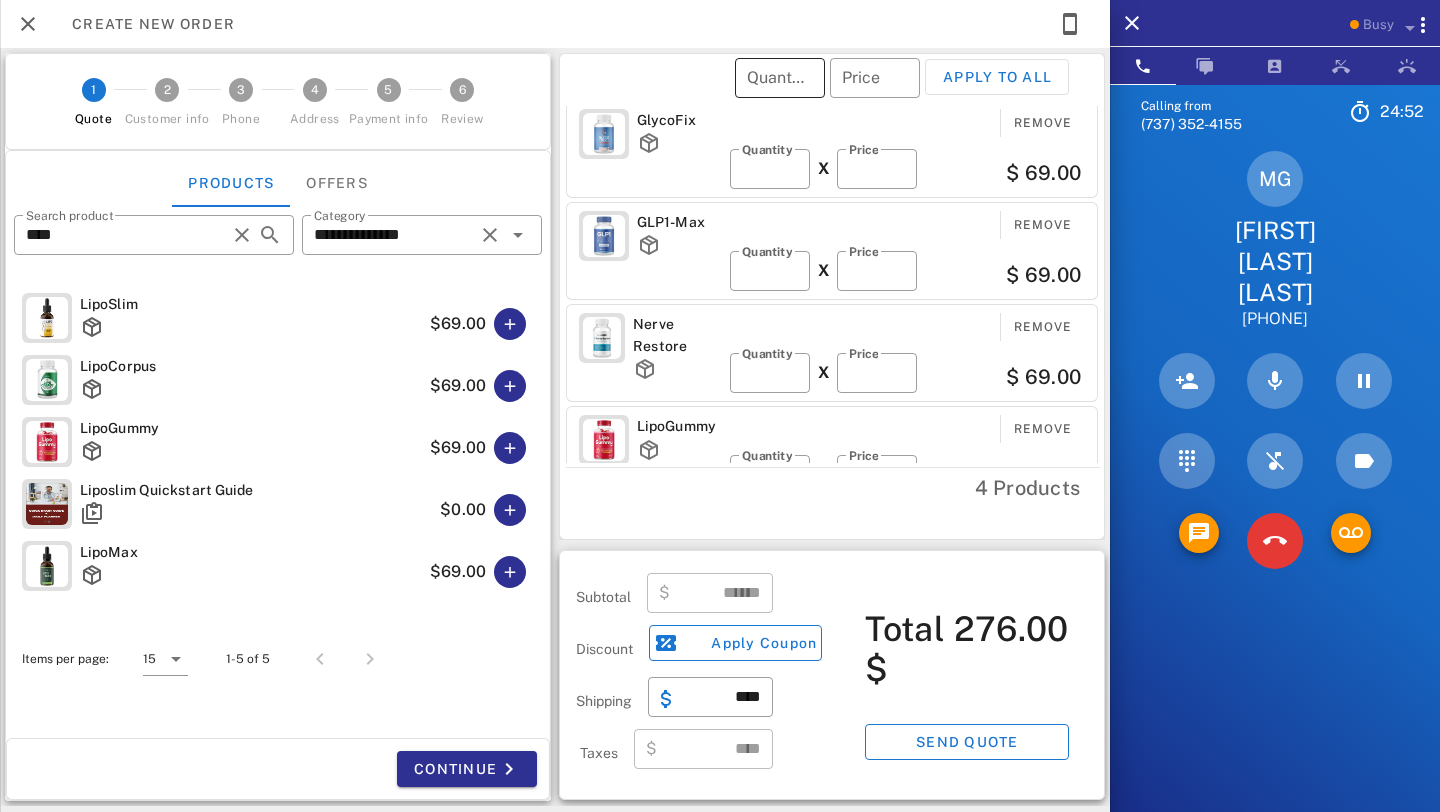 click on "Quantity" at bounding box center [780, 78] 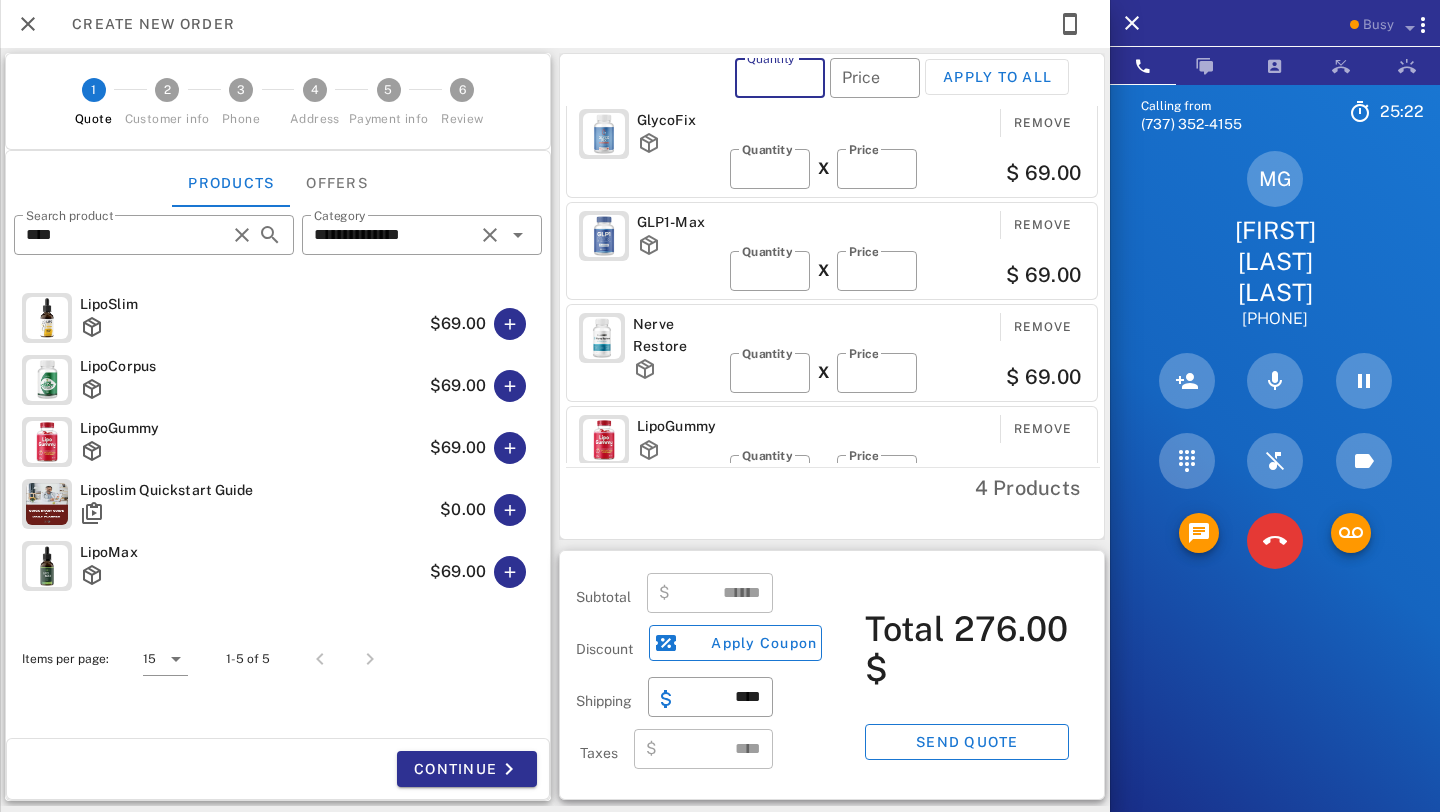 type on "*" 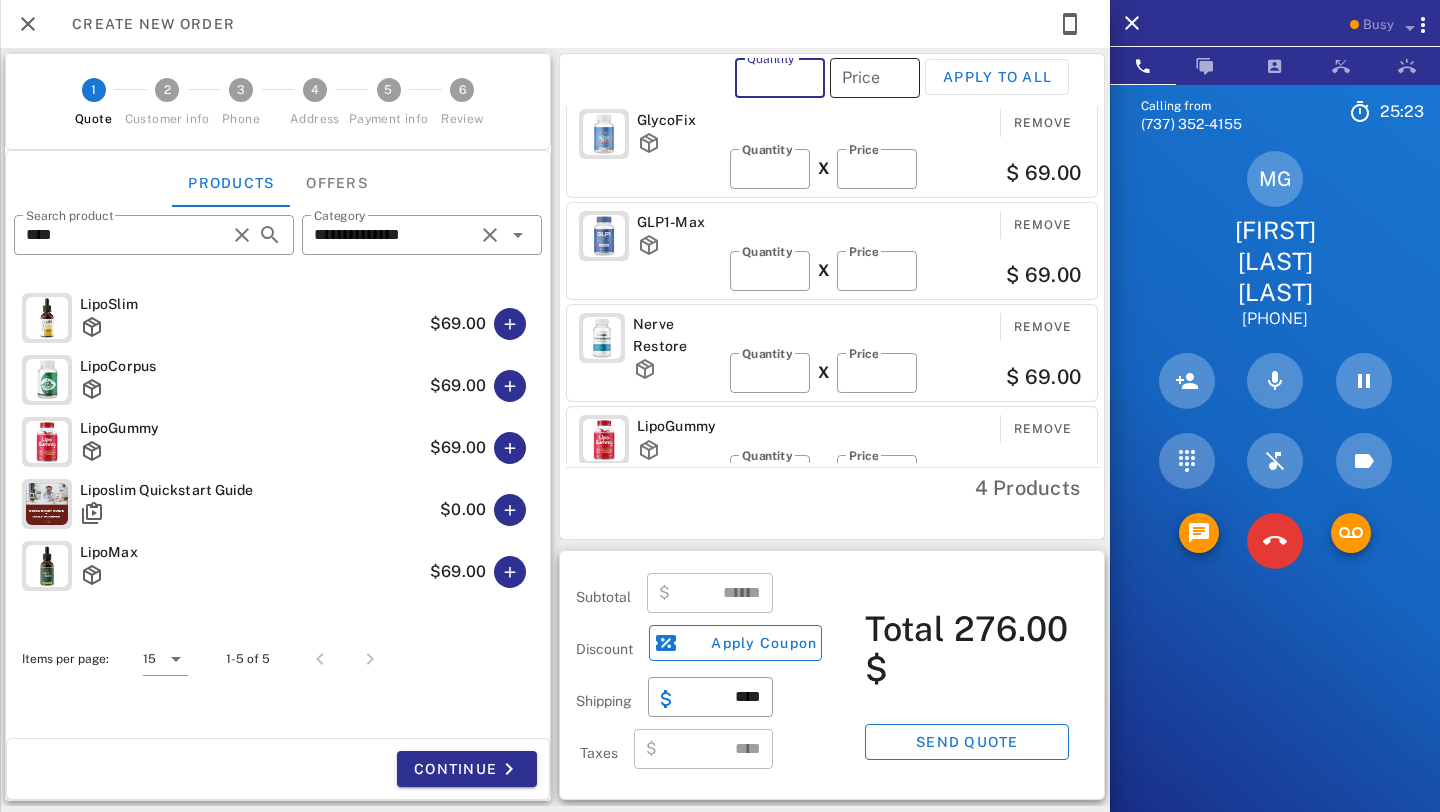 type on "**" 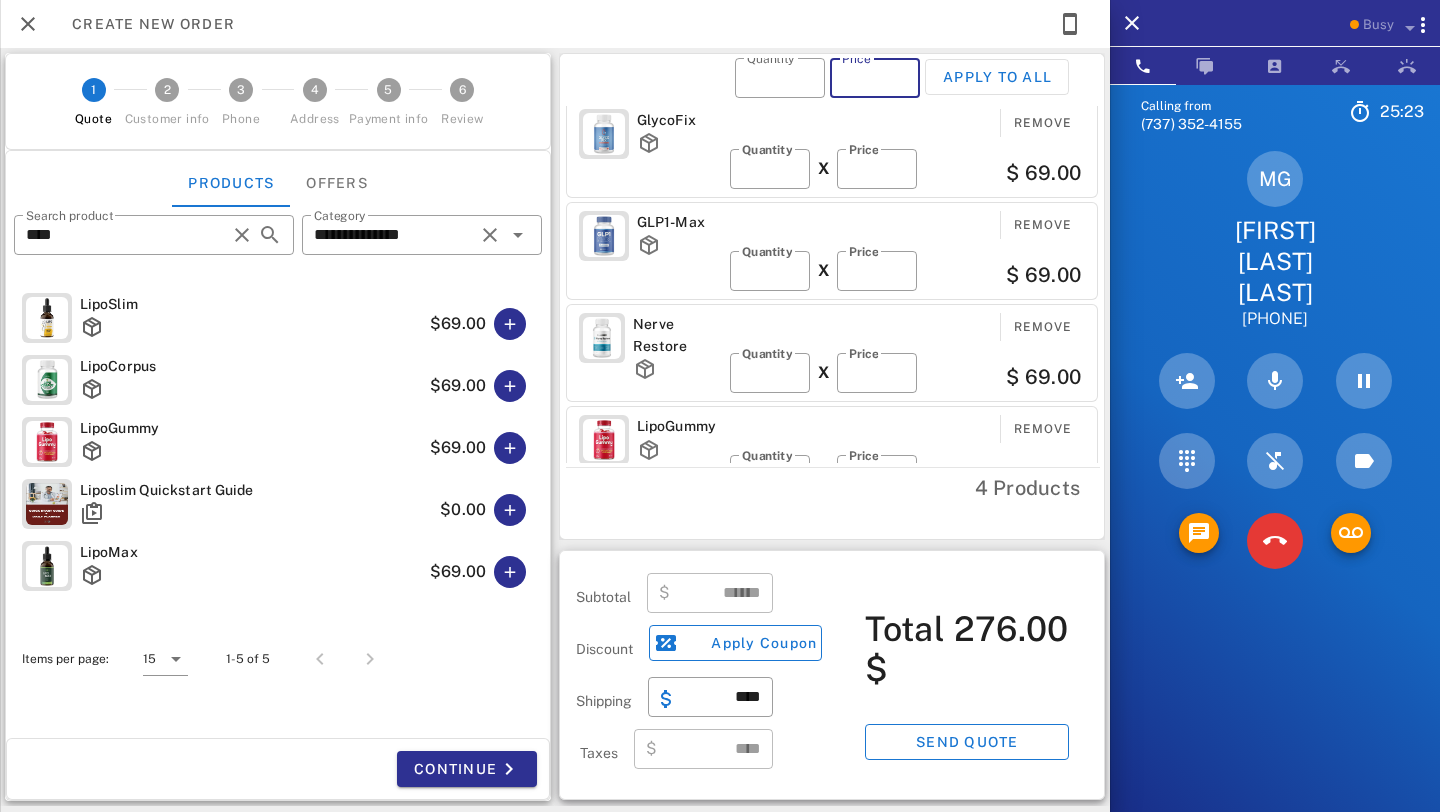click on "Price" at bounding box center (875, 78) 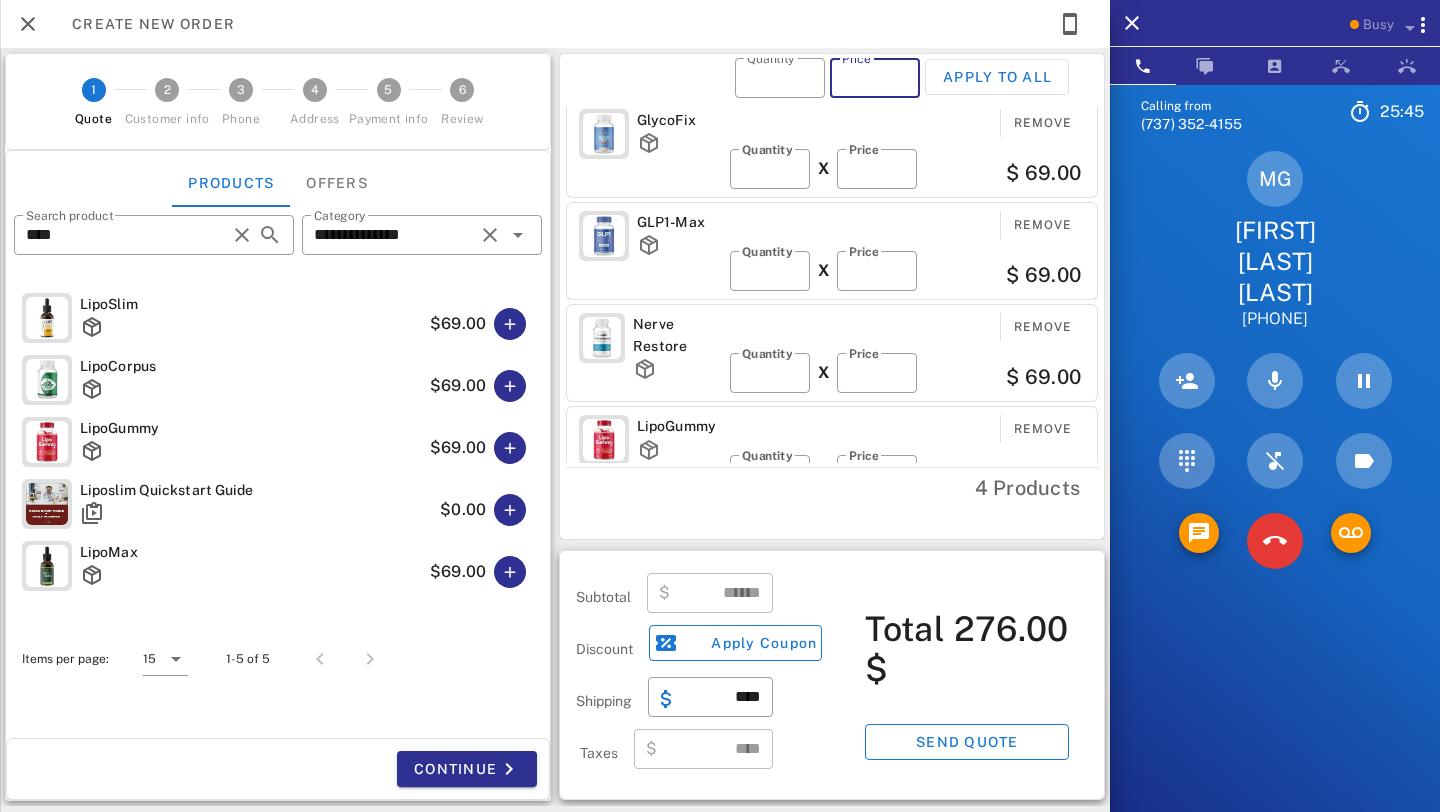 type on "**" 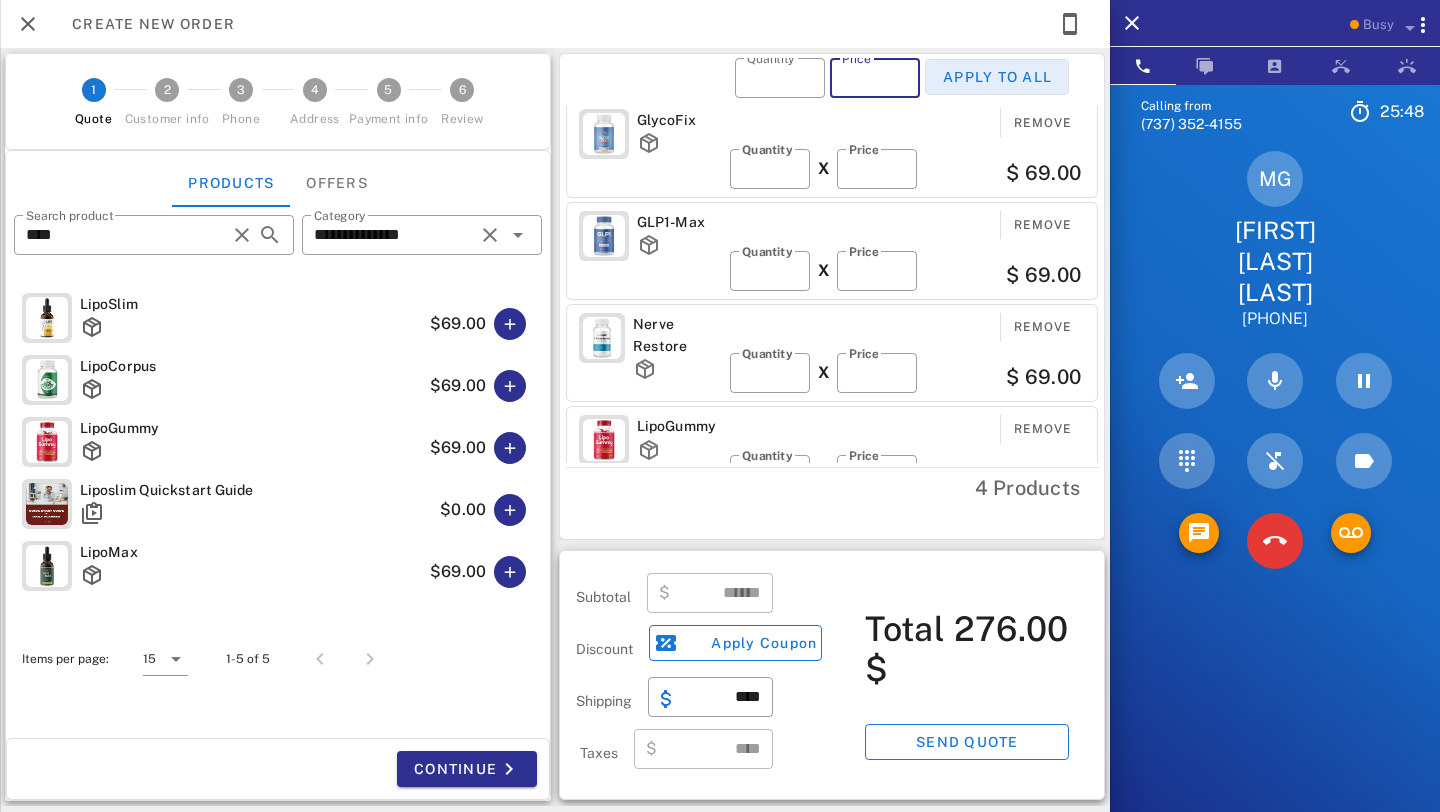 click on "Apply to all" at bounding box center (997, 77) 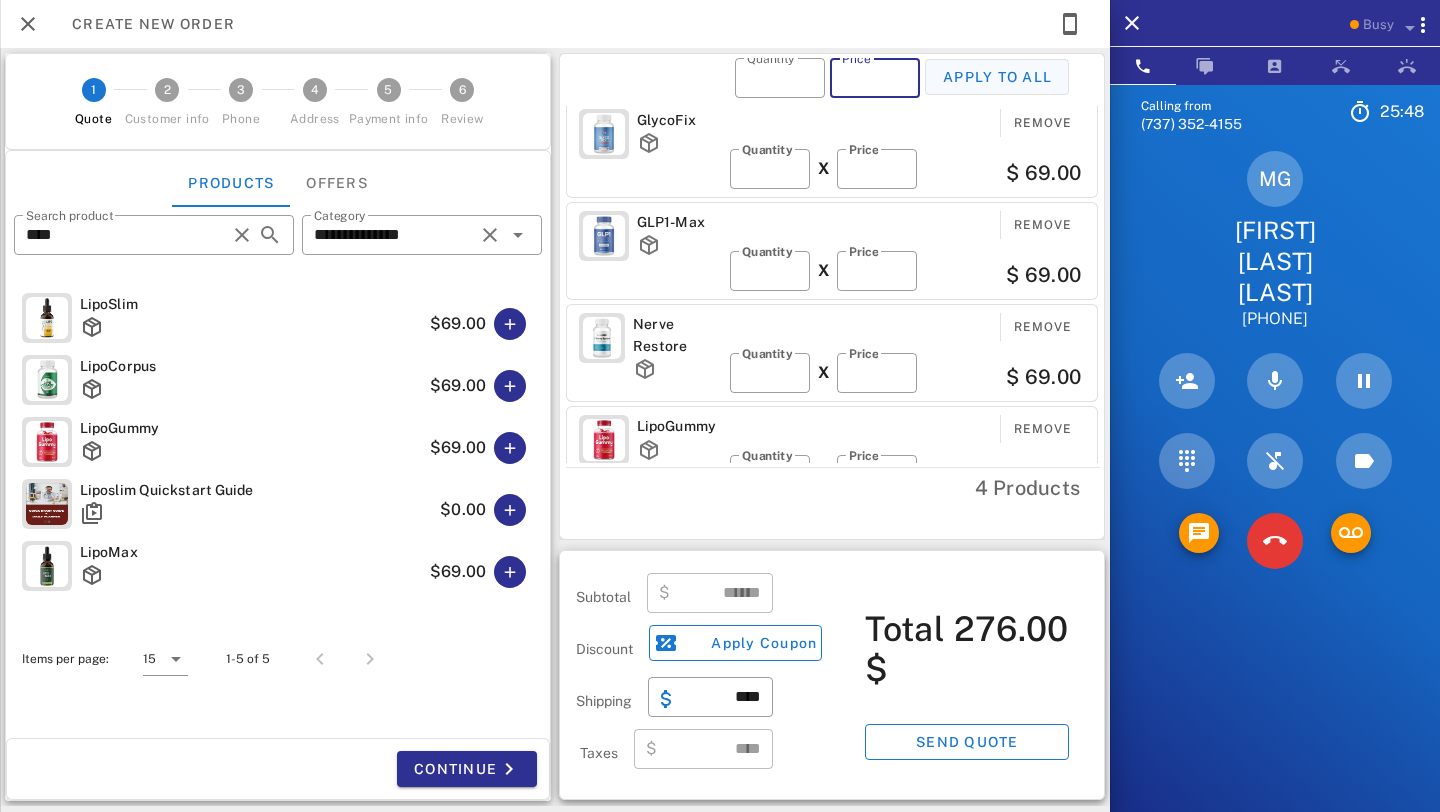 type on "**" 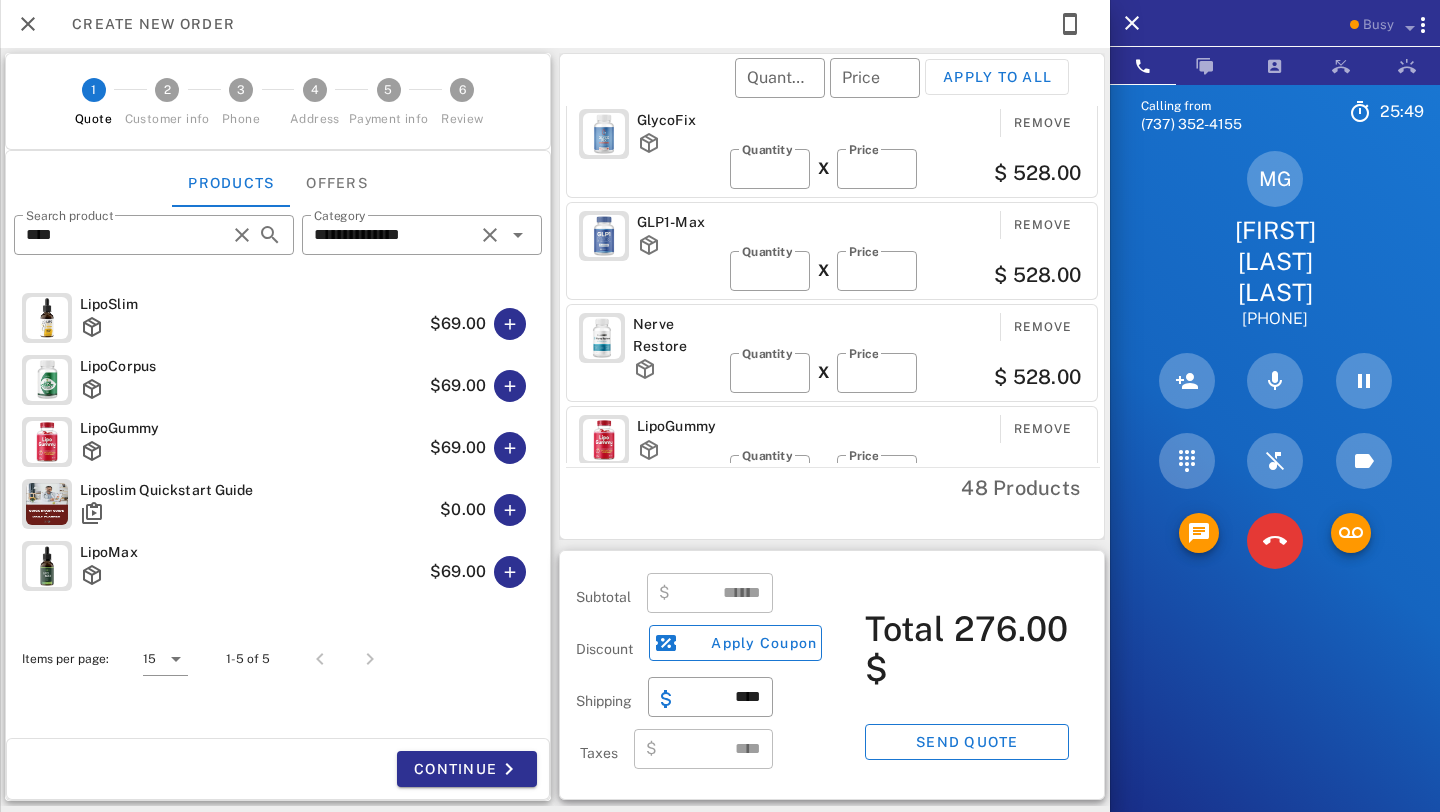 type on "*******" 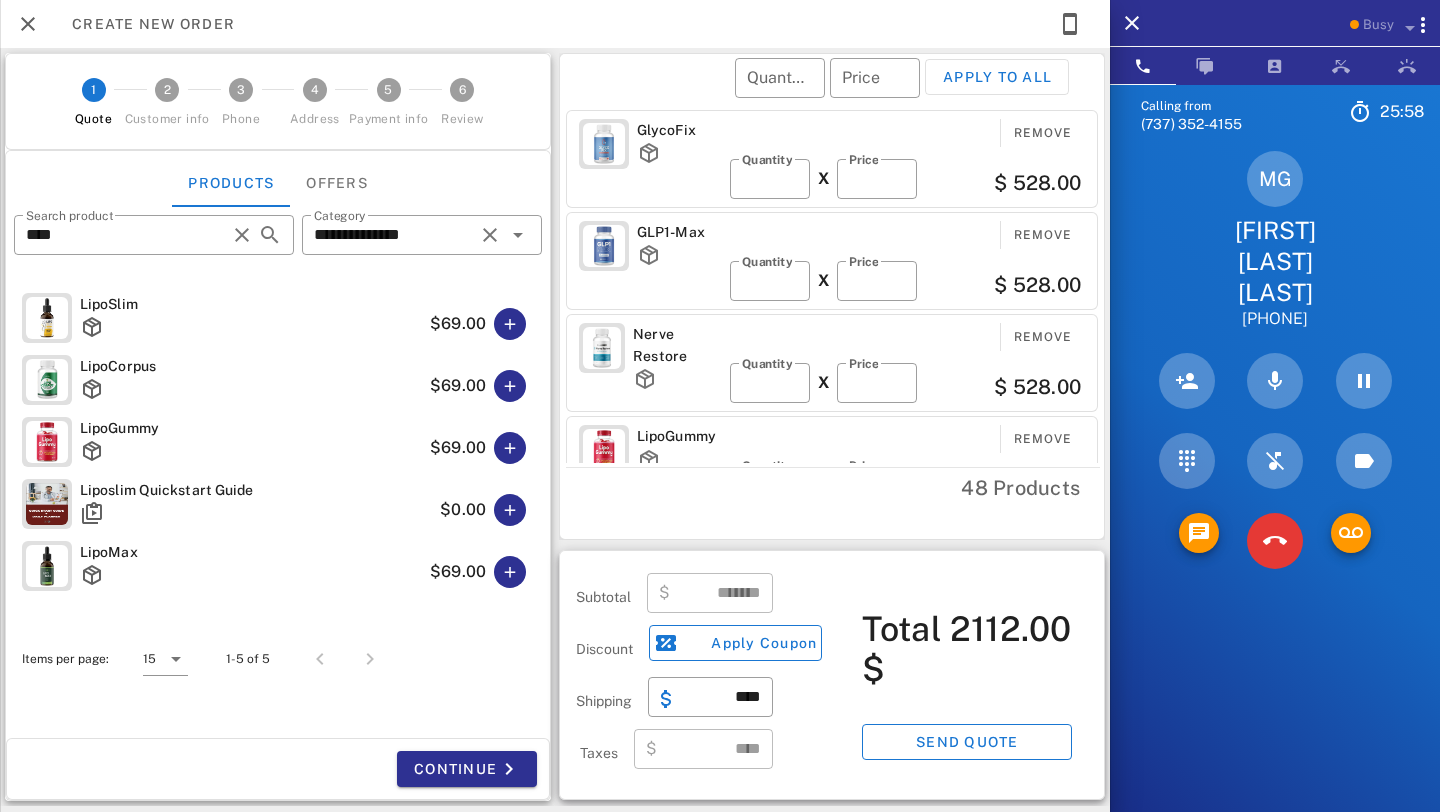 scroll, scrollTop: 55, scrollLeft: 0, axis: vertical 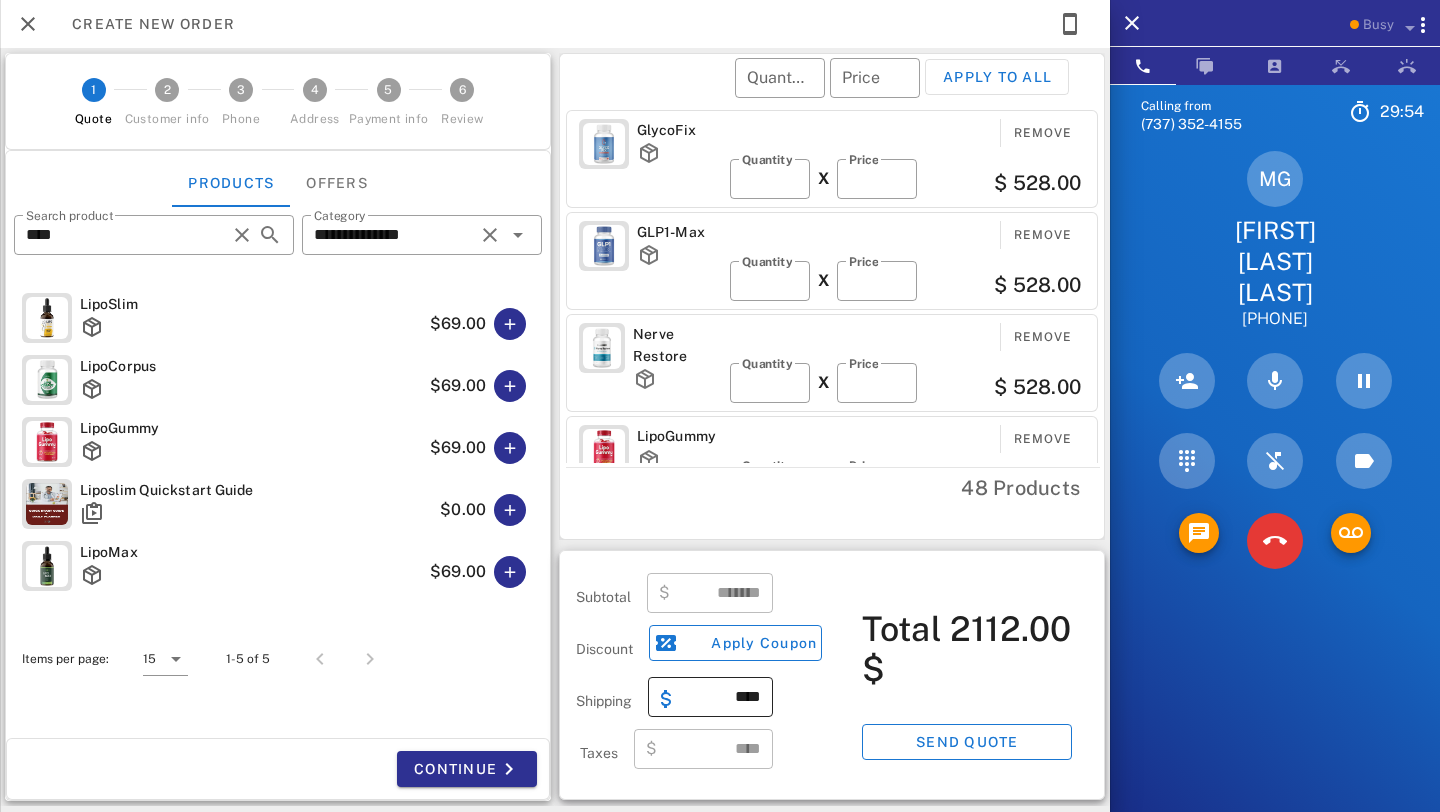 click on "​ ****" at bounding box center (710, 697) 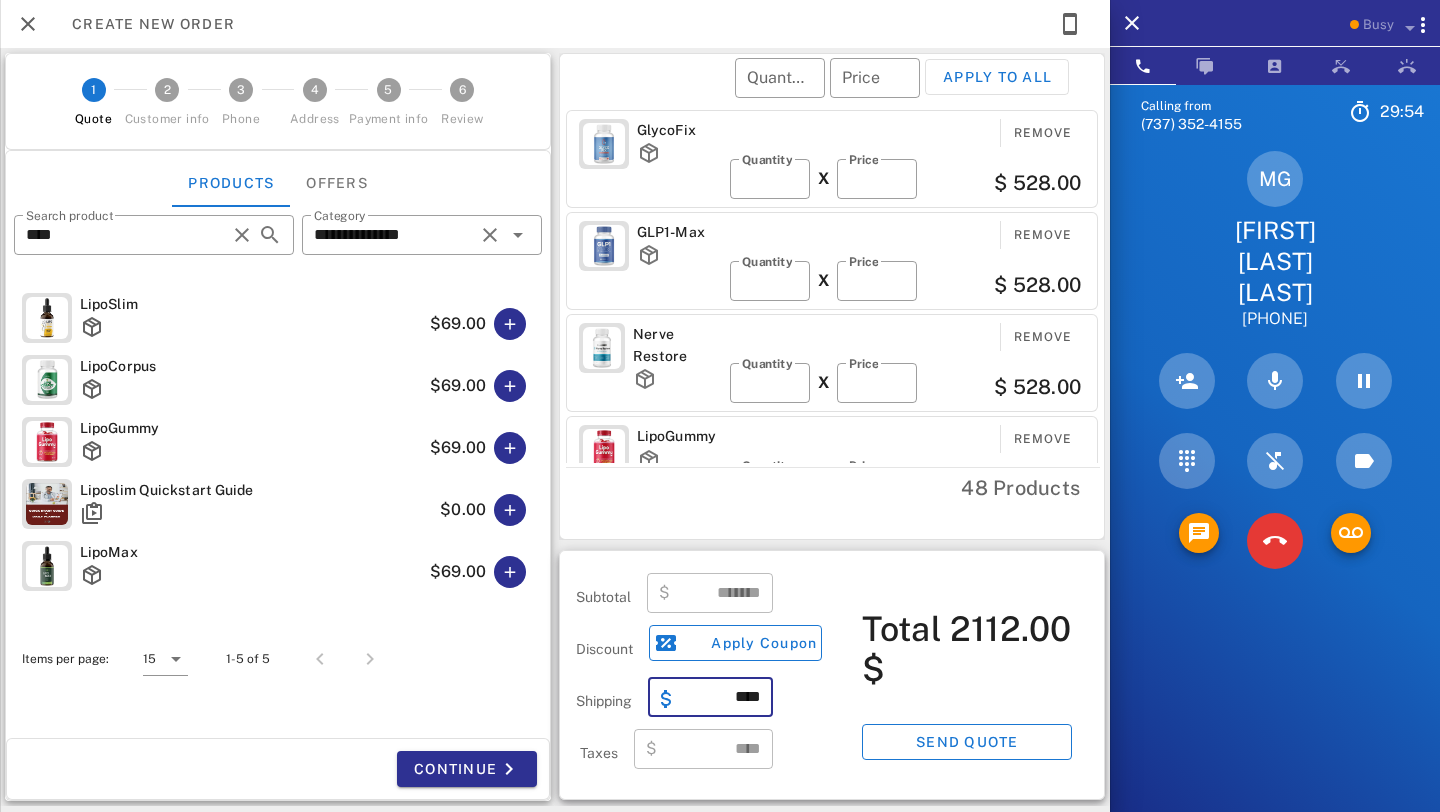 click on "​ ****" at bounding box center [710, 697] 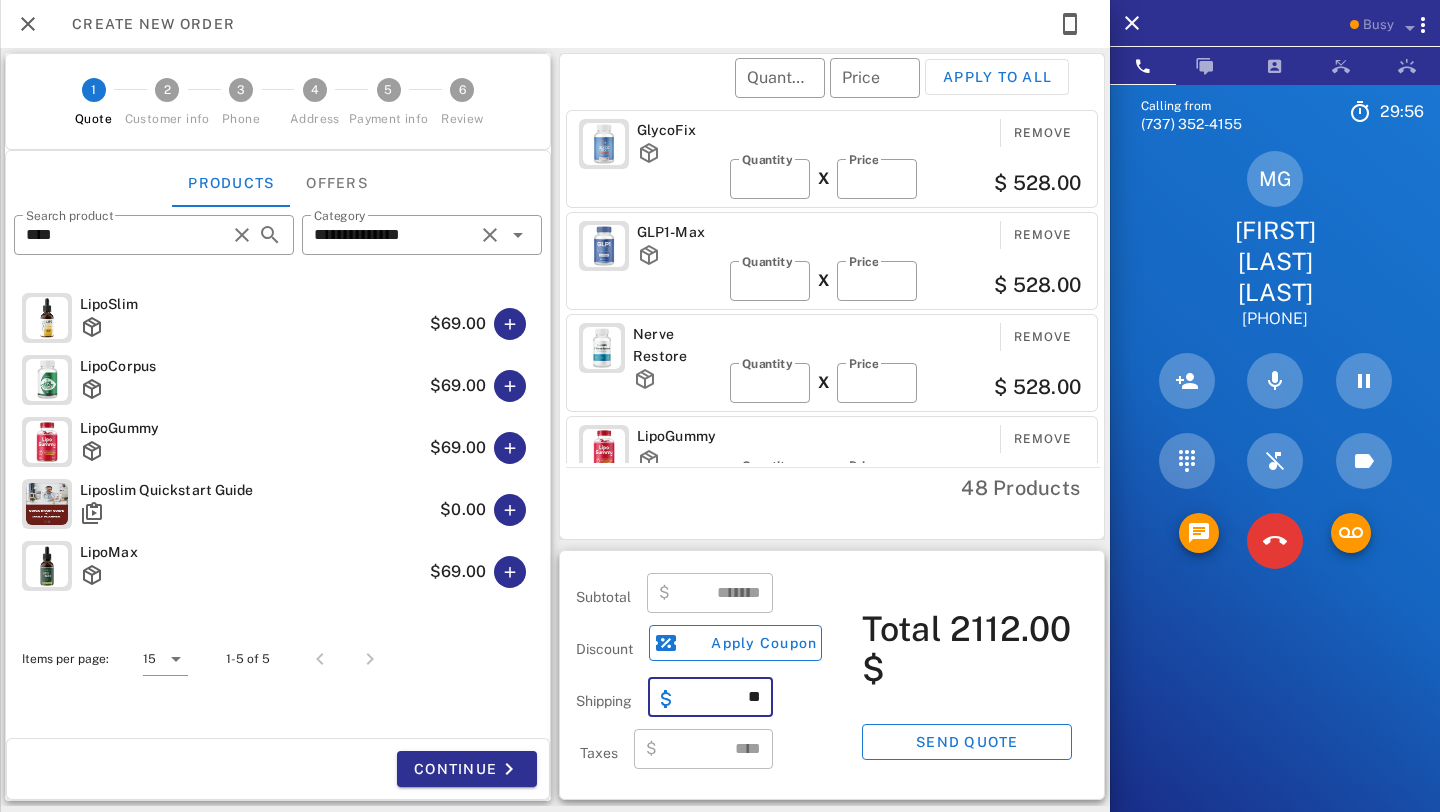type on "*" 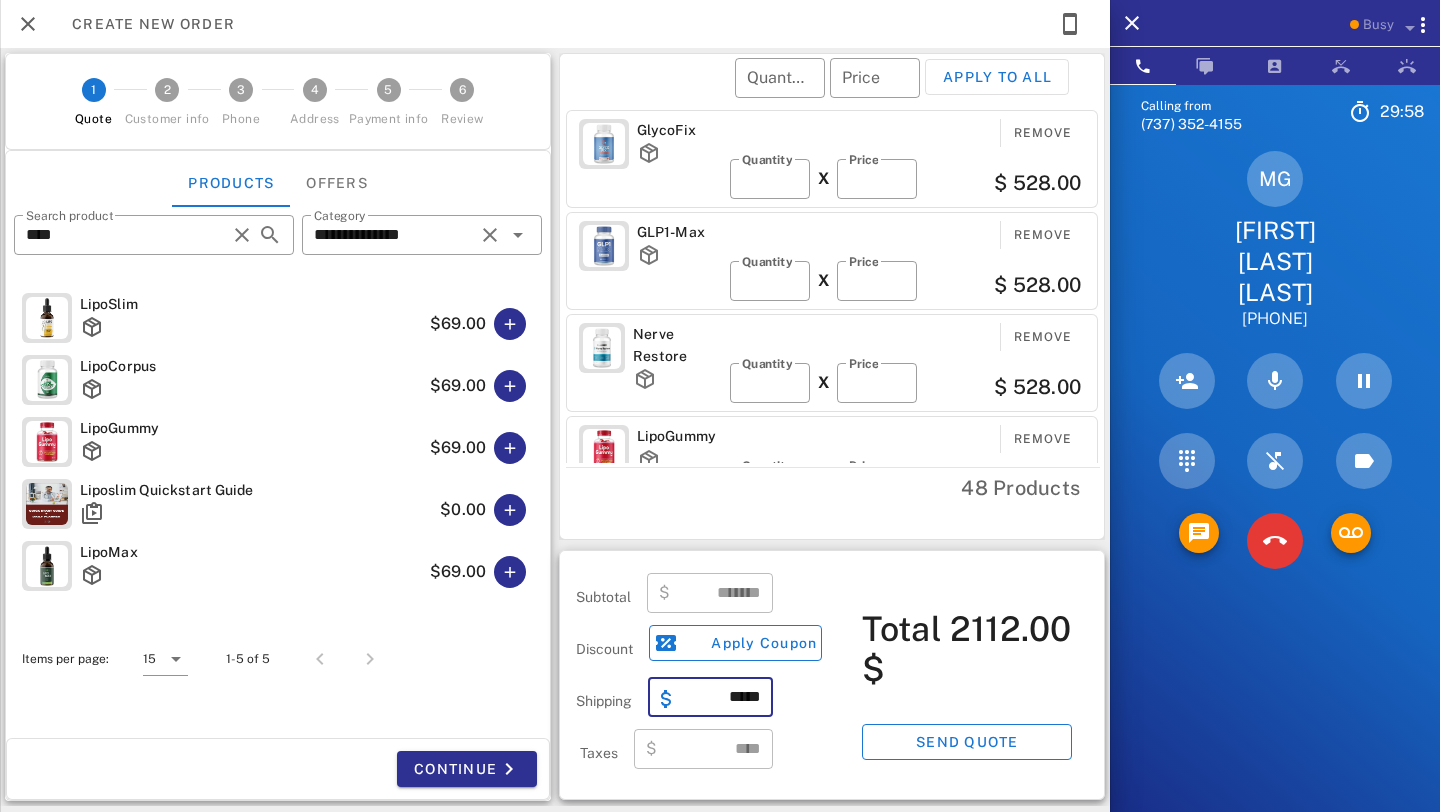 type on "*****" 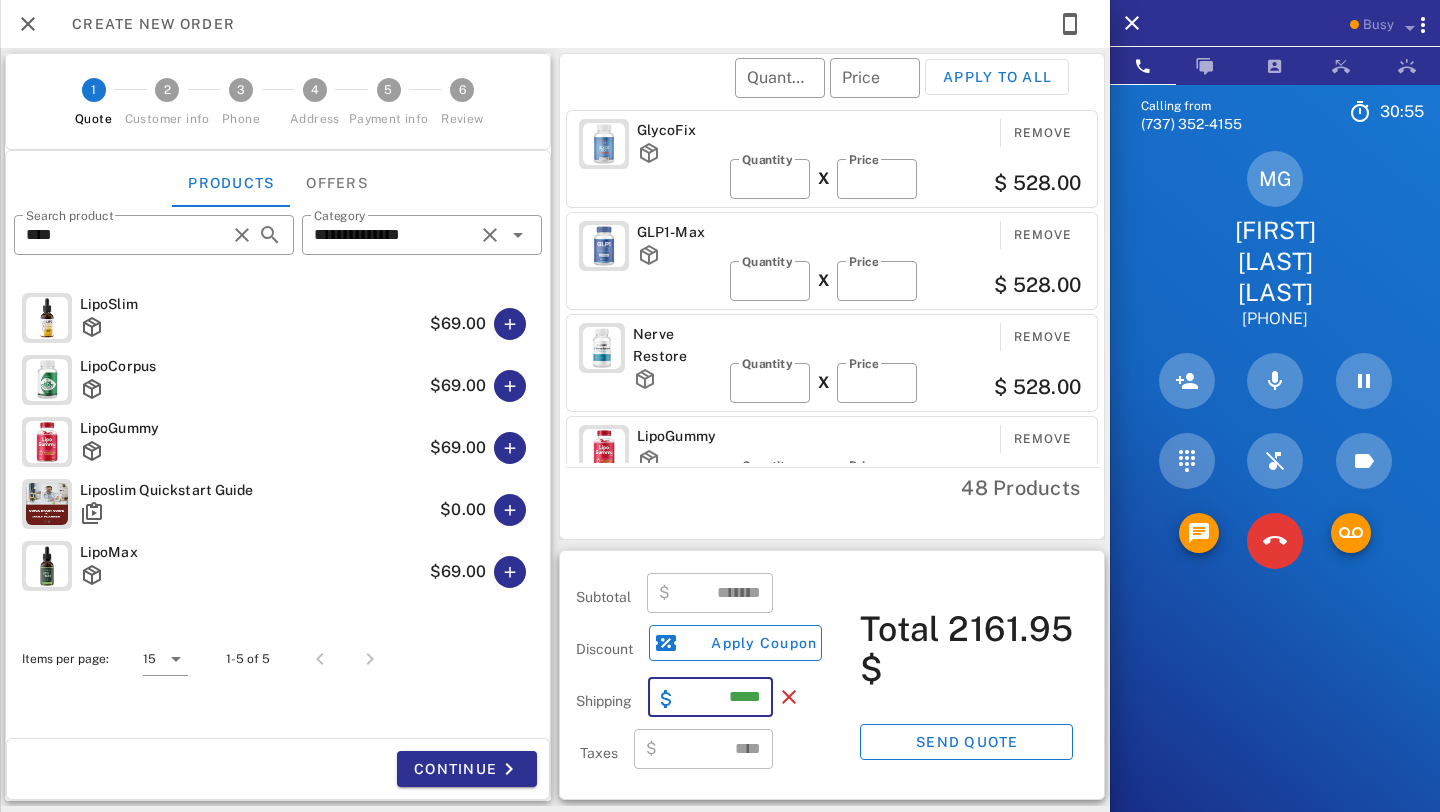scroll, scrollTop: 0, scrollLeft: 0, axis: both 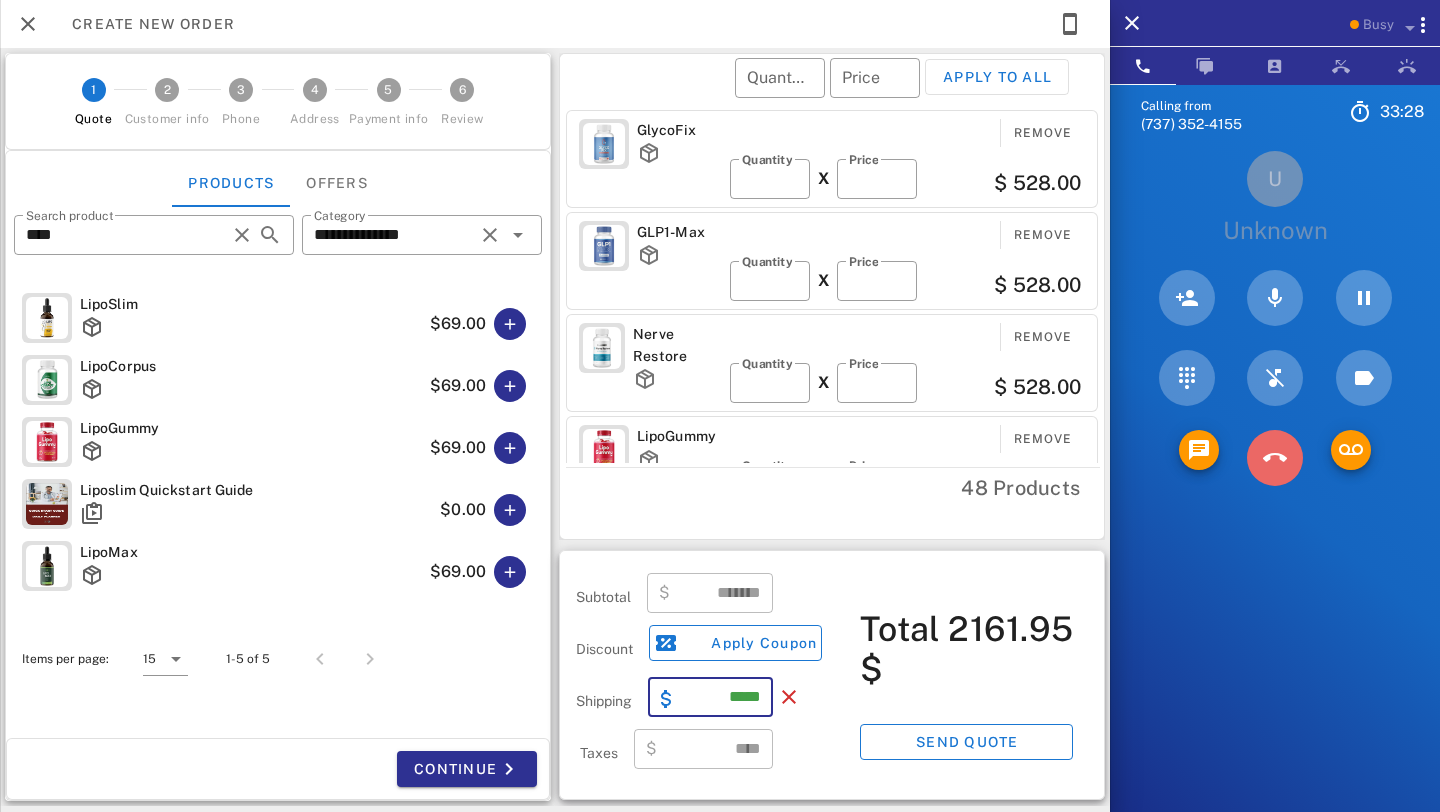 click at bounding box center [1275, 458] 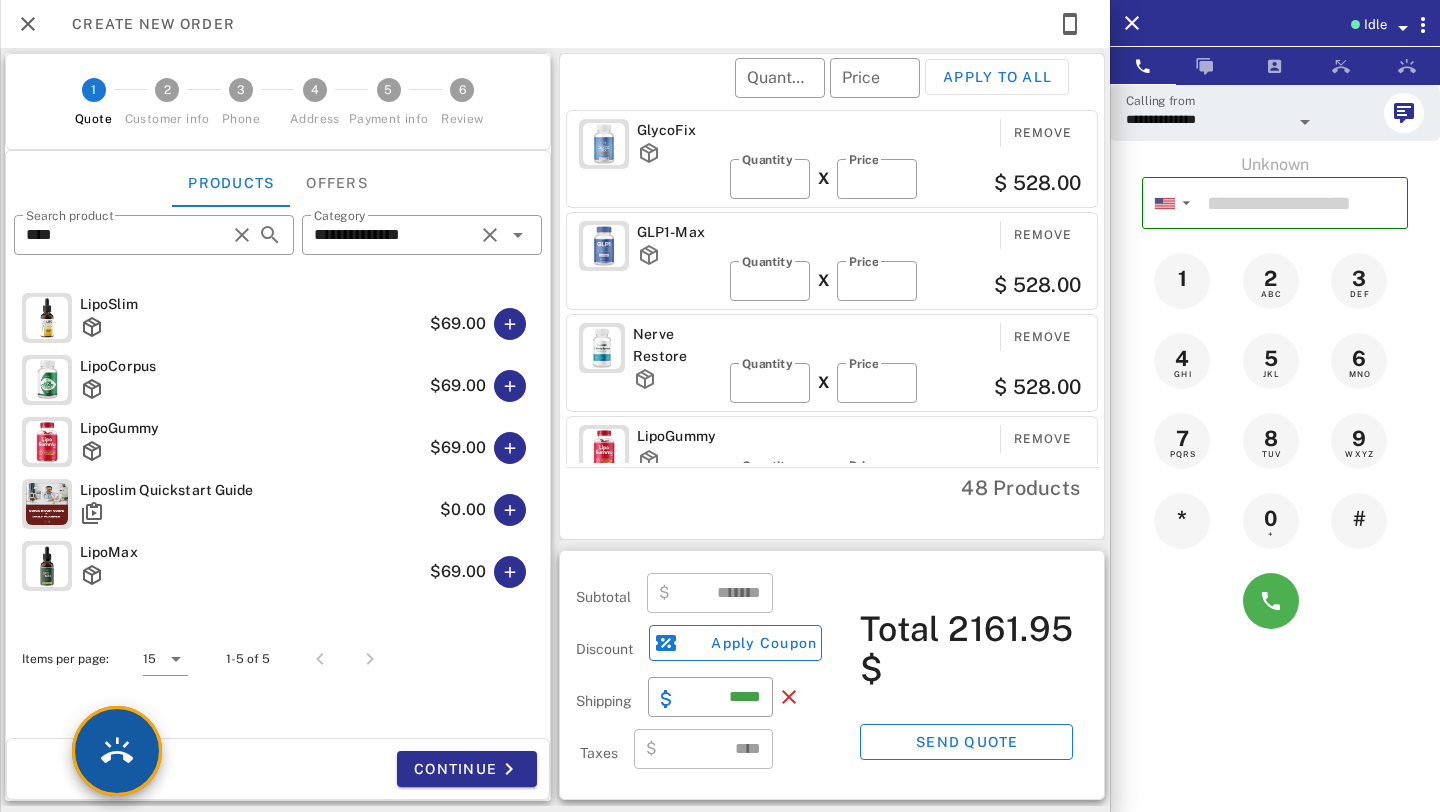 click at bounding box center (117, 751) 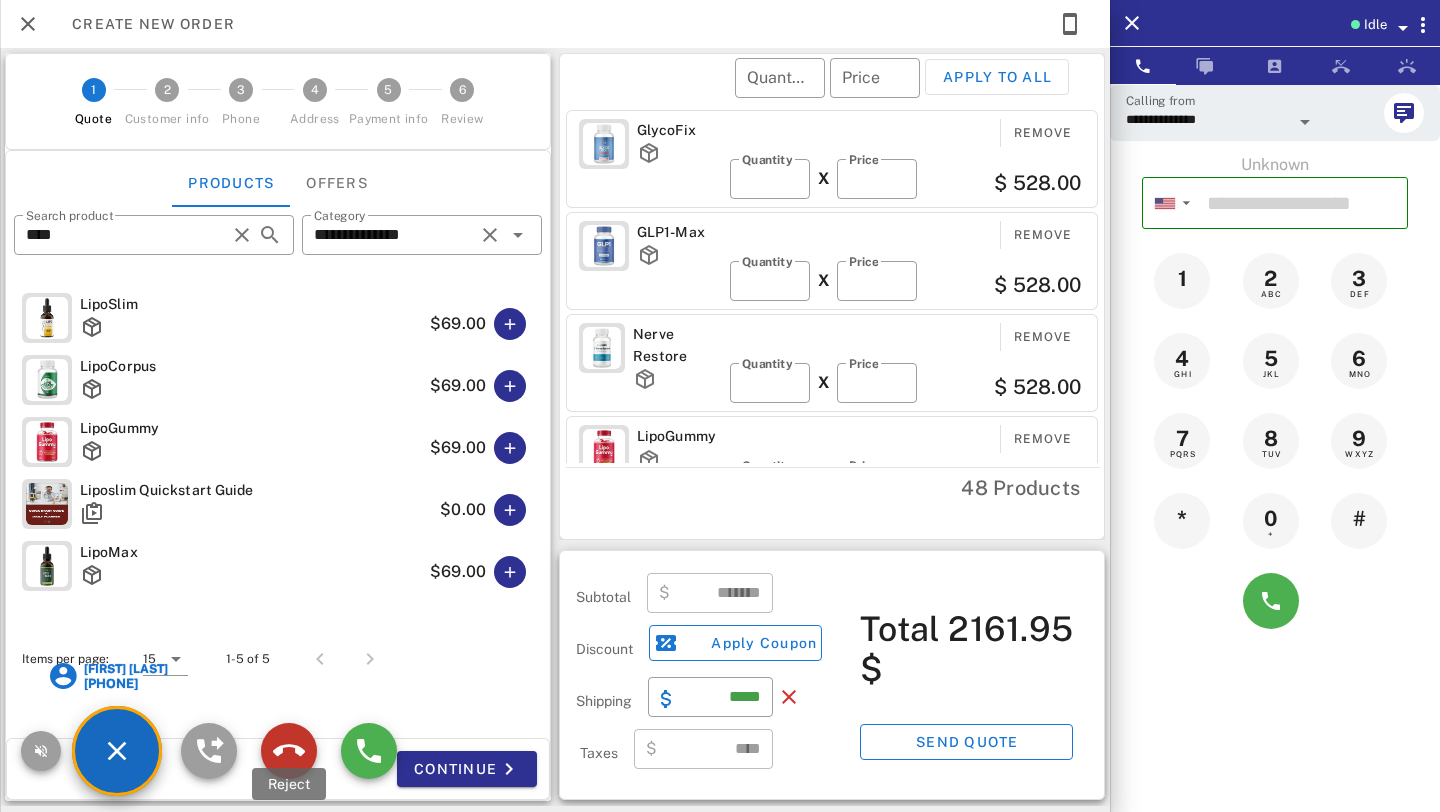 click at bounding box center (289, 751) 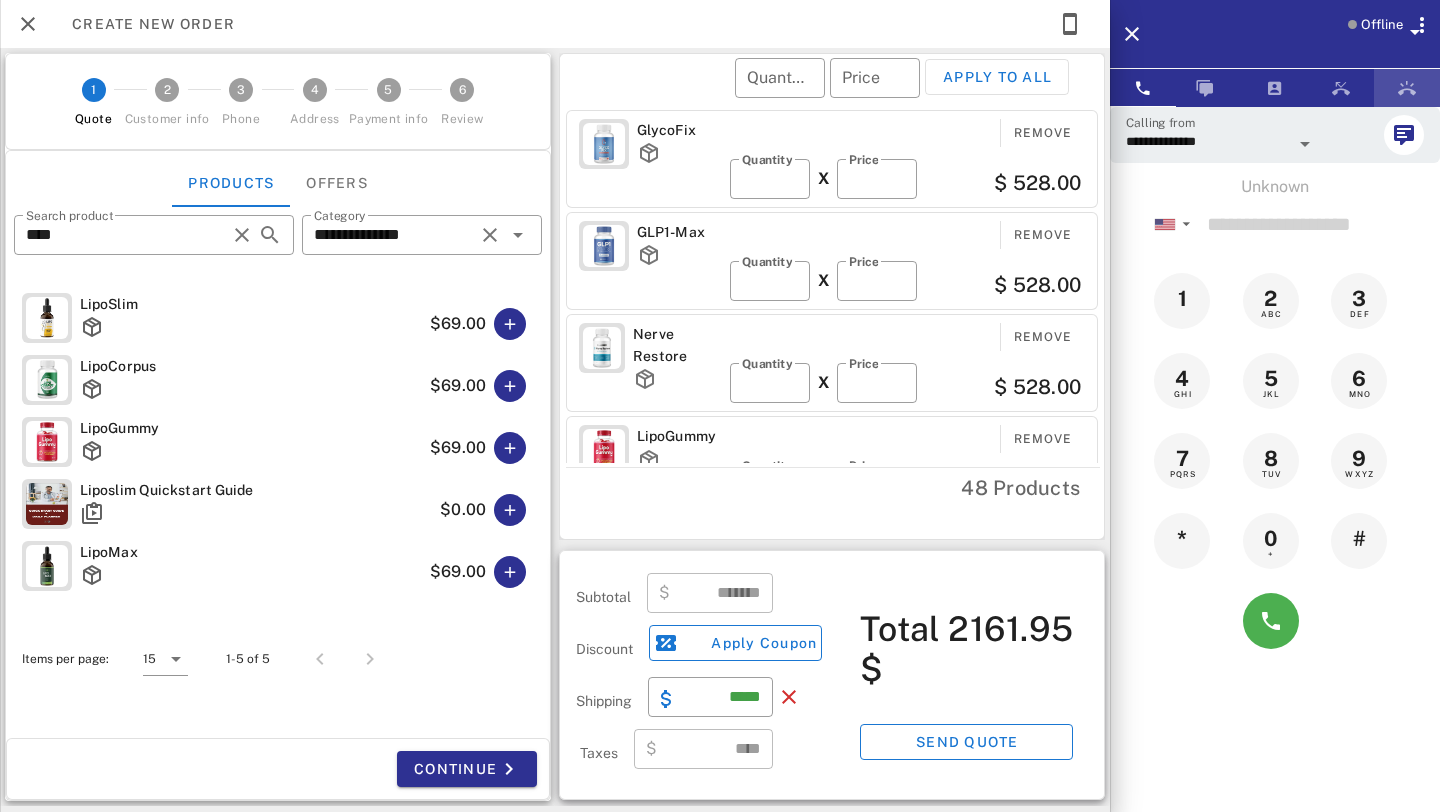 click at bounding box center [1407, 88] 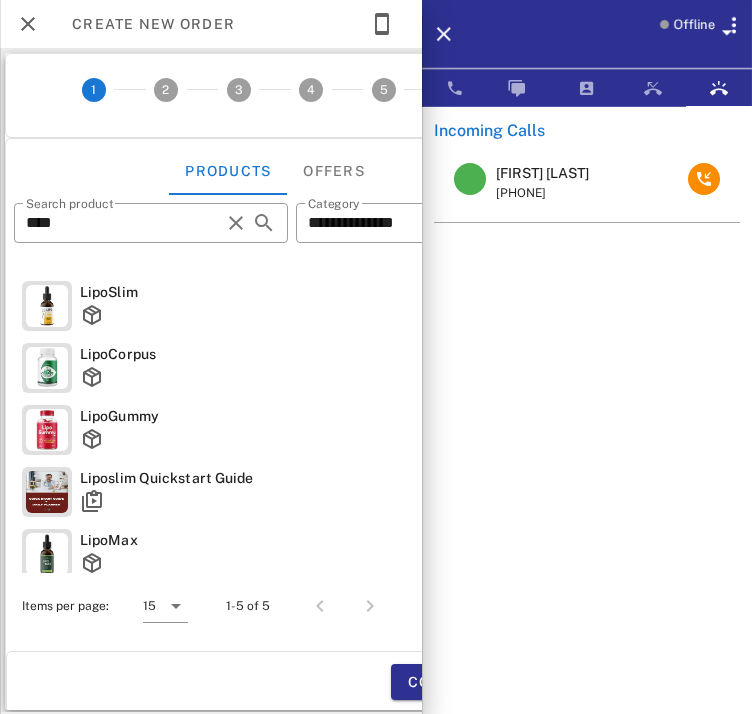 scroll, scrollTop: 999760, scrollLeft: 999344, axis: both 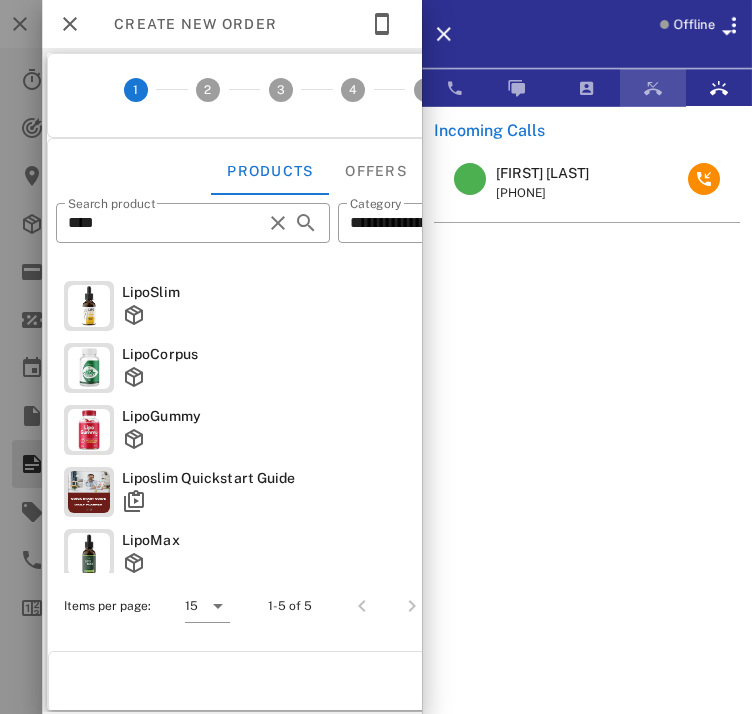 click at bounding box center (653, 88) 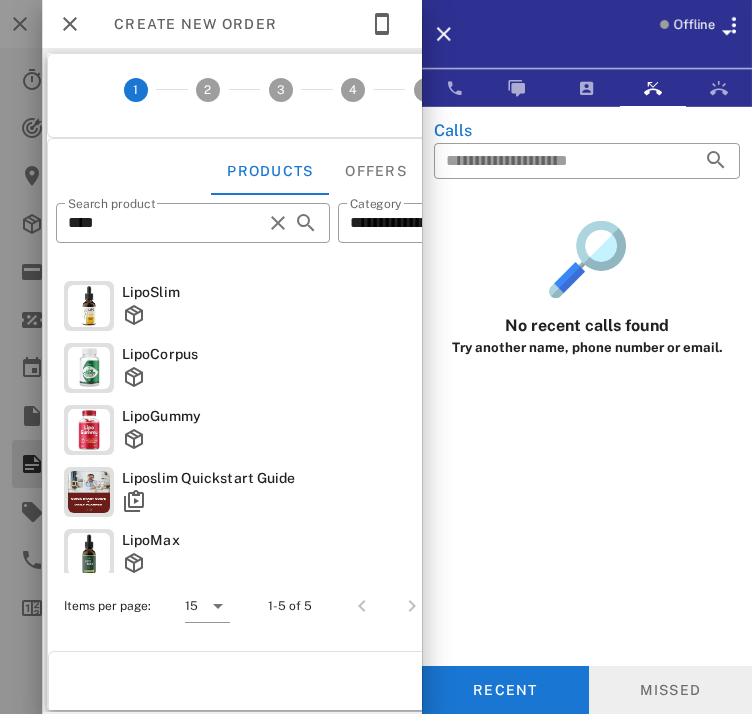 click on "Missed" at bounding box center (671, 690) 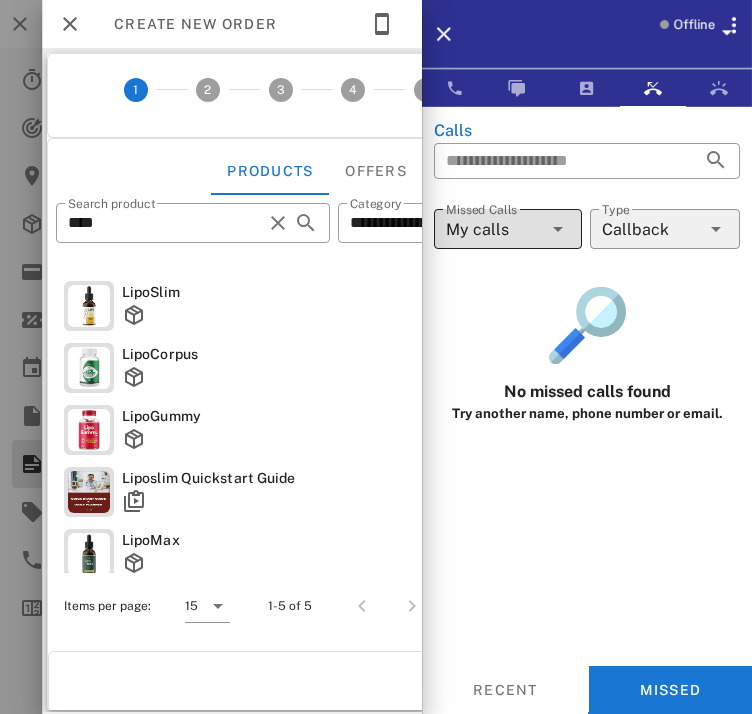 click on "My calls" at bounding box center (494, 229) 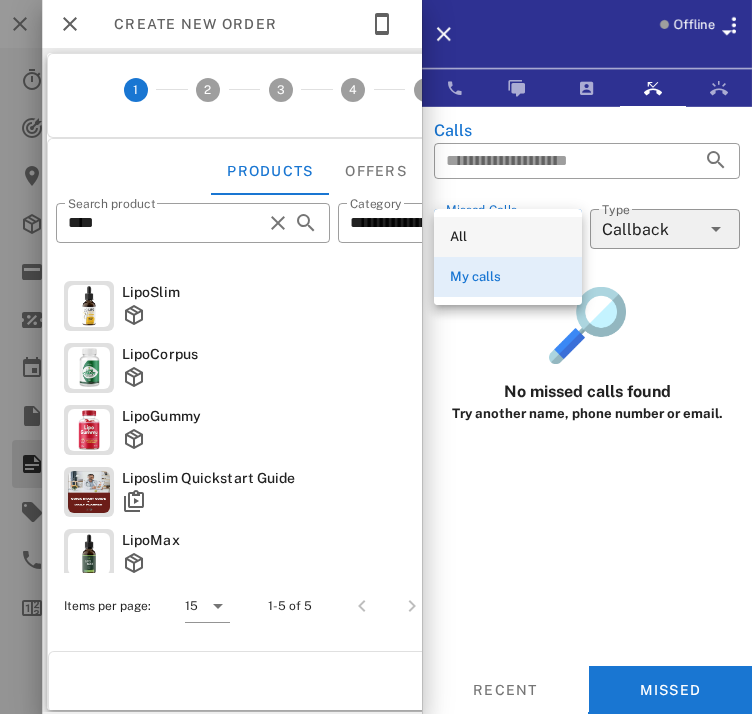 click on "All" at bounding box center [508, 237] 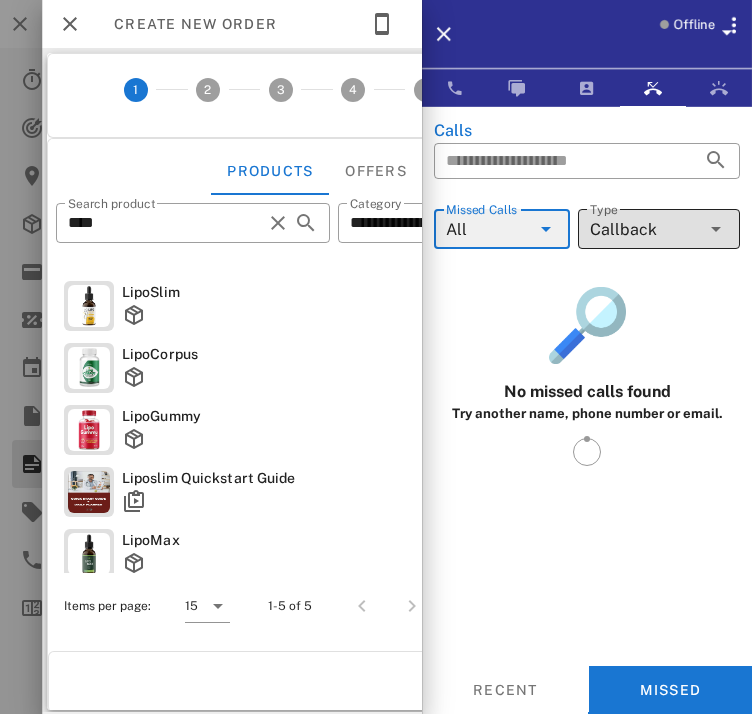 click on "Callback" at bounding box center (645, 229) 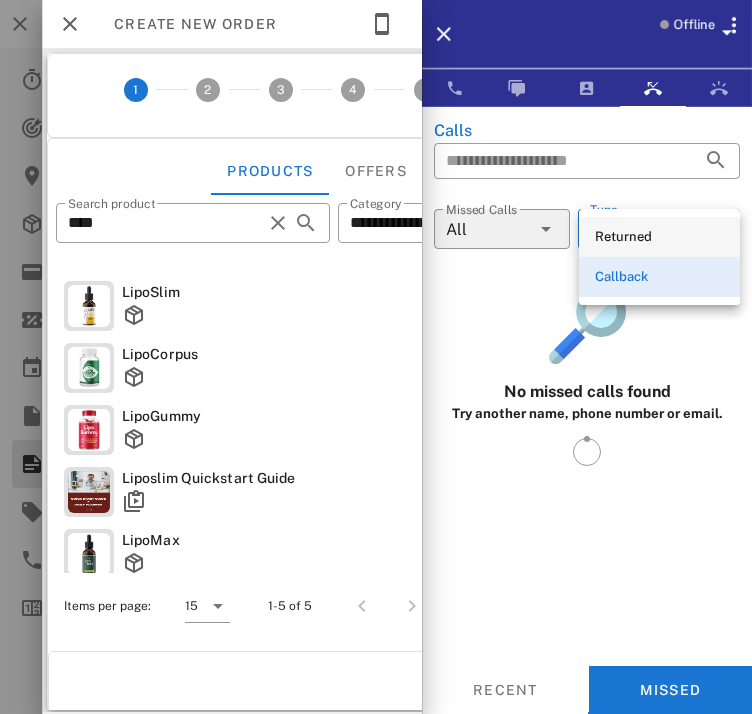 click on "Returned" at bounding box center (659, 237) 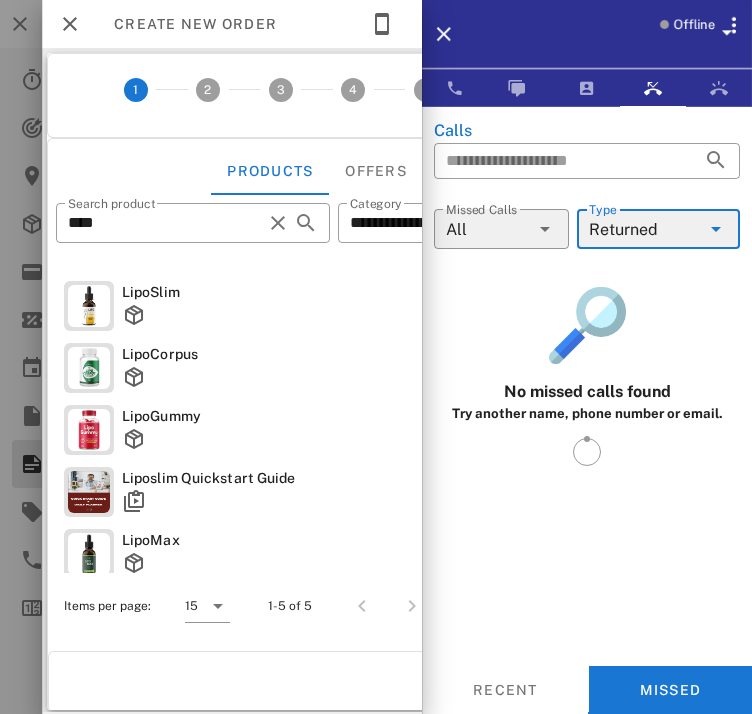 click on "Returned" at bounding box center (623, 230) 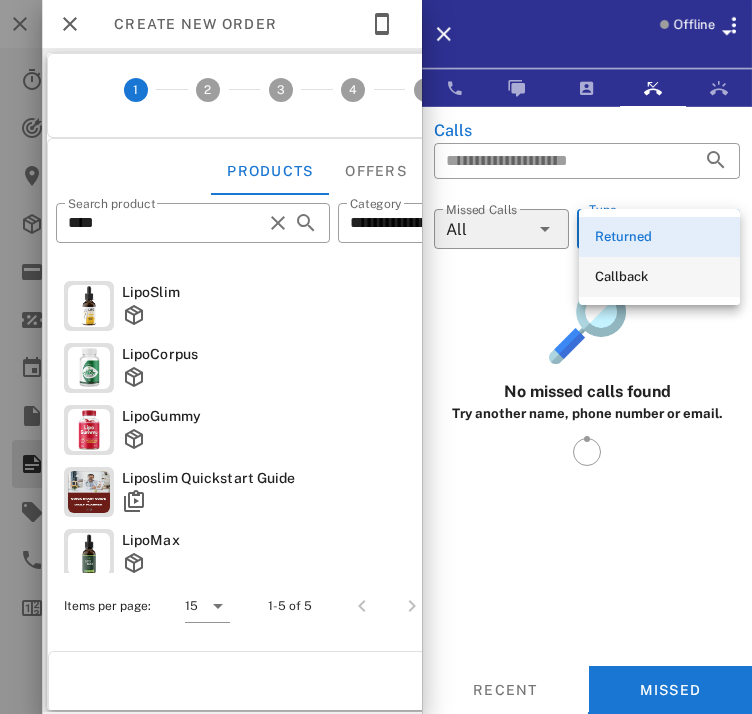 click on "Callback" at bounding box center [659, 277] 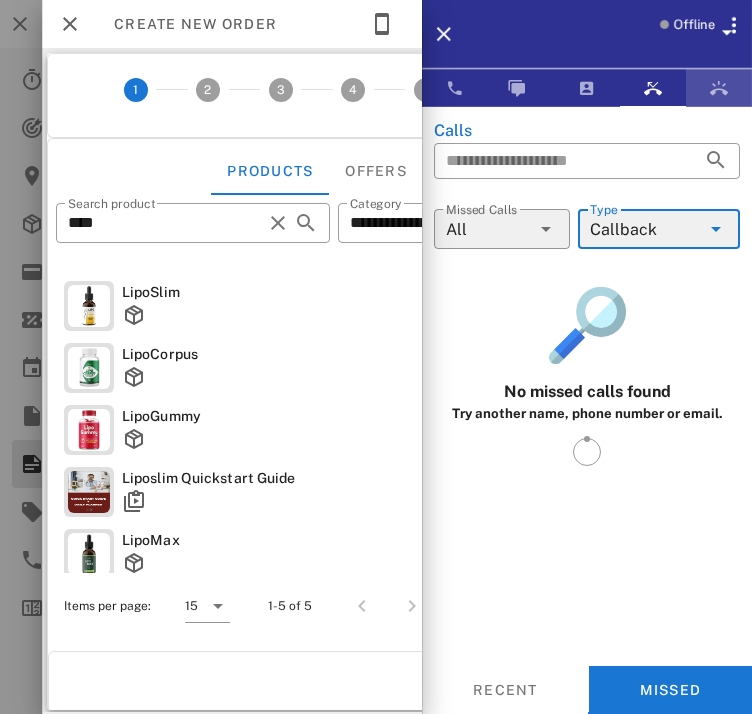 click at bounding box center [719, 88] 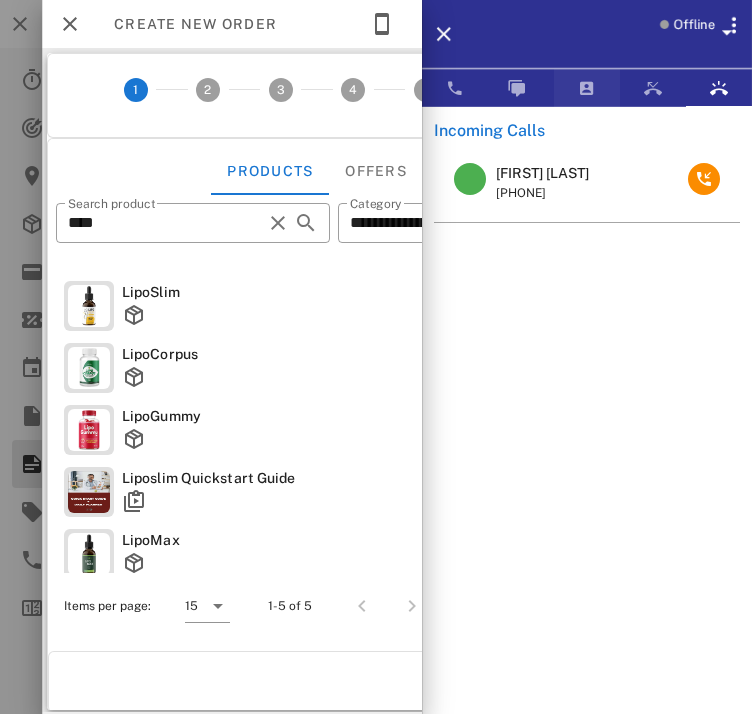scroll, scrollTop: 26, scrollLeft: 0, axis: vertical 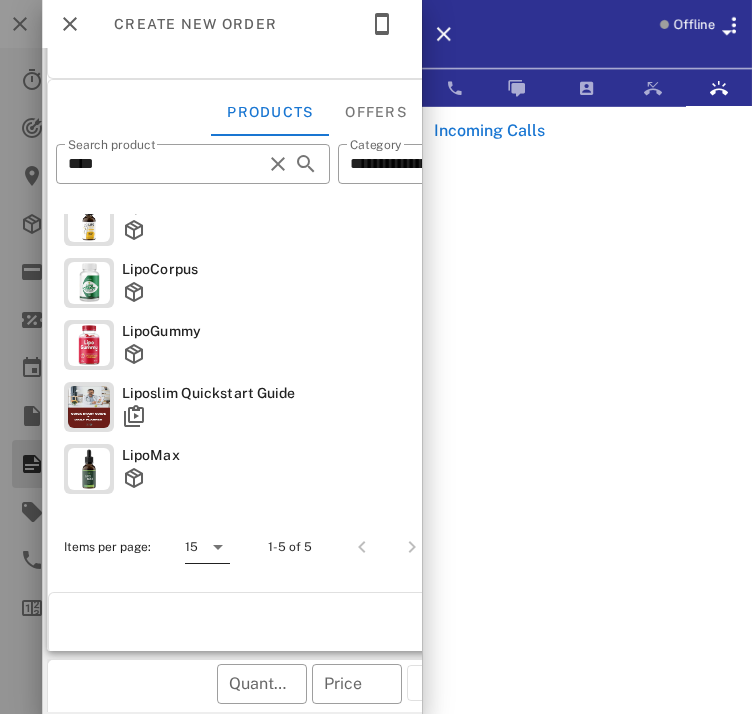 click at bounding box center [216, 547] 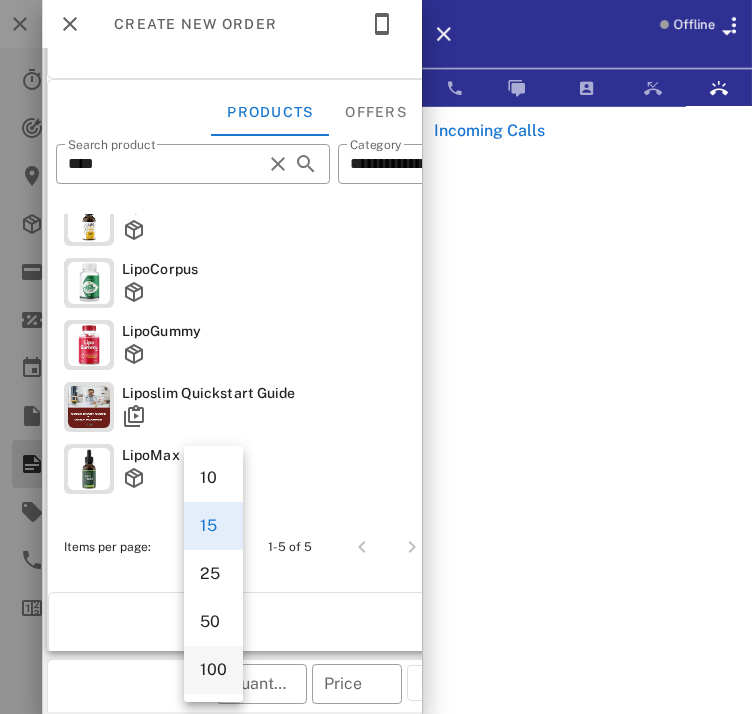 click on "100" at bounding box center (213, 669) 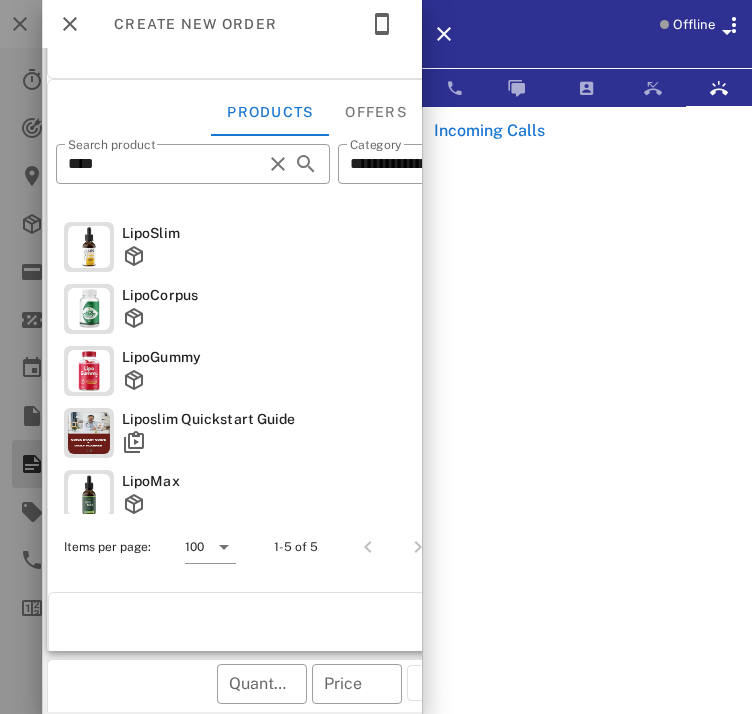 scroll, scrollTop: 26, scrollLeft: 0, axis: vertical 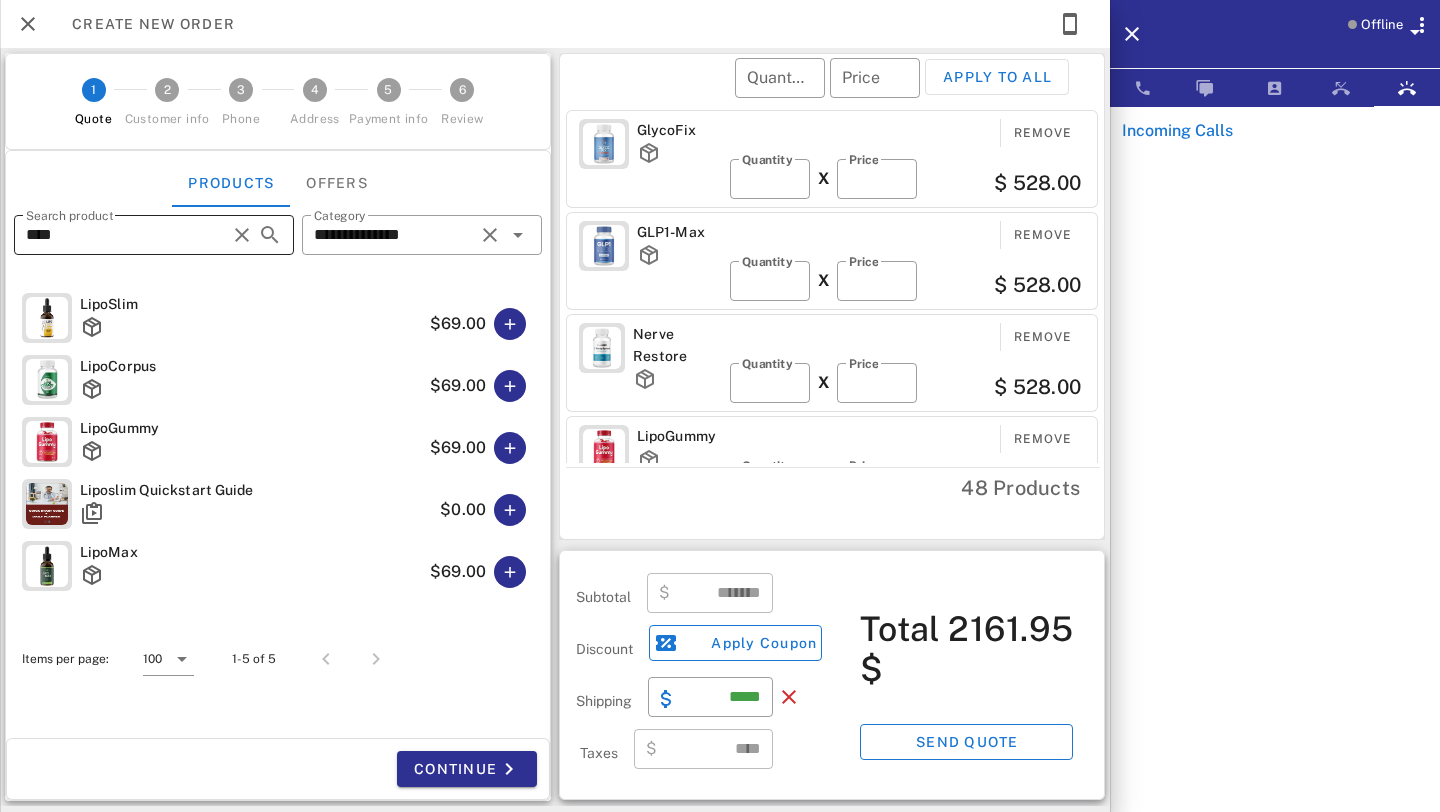 click at bounding box center [242, 235] 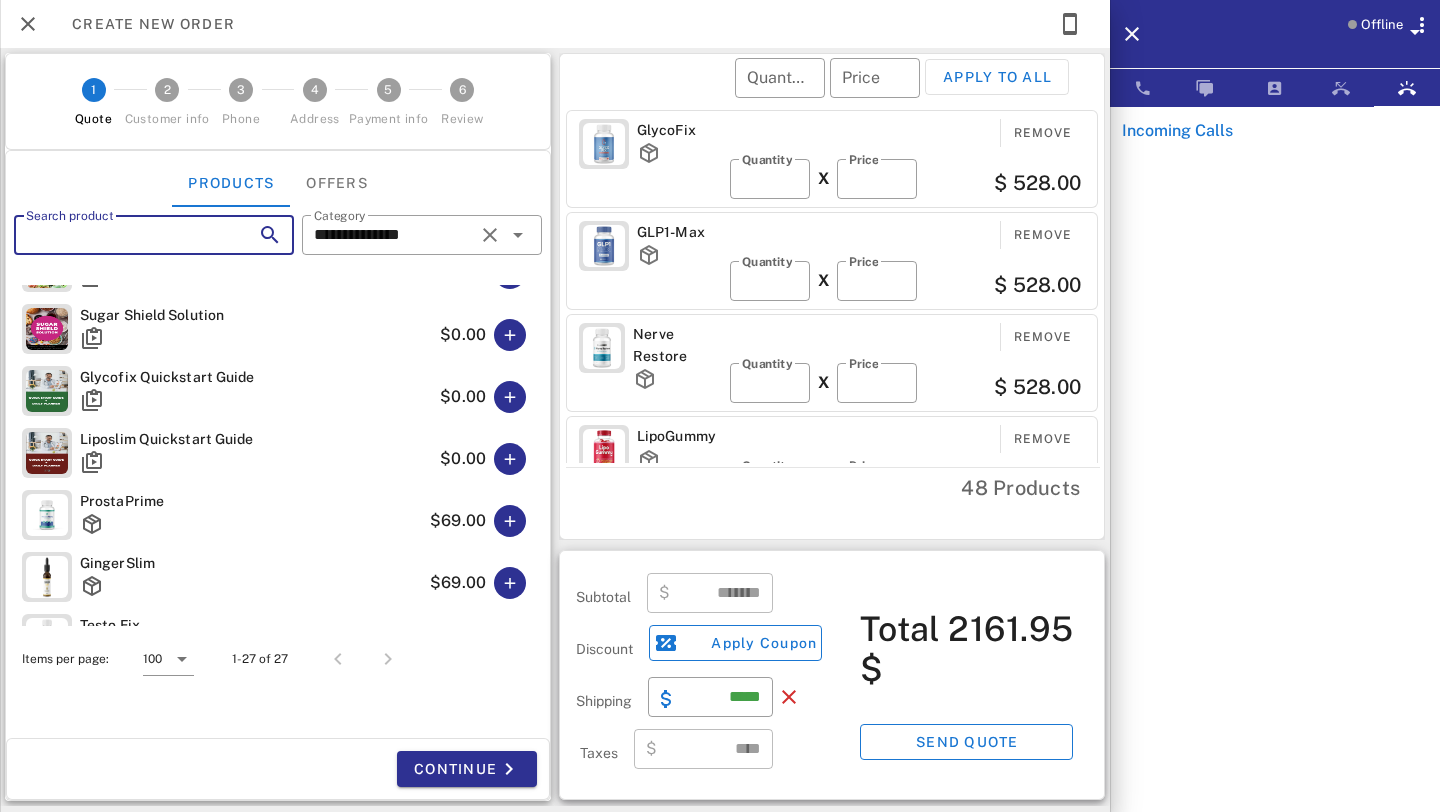scroll, scrollTop: 0, scrollLeft: 0, axis: both 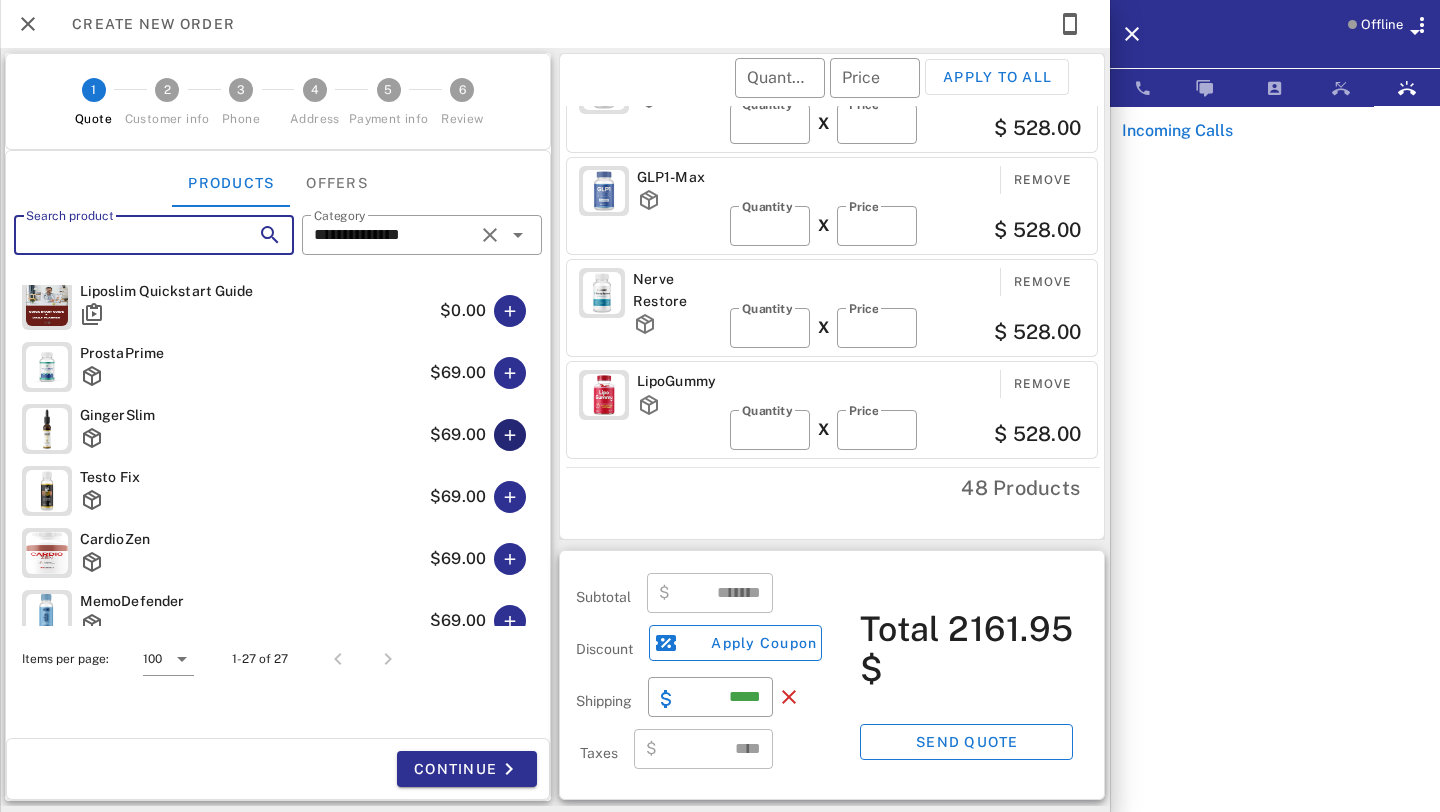 click at bounding box center (510, 435) 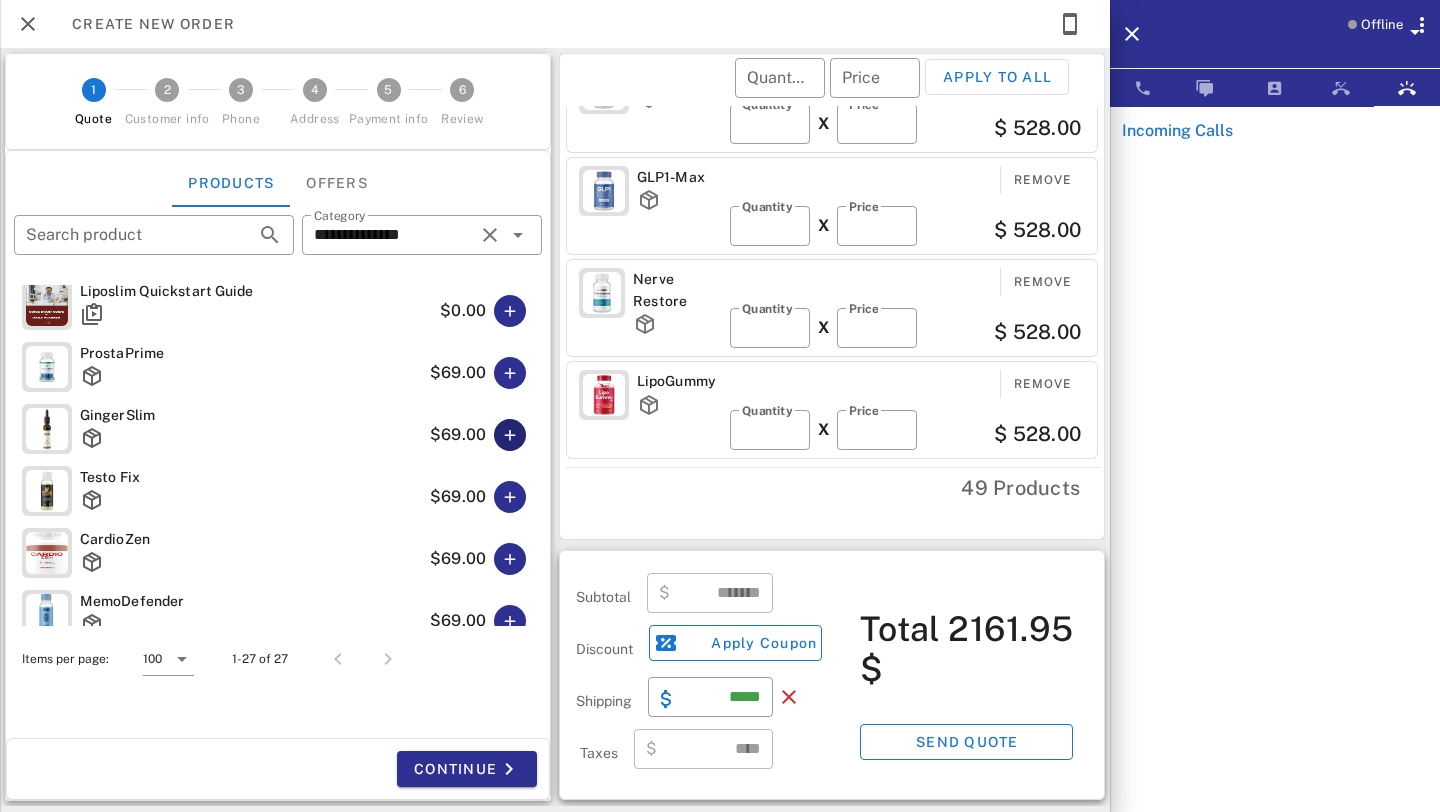 type on "*******" 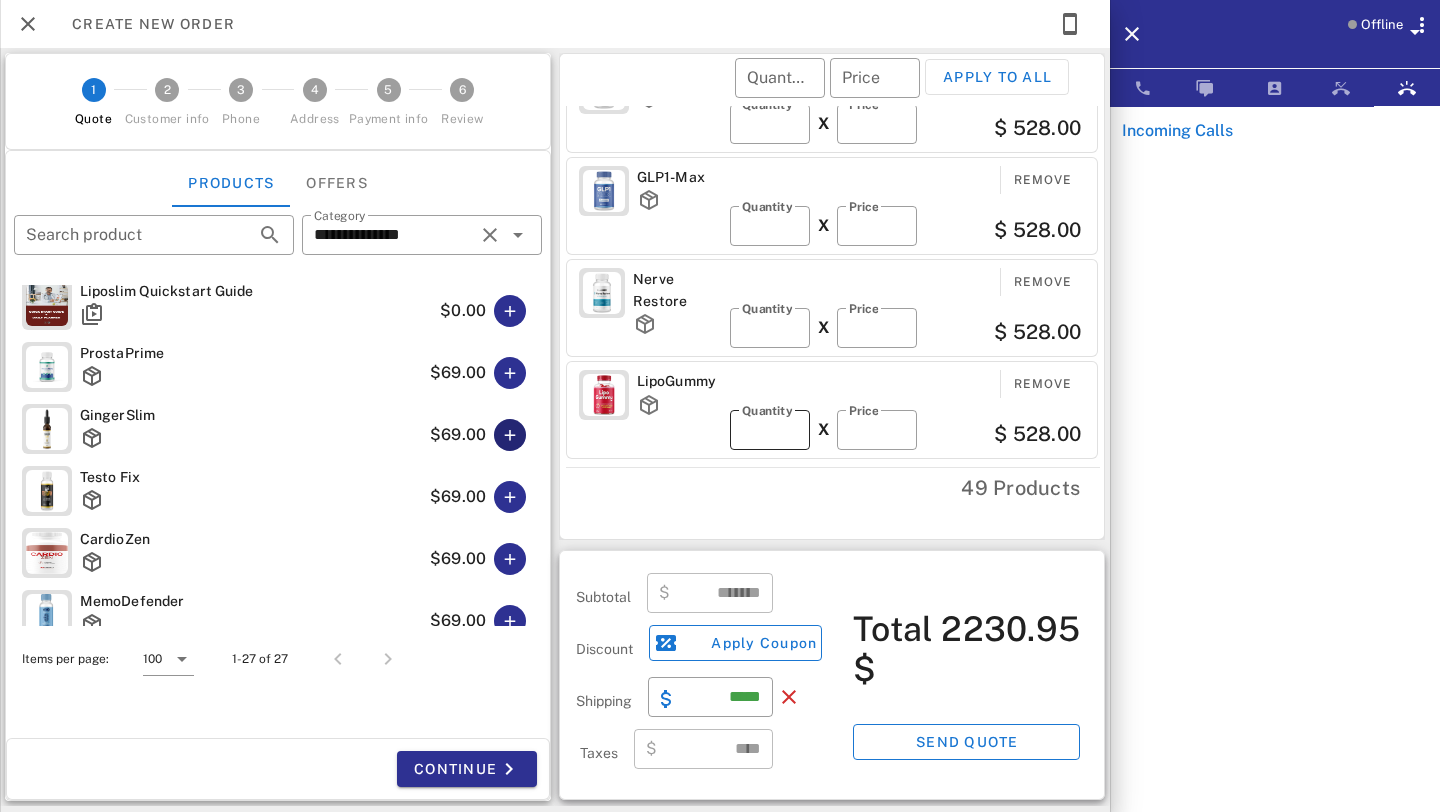scroll, scrollTop: 157, scrollLeft: 0, axis: vertical 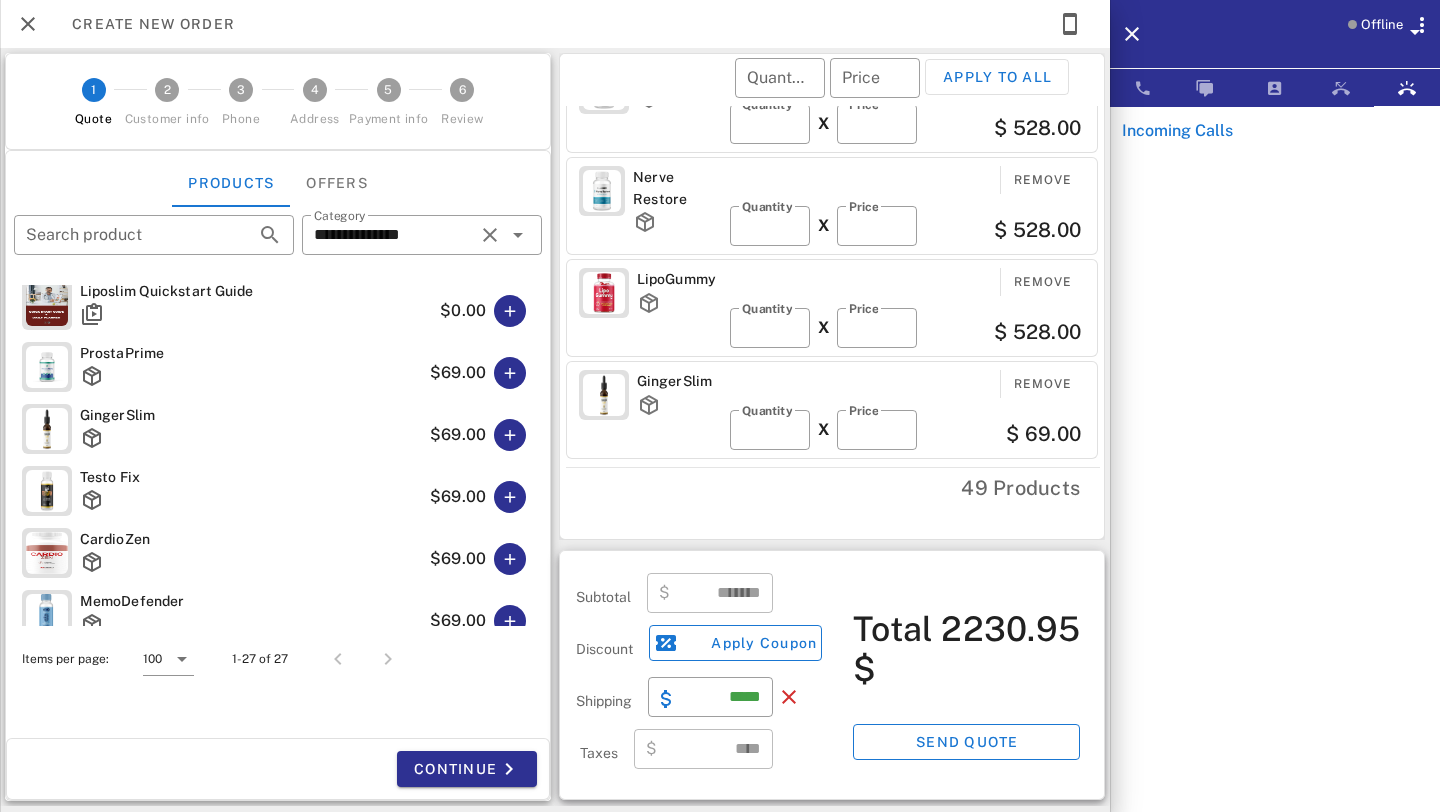 click at bounding box center (1275, 472) 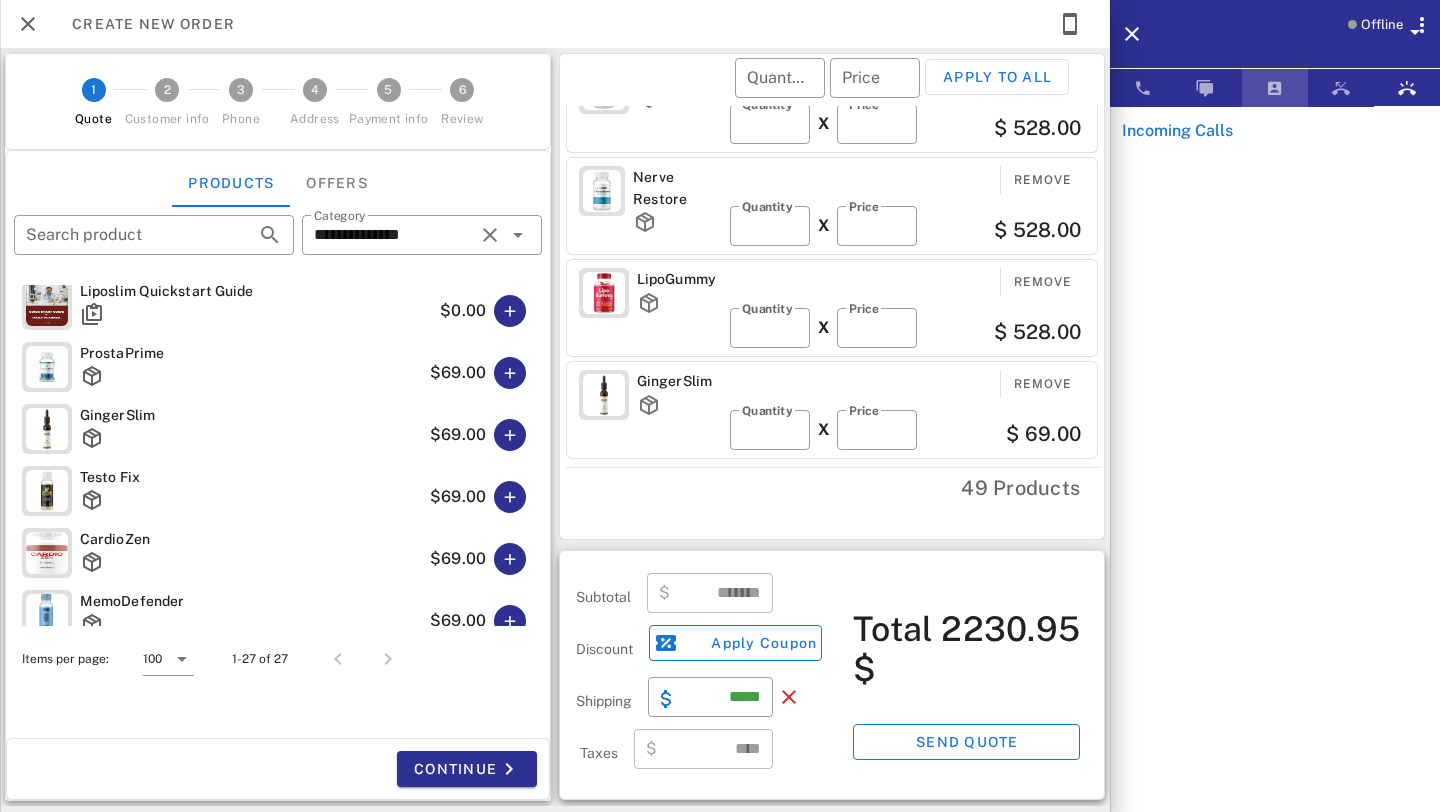 click at bounding box center (1275, 88) 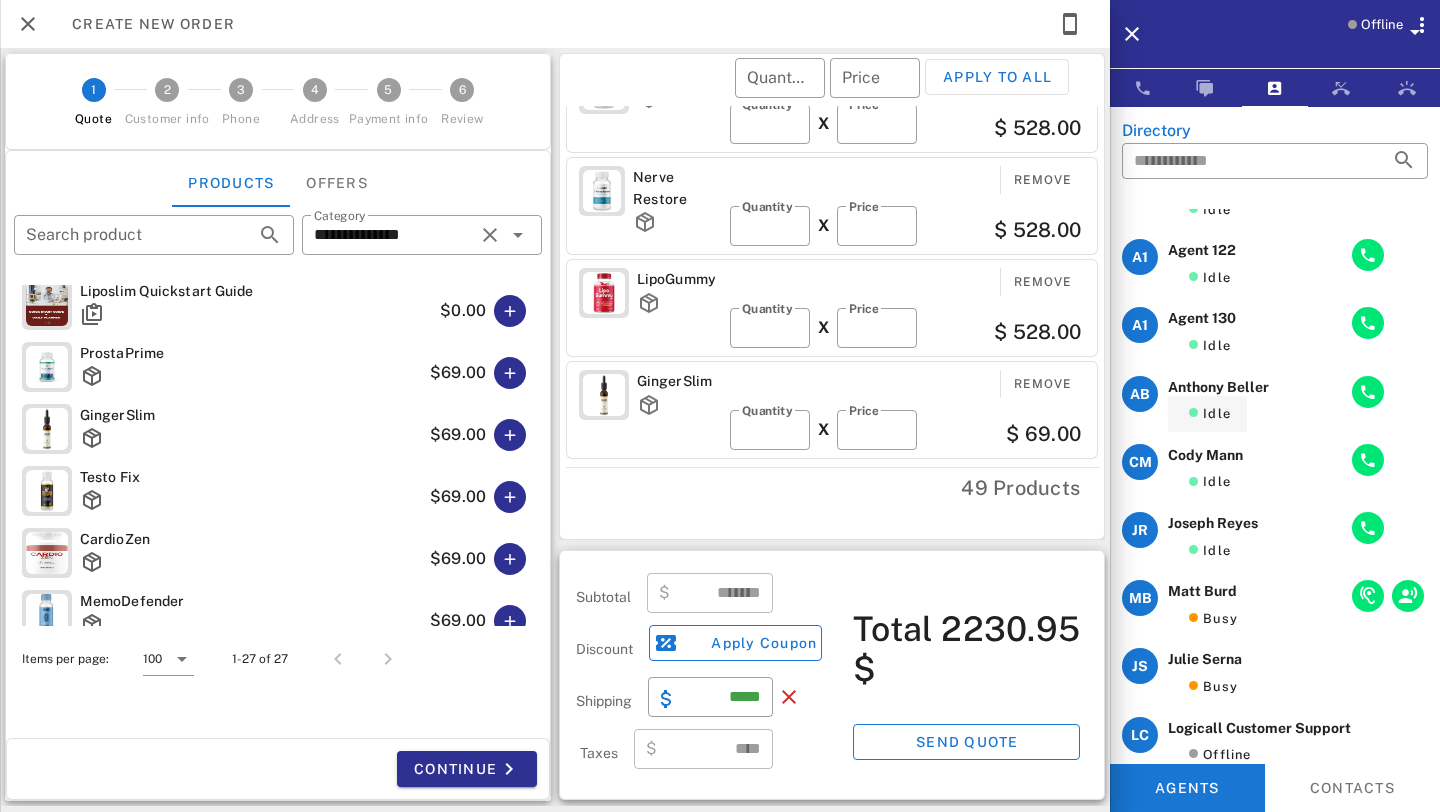 scroll, scrollTop: 0, scrollLeft: 0, axis: both 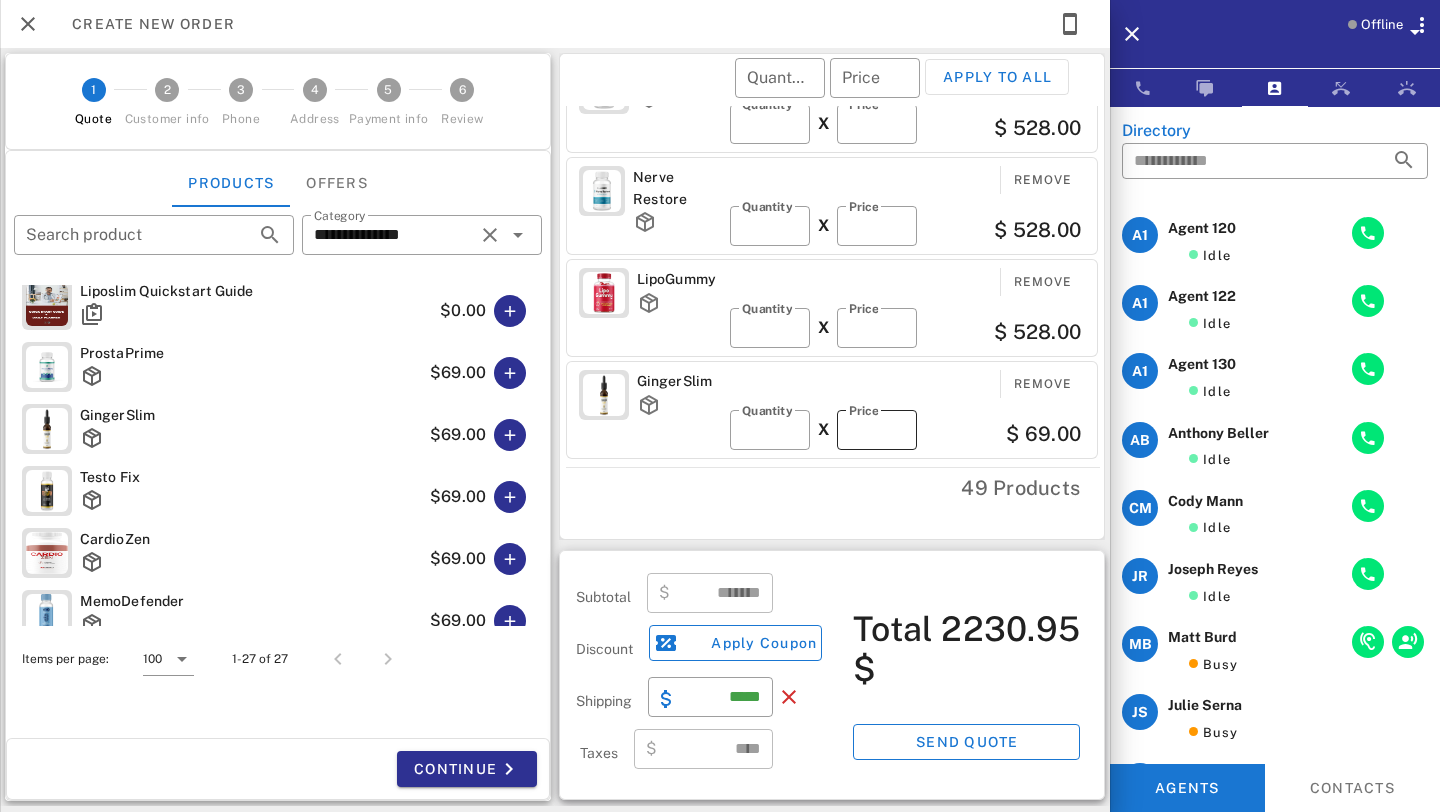 click on "**" at bounding box center [877, 430] 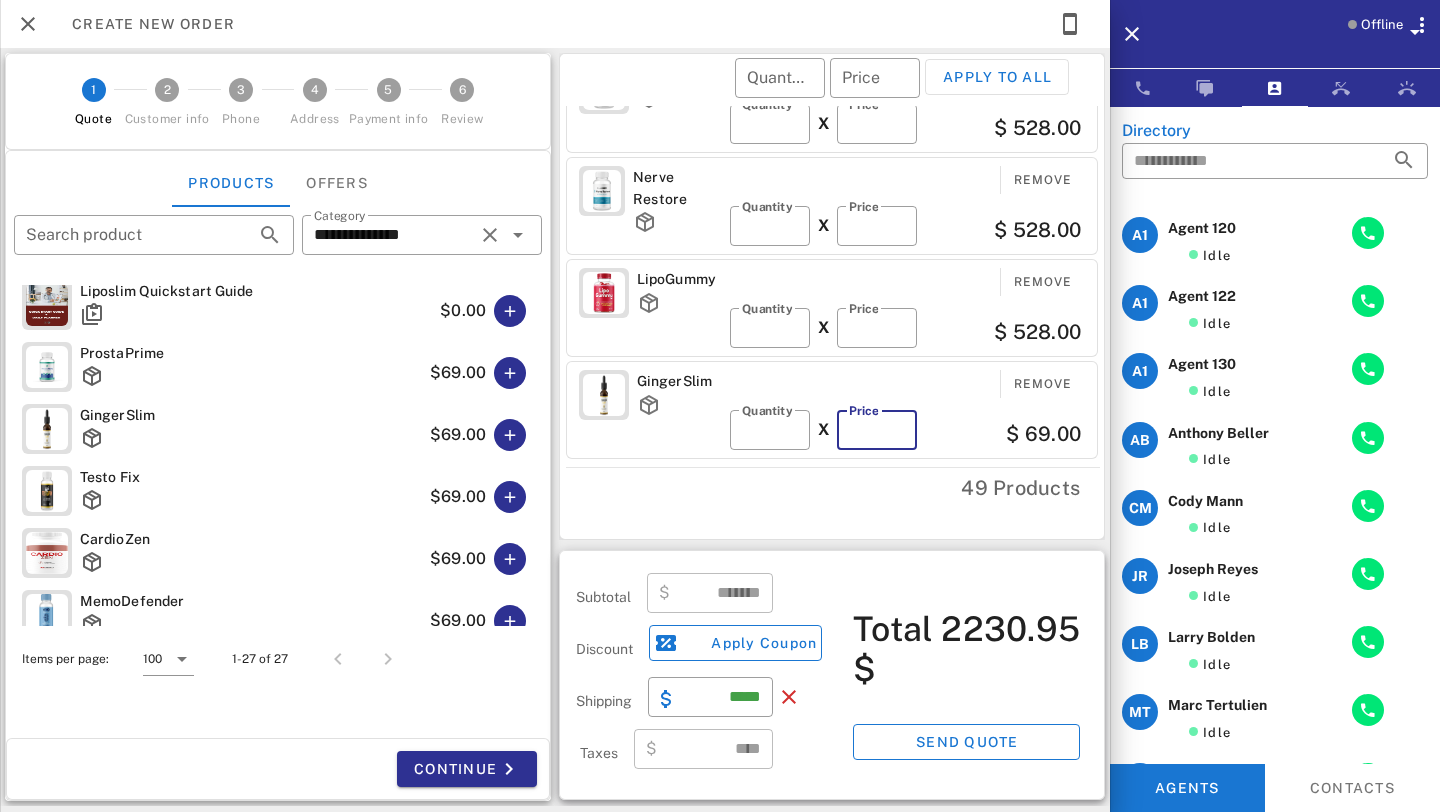 type on "*" 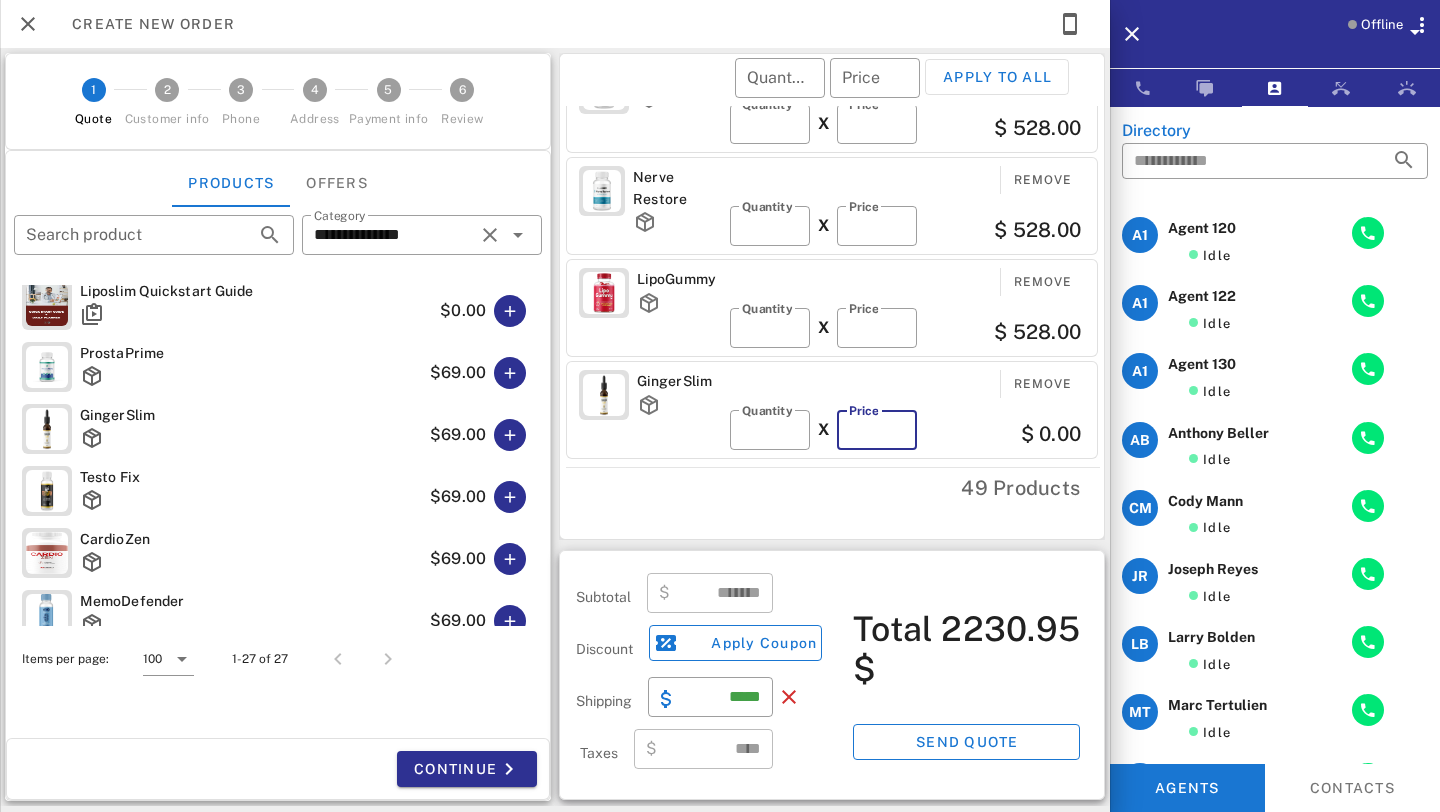 type on "*******" 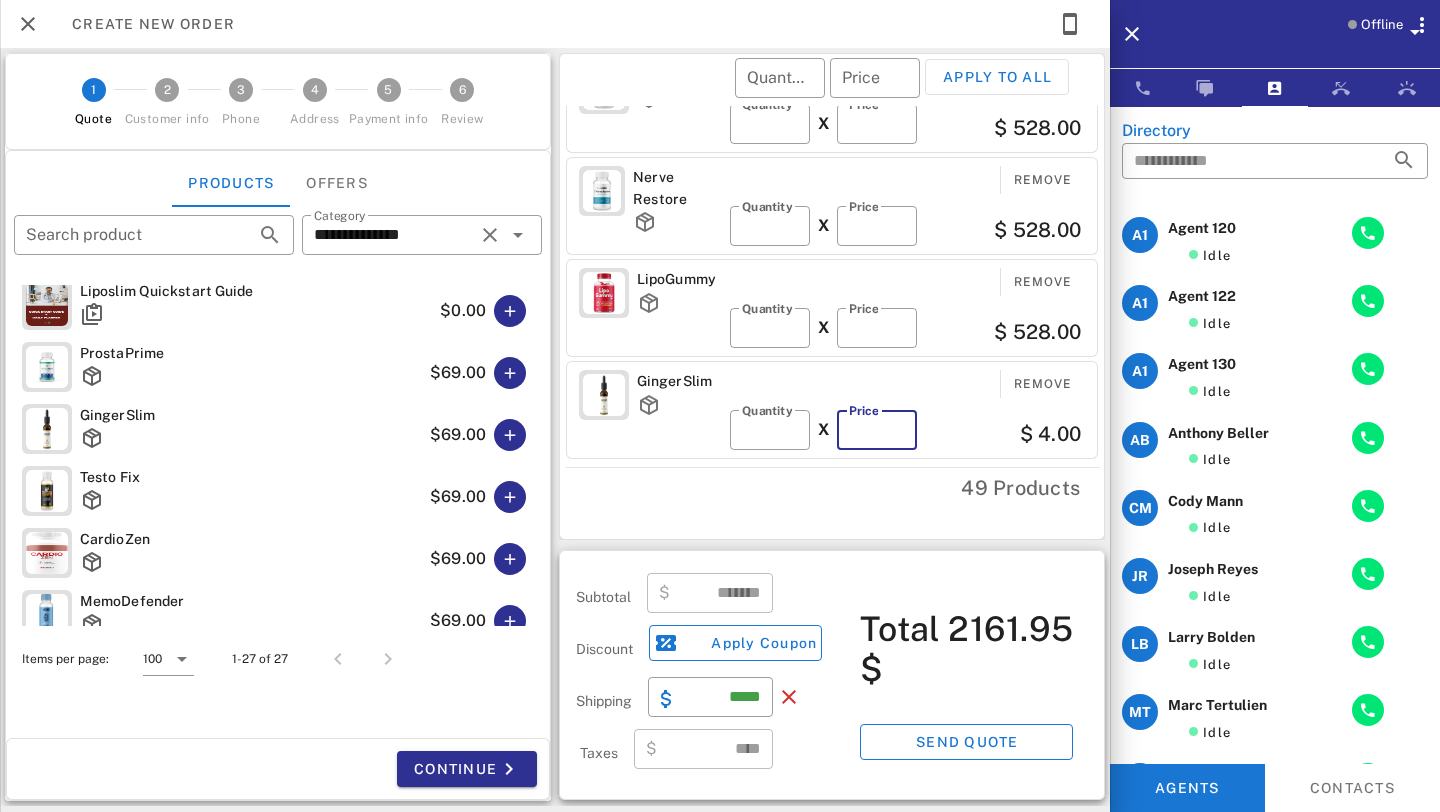 type on "**" 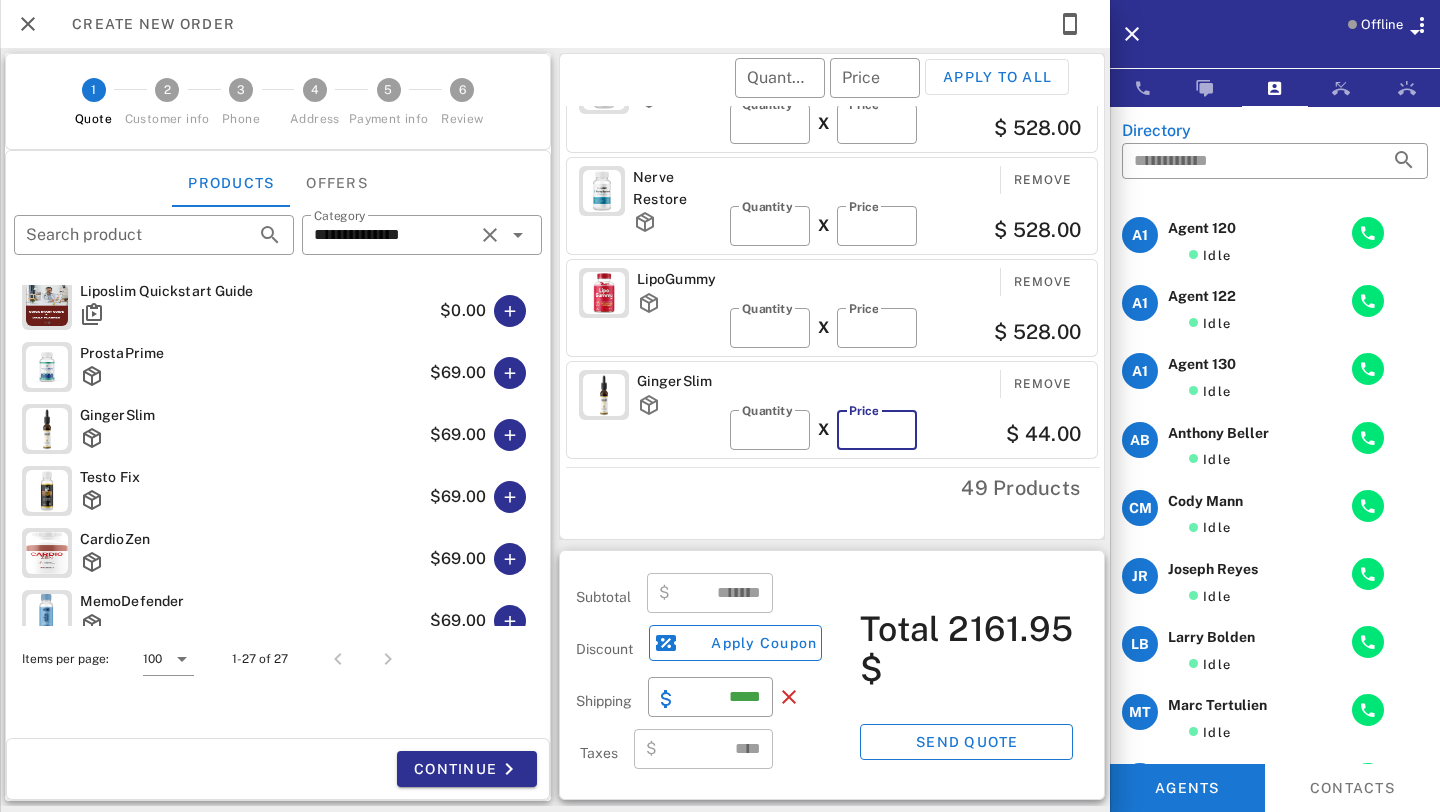 type on "*******" 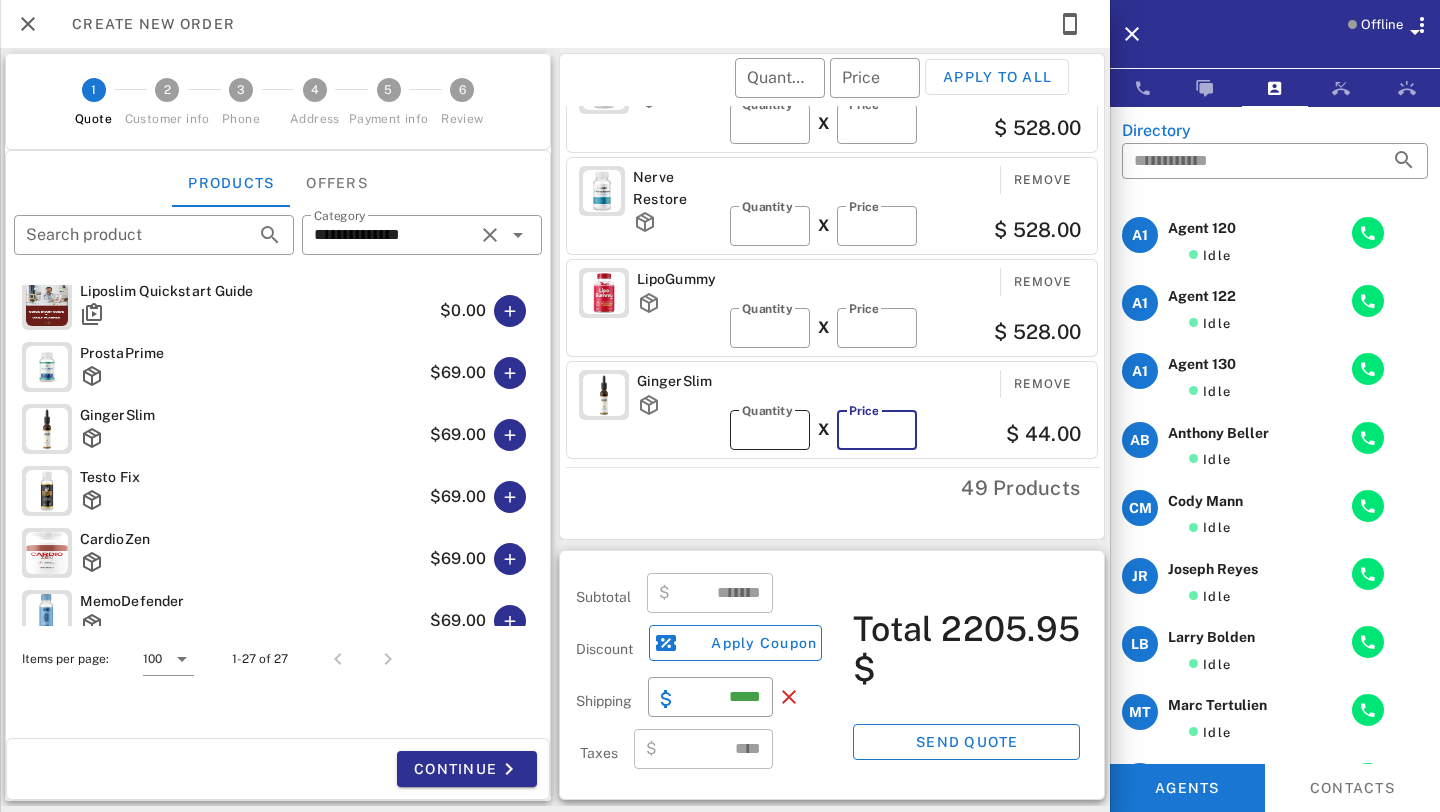 type on "**" 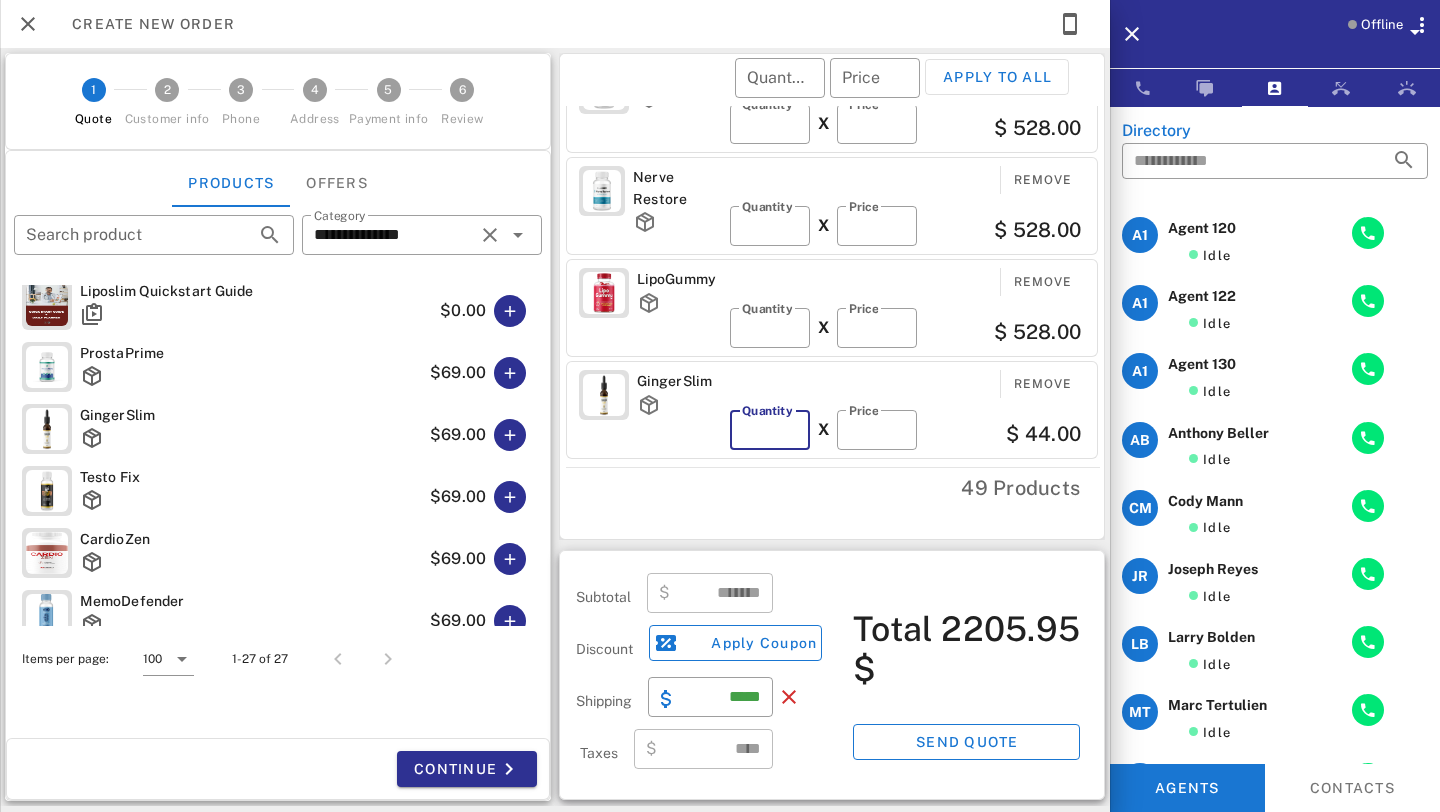 type 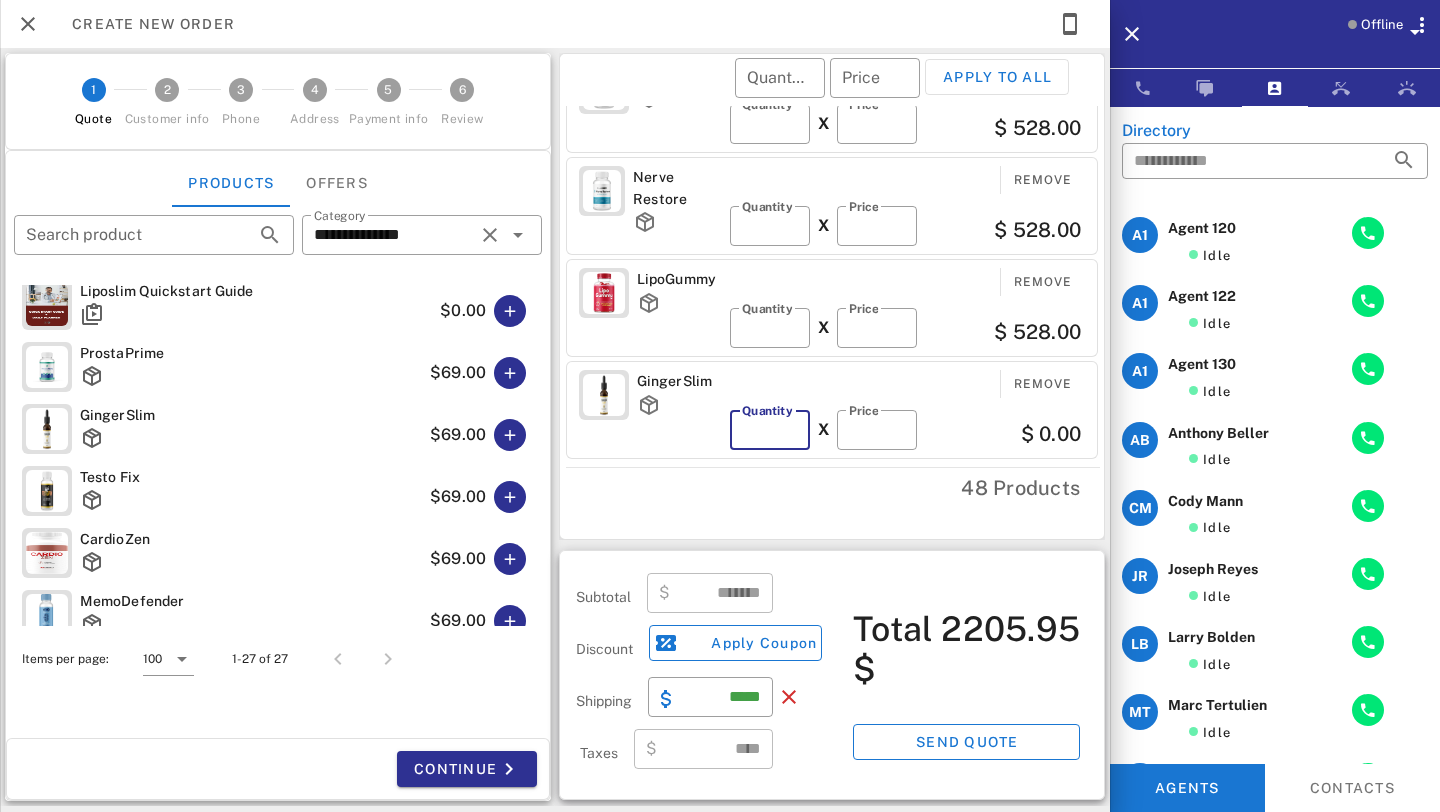 type on "***" 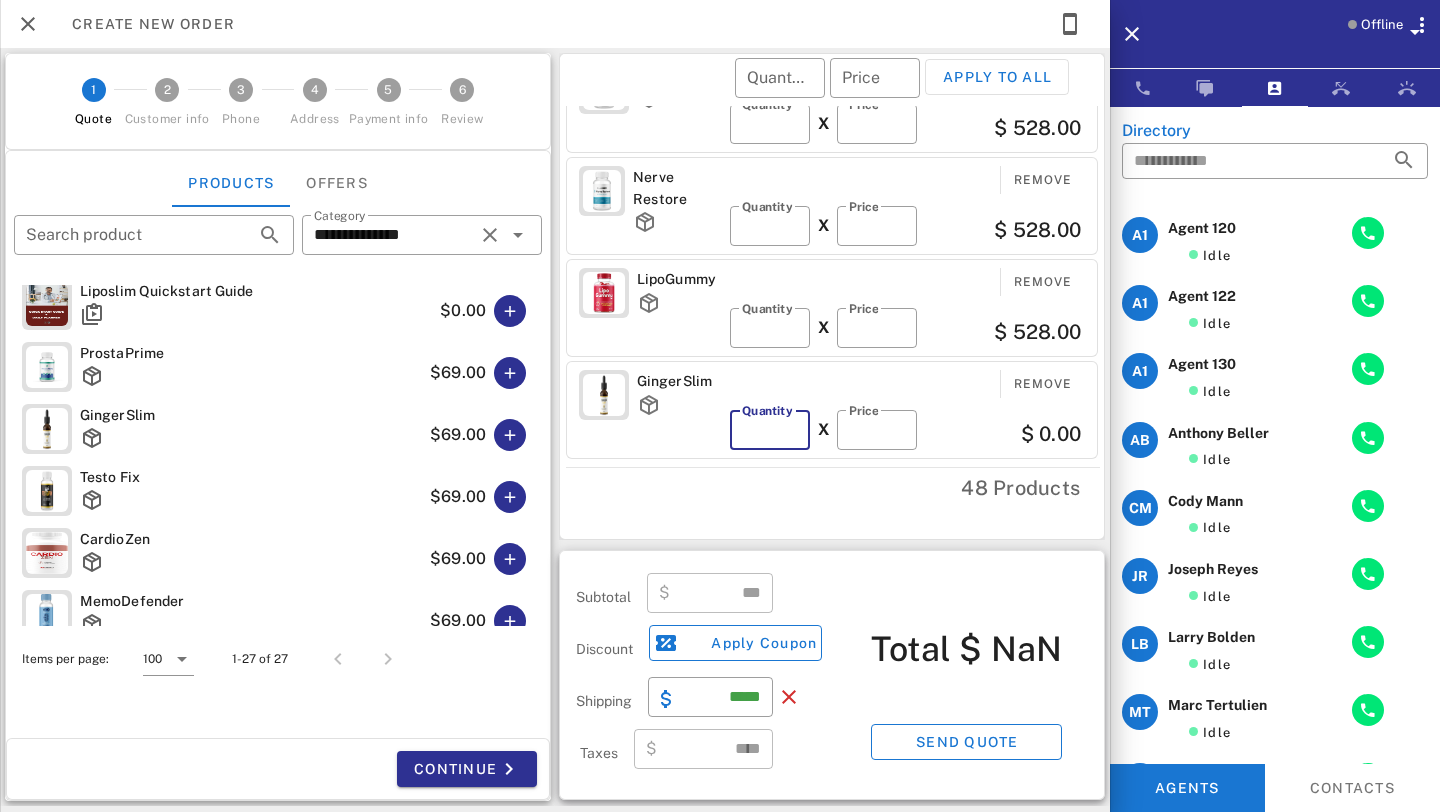 type on "*" 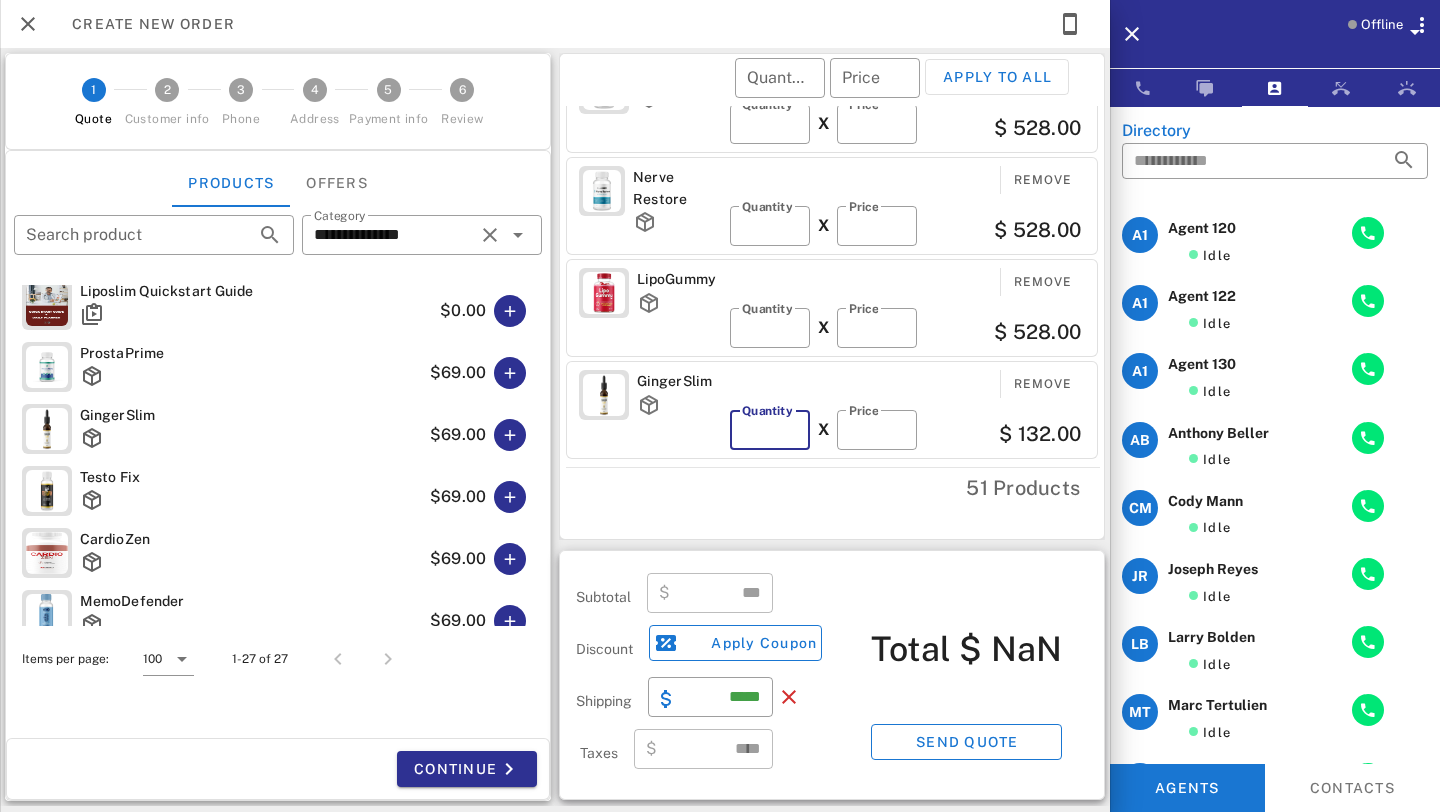 type on "*******" 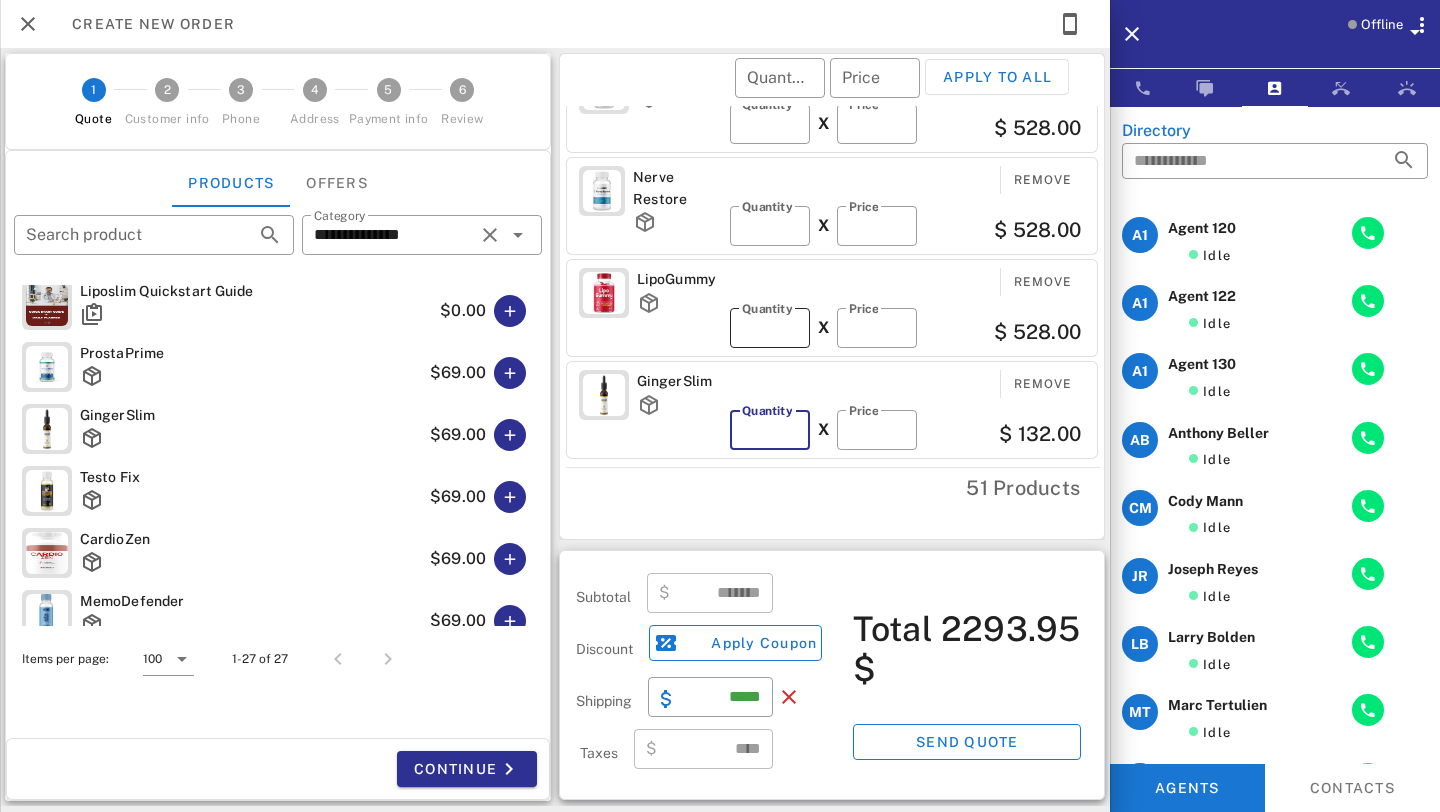 type on "*" 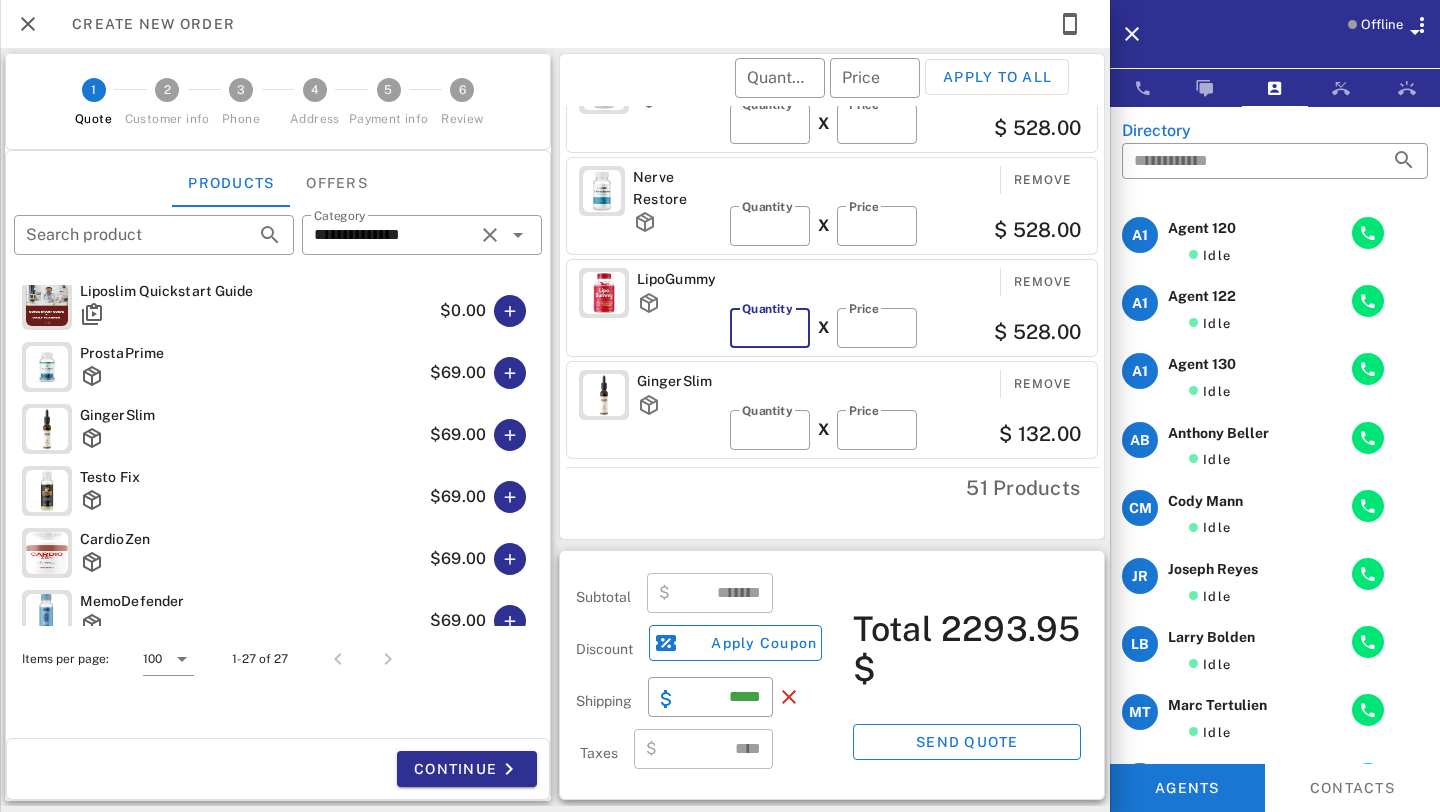 type on "*" 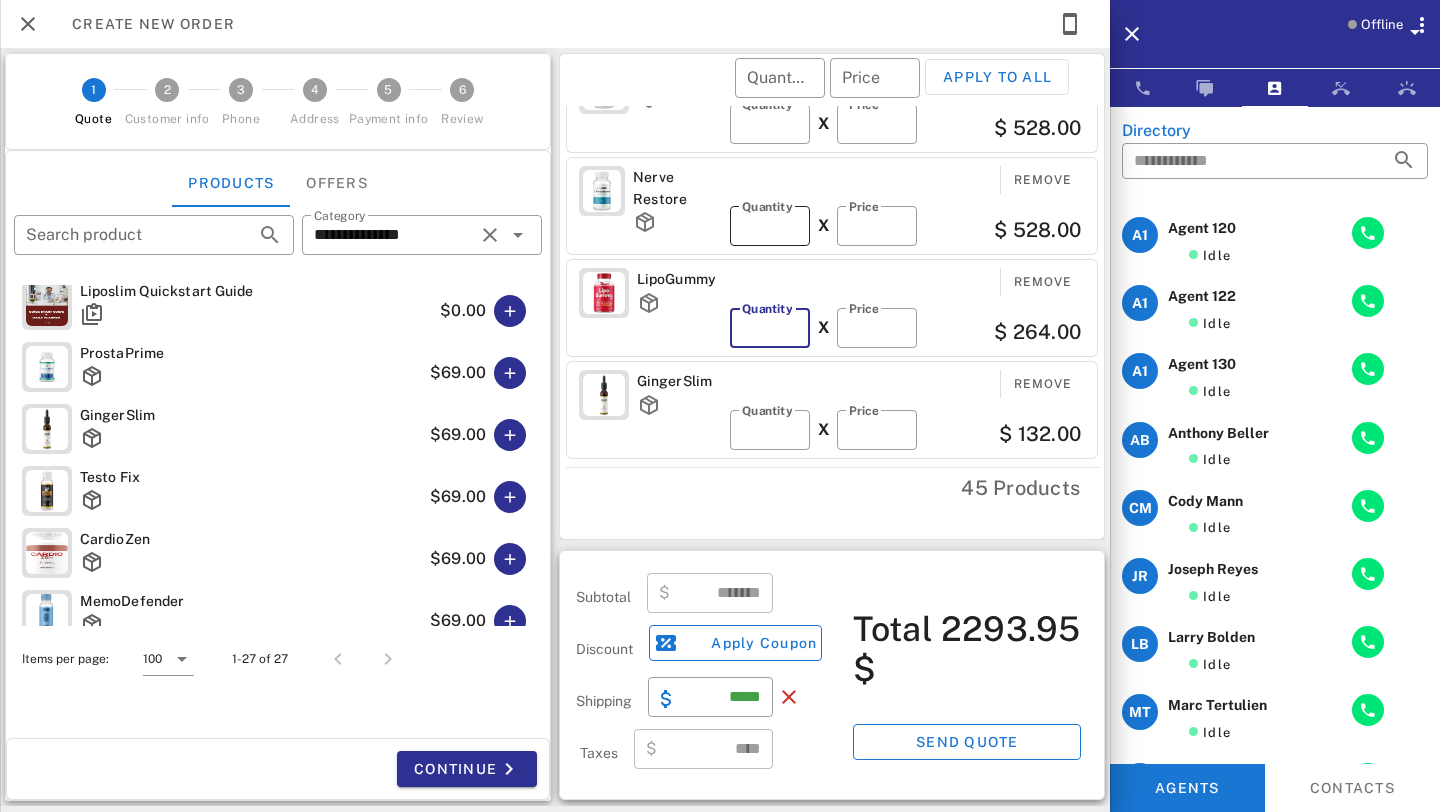 type on "*" 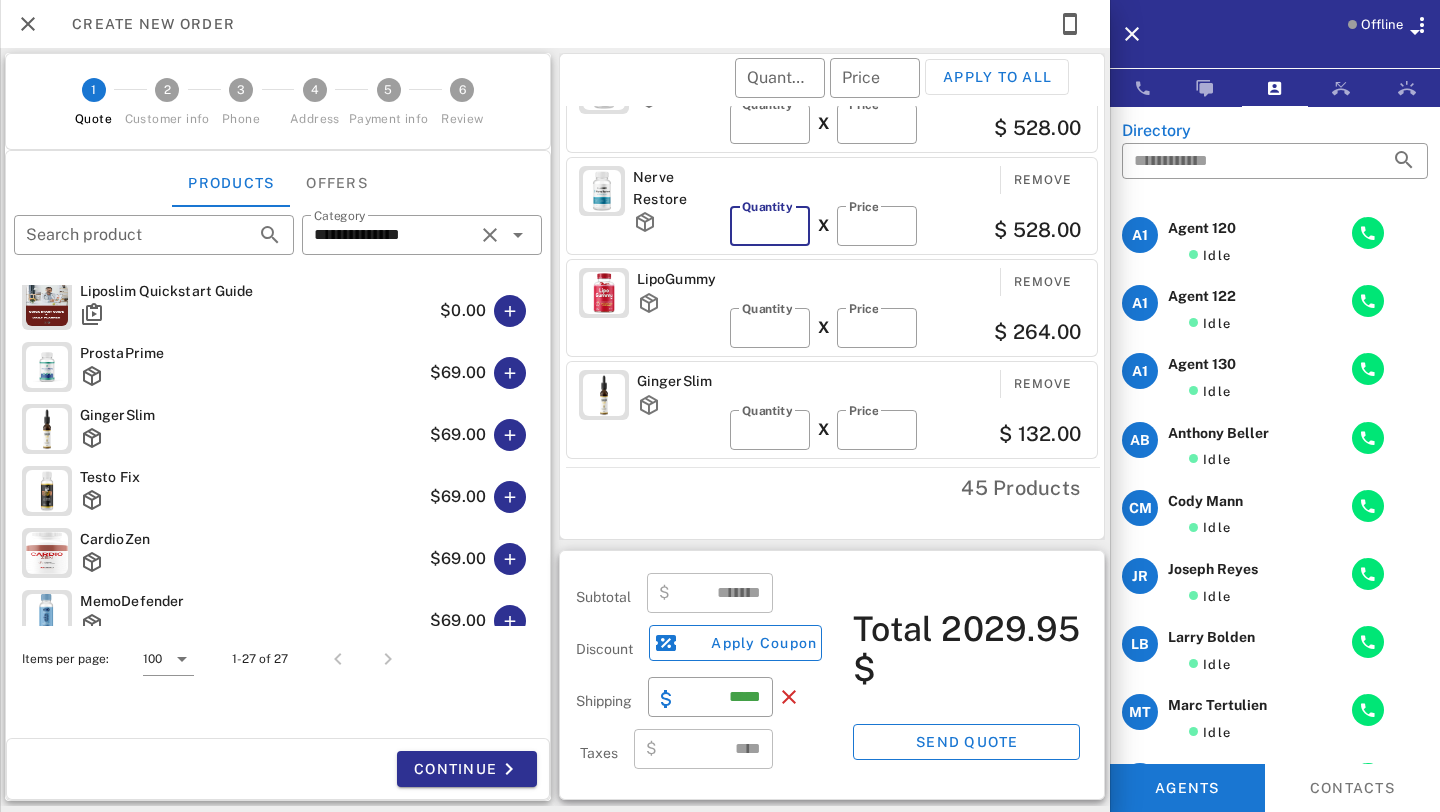 type on "*" 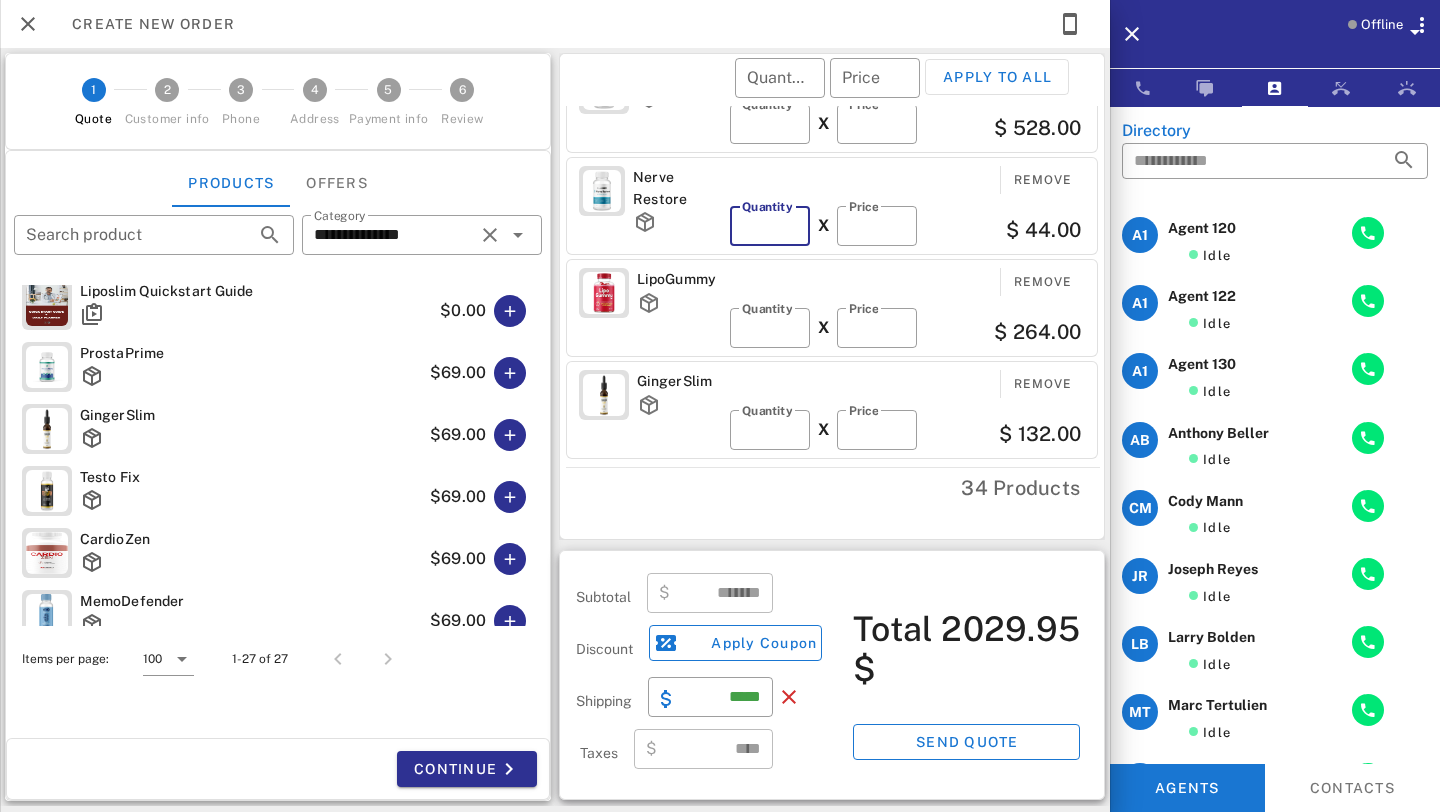 type on "*" 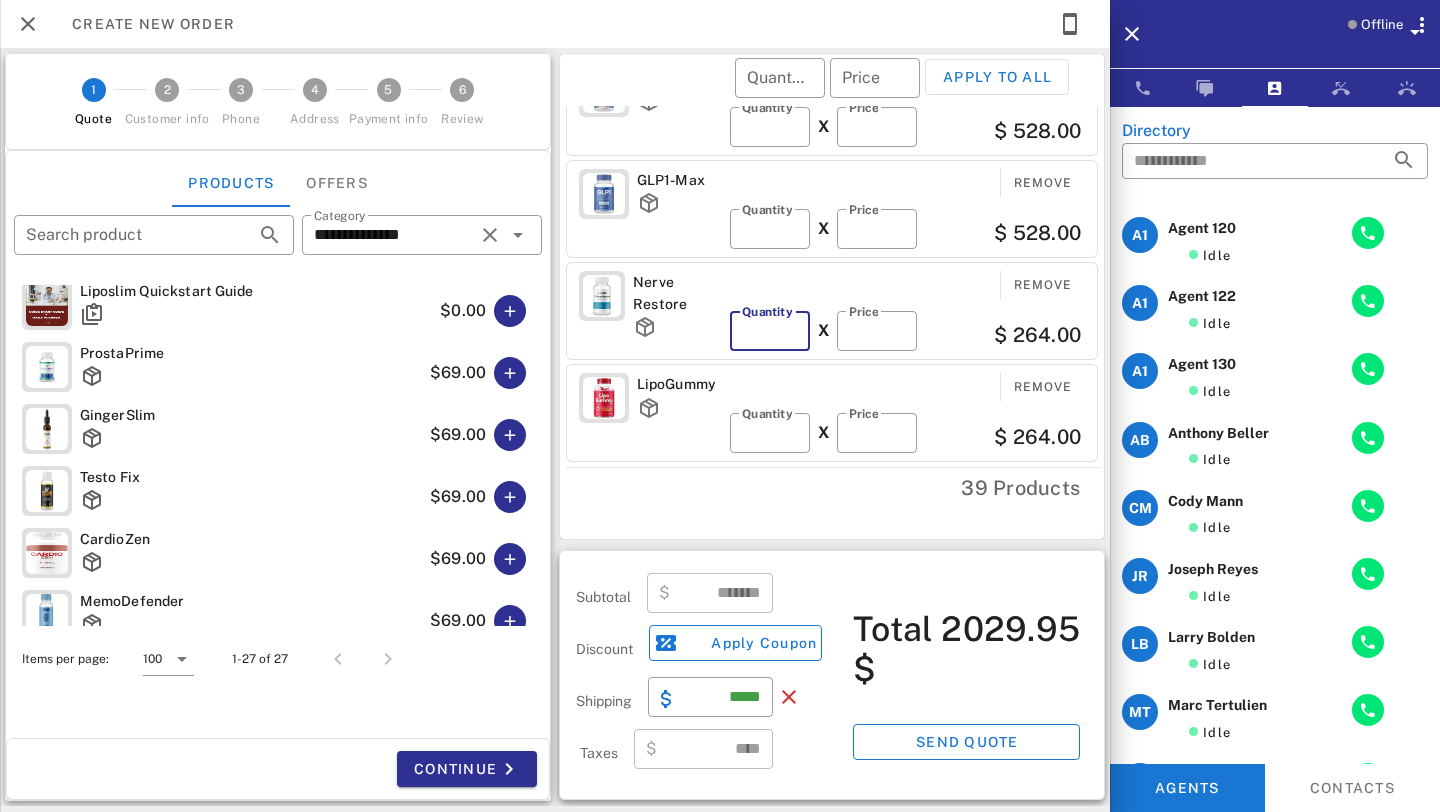 scroll, scrollTop: 35, scrollLeft: 0, axis: vertical 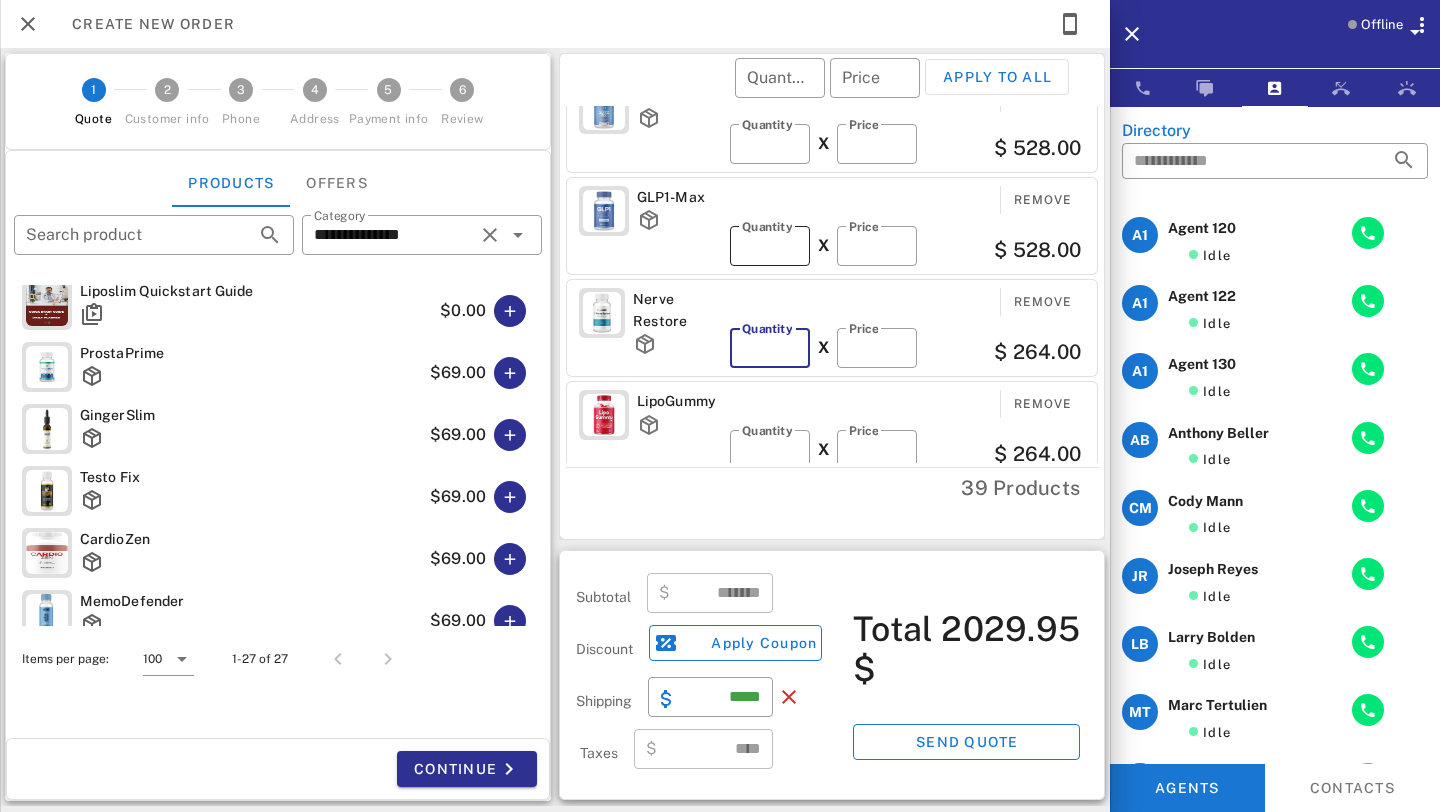 type on "*******" 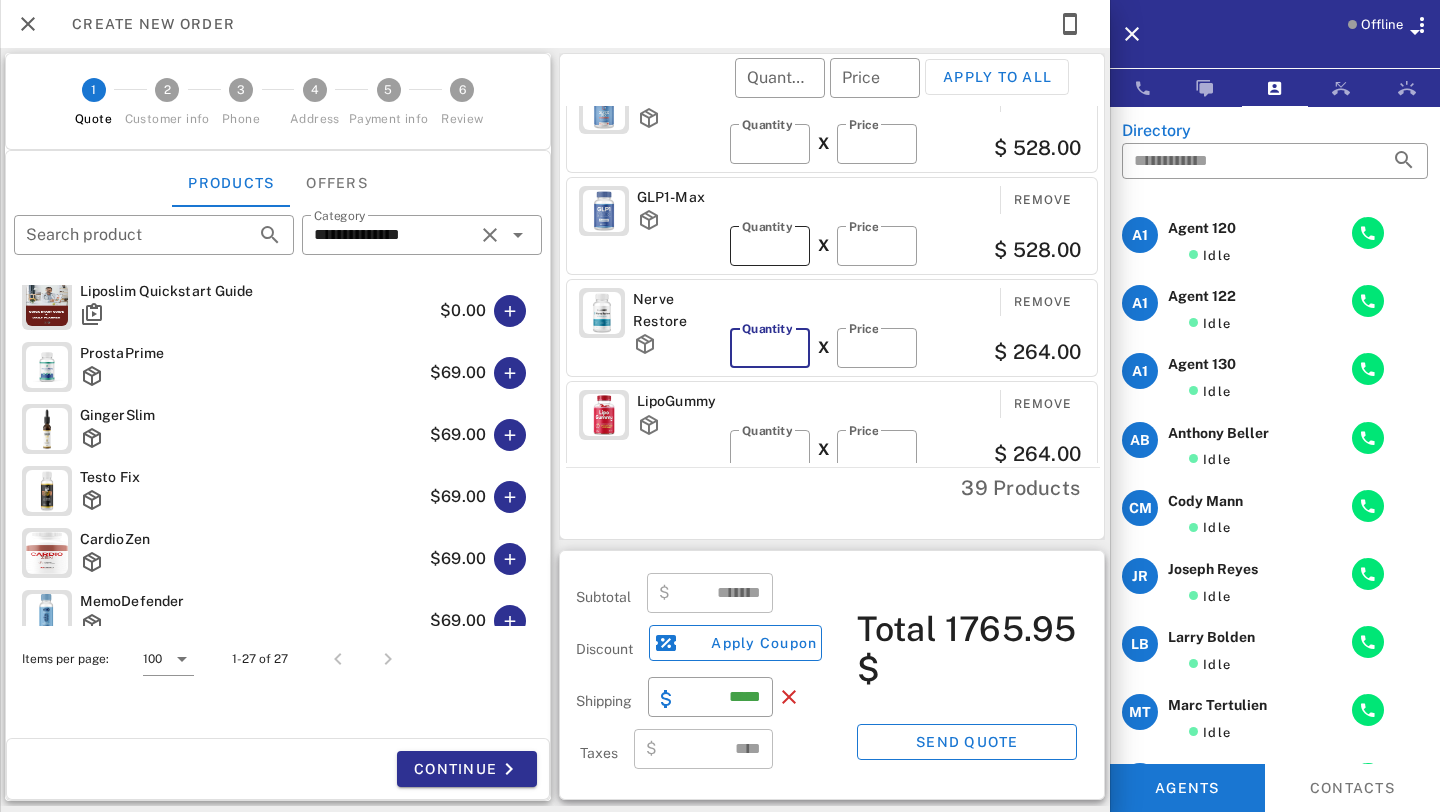 type on "*" 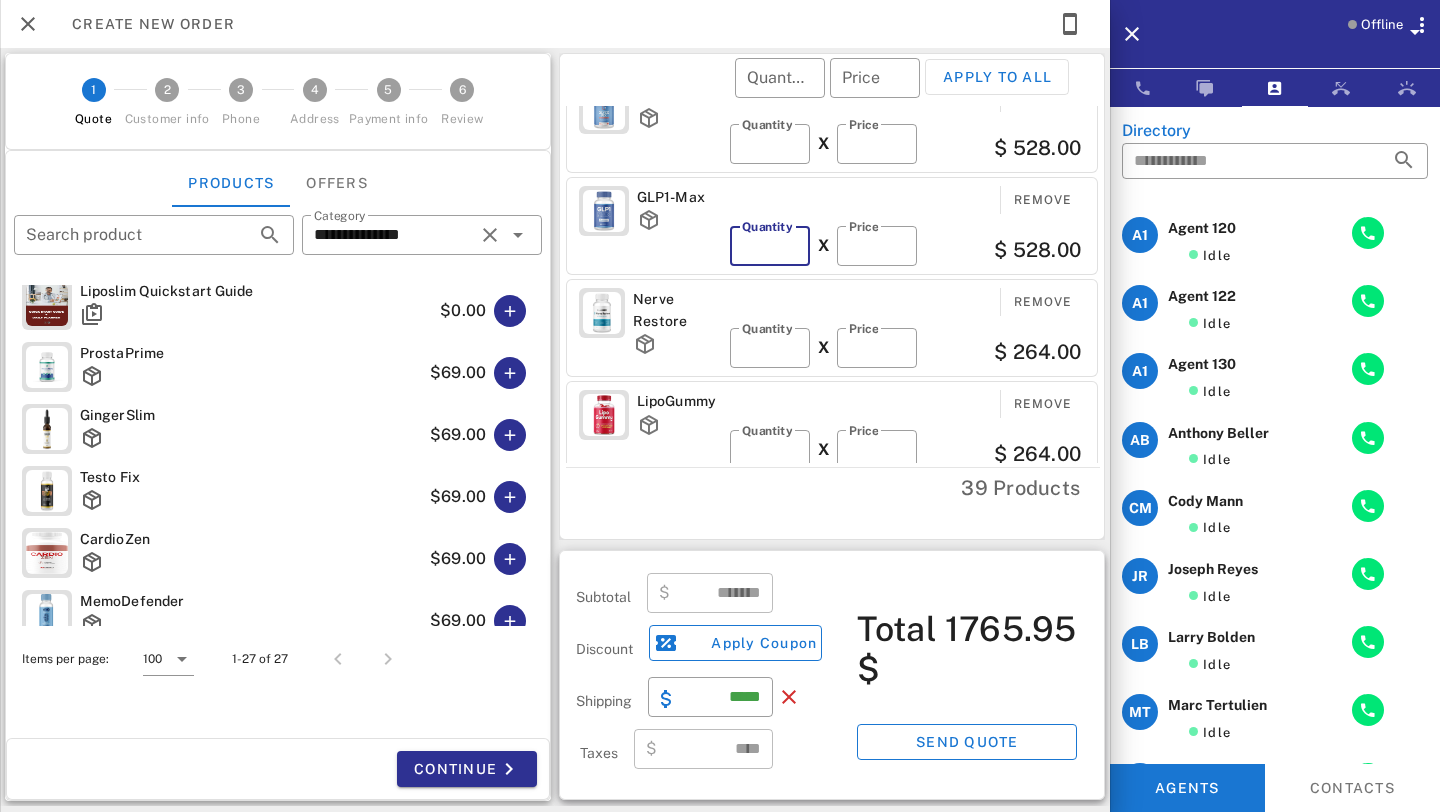 click on "**" at bounding box center (770, 246) 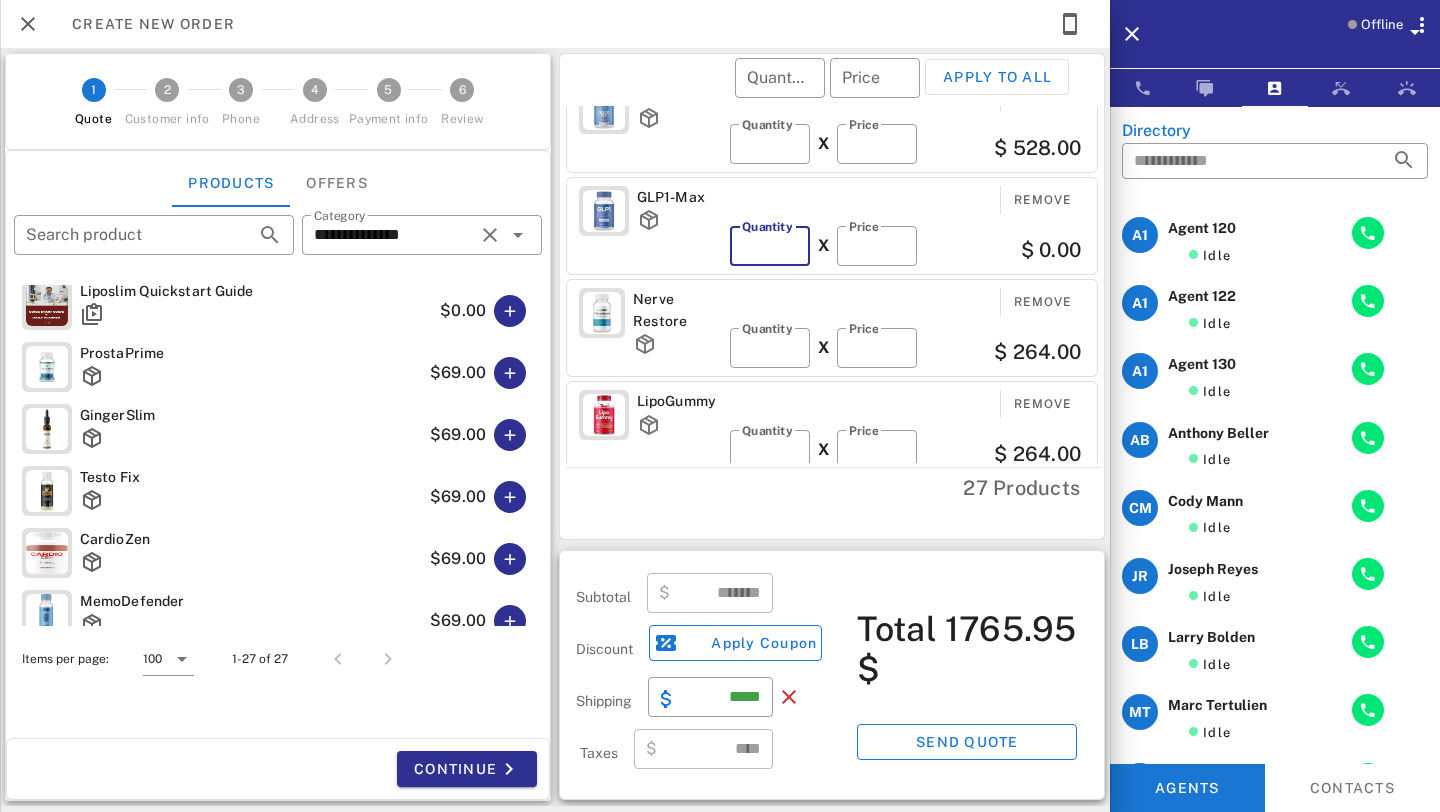 type on "*" 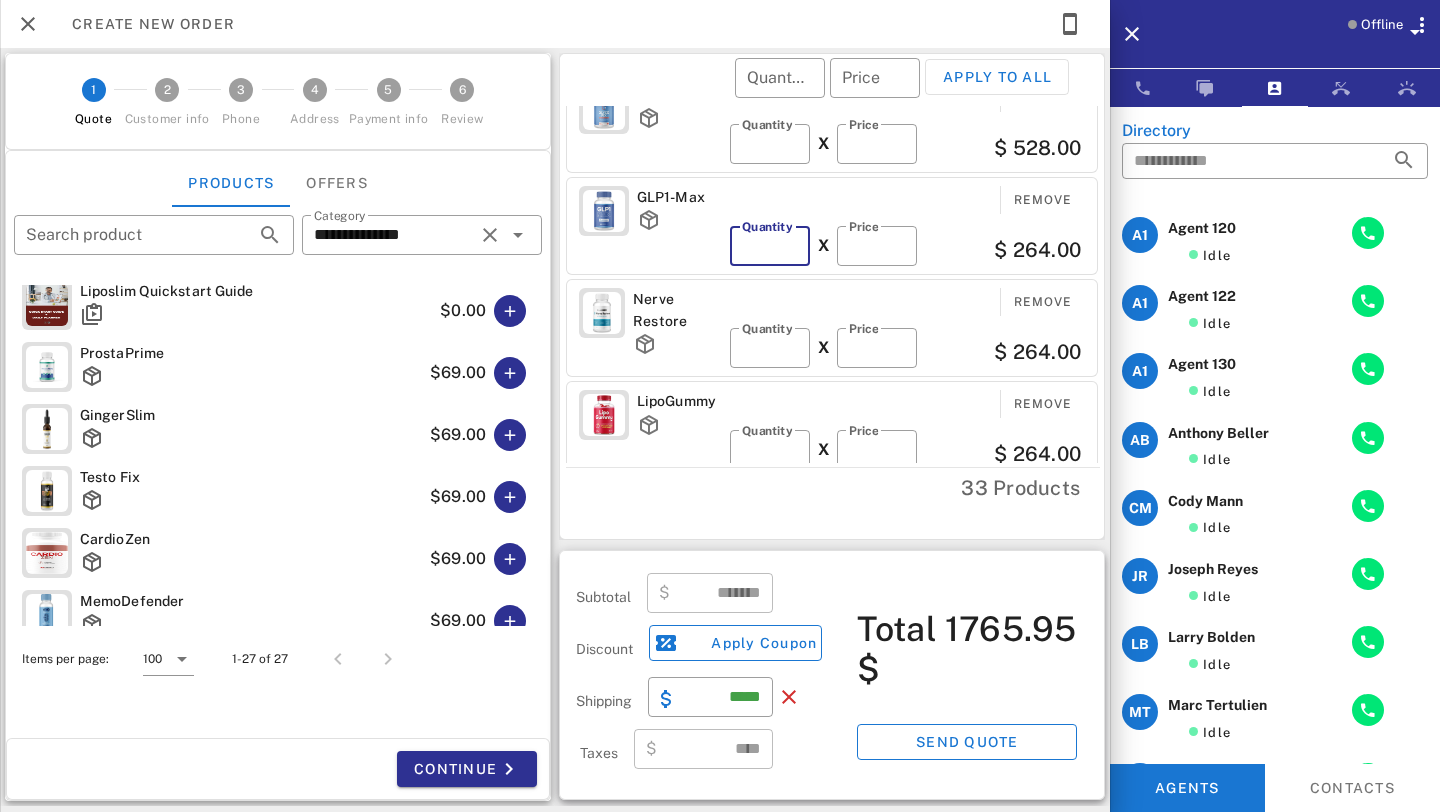 scroll, scrollTop: 0, scrollLeft: 0, axis: both 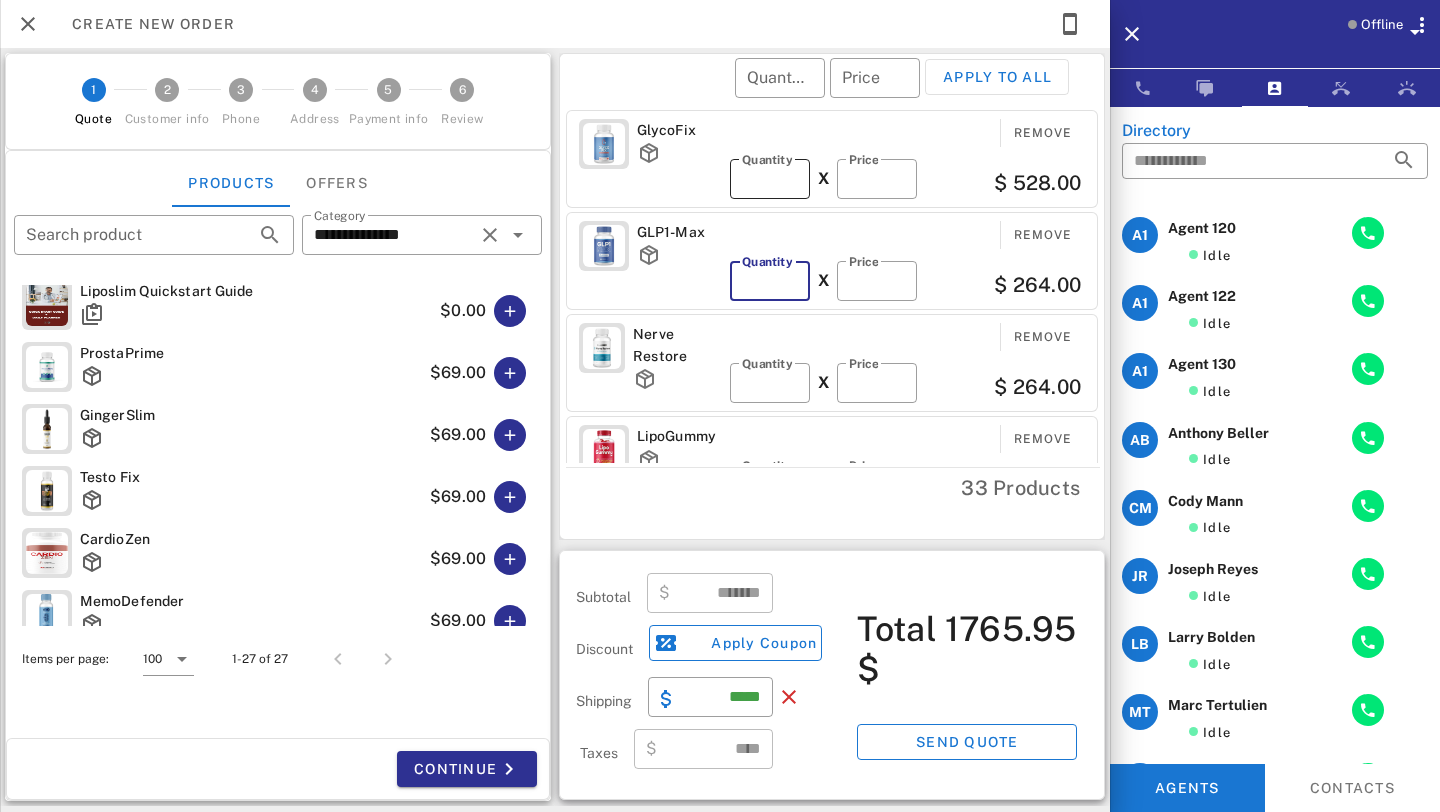 type on "*******" 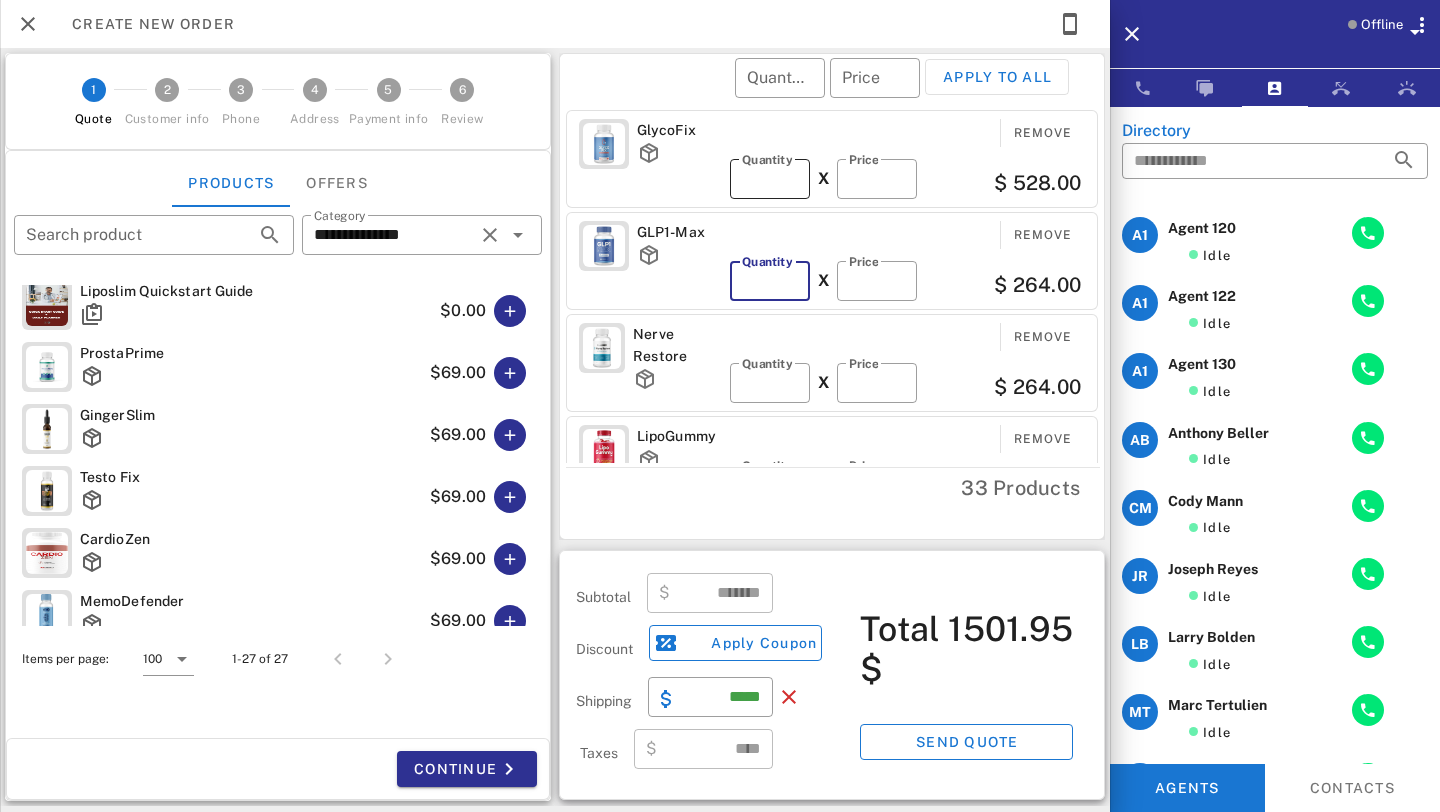 type on "*" 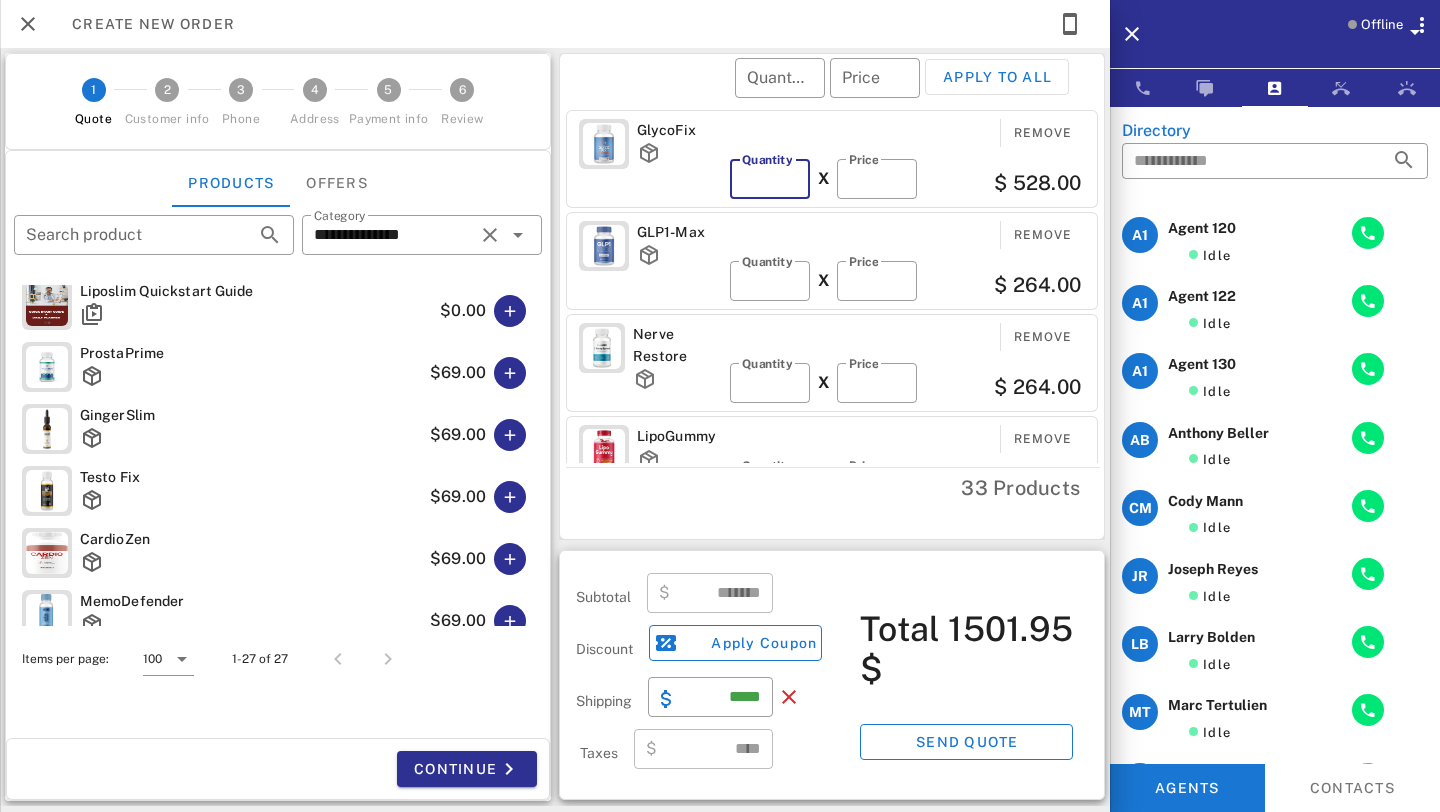 type on "*" 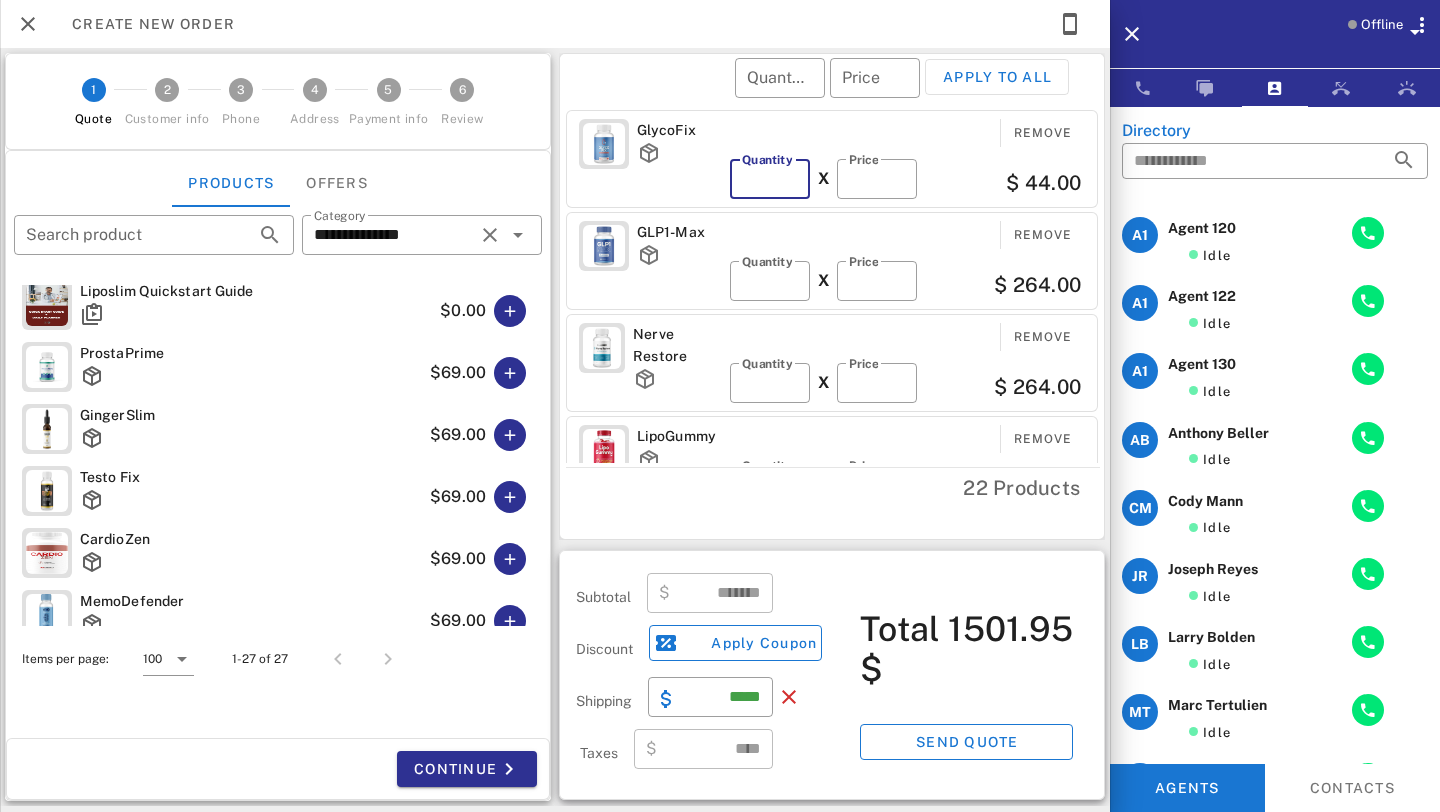 type on "*" 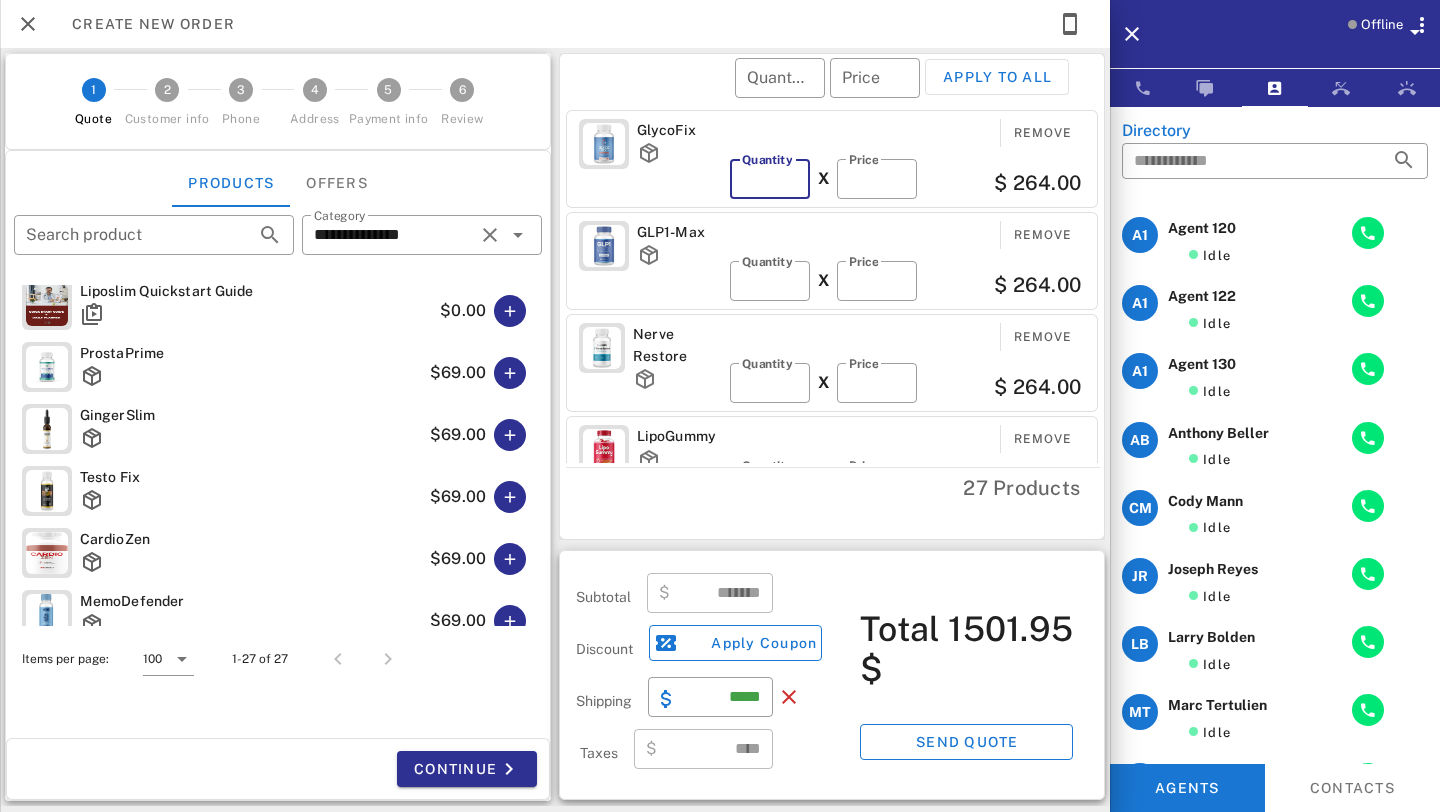 type on "*******" 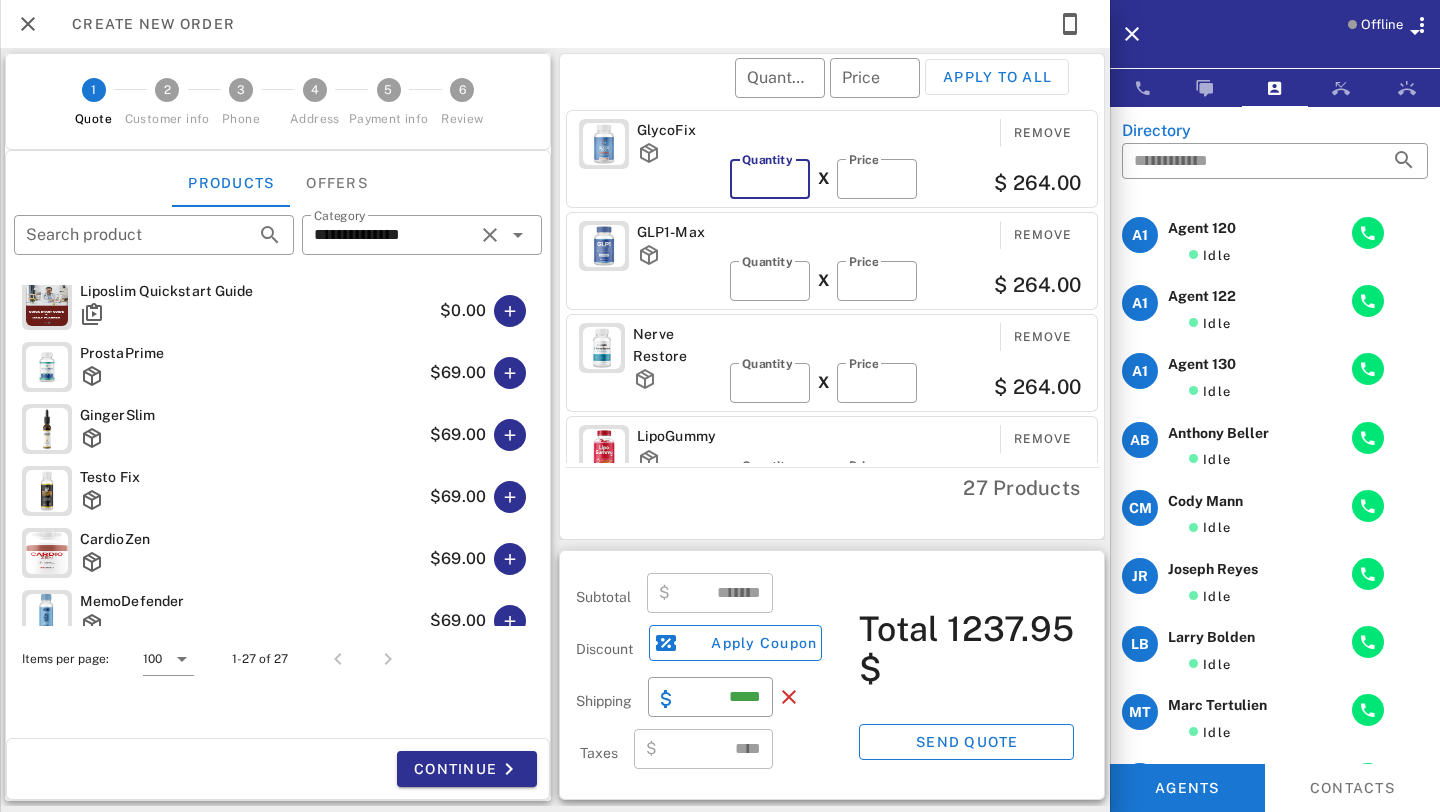 scroll, scrollTop: 157, scrollLeft: 0, axis: vertical 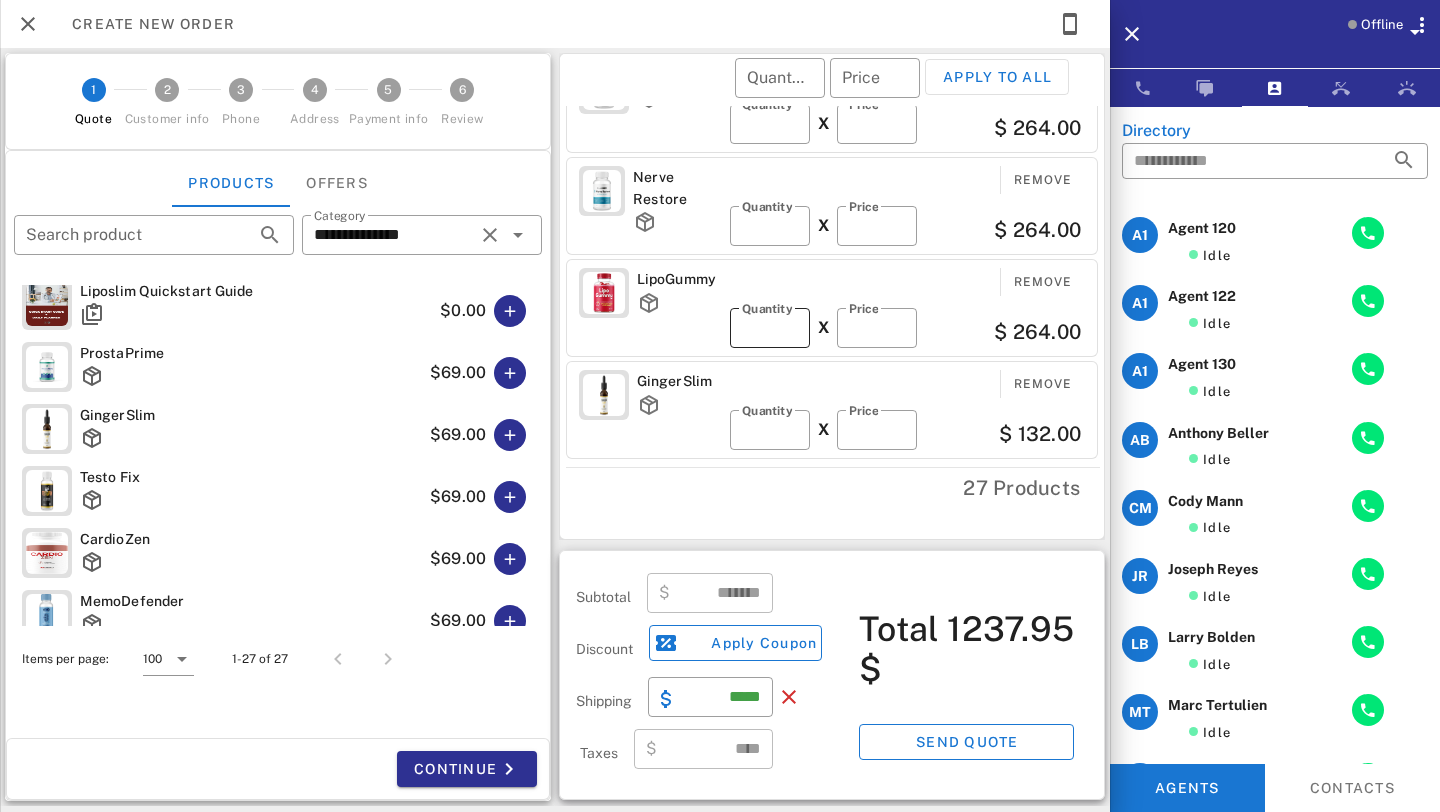 type on "*" 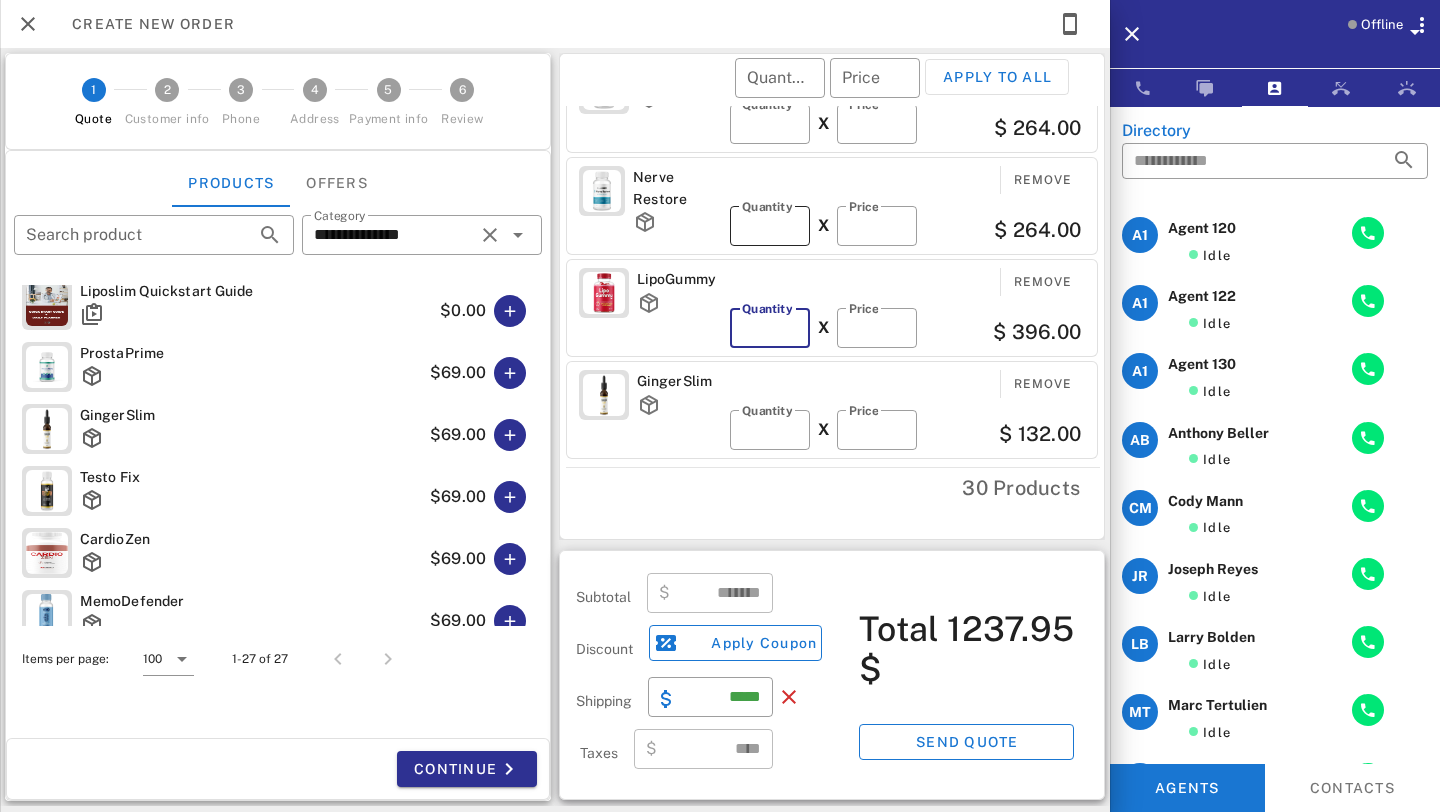 type on "*" 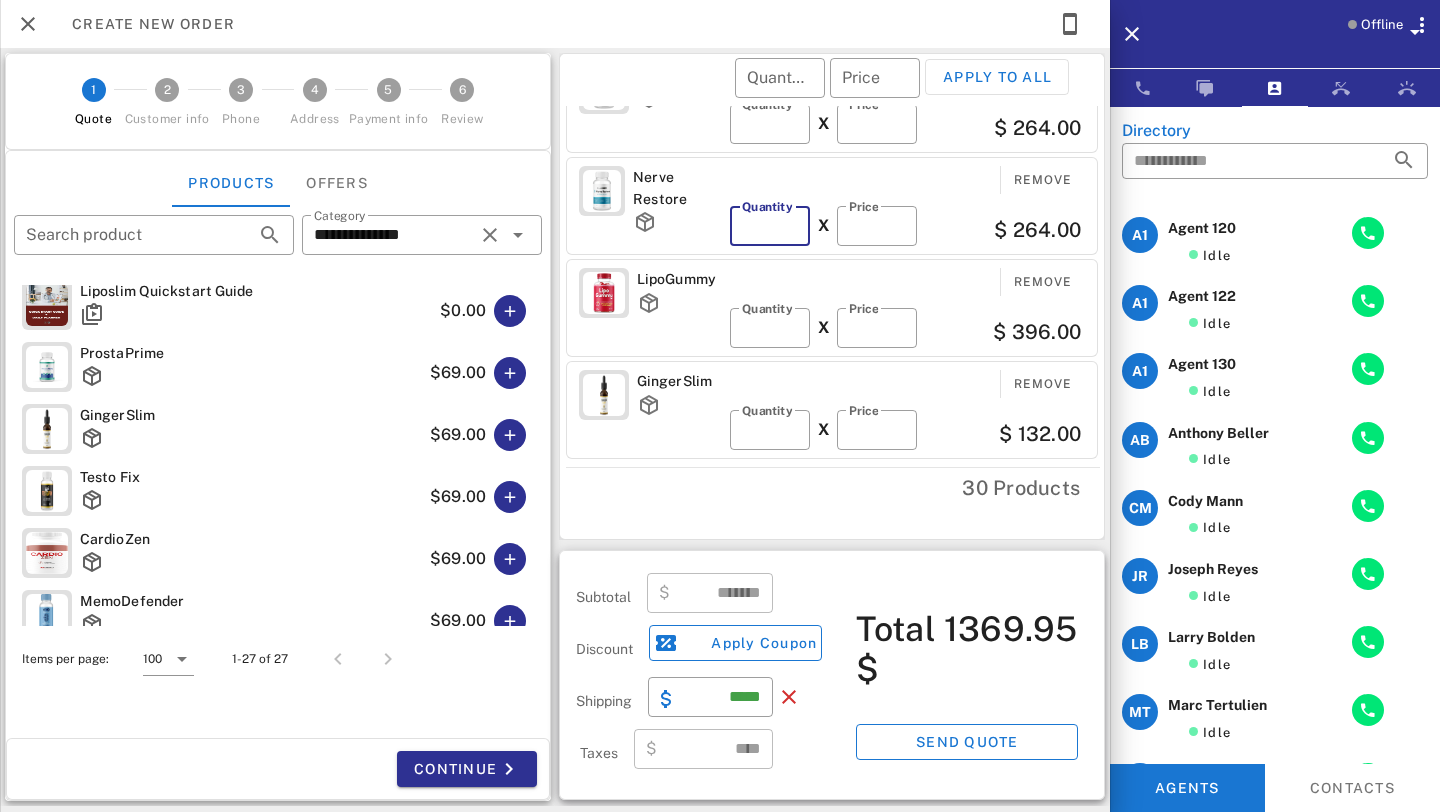 click on "*" at bounding box center (770, 226) 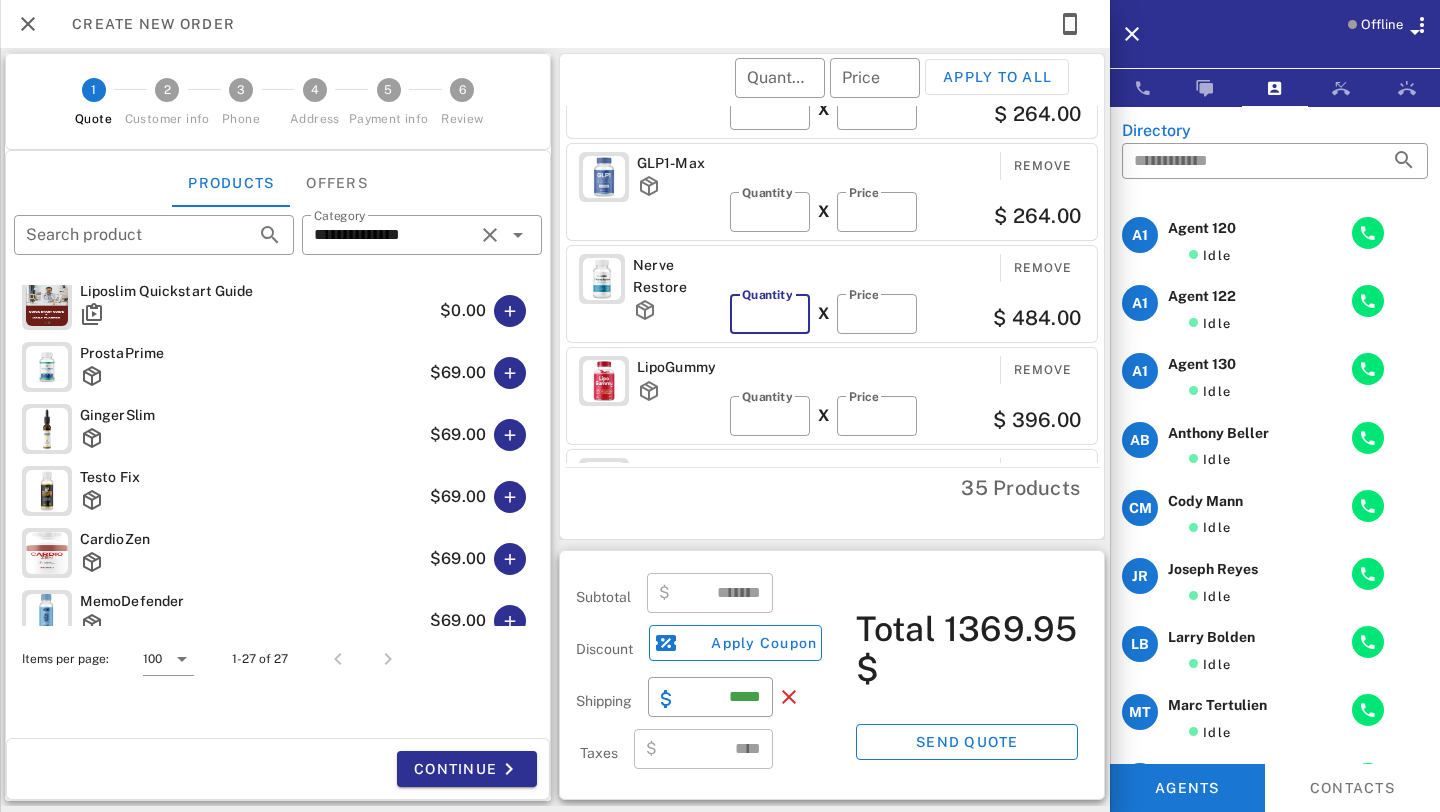 scroll, scrollTop: 54, scrollLeft: 0, axis: vertical 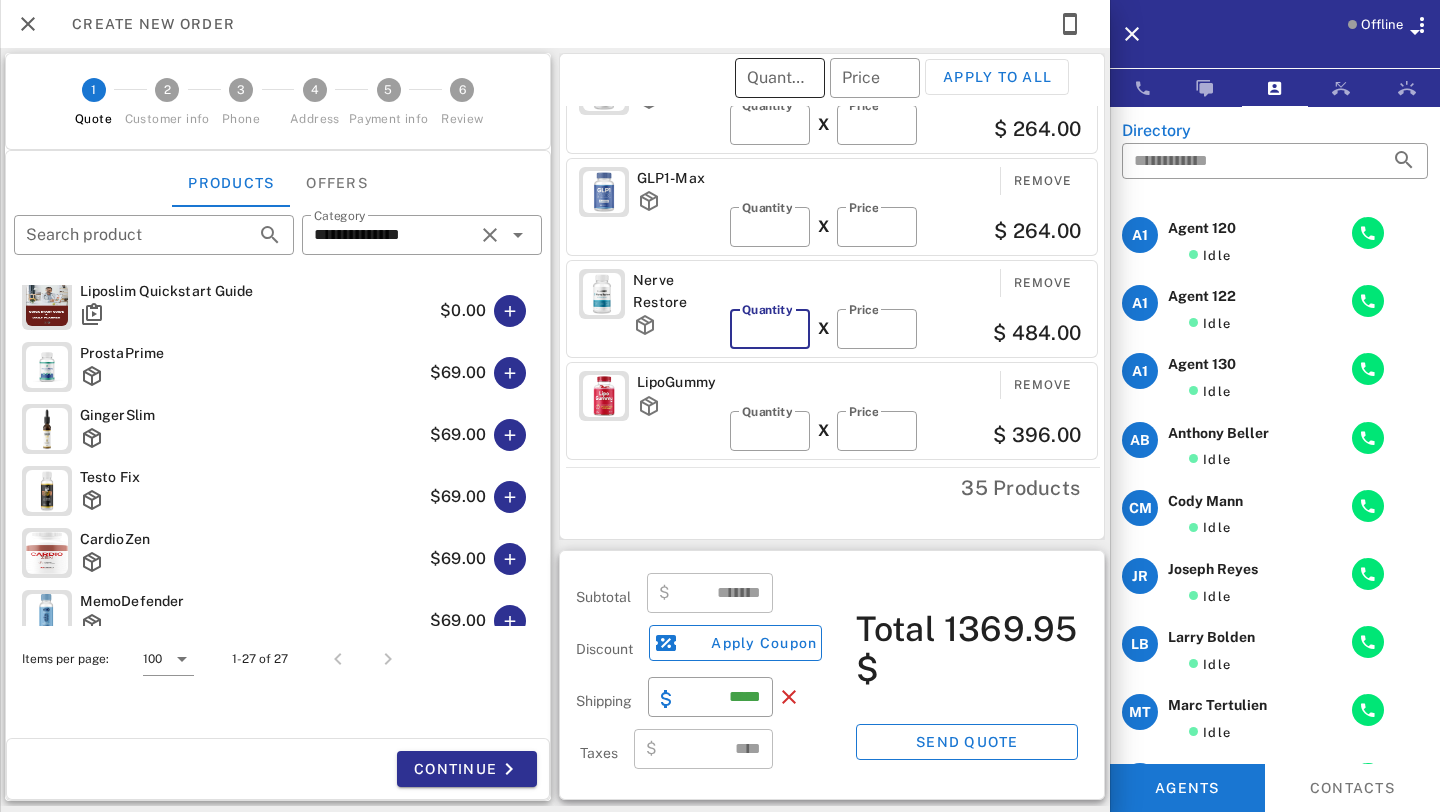 type on "**" 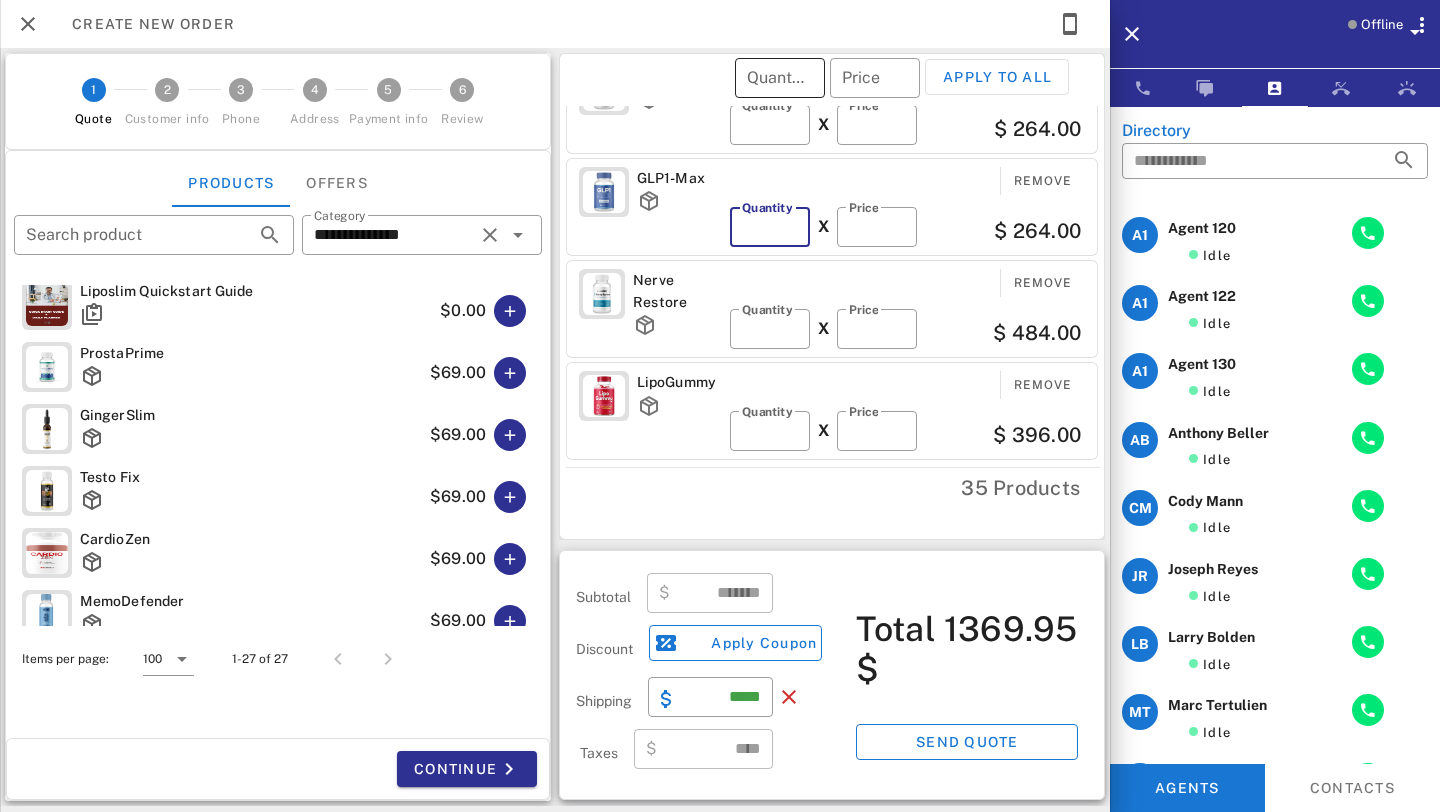 type on "*******" 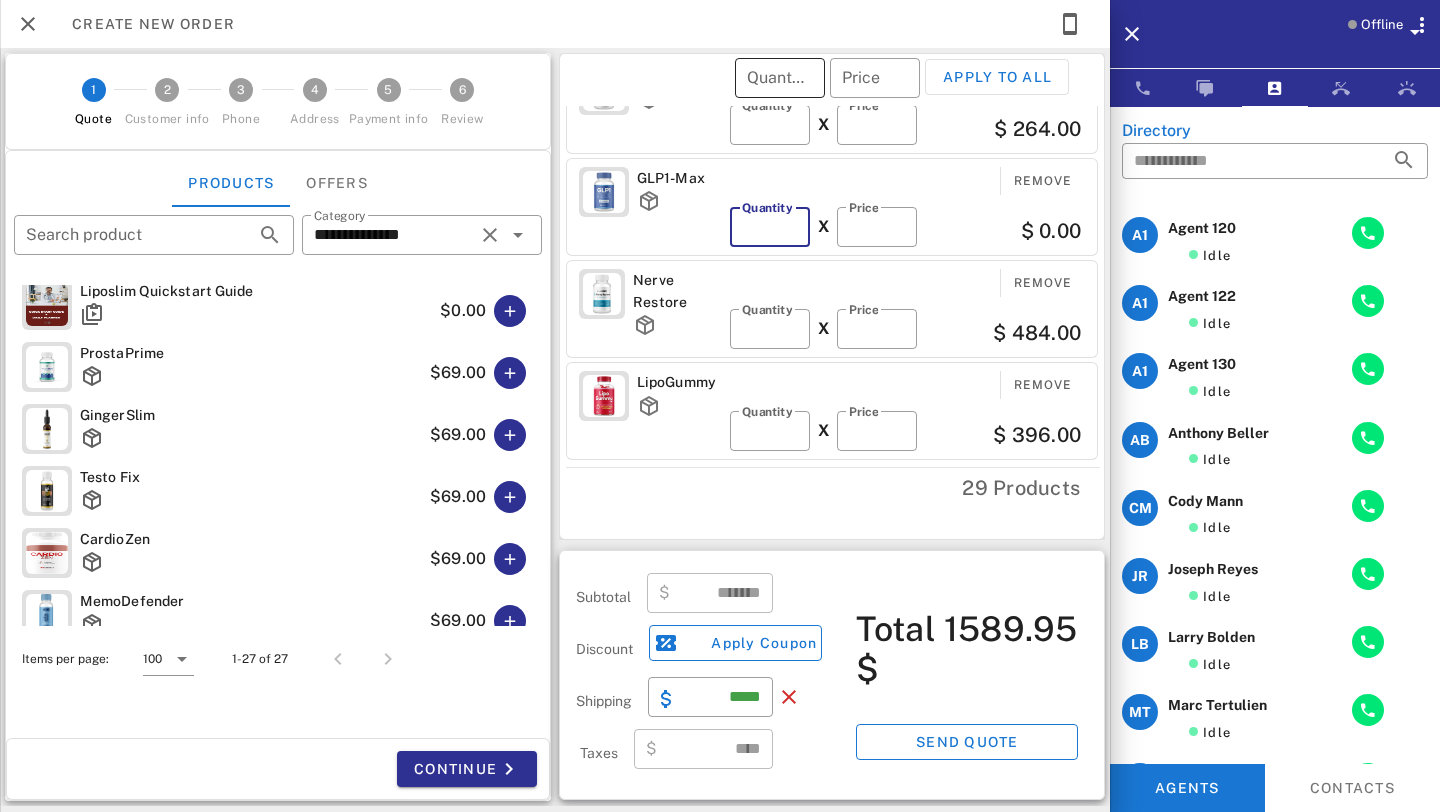 type on "*" 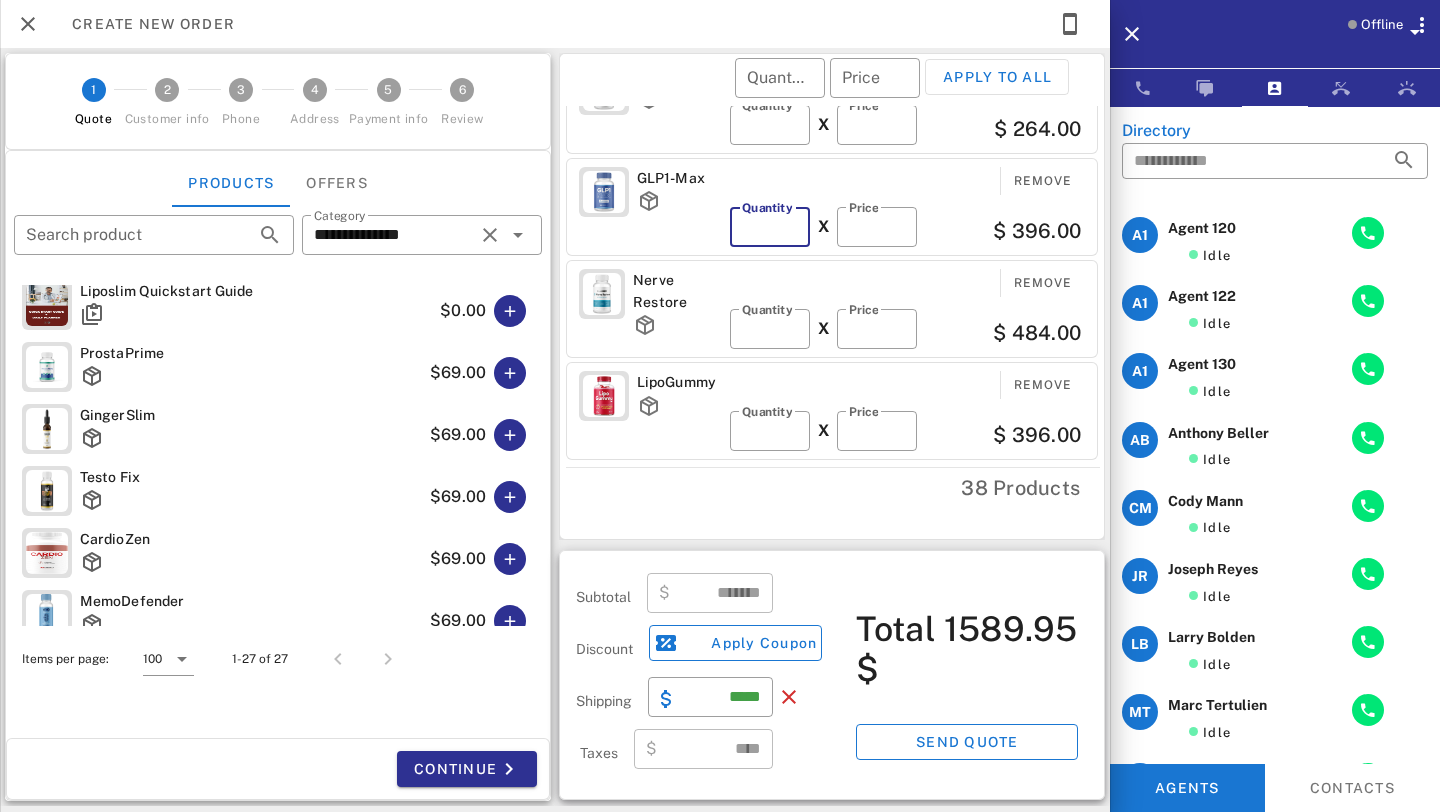 type on "*******" 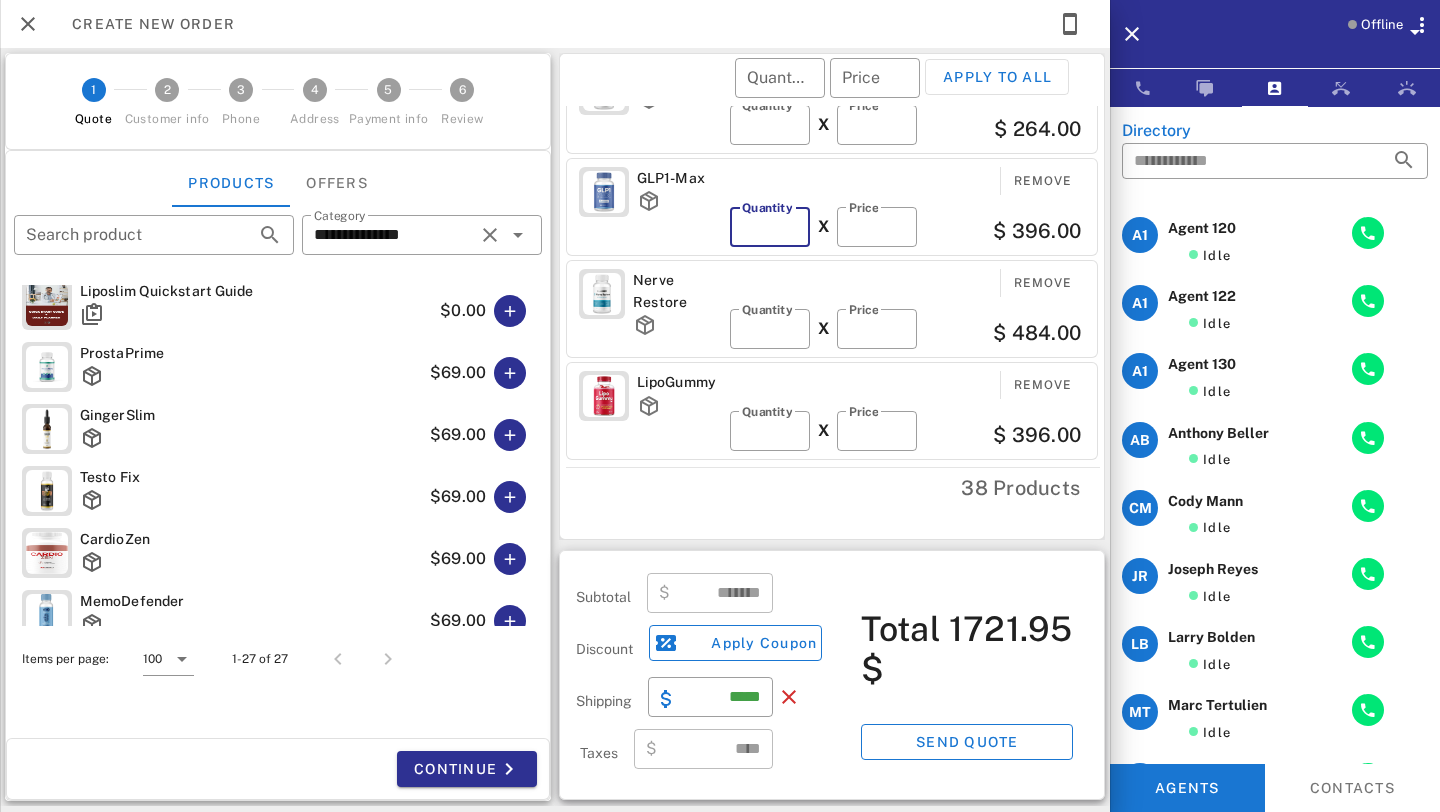 scroll, scrollTop: 0, scrollLeft: 0, axis: both 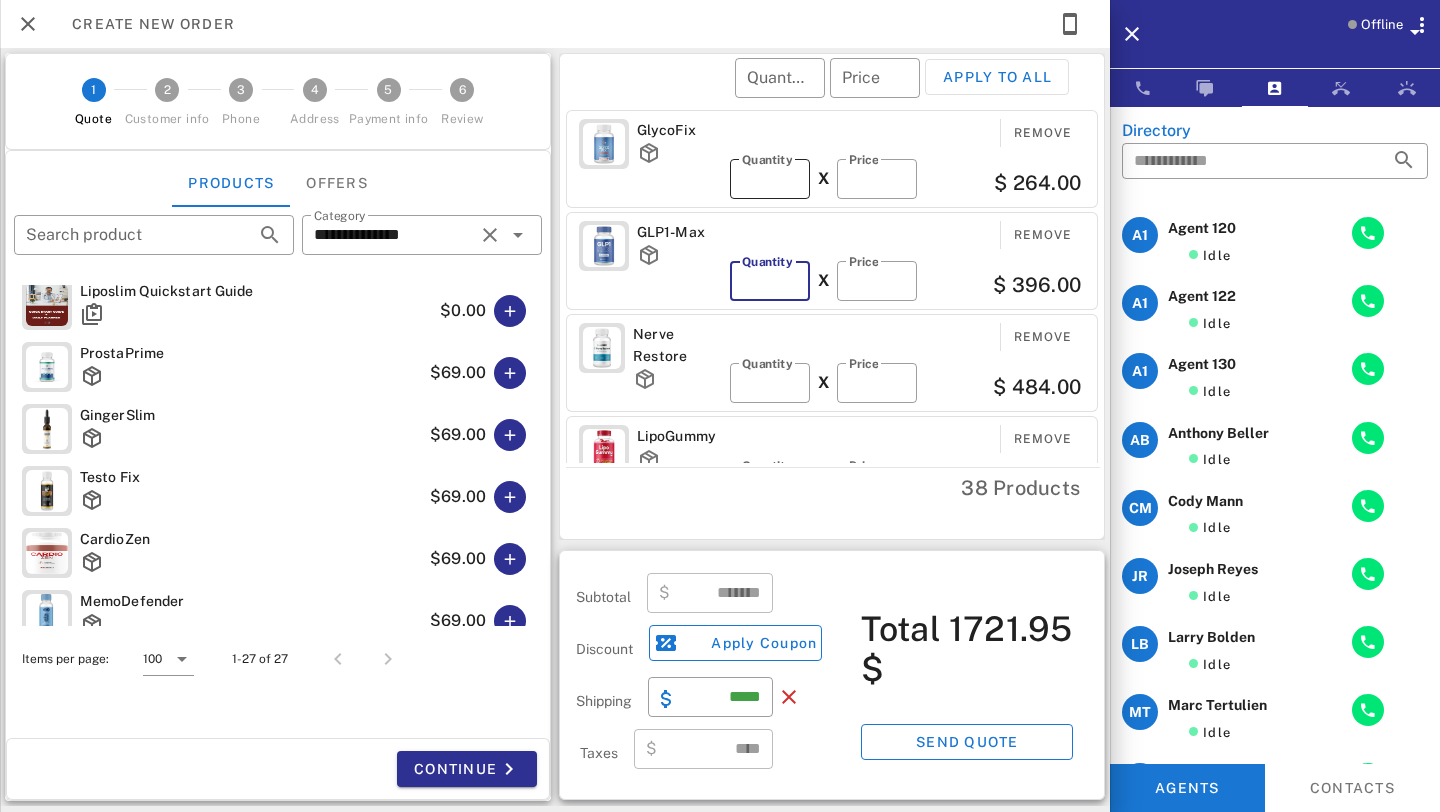 type on "*" 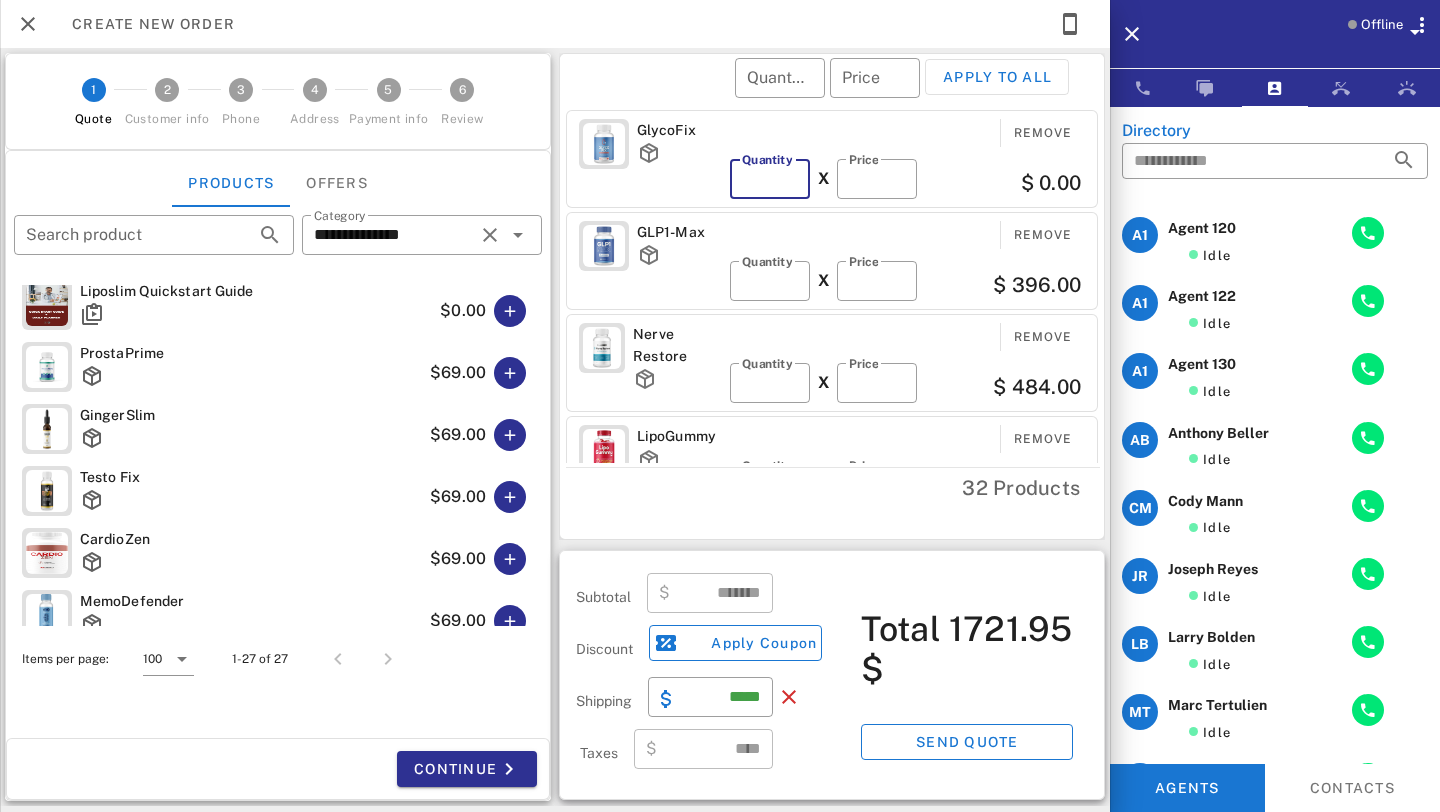 type on "*" 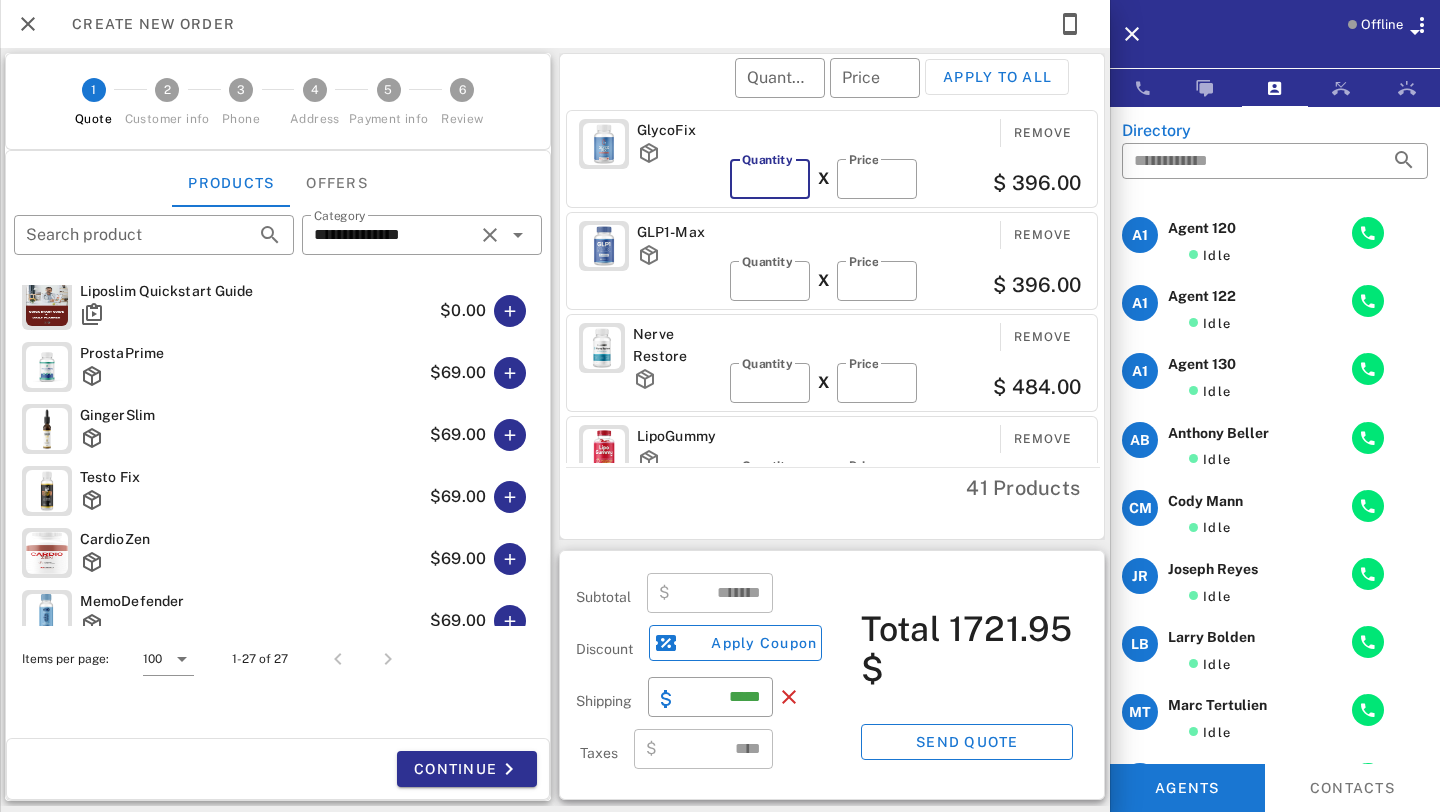 type on "*******" 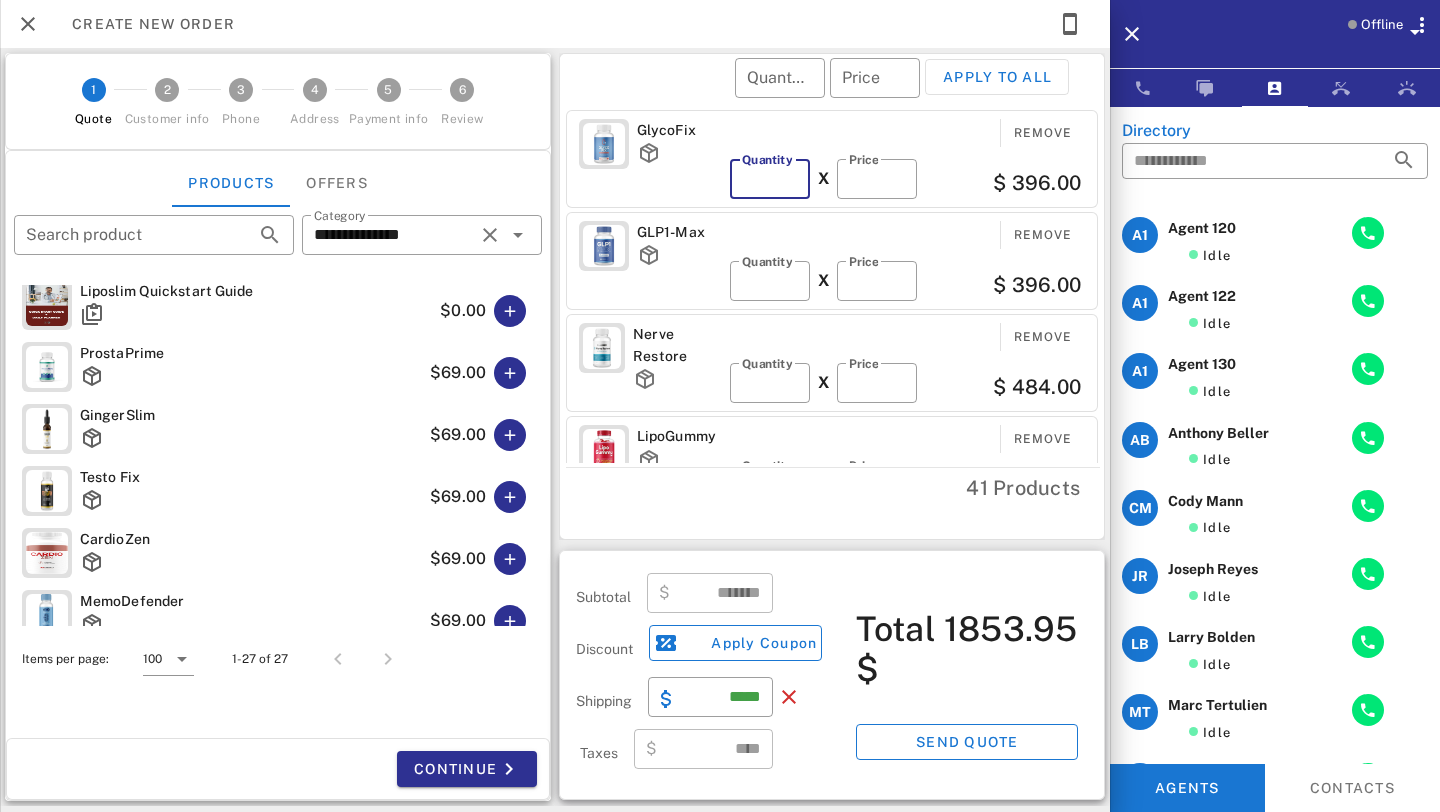 type on "*" 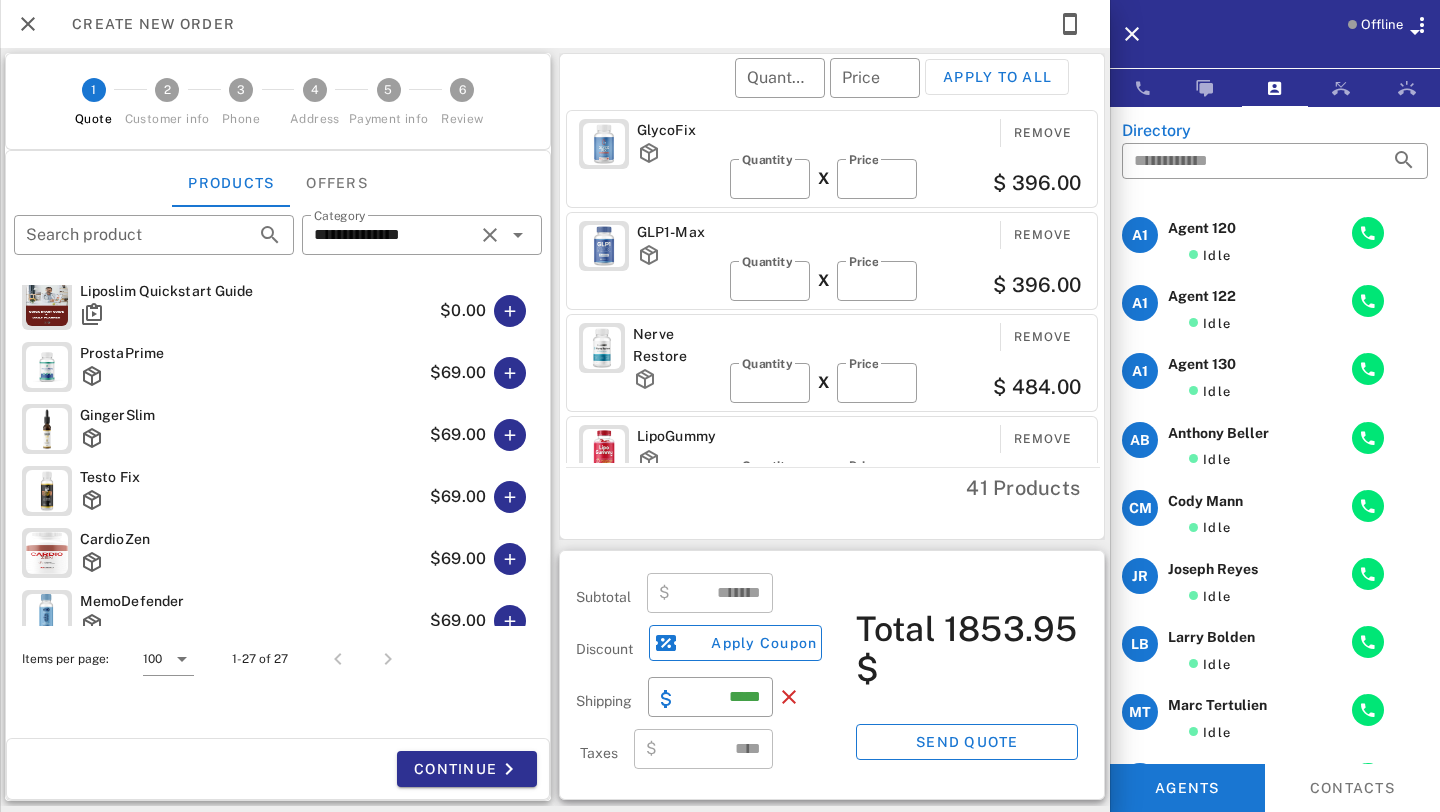 scroll, scrollTop: 157, scrollLeft: 0, axis: vertical 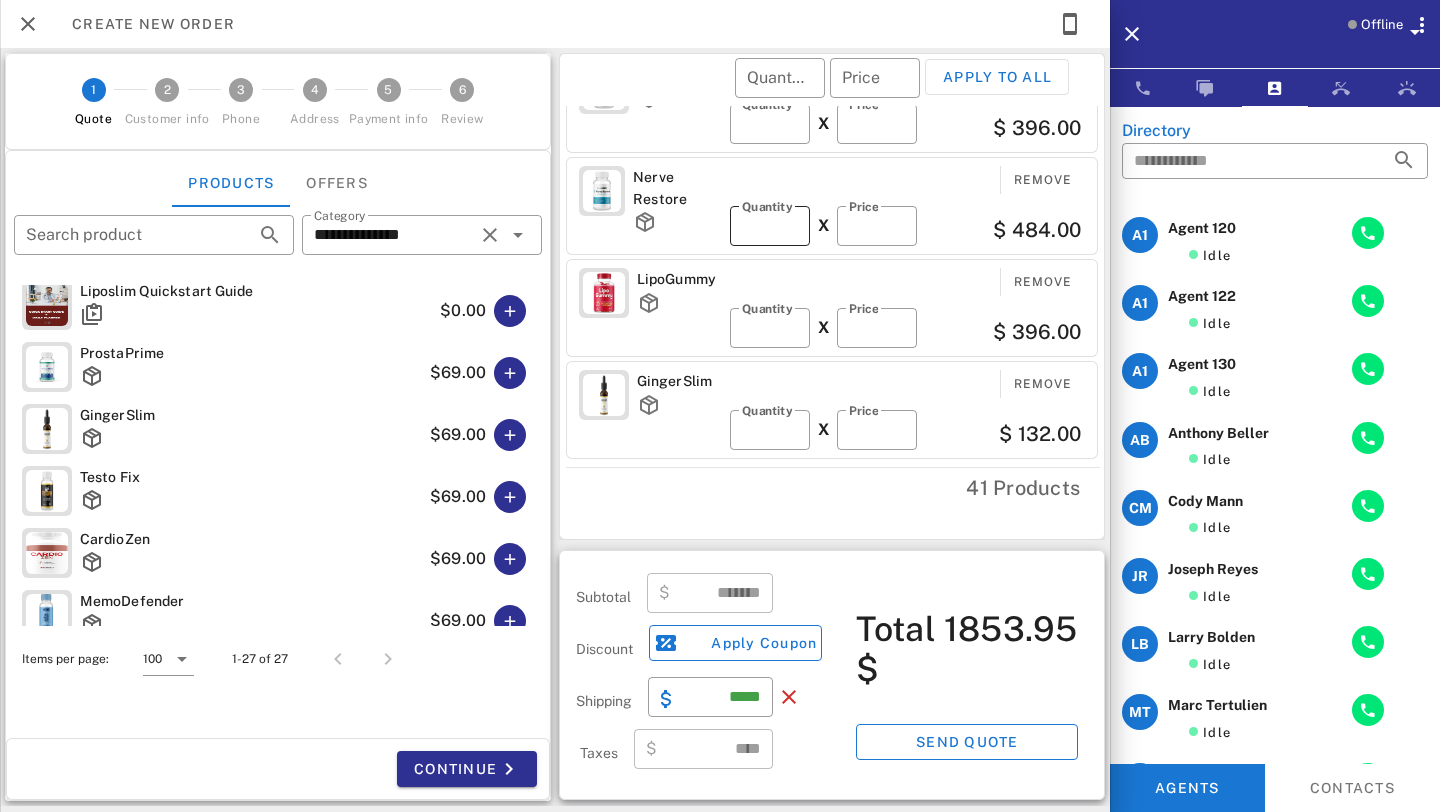 click on "**" at bounding box center [770, 226] 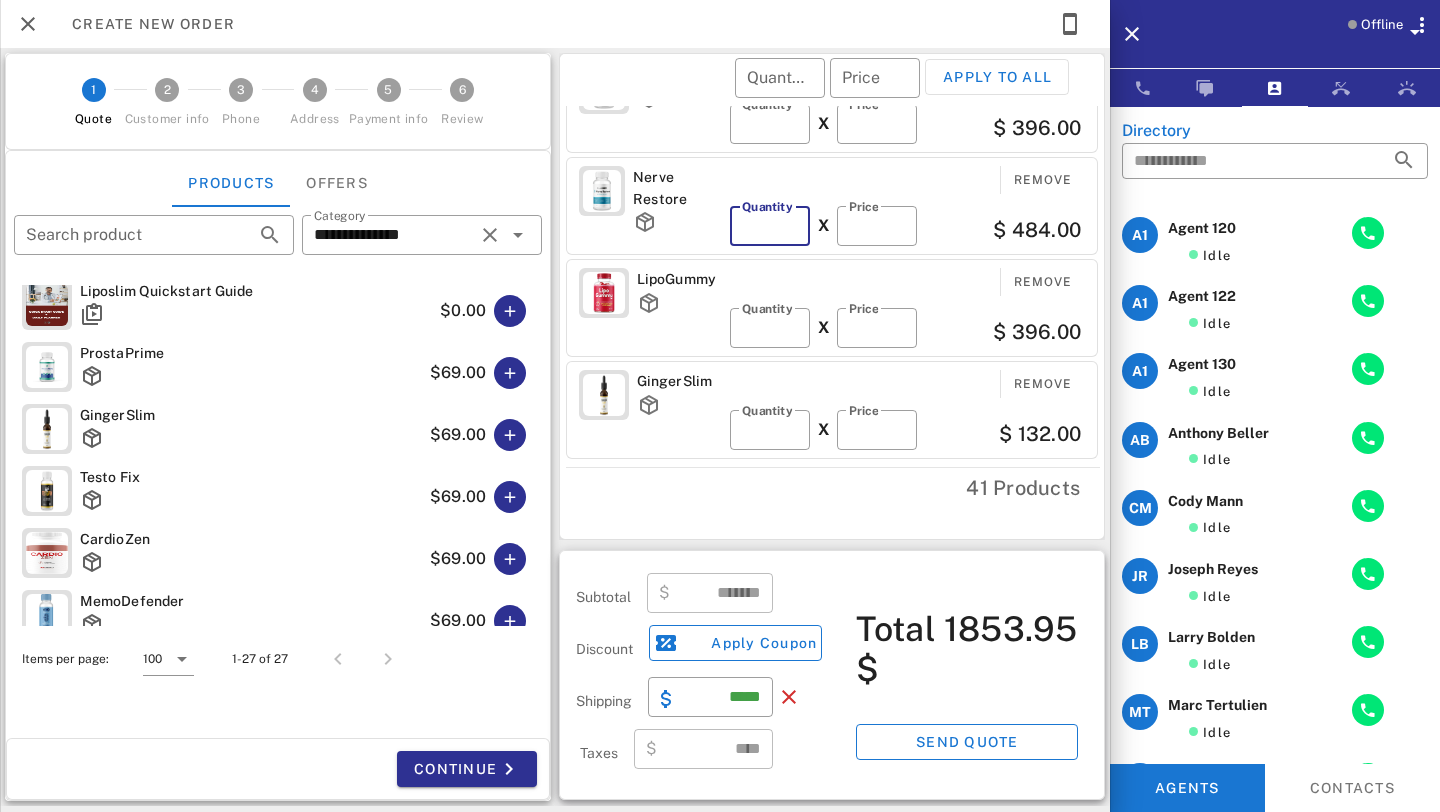 type on "*" 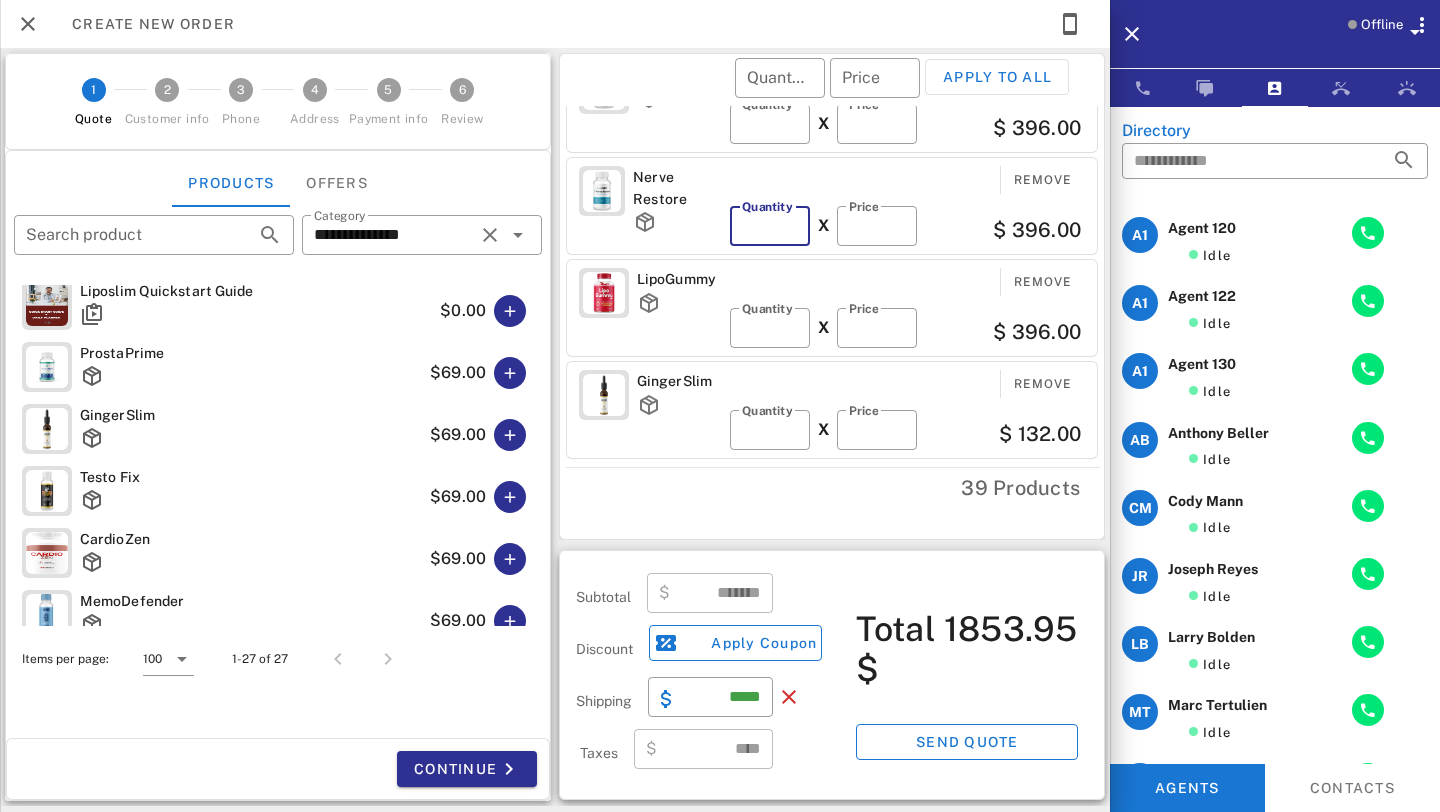 type on "*" 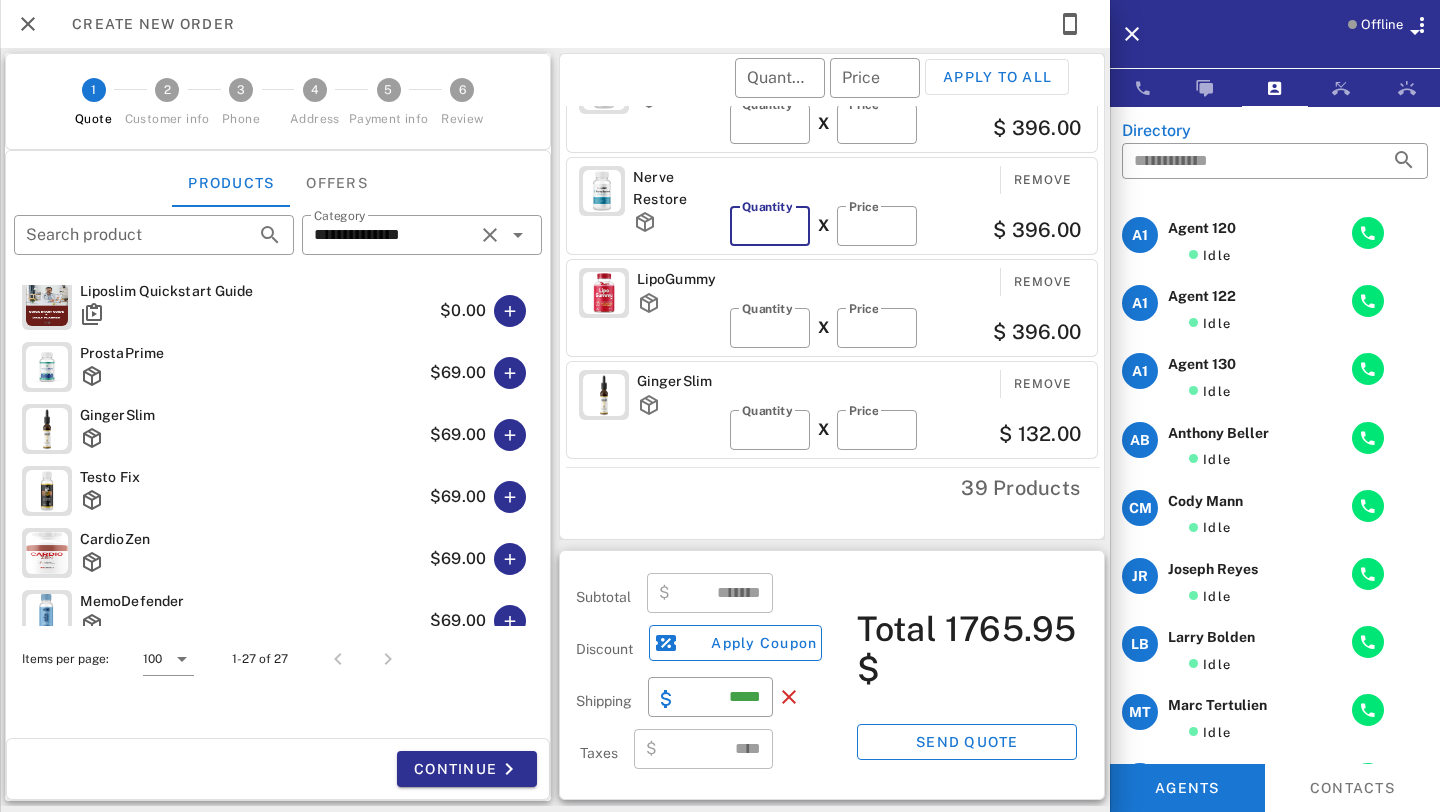 click on "*" at bounding box center (770, 328) 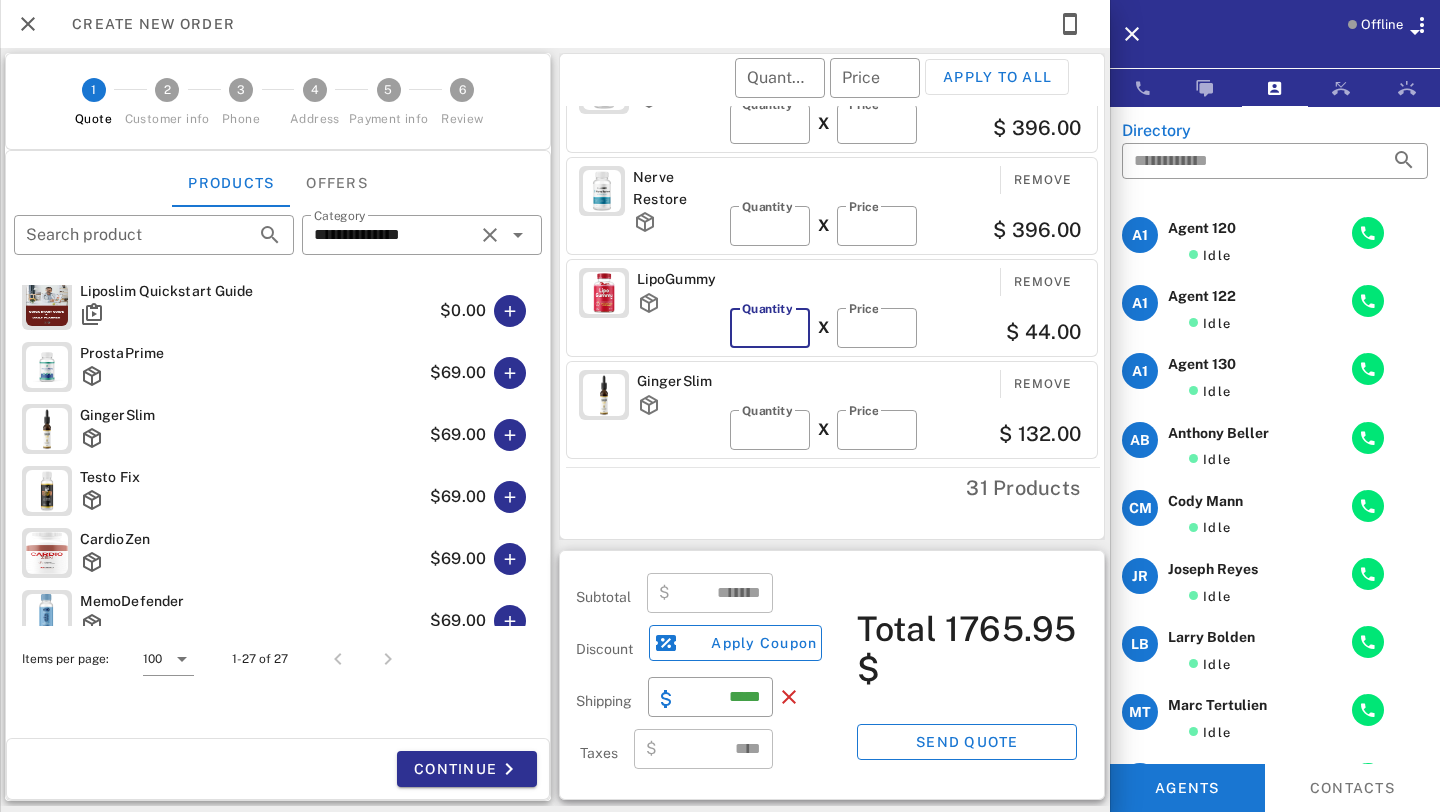 type on "**" 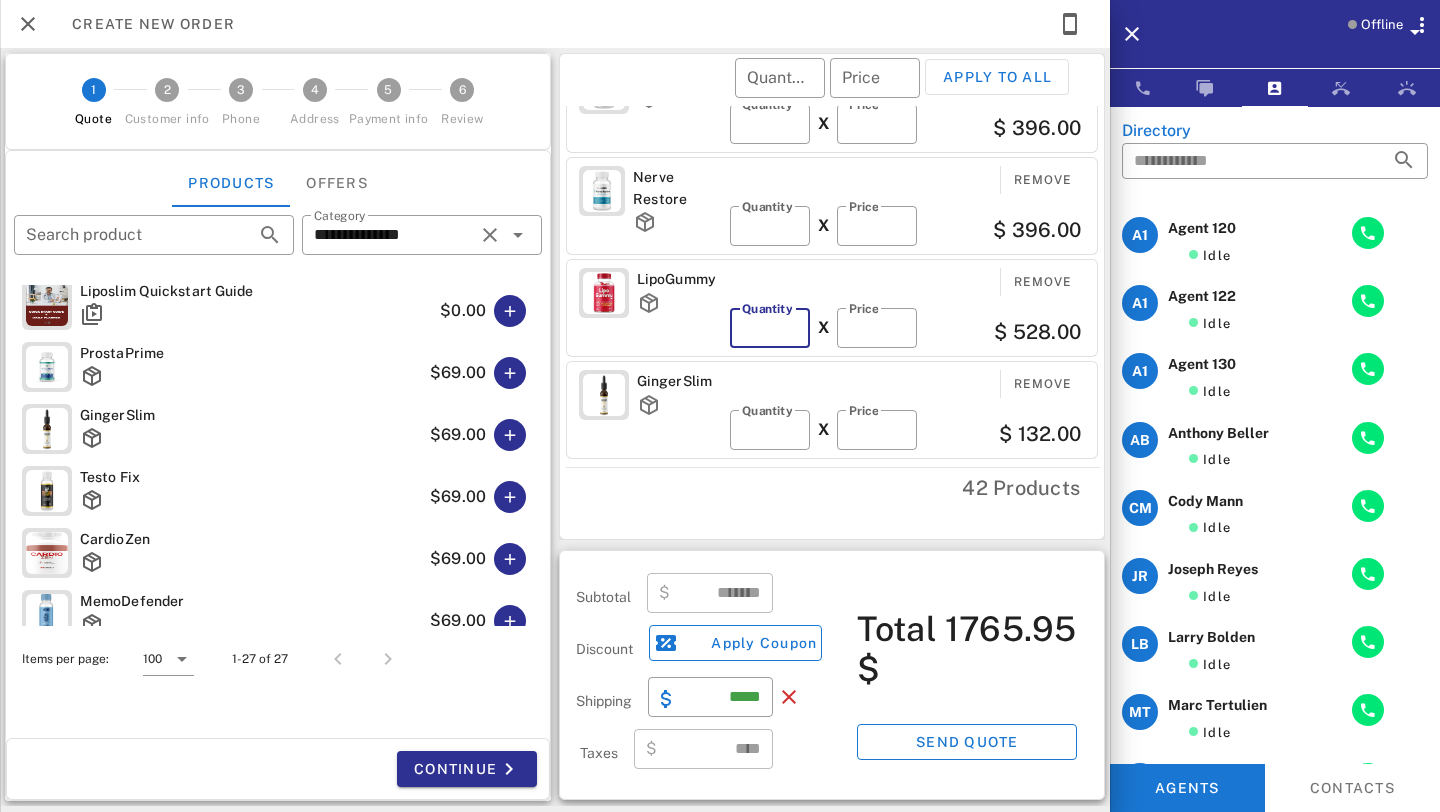 type on "*******" 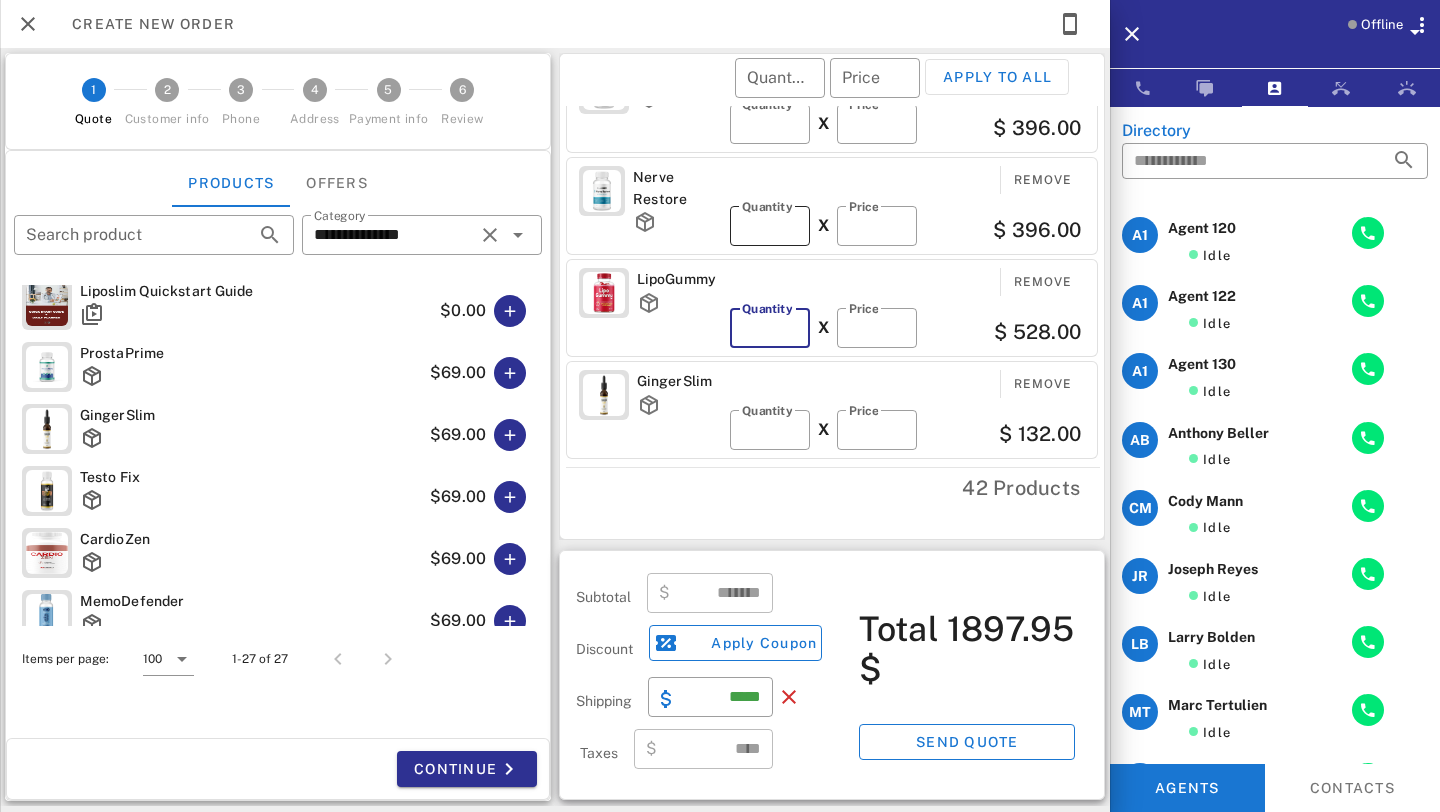 type on "**" 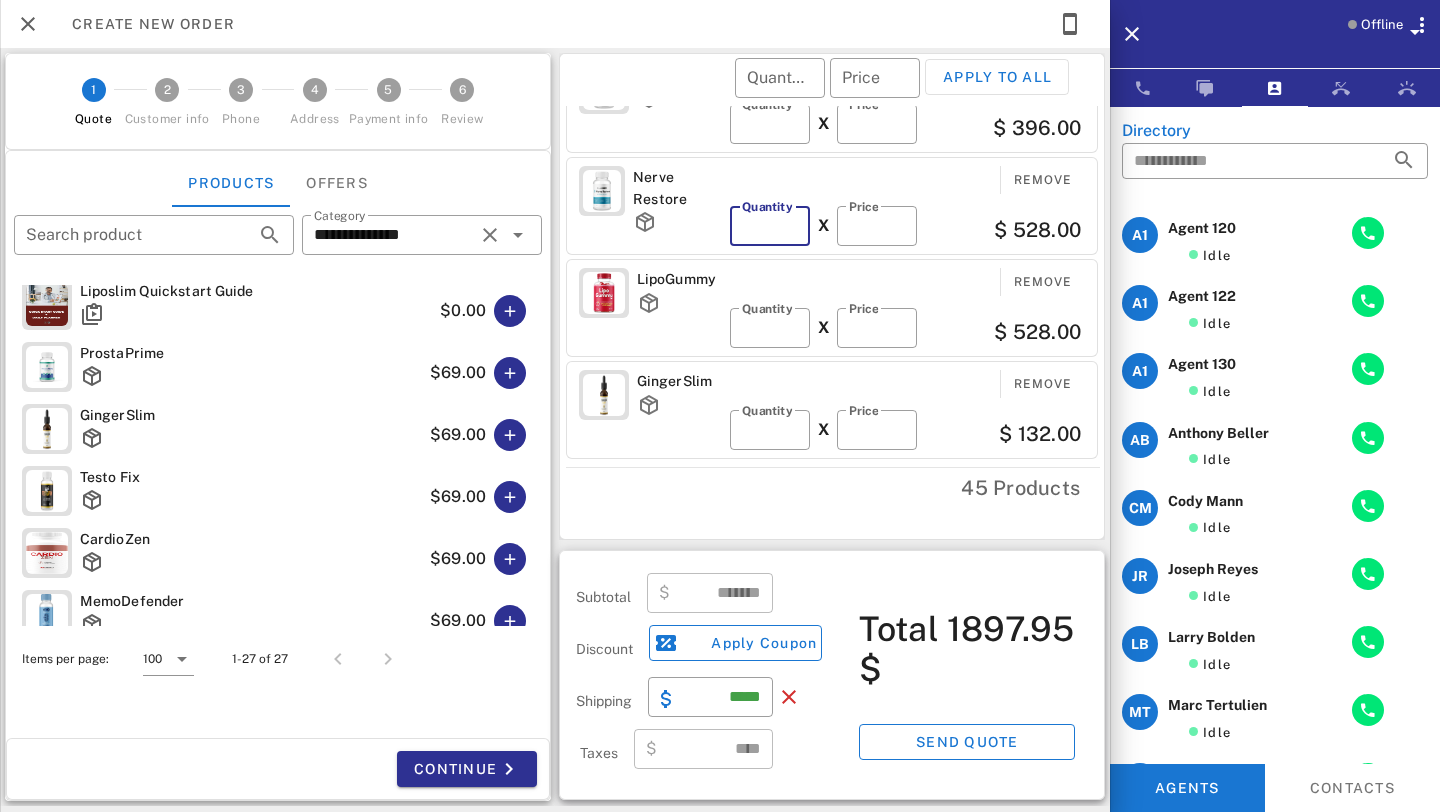 click on "**" at bounding box center (770, 226) 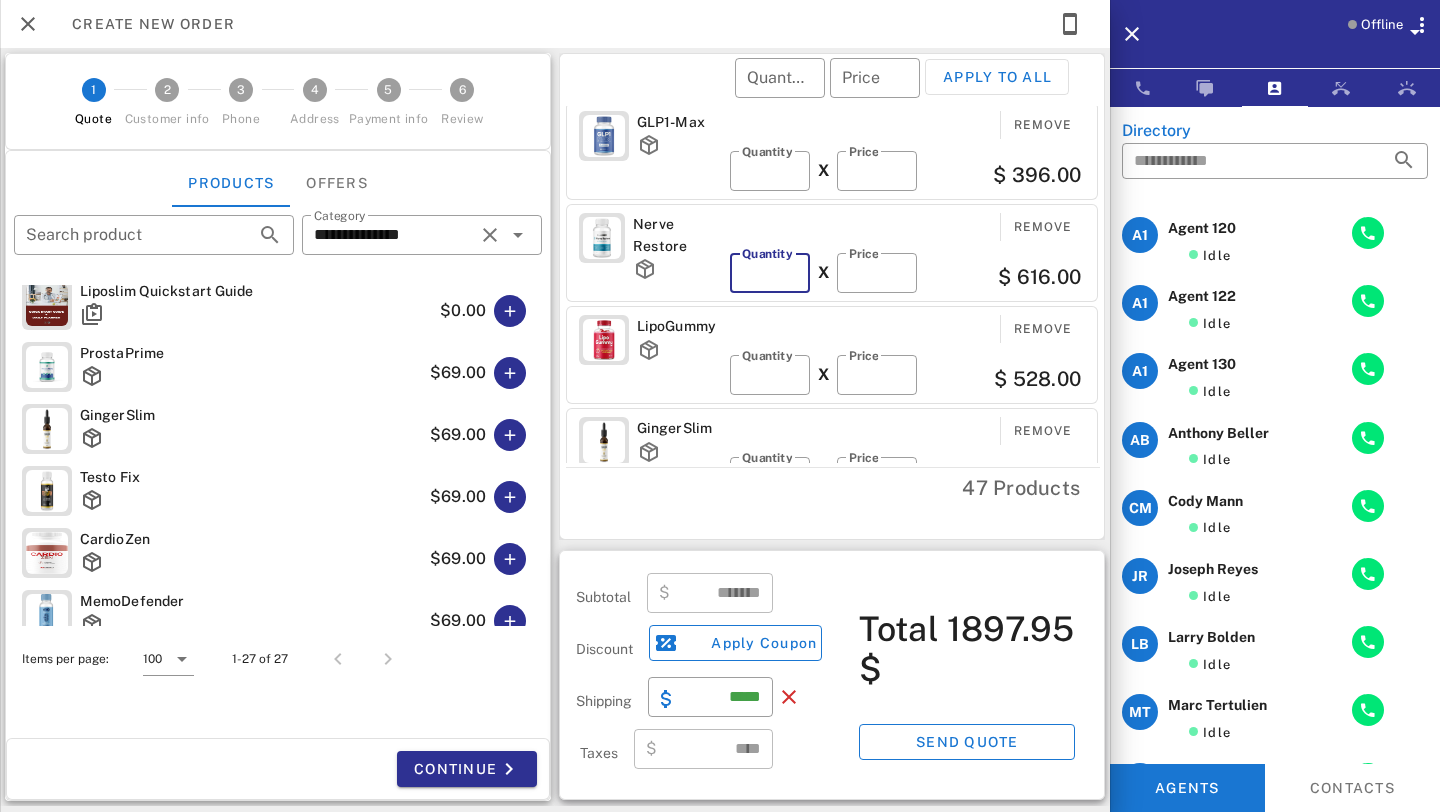 scroll, scrollTop: 111, scrollLeft: 0, axis: vertical 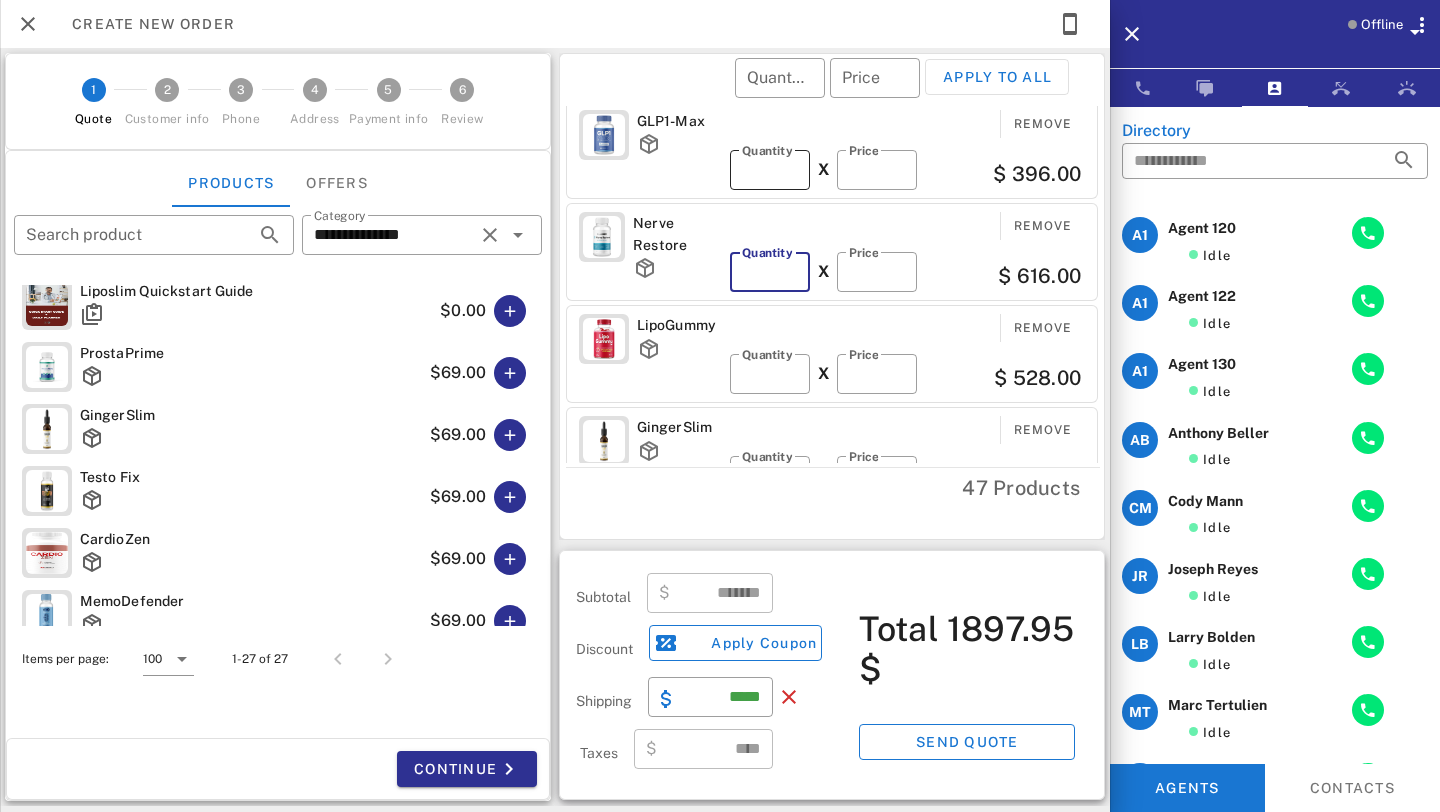 type on "**" 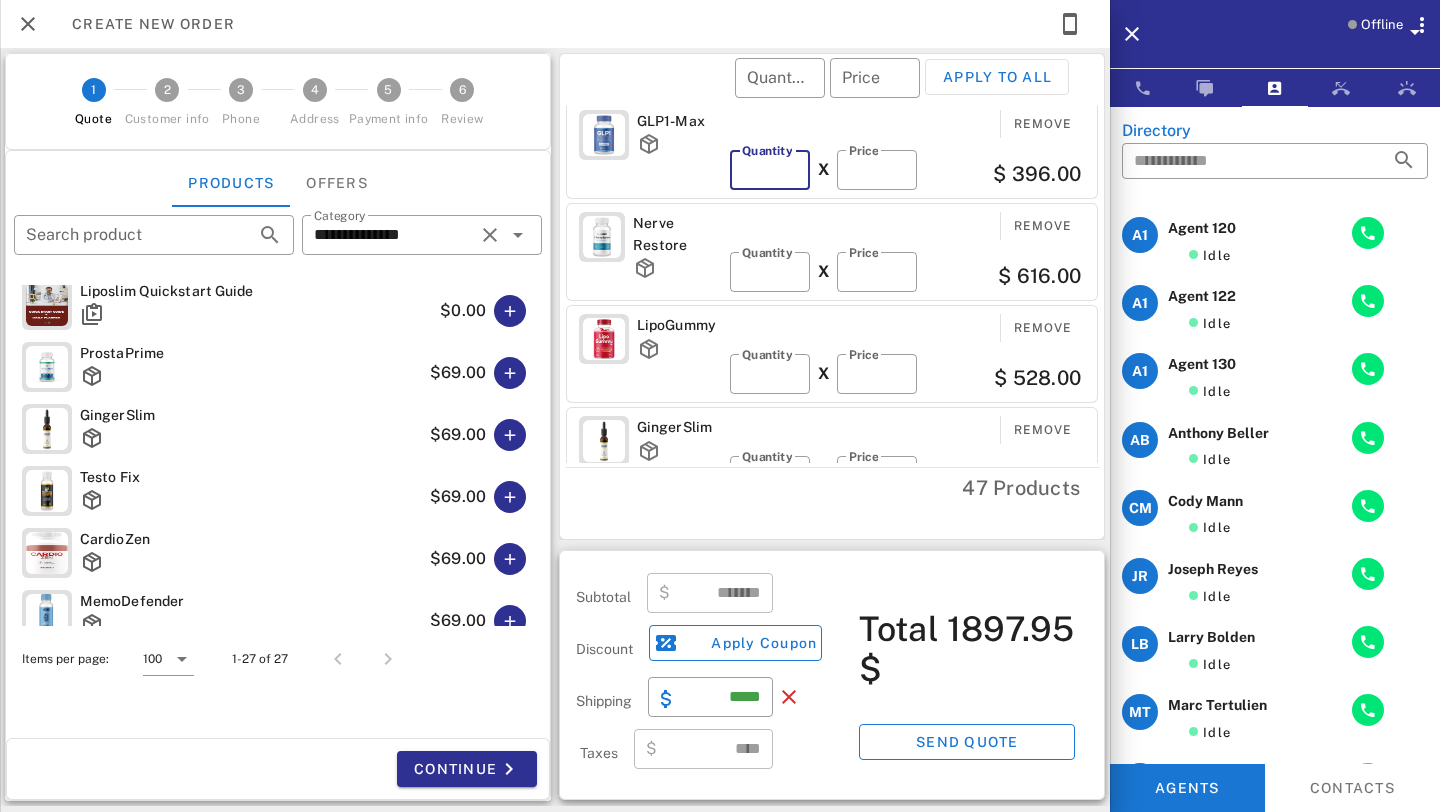 click on "*" at bounding box center (770, 170) 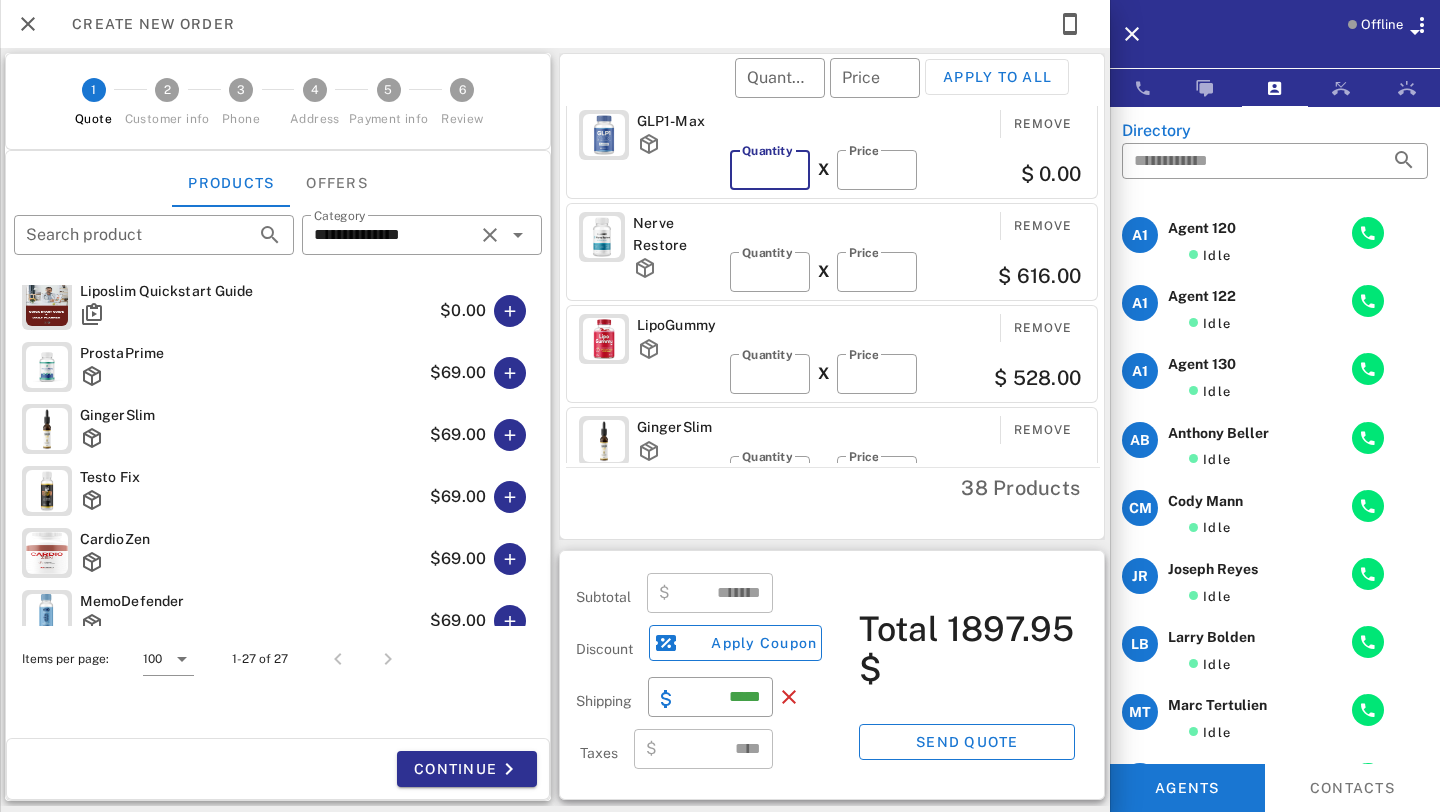 type on "**" 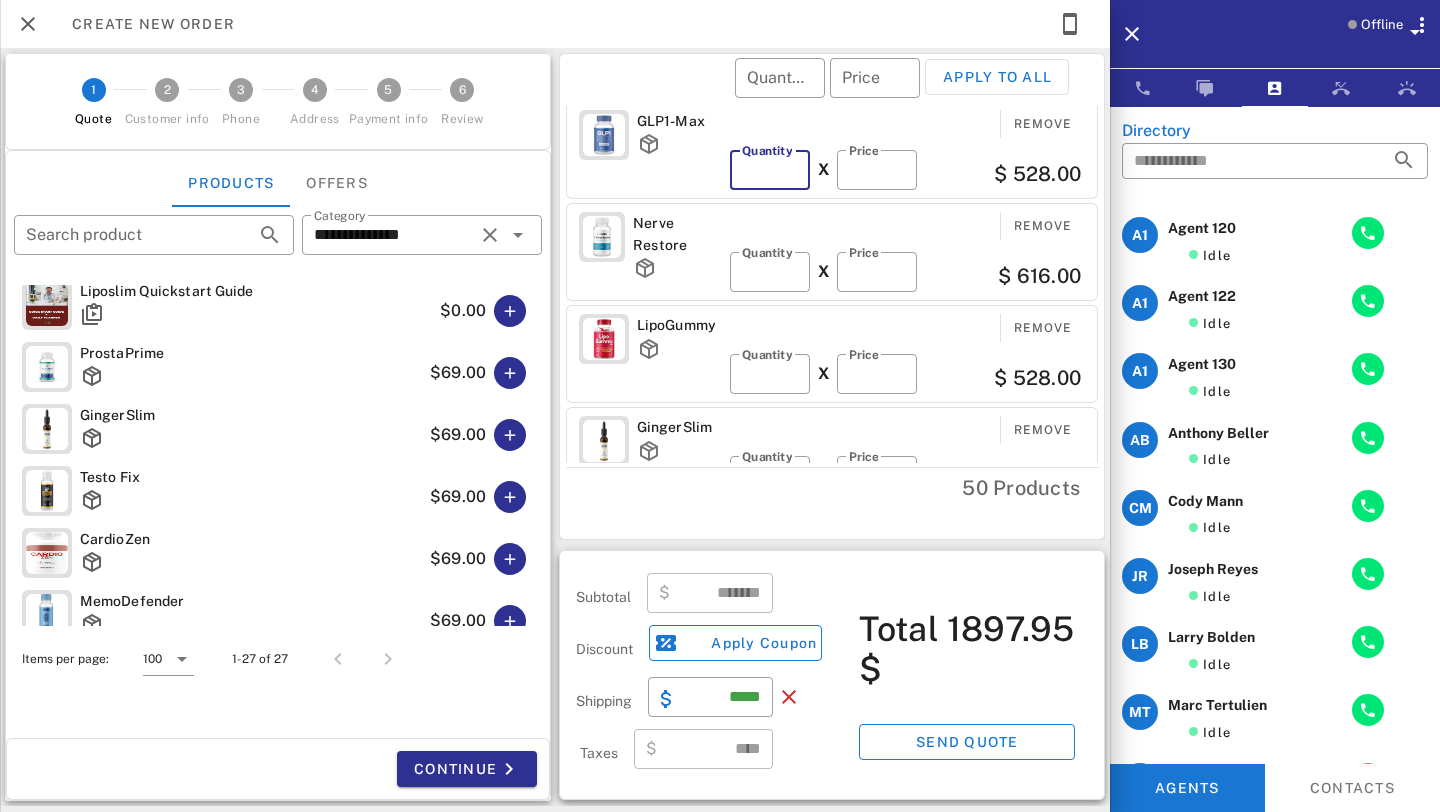 scroll, scrollTop: 0, scrollLeft: 0, axis: both 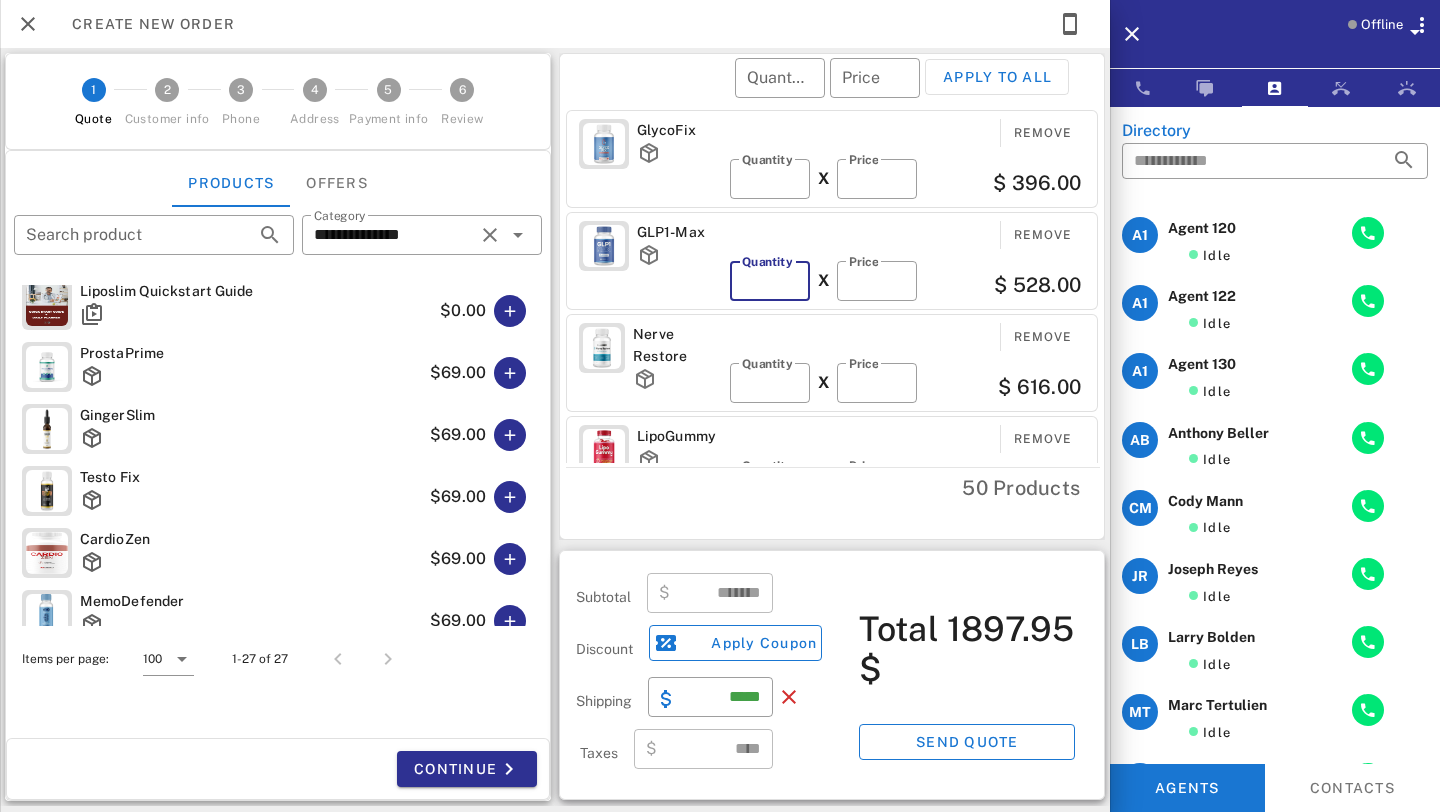 type on "*******" 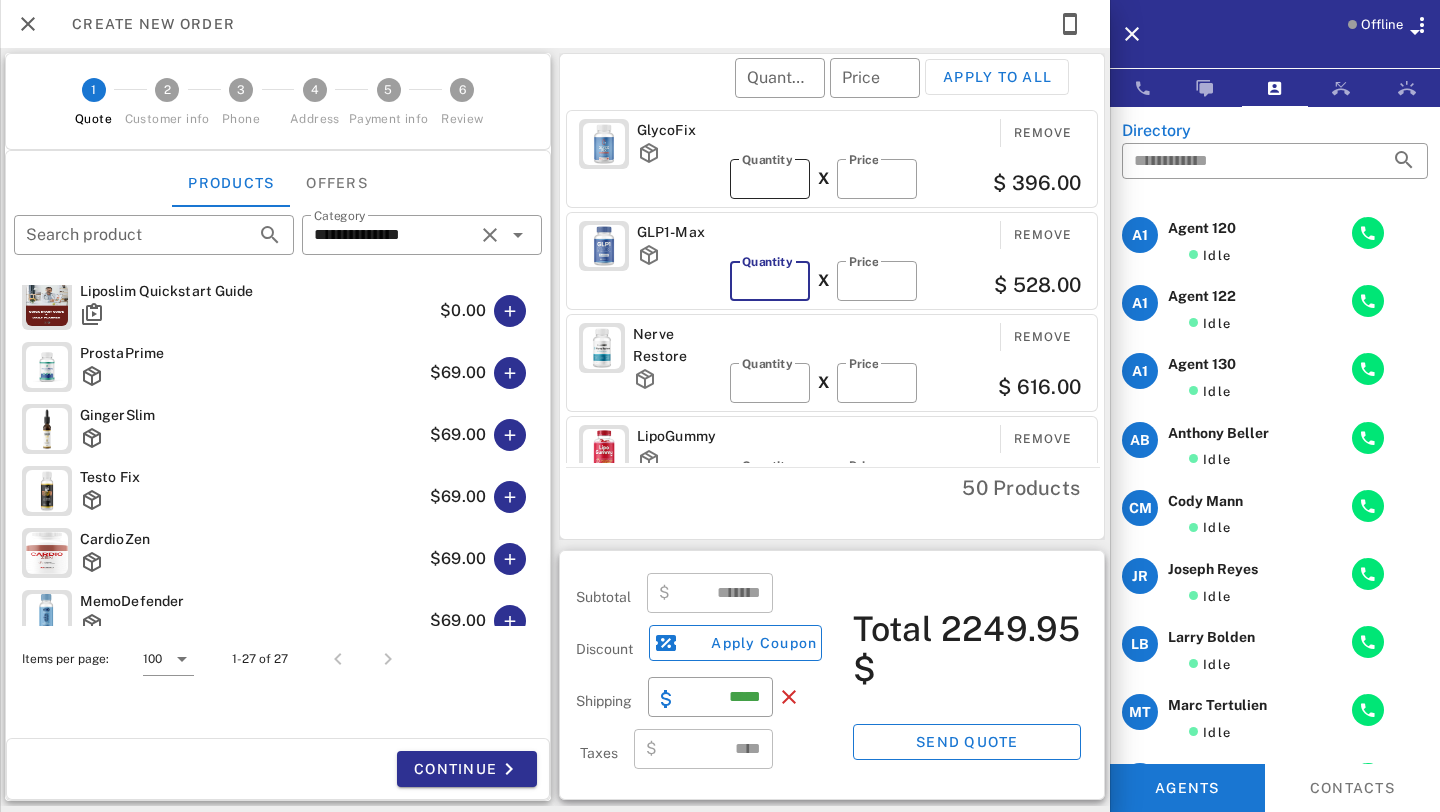 type on "**" 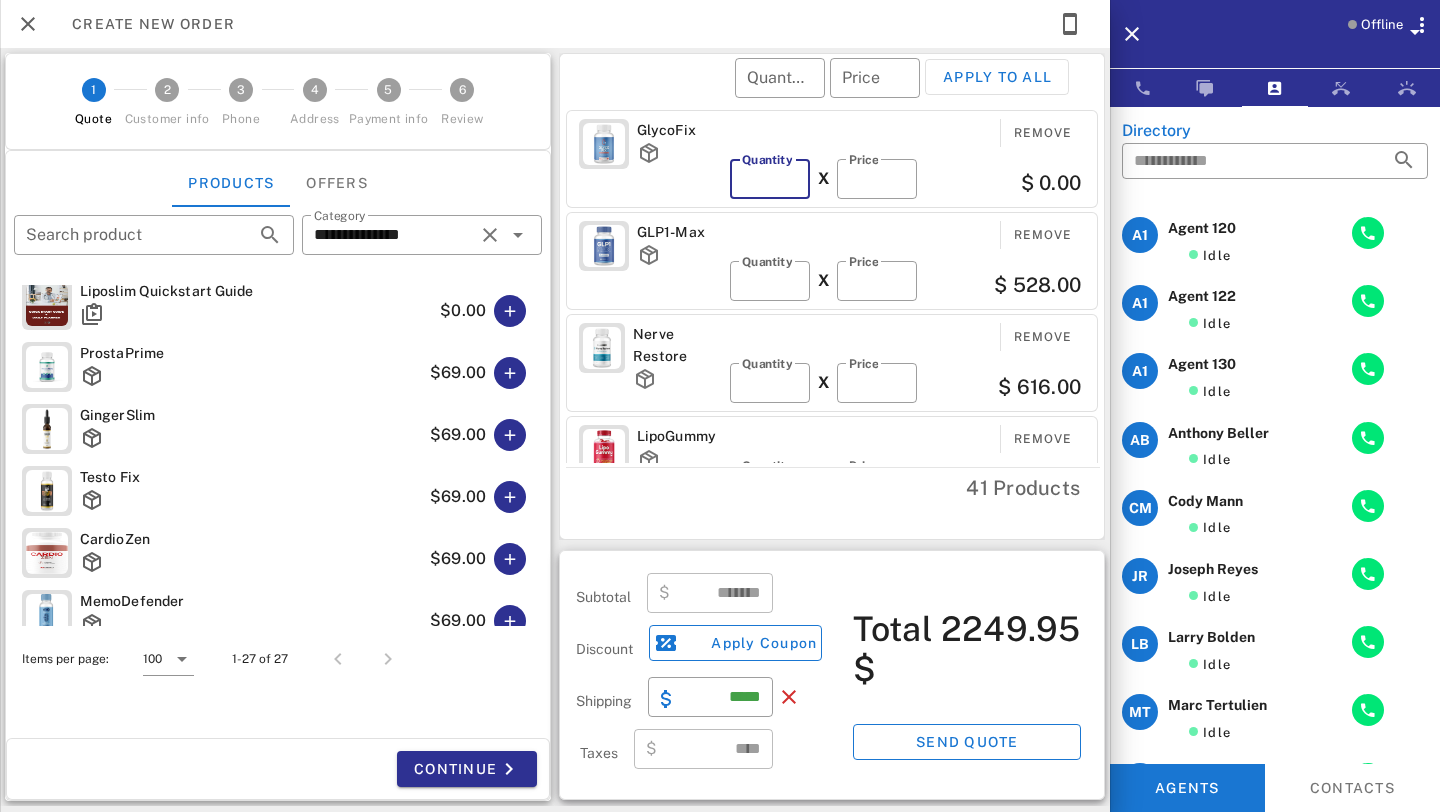 type on "**" 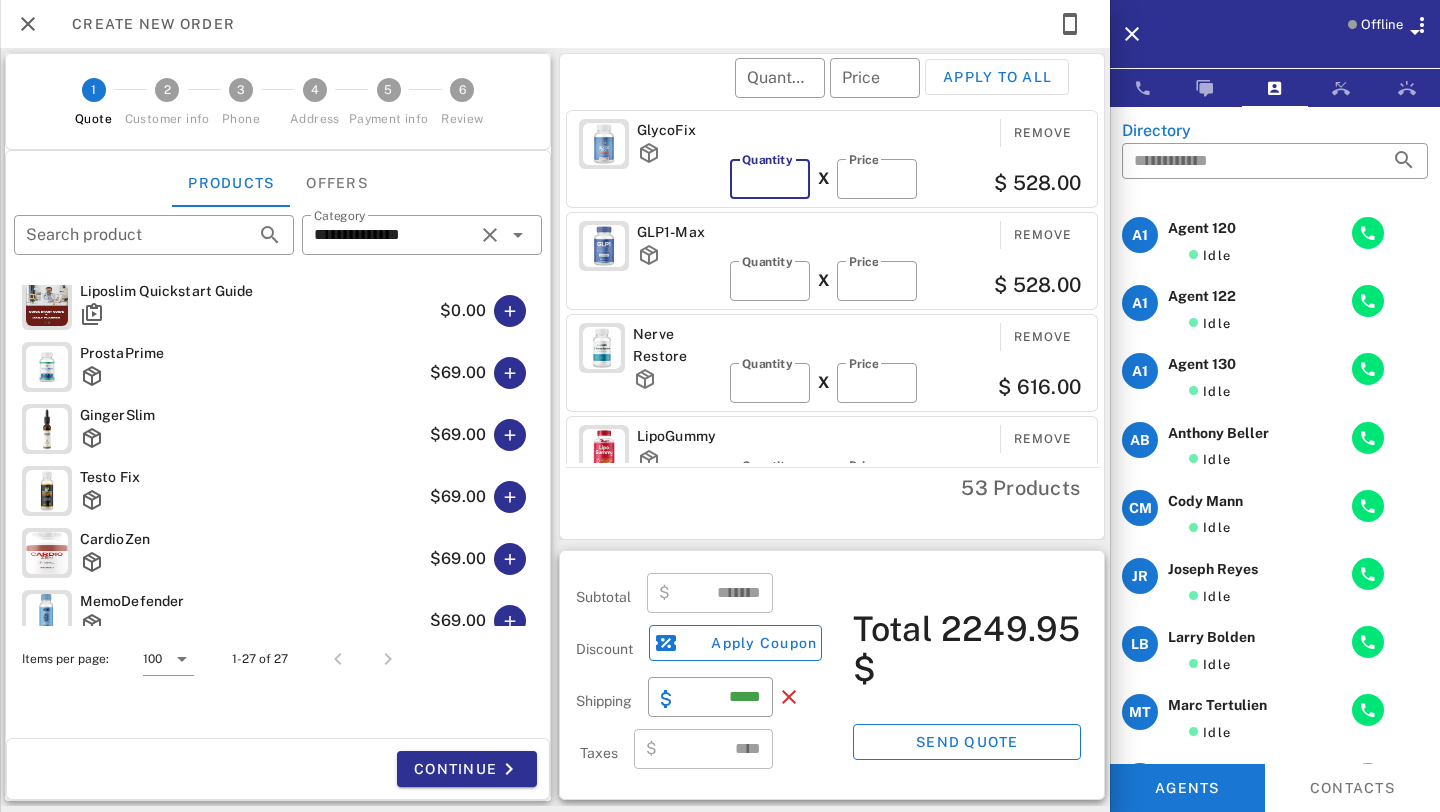 type on "*******" 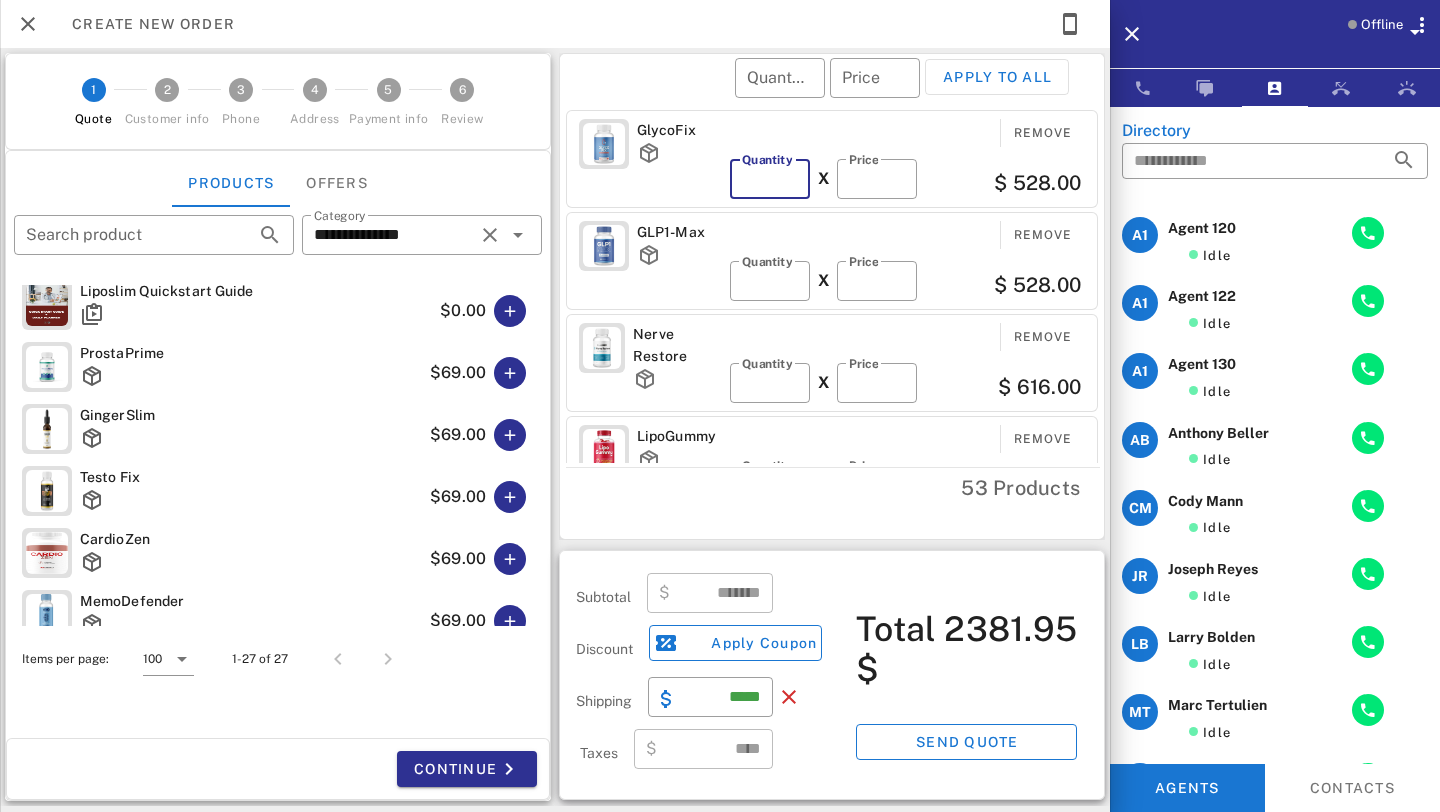type on "**" 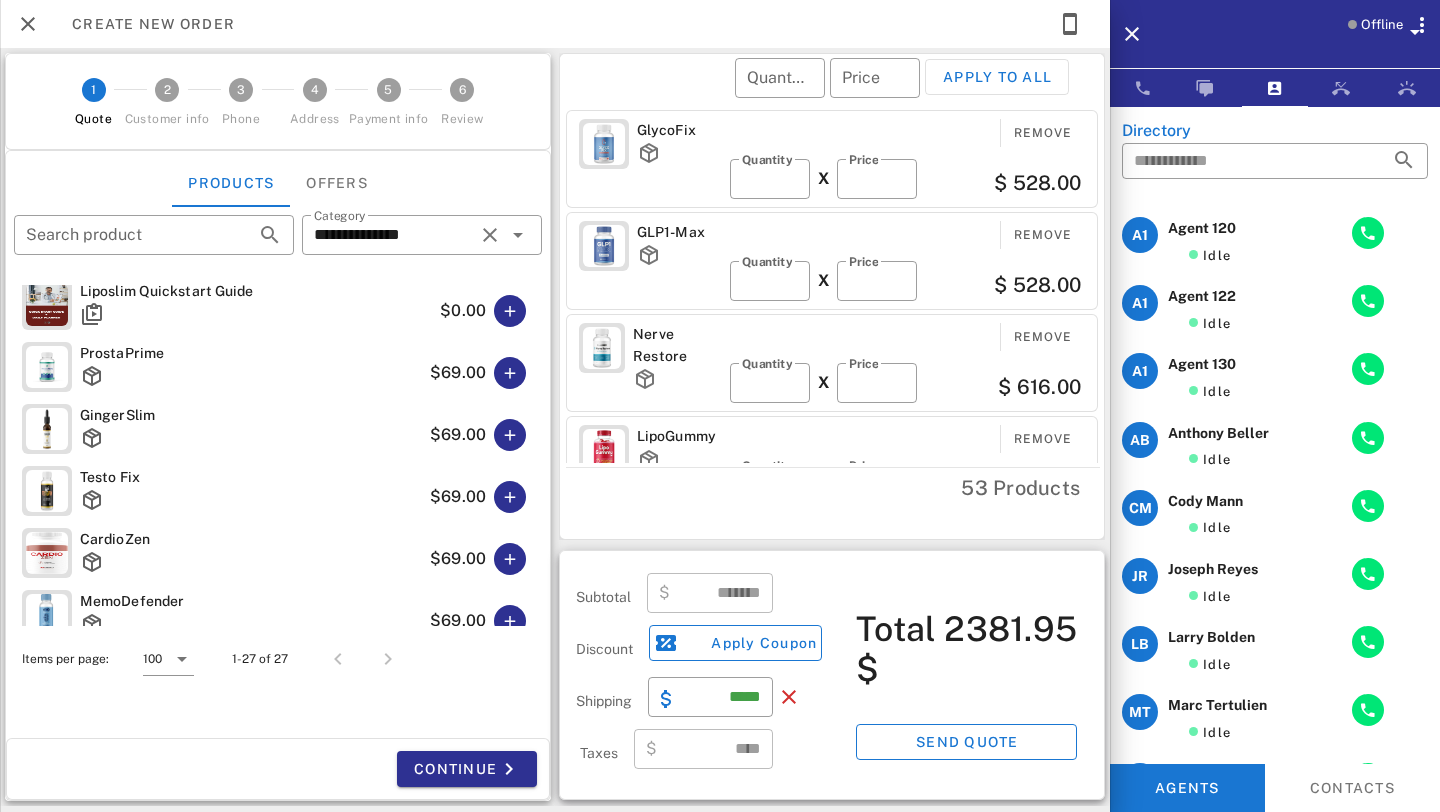 scroll, scrollTop: 107, scrollLeft: 0, axis: vertical 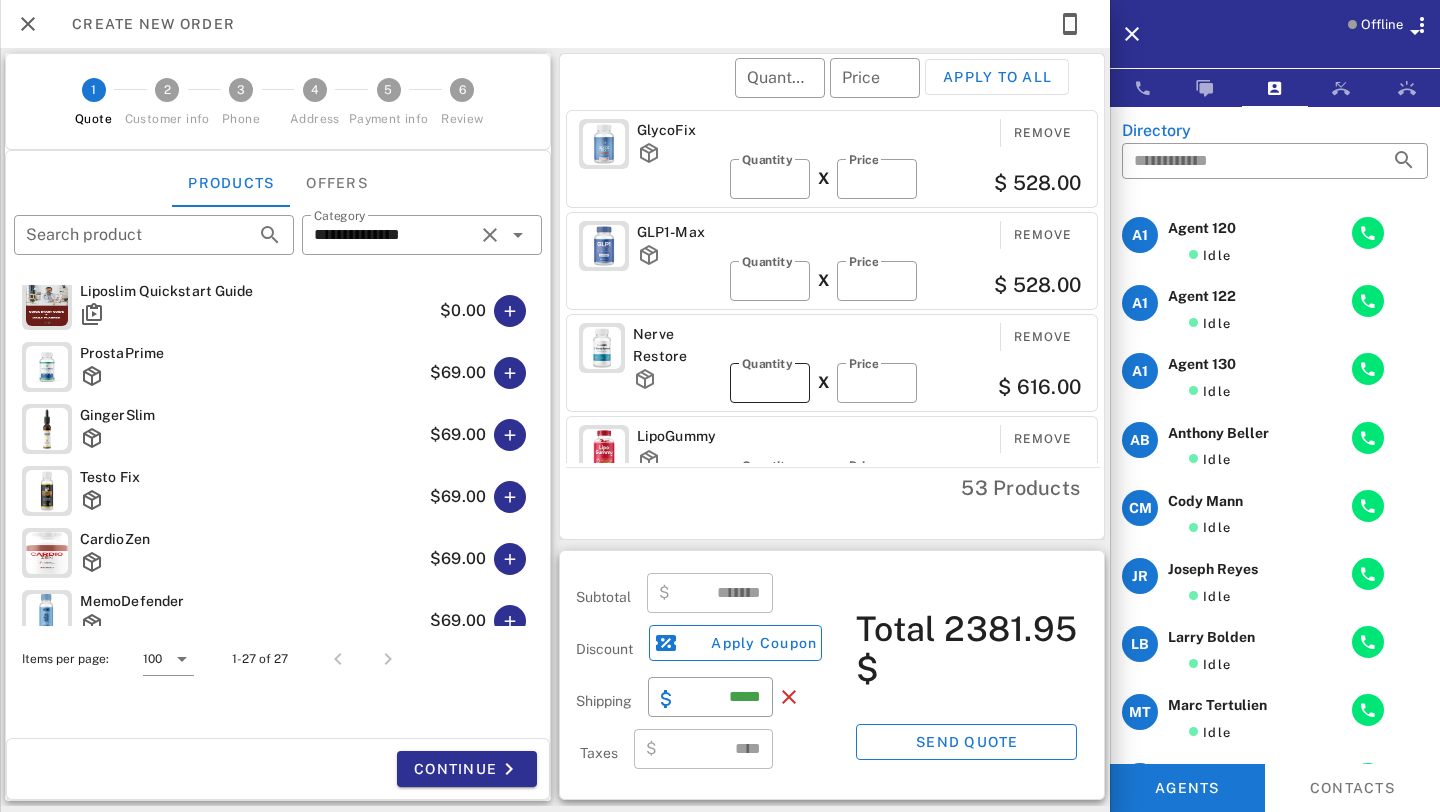 click on "**" at bounding box center (770, 383) 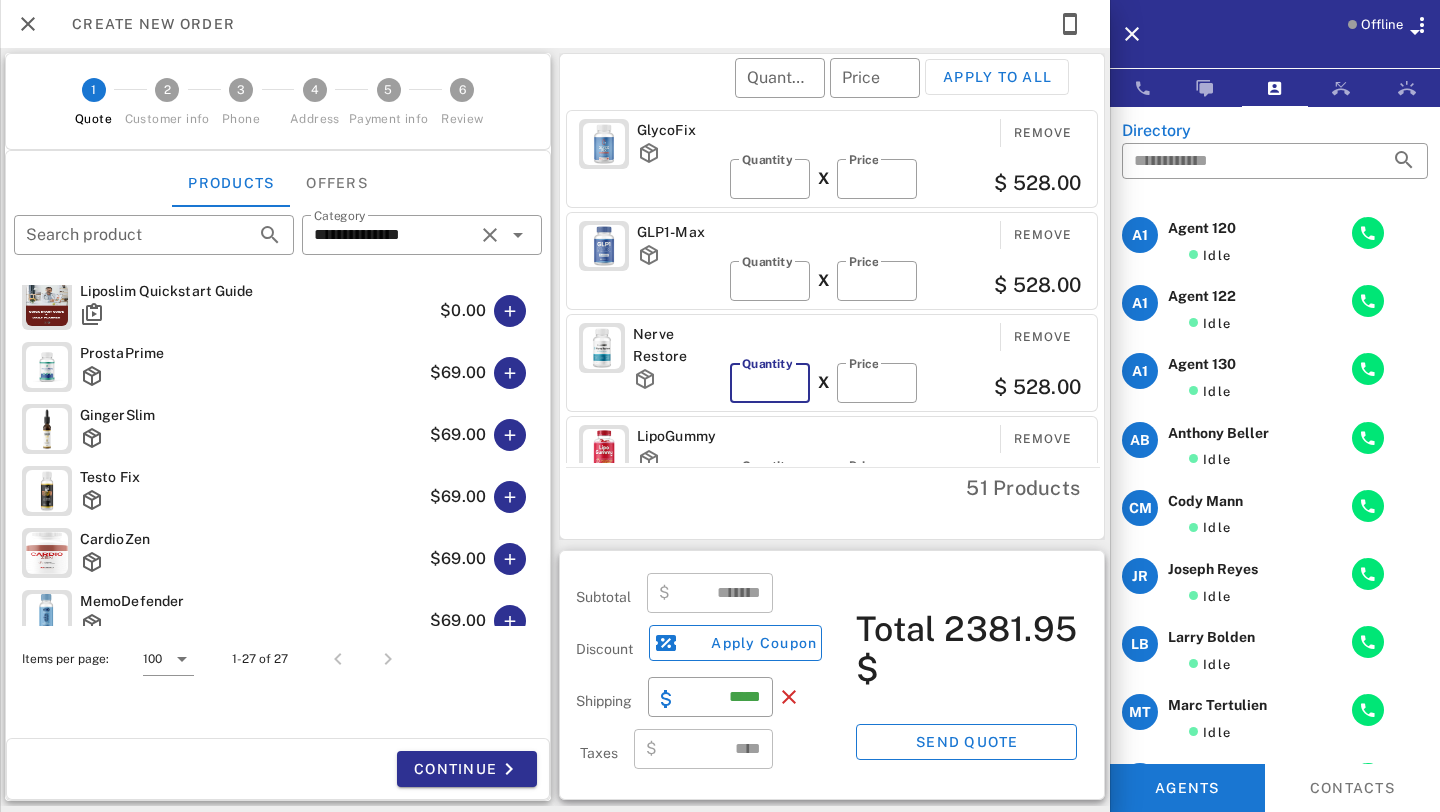 type on "**" 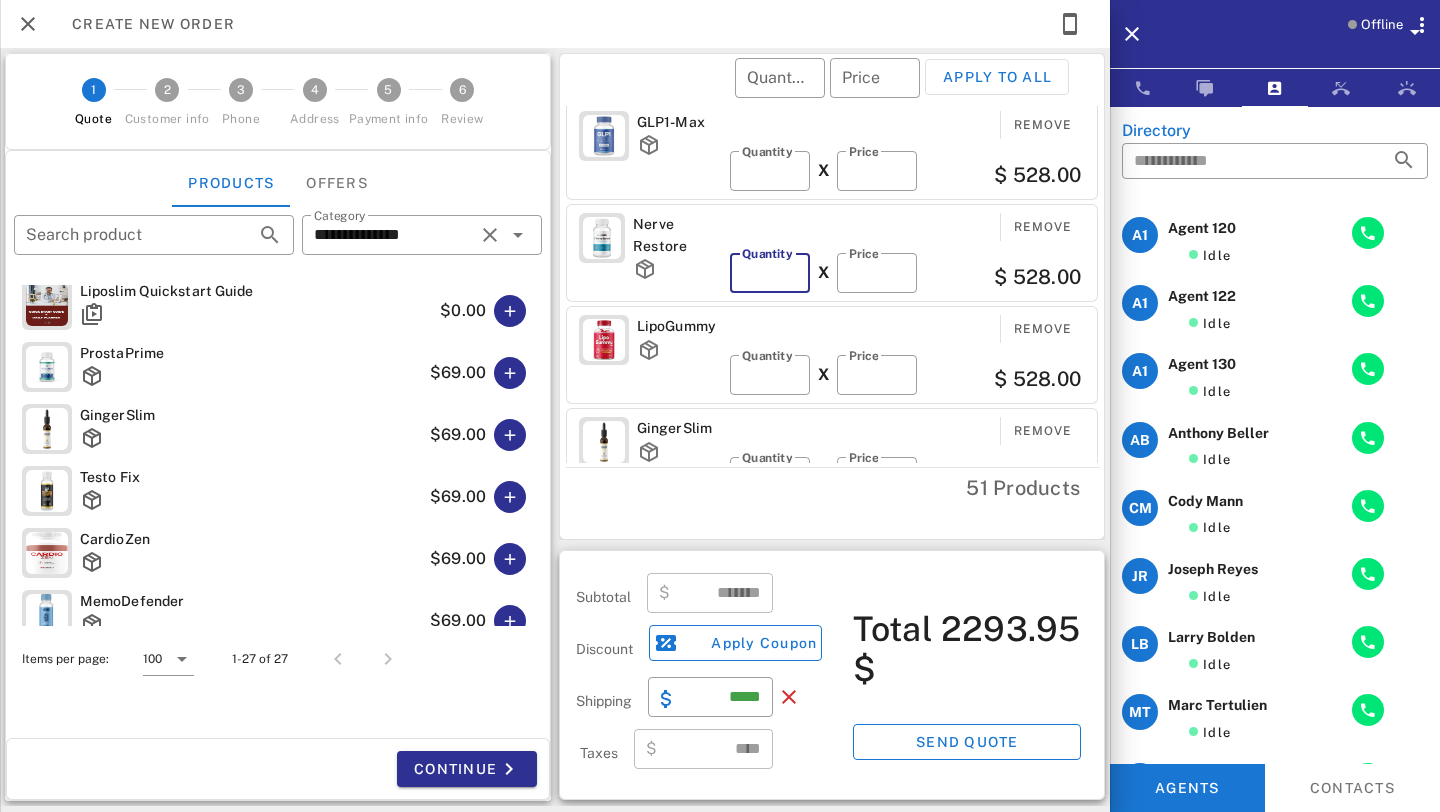 scroll, scrollTop: 157, scrollLeft: 0, axis: vertical 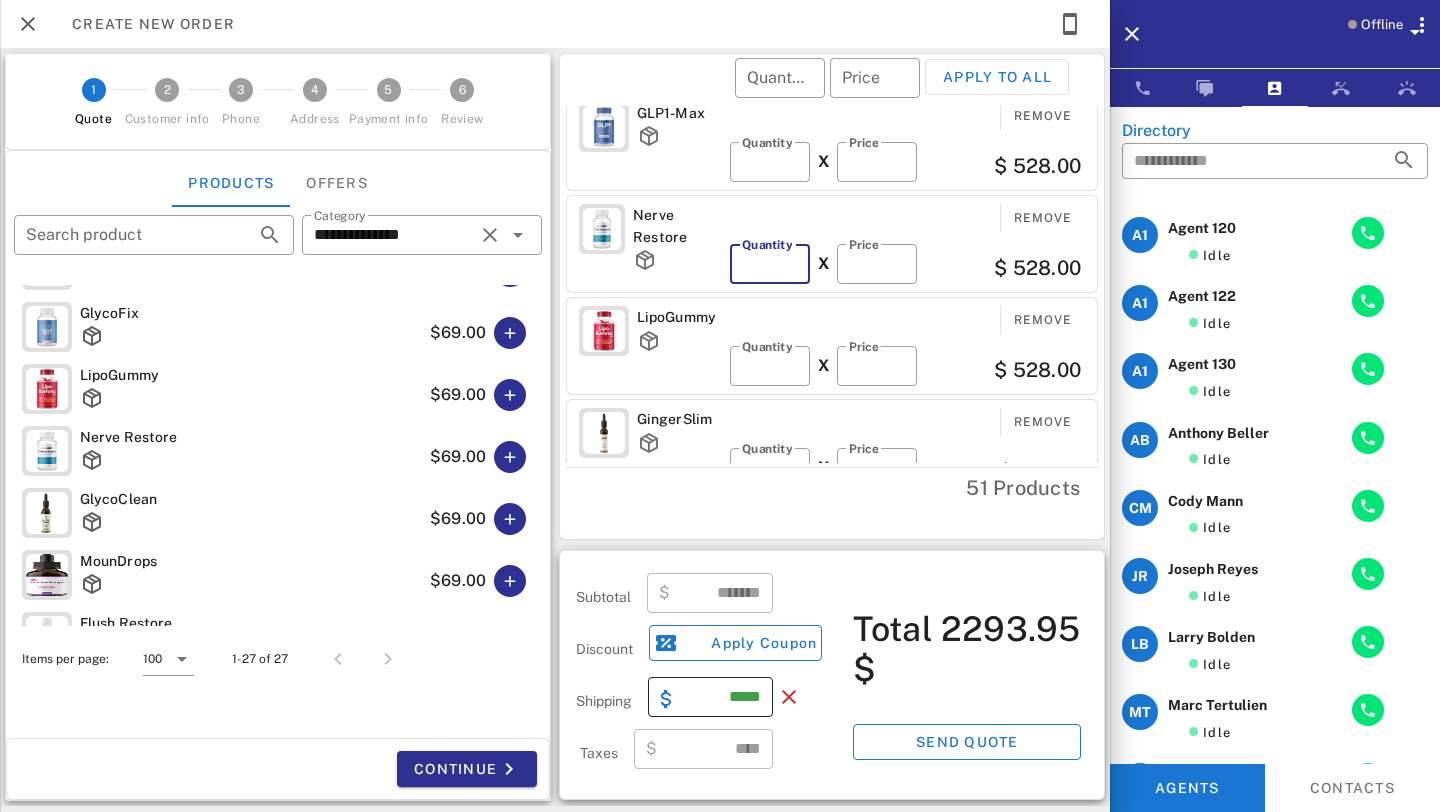 click on "​ *****" at bounding box center (710, 697) 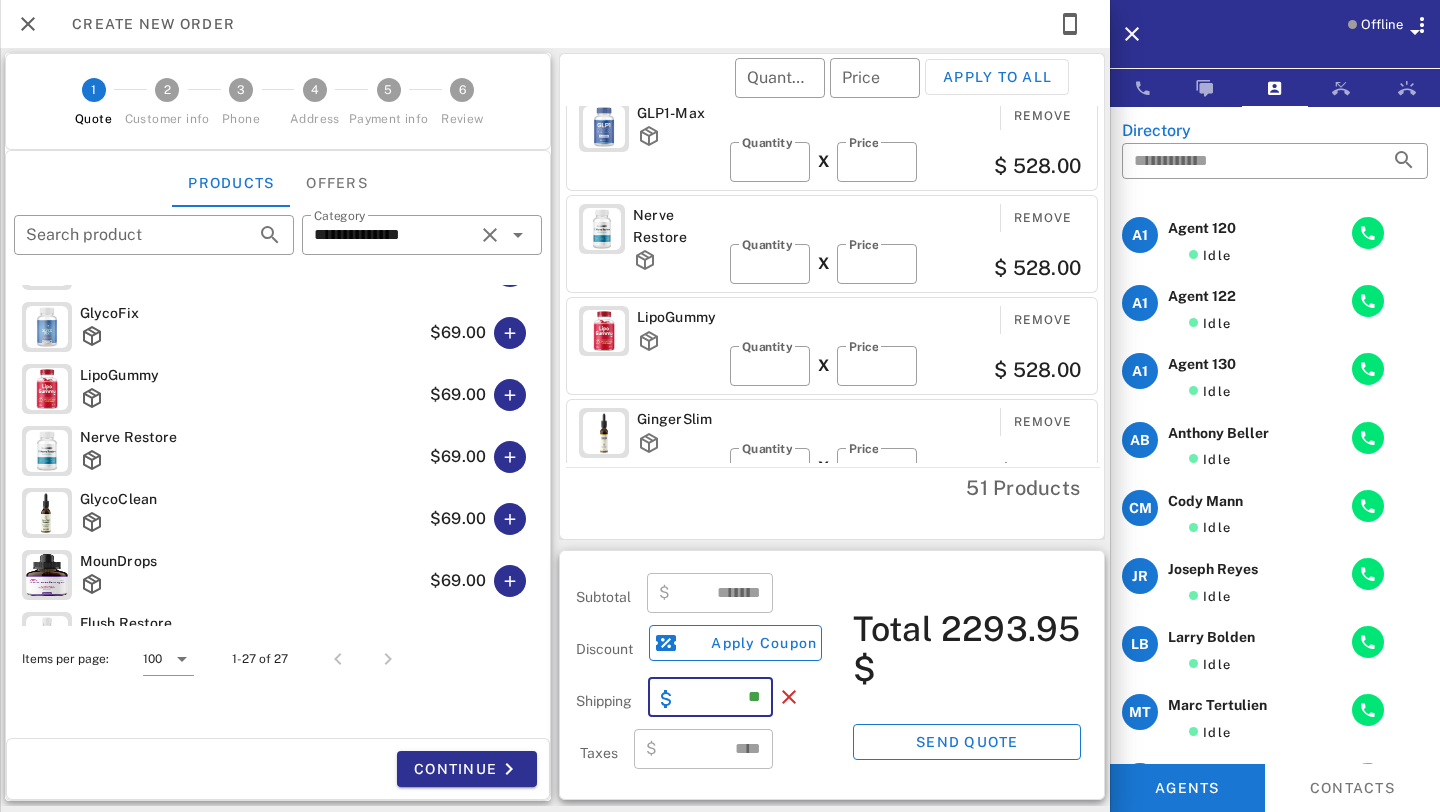 type on "*" 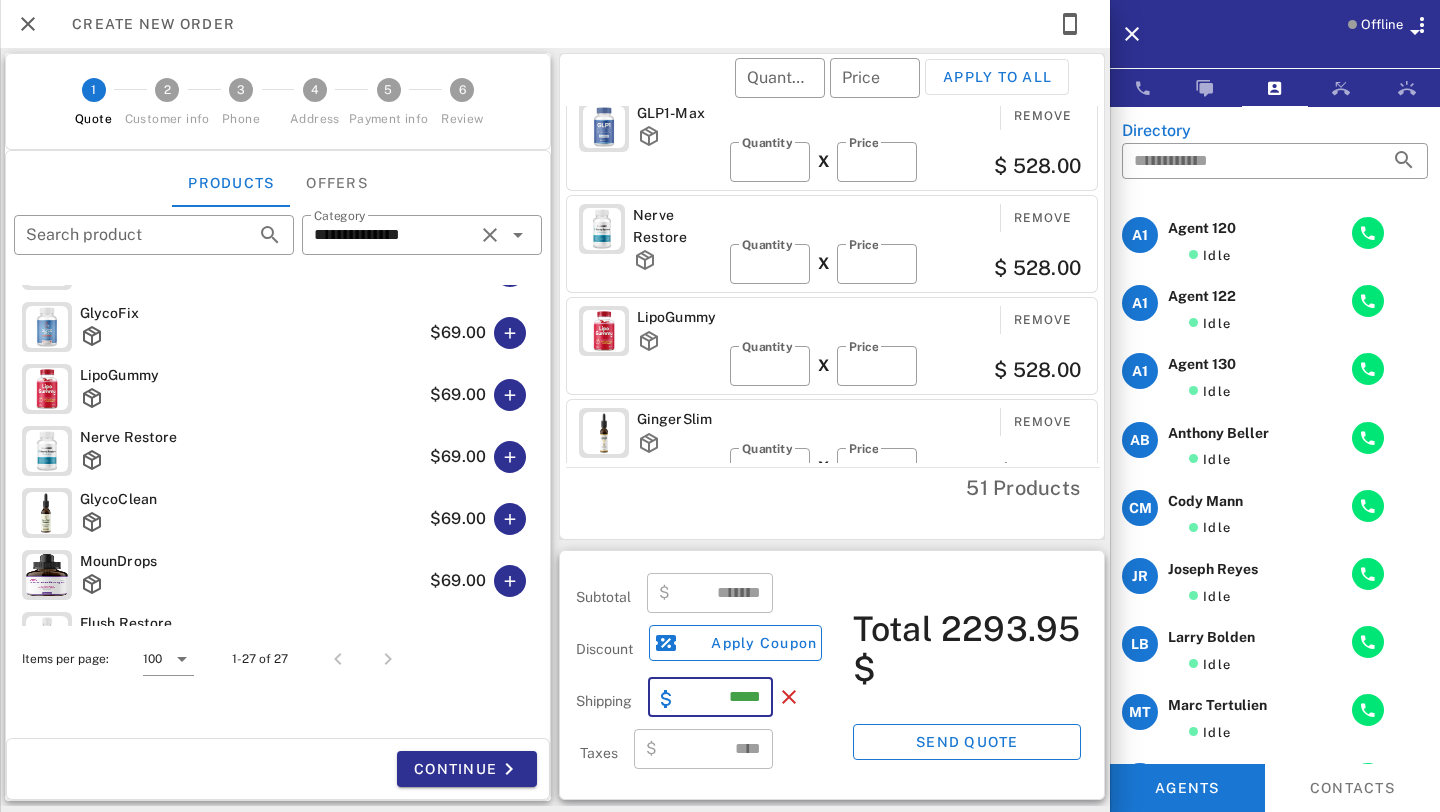 type on "*****" 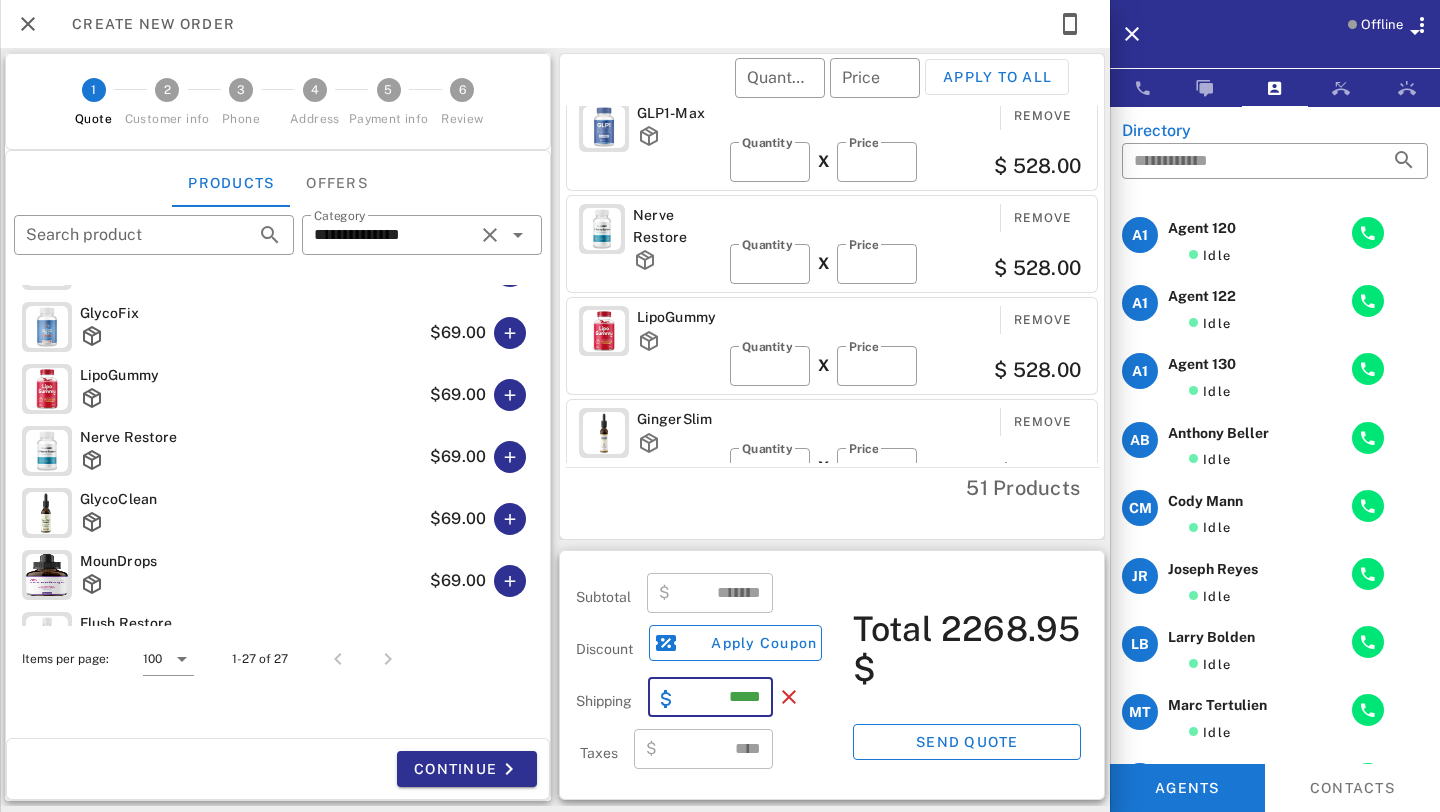 click on "Total $ 2268.95  Send quote" at bounding box center [967, 675] 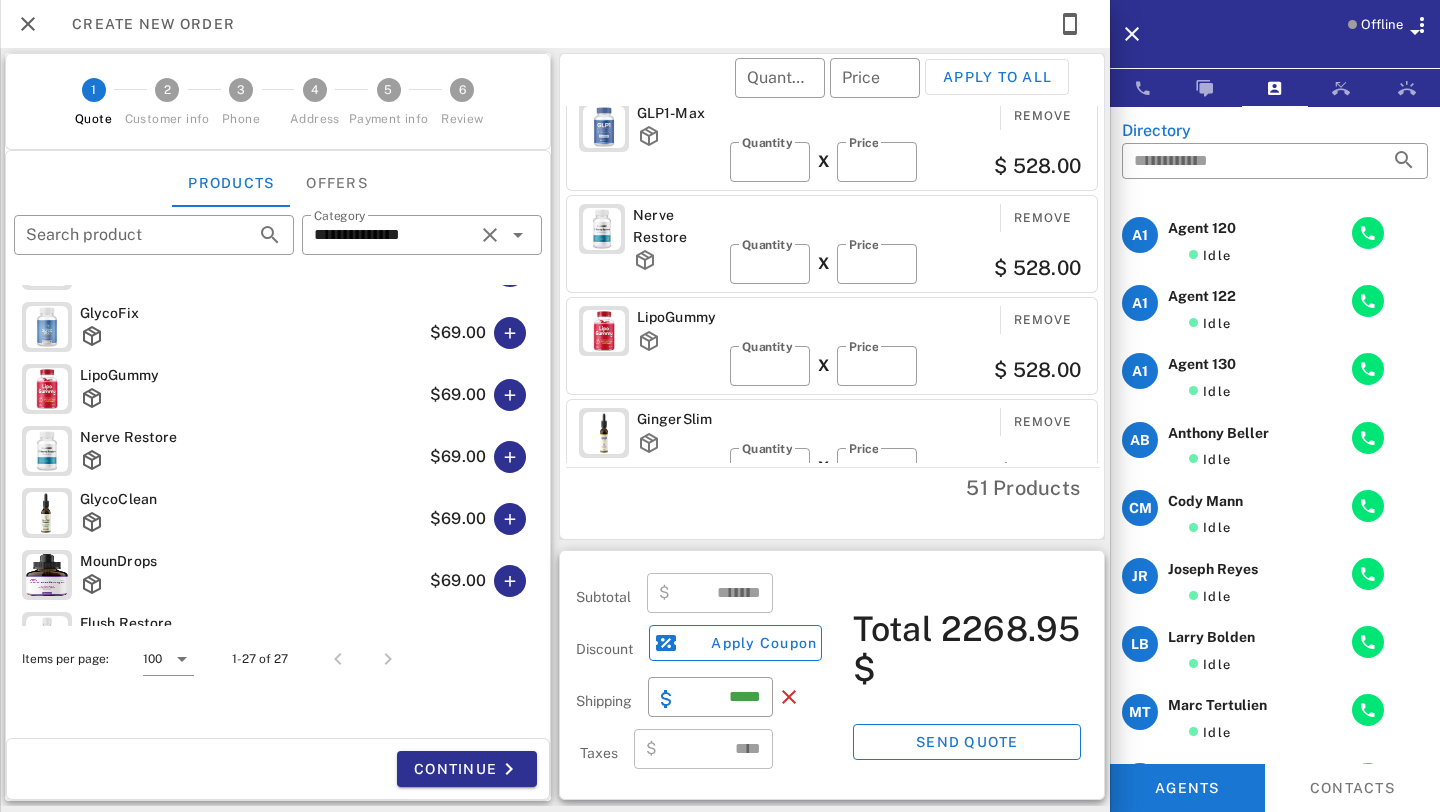 click on "Offline" at bounding box center (1301, 34) 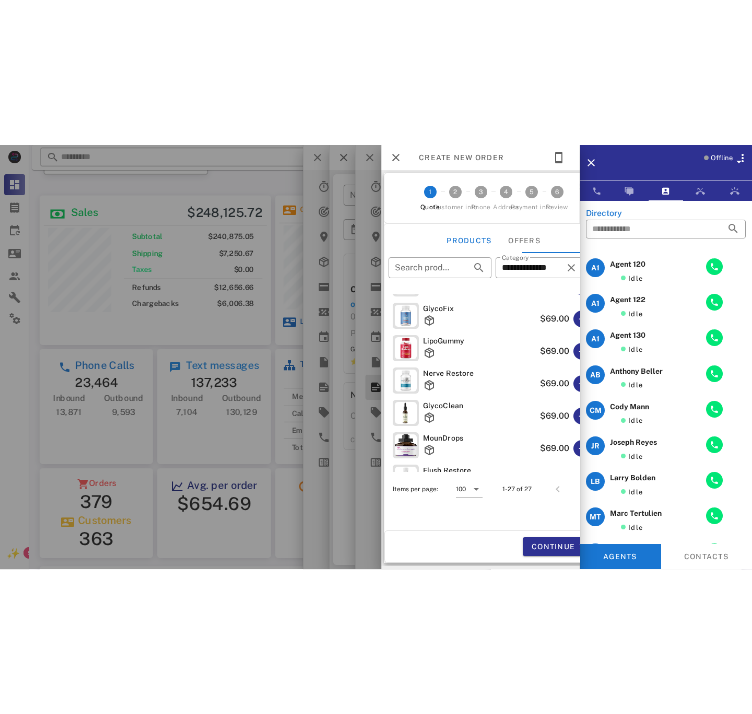 scroll, scrollTop: 999760, scrollLeft: 999344, axis: both 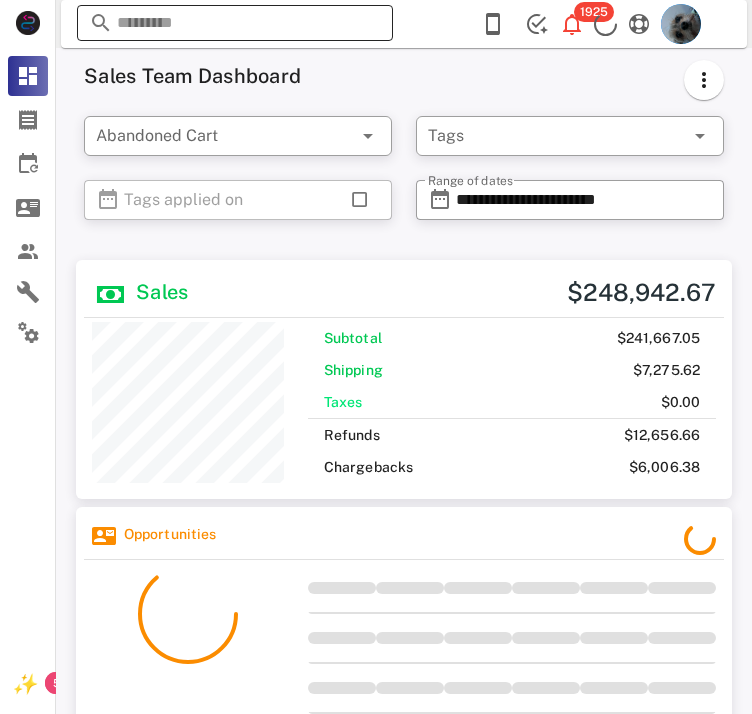 click at bounding box center (235, 23) 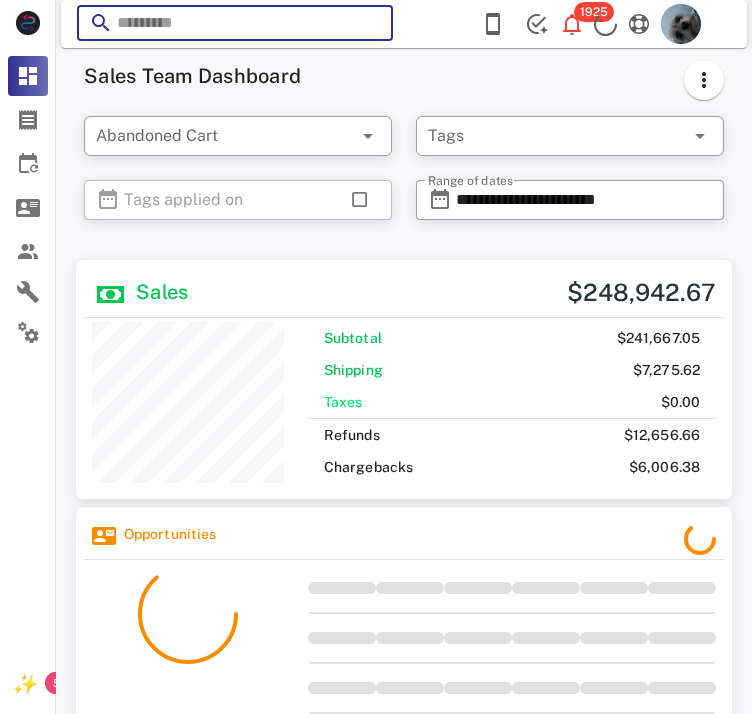 scroll, scrollTop: 999760, scrollLeft: 999344, axis: both 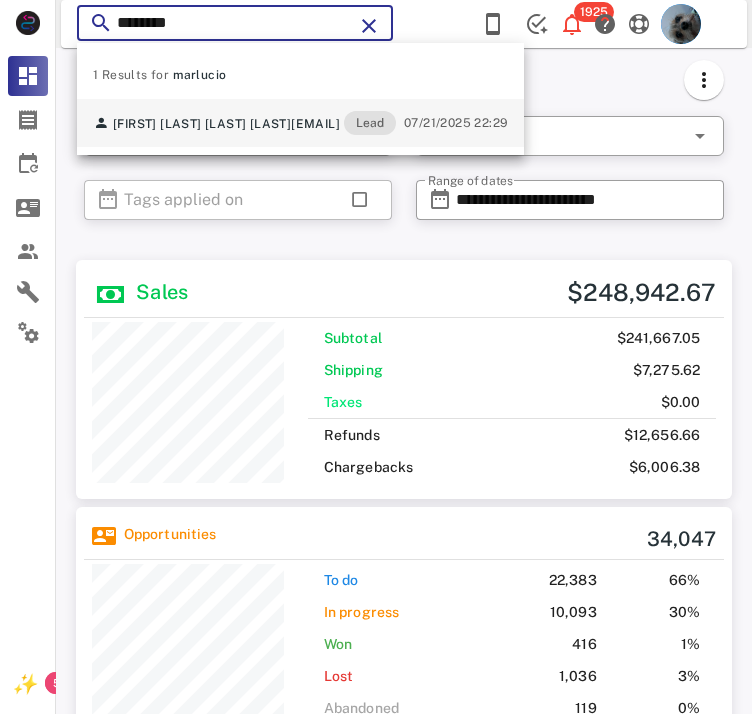 type on "********" 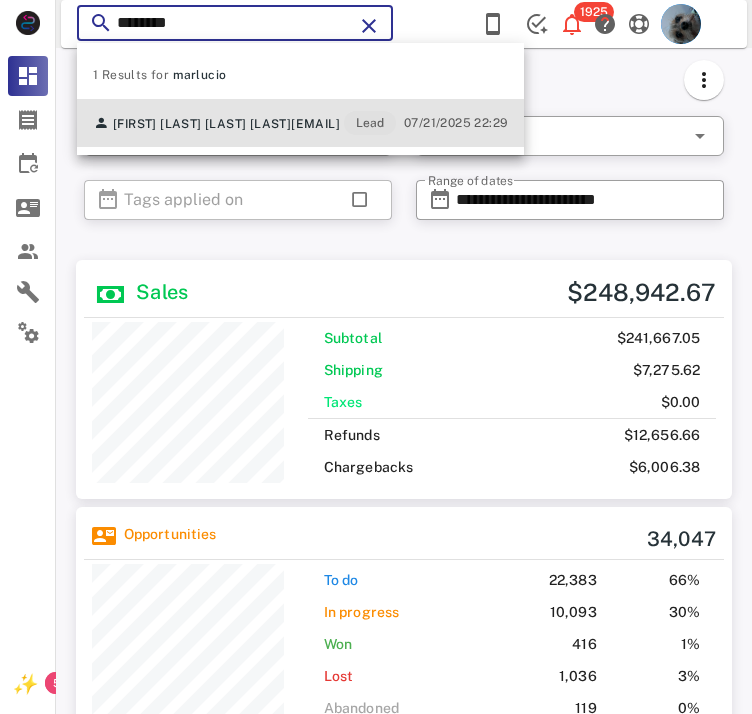 click on "[FULL_NAME]" at bounding box center (202, 124) 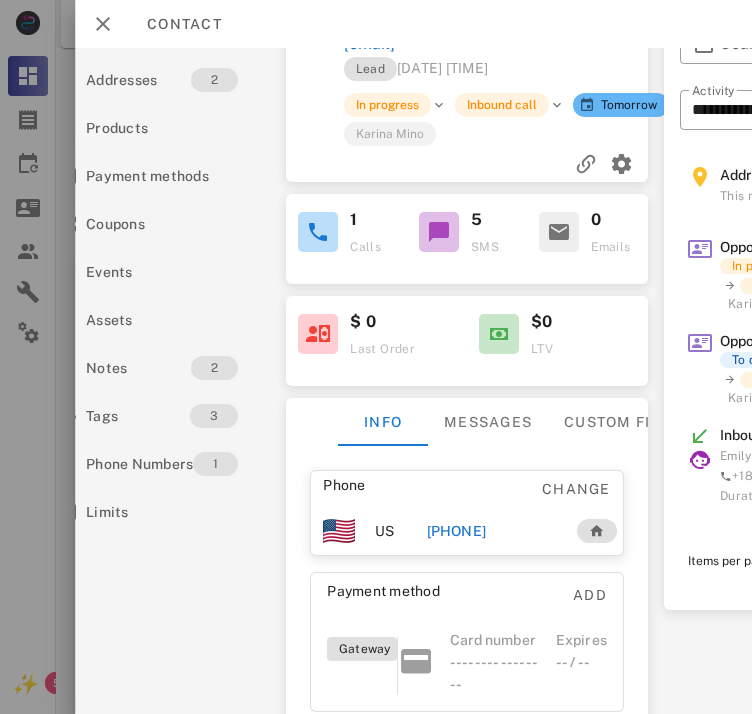scroll, scrollTop: 96, scrollLeft: 0, axis: vertical 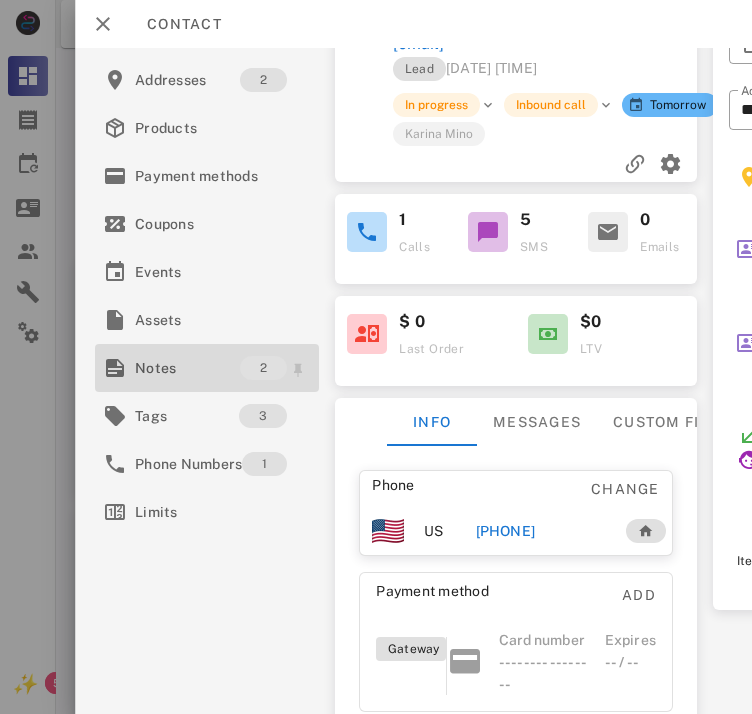 click on "Notes" at bounding box center (187, 368) 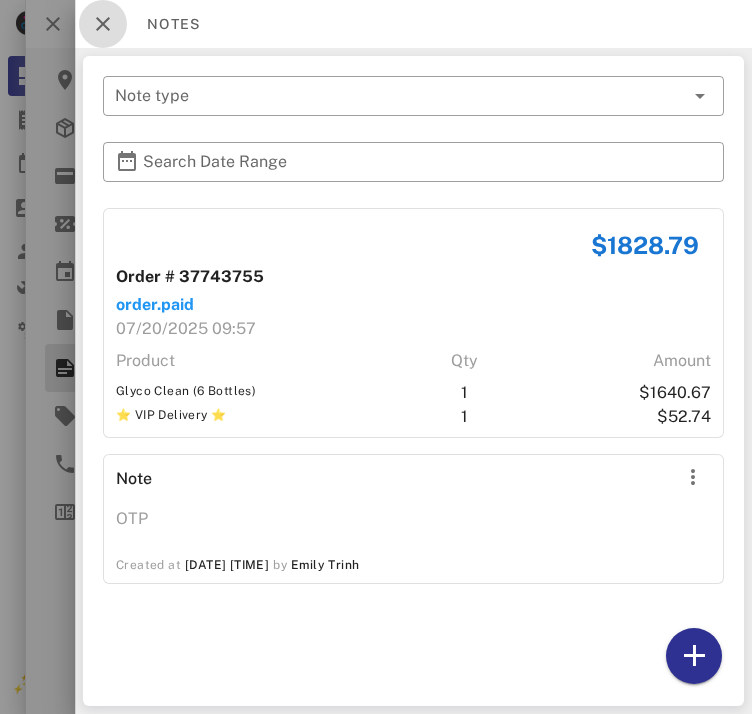click at bounding box center (103, 24) 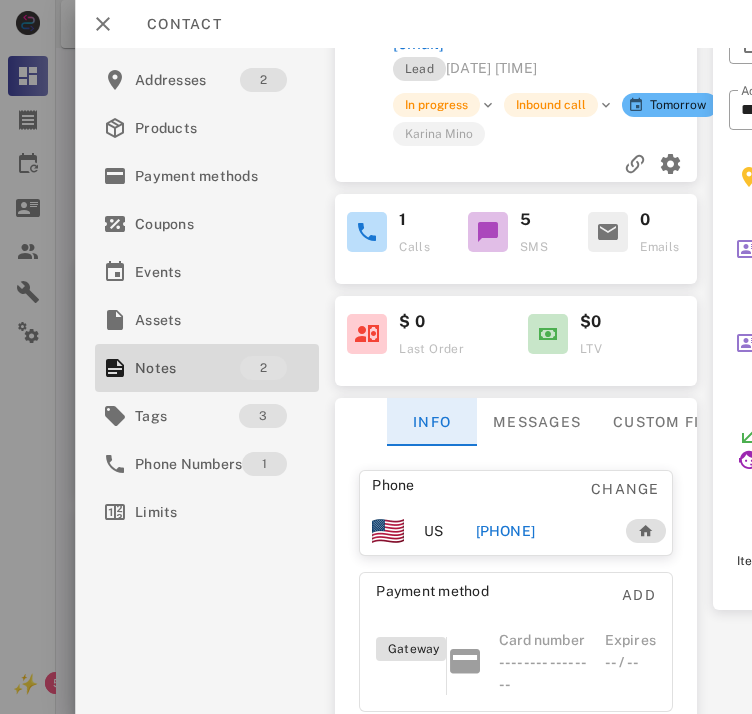 scroll, scrollTop: 317, scrollLeft: 0, axis: vertical 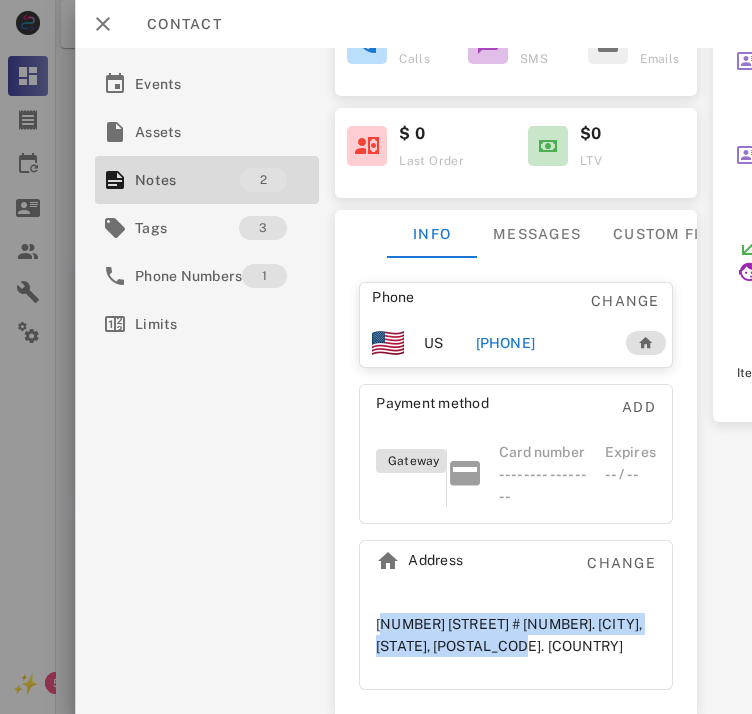 drag, startPoint x: 548, startPoint y: 645, endPoint x: 372, endPoint y: 616, distance: 178.3732 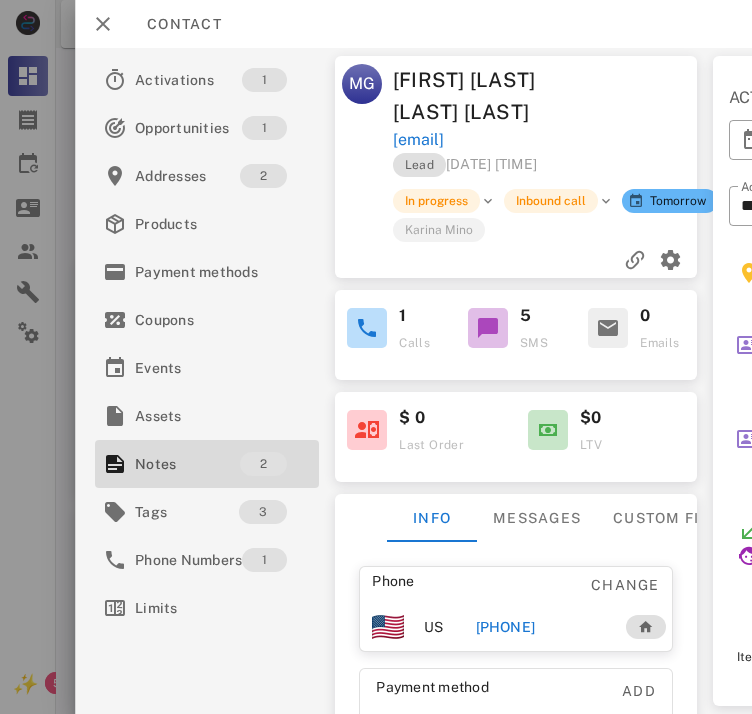 scroll, scrollTop: 0, scrollLeft: 369, axis: horizontal 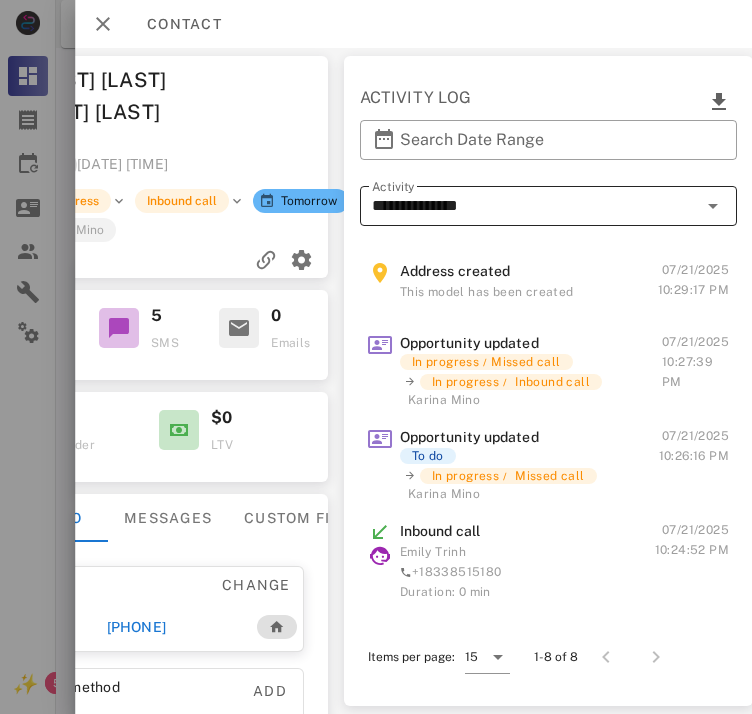 click on "**********" at bounding box center [534, 206] 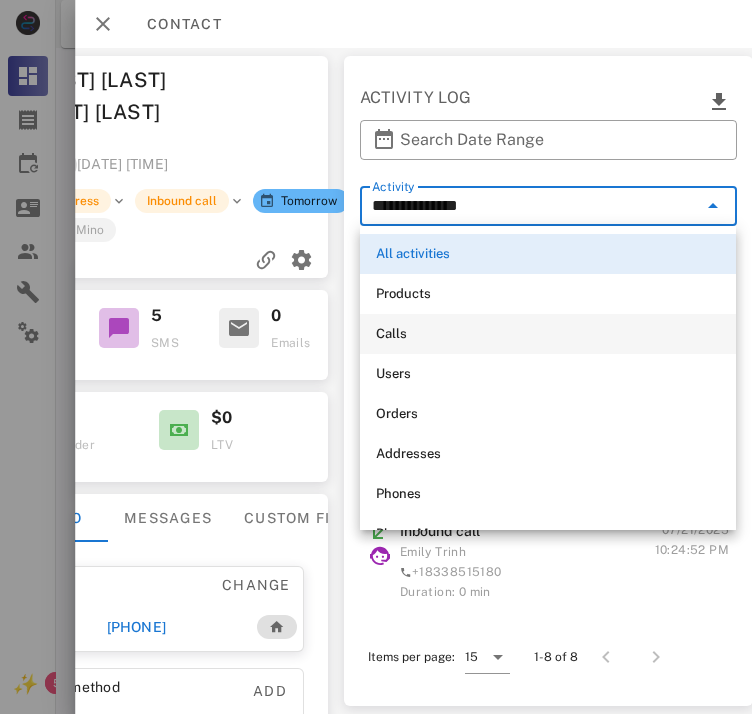 click on "Calls" at bounding box center [548, 334] 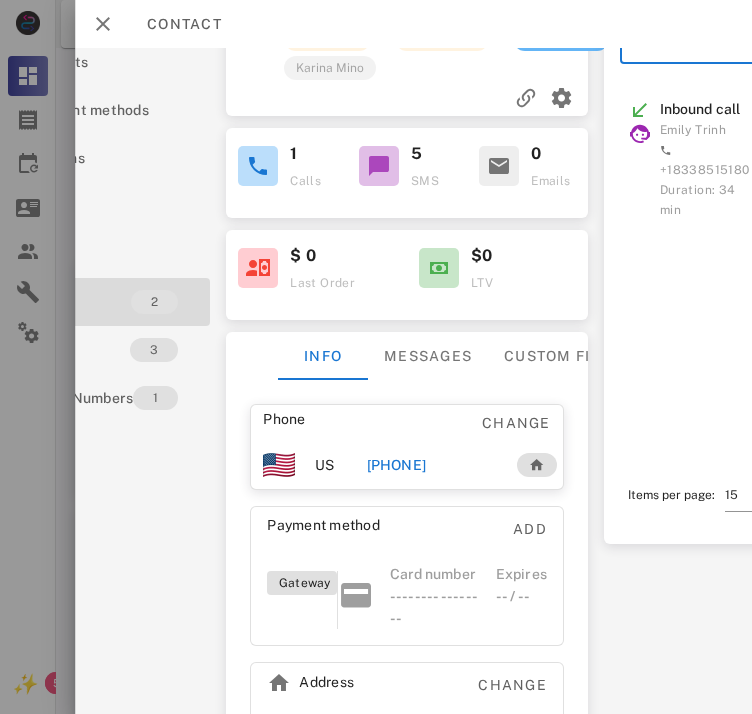 scroll, scrollTop: 168, scrollLeft: 109, axis: both 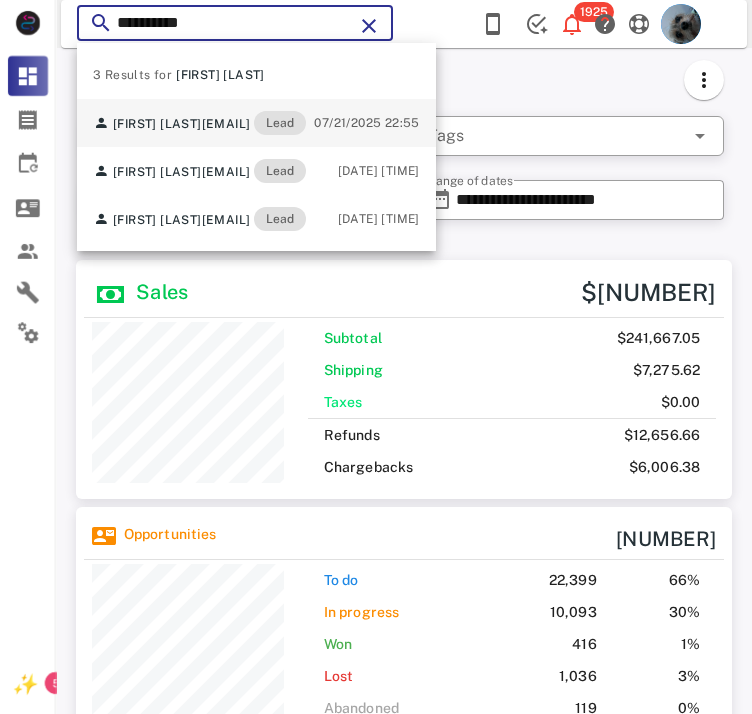 type on "**********" 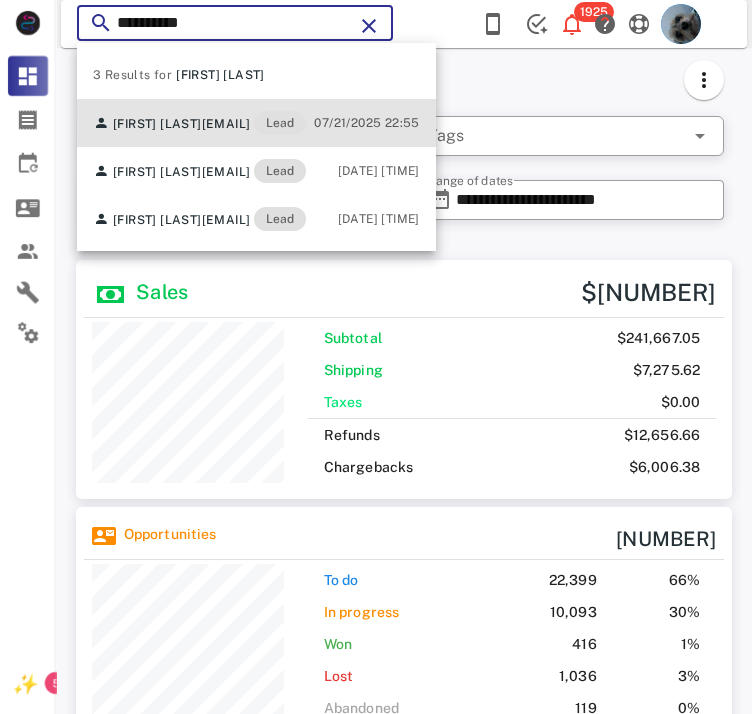 click on "[EMAIL]" at bounding box center [226, 124] 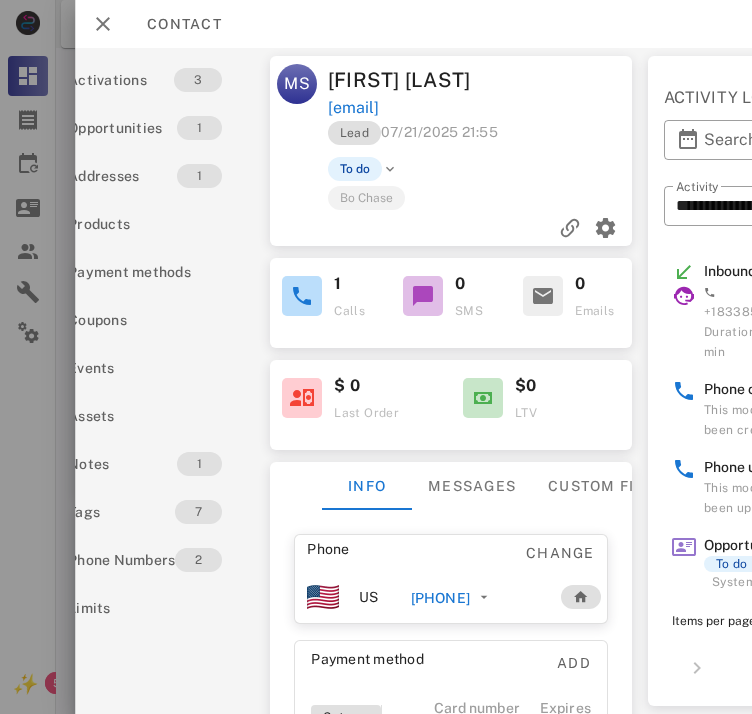 scroll, scrollTop: 0, scrollLeft: 0, axis: both 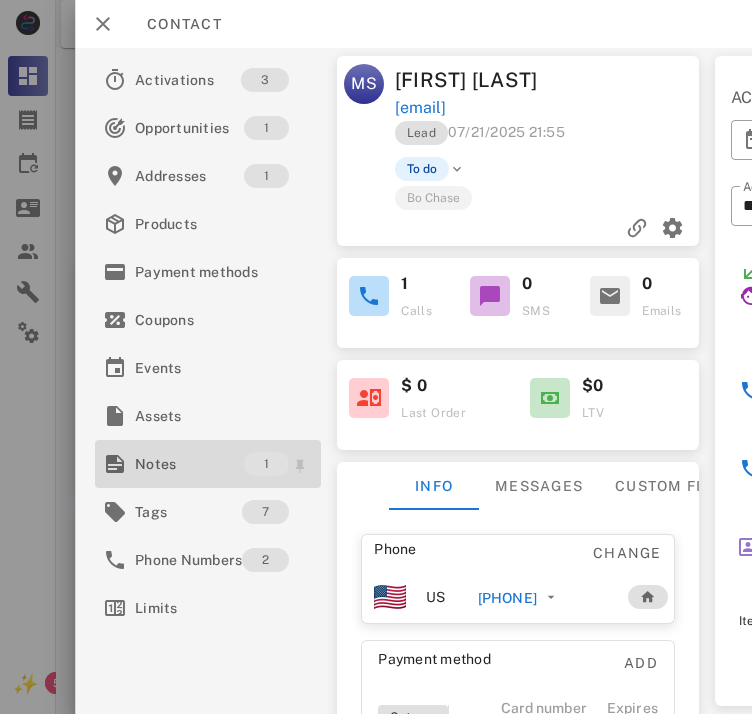 click on "Notes" at bounding box center [189, 464] 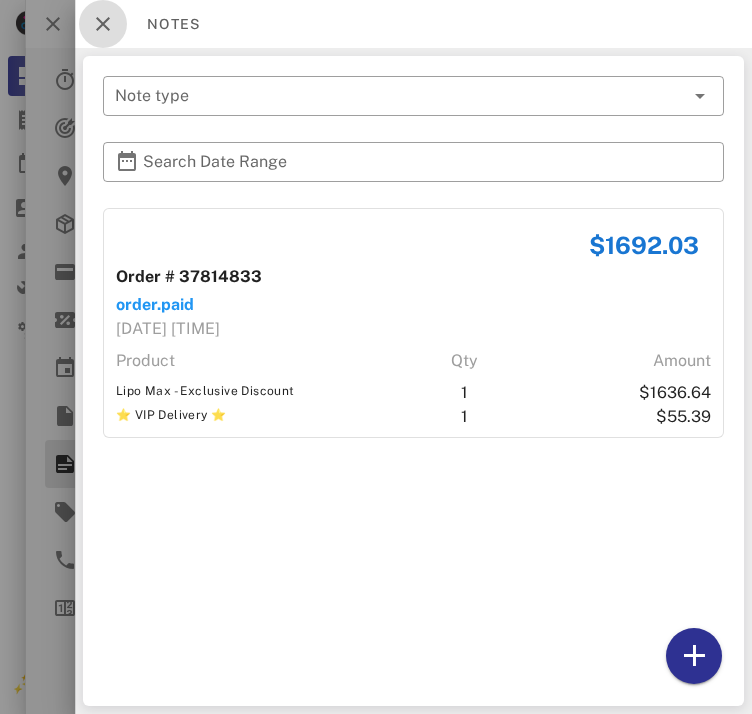 click at bounding box center (103, 24) 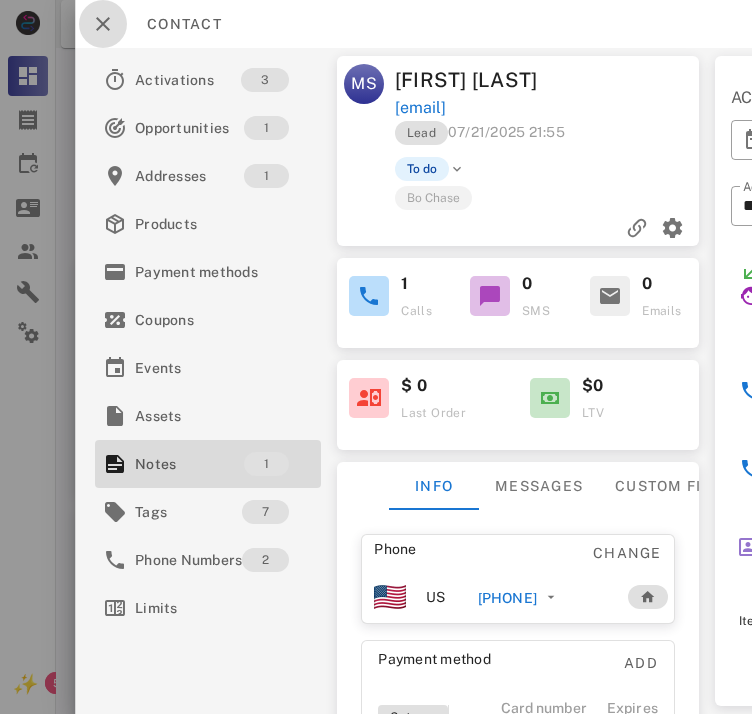 click at bounding box center [103, 24] 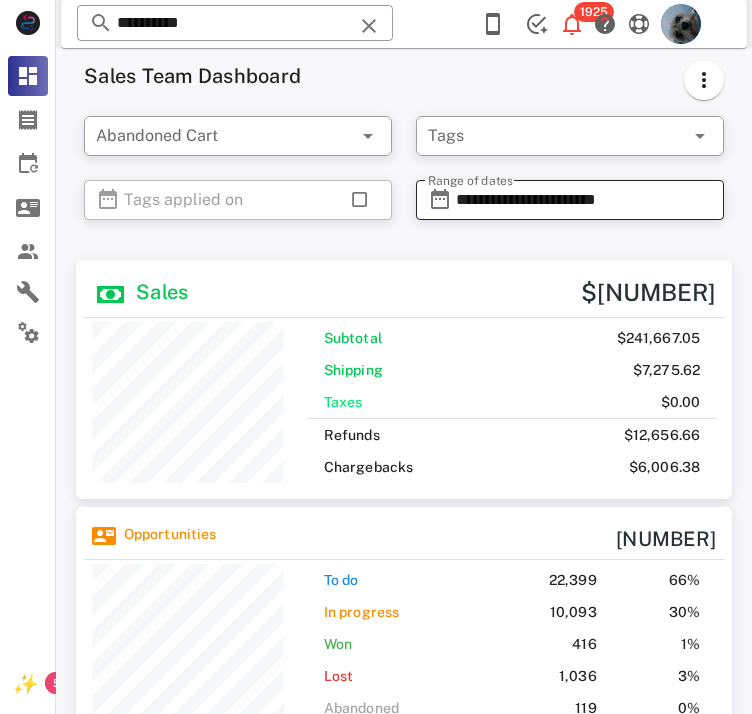 click on "**********" at bounding box center (584, 200) 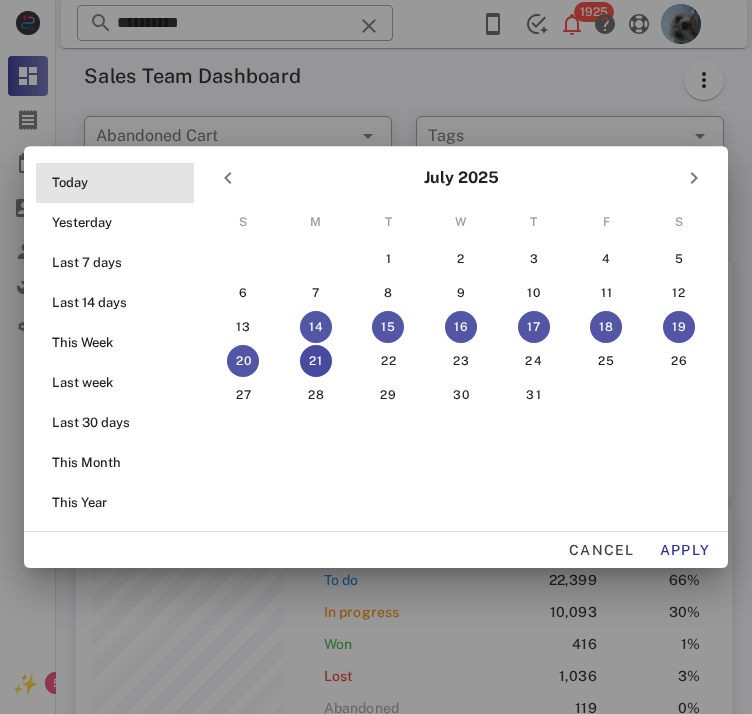 click on "Today" at bounding box center [121, 183] 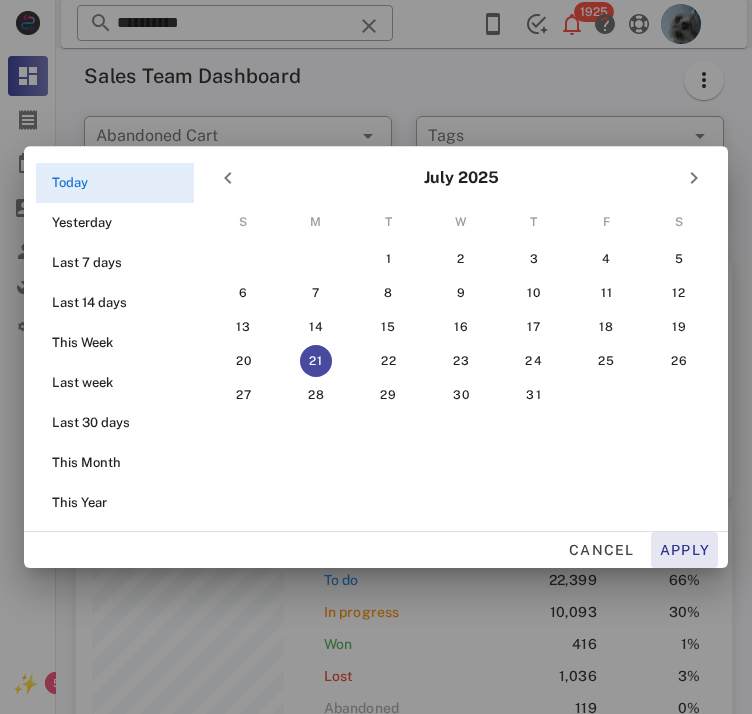 click on "Apply" at bounding box center [685, 550] 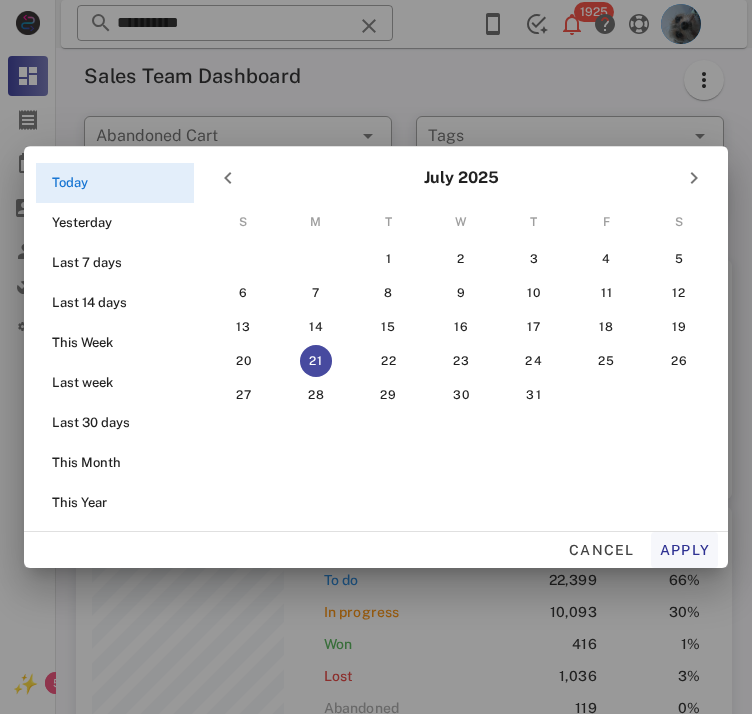type on "**********" 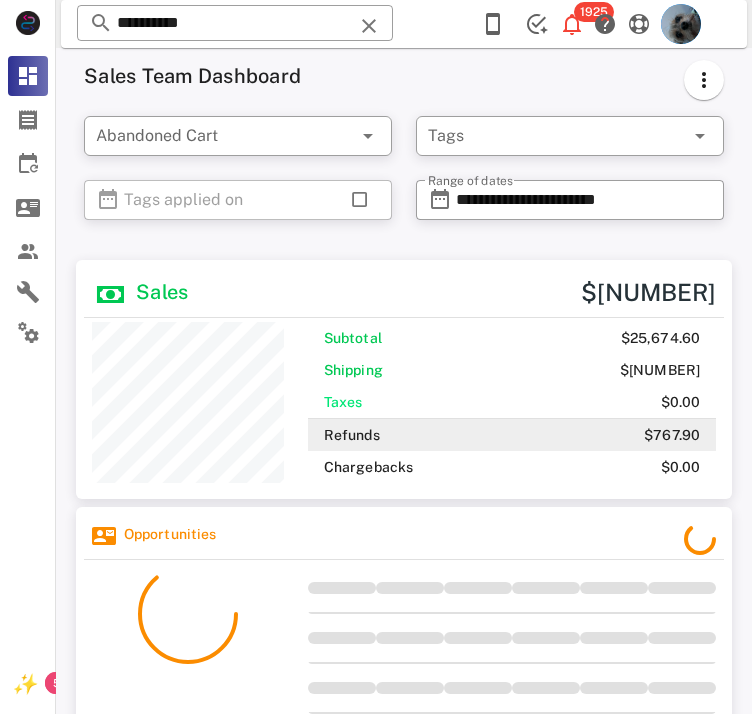 scroll, scrollTop: 999760, scrollLeft: 999344, axis: both 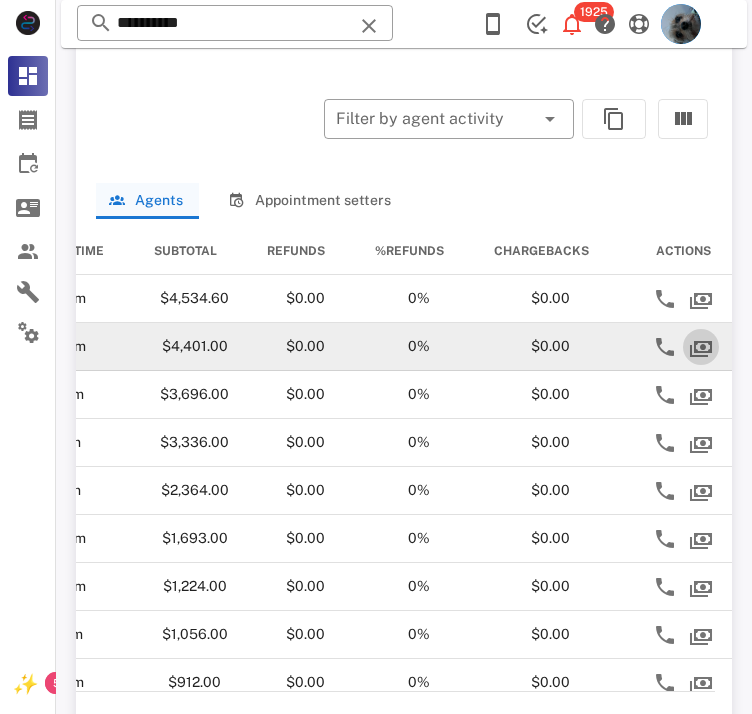 click at bounding box center [701, 347] 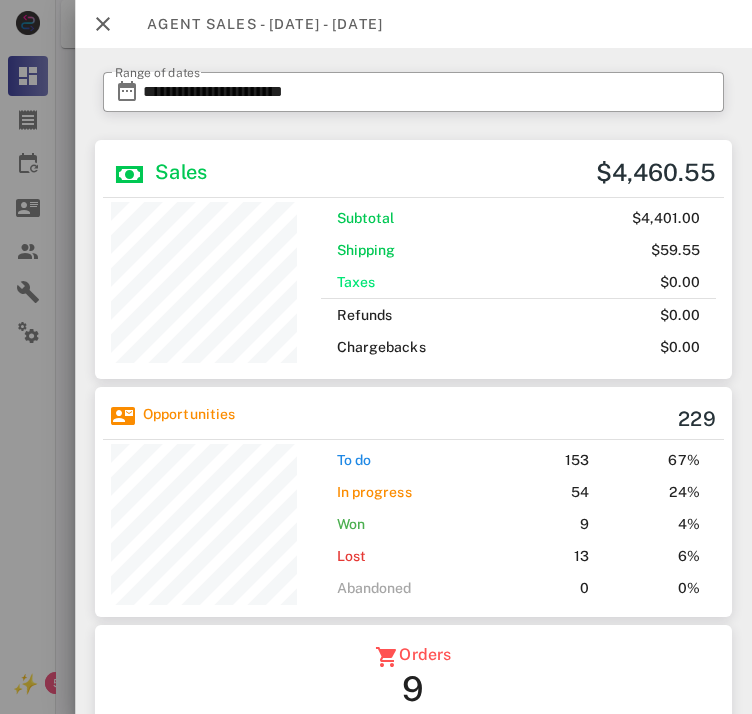 scroll, scrollTop: 999770, scrollLeft: 999363, axis: both 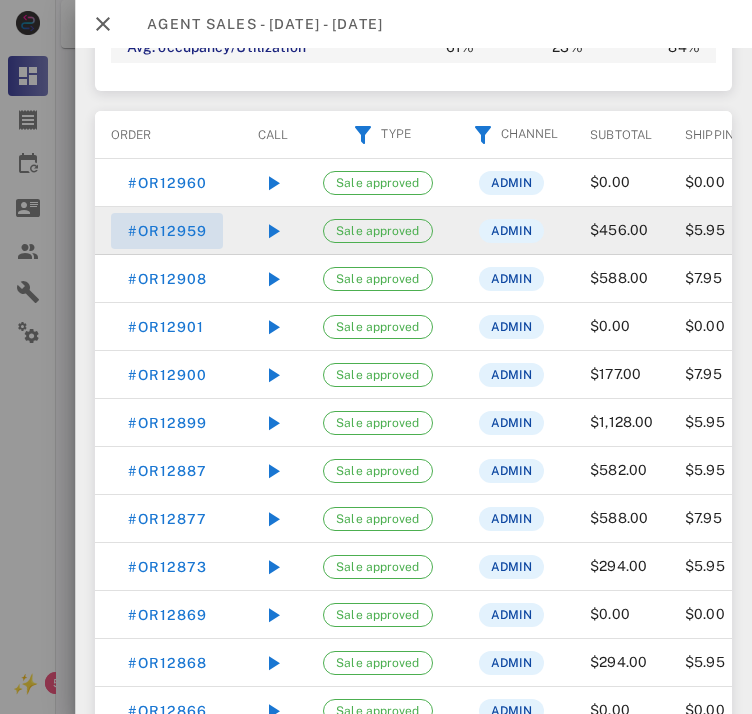 click on "#OR12959" at bounding box center [167, 231] 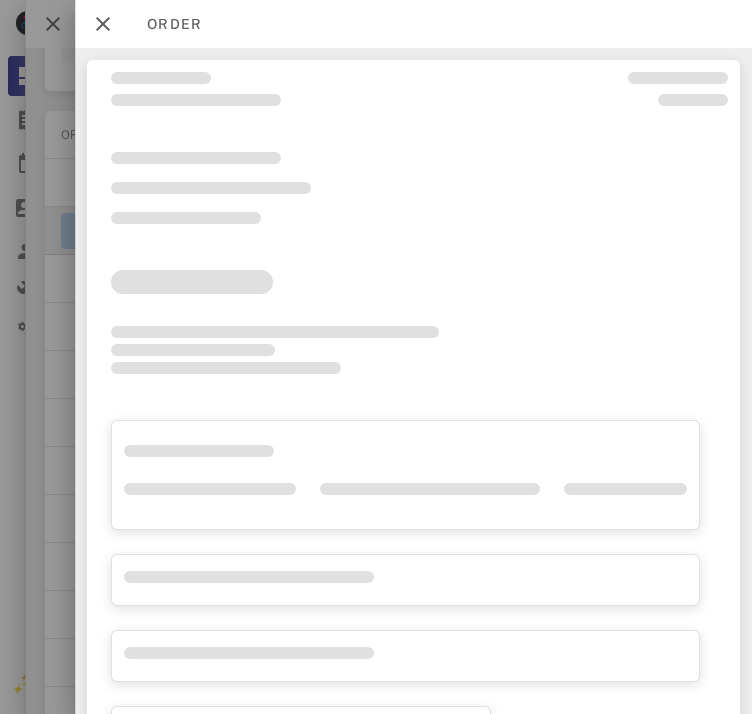 scroll, scrollTop: 999760, scrollLeft: 999313, axis: both 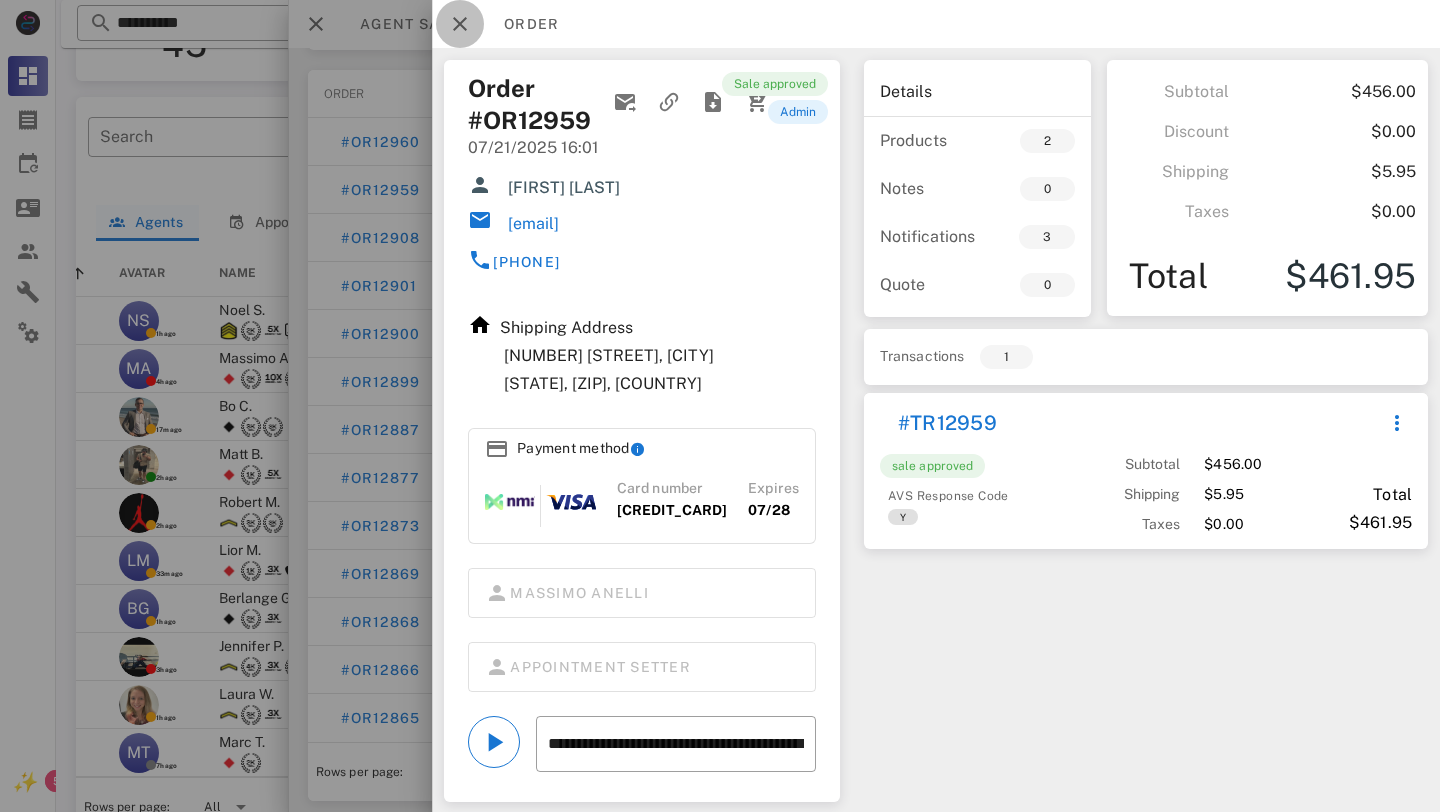 click at bounding box center (460, 24) 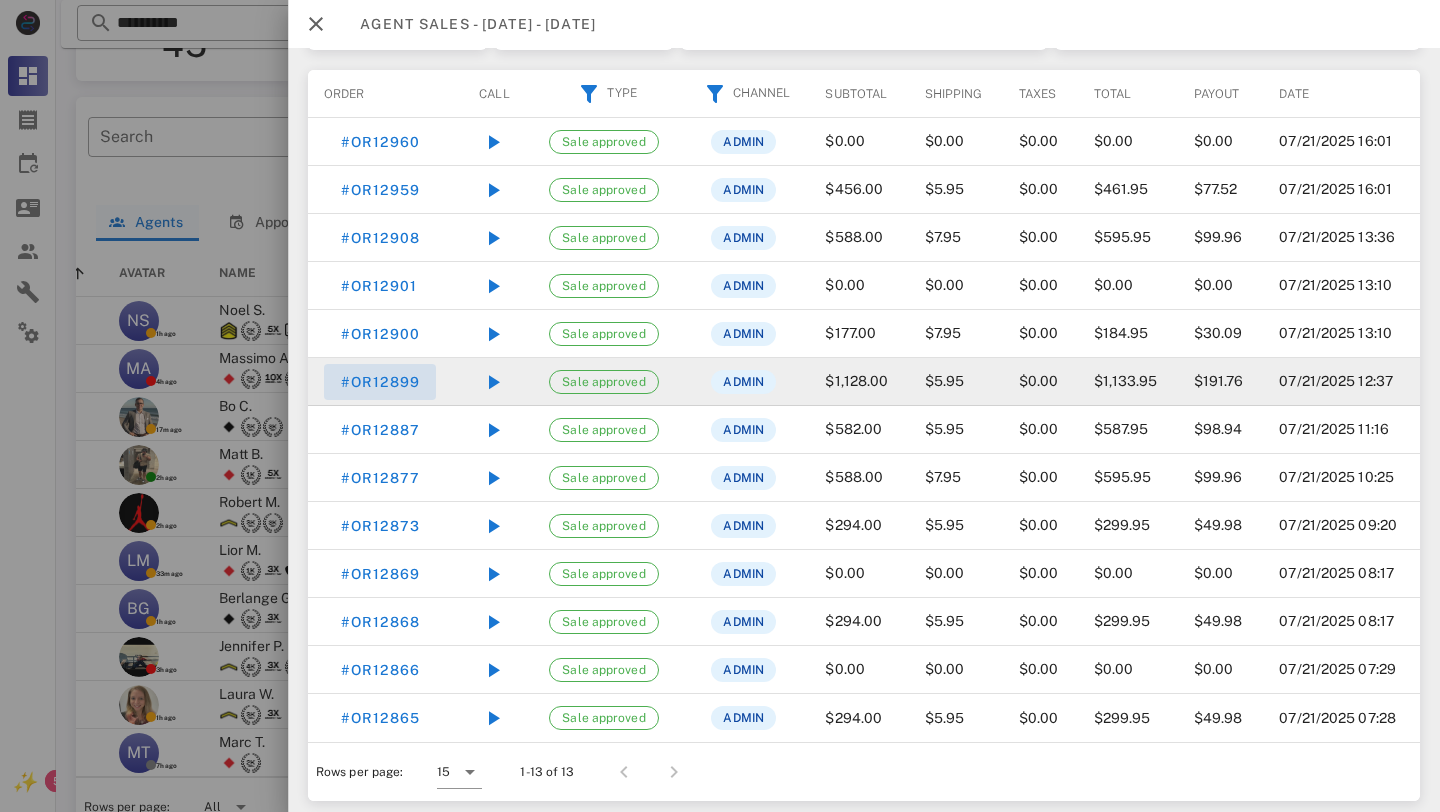 click on "#OR12899" at bounding box center (380, 382) 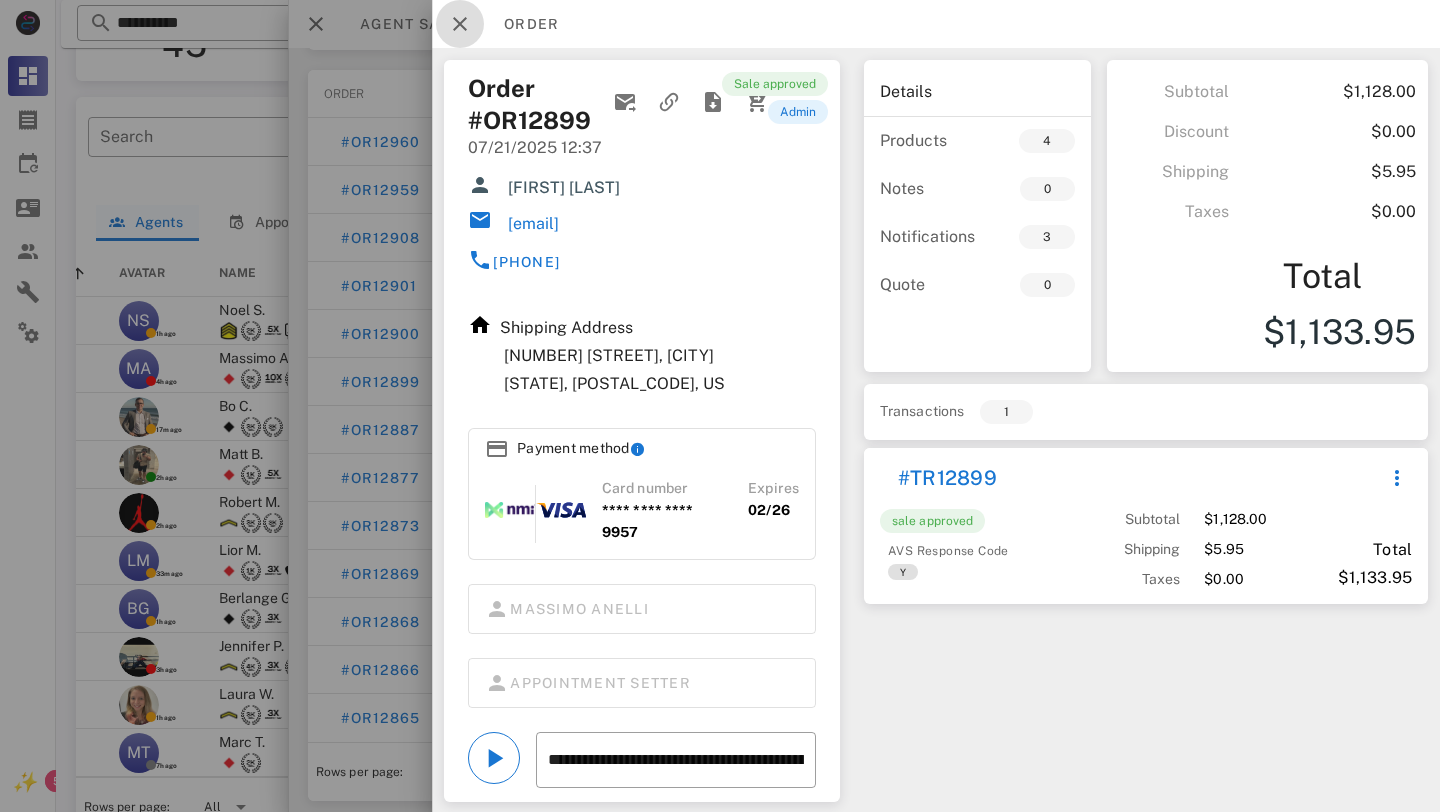 click at bounding box center (460, 24) 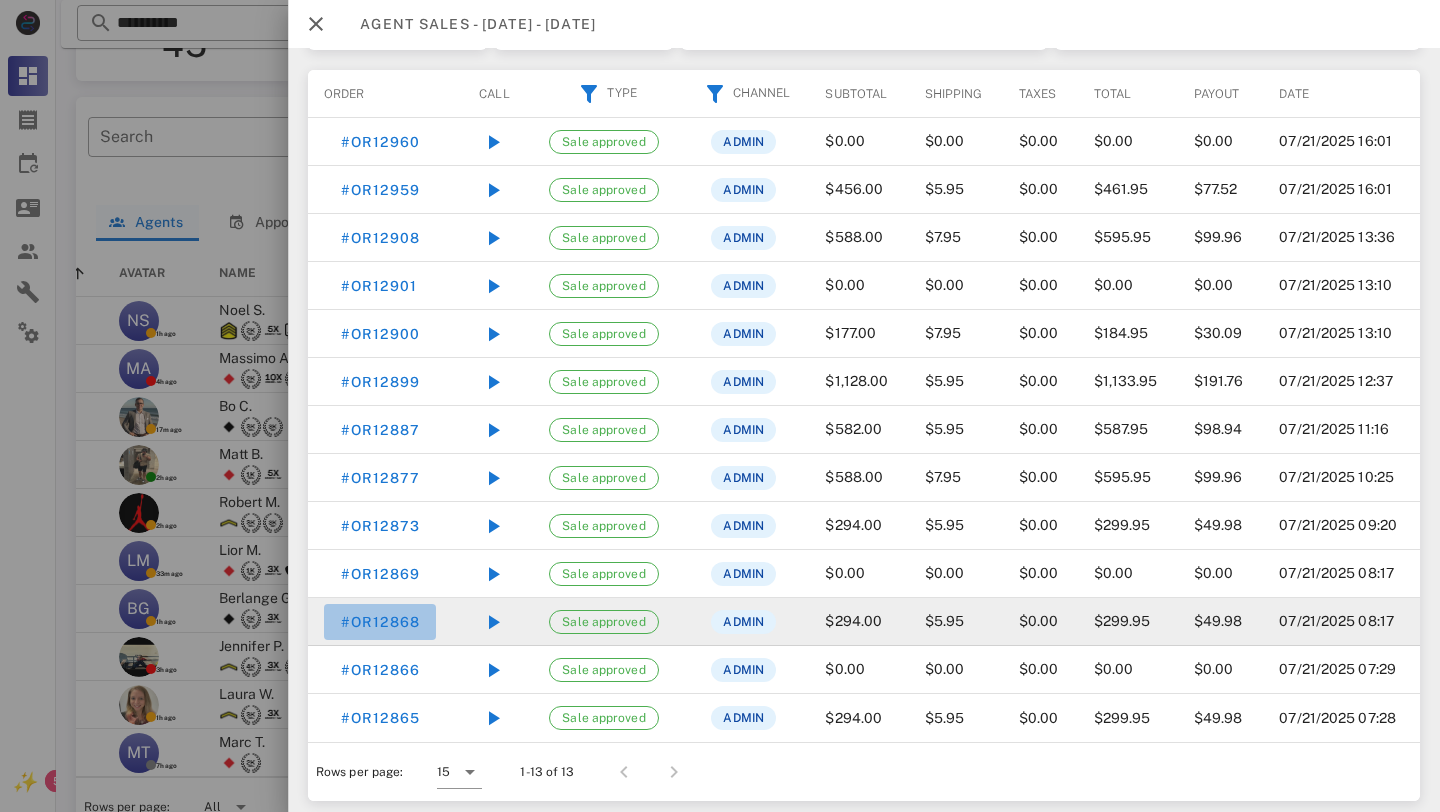 click on "#OR12868" at bounding box center [380, 622] 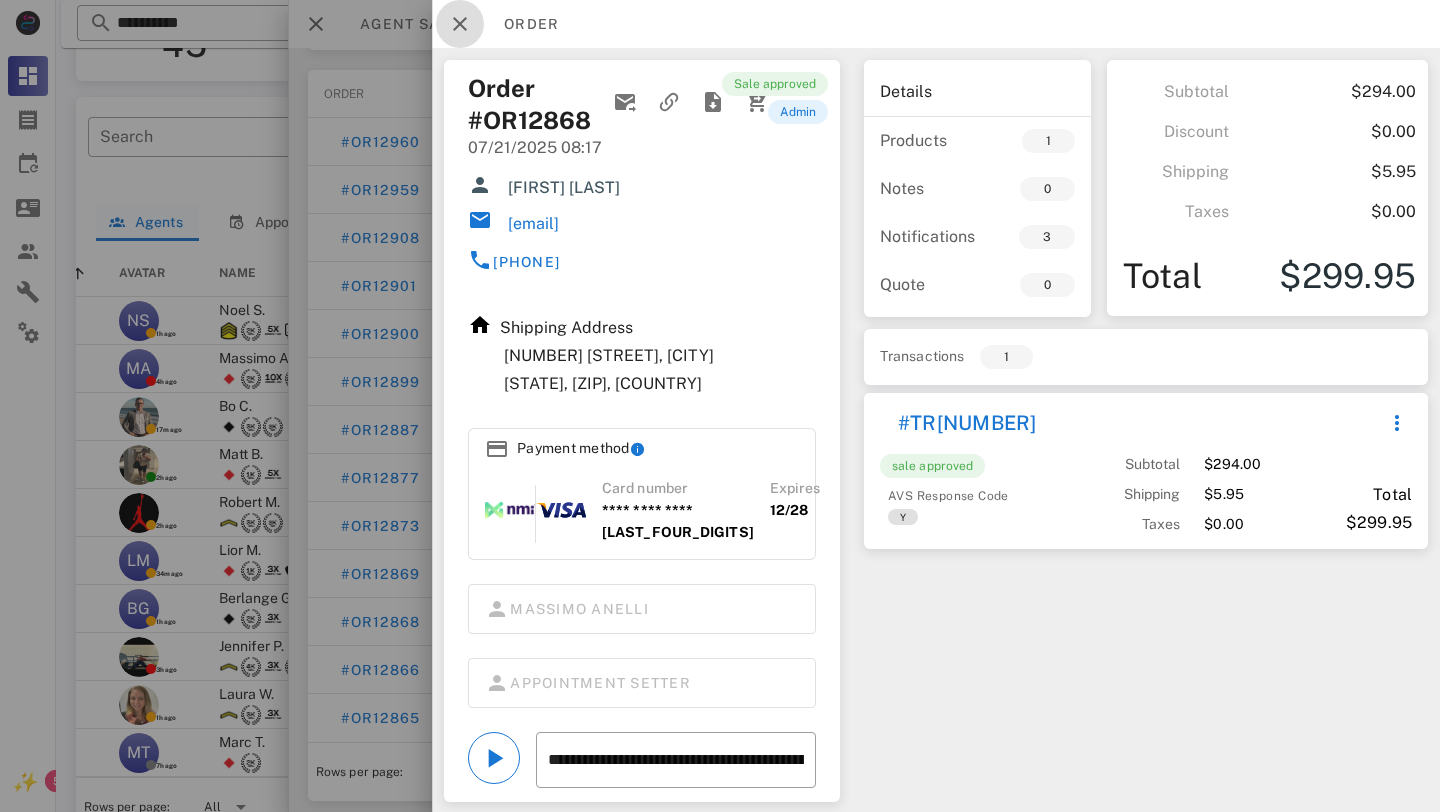 click at bounding box center [460, 24] 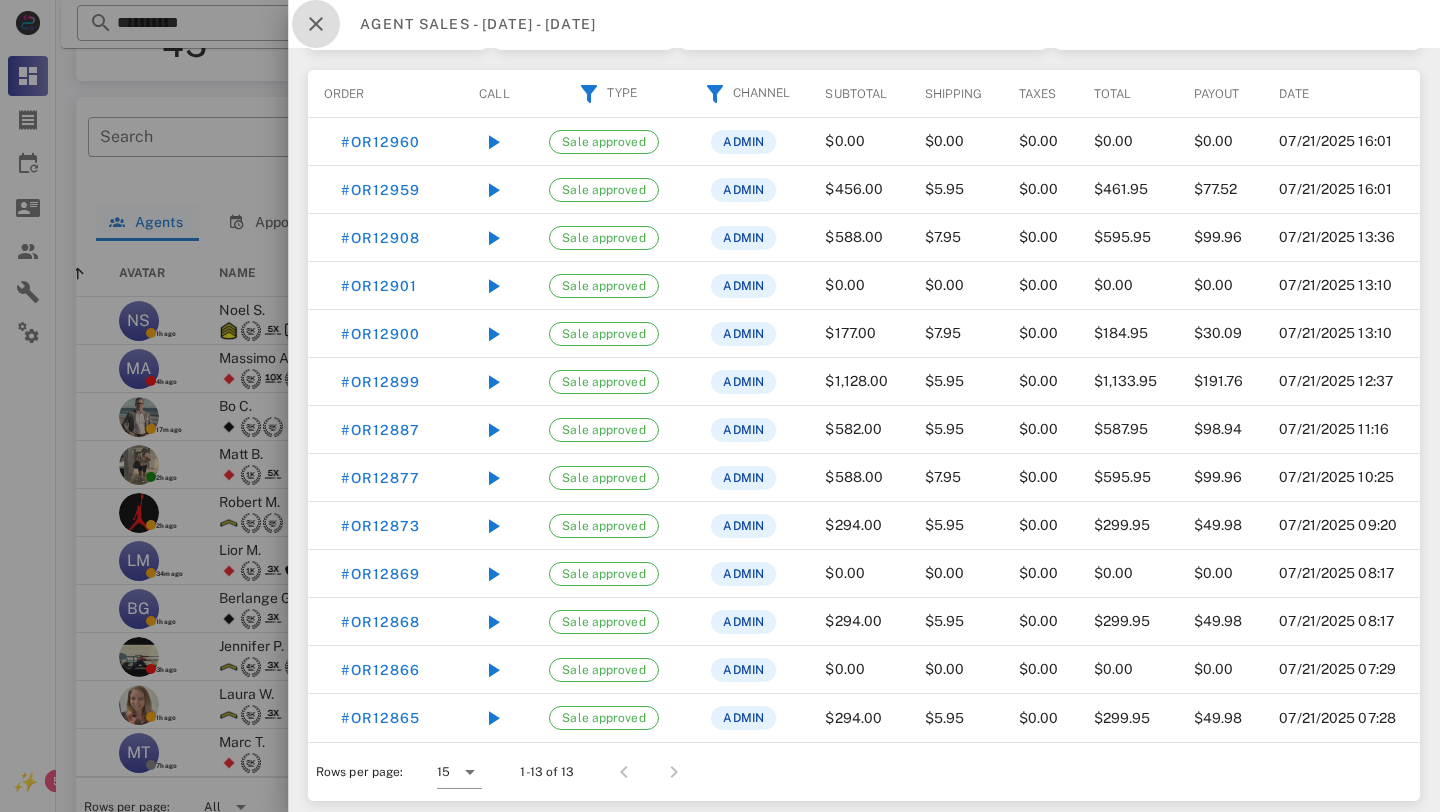click at bounding box center (316, 24) 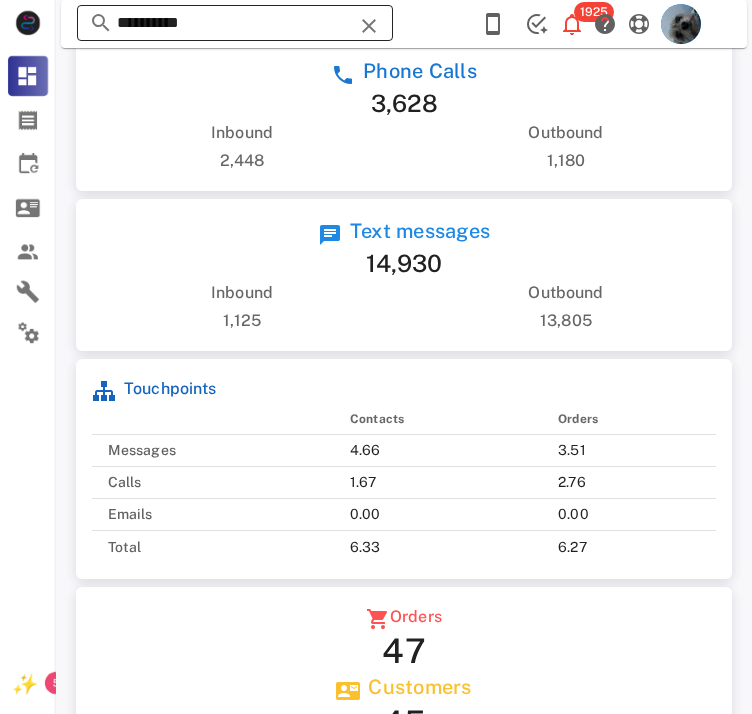 click on "**********" at bounding box center (235, 23) 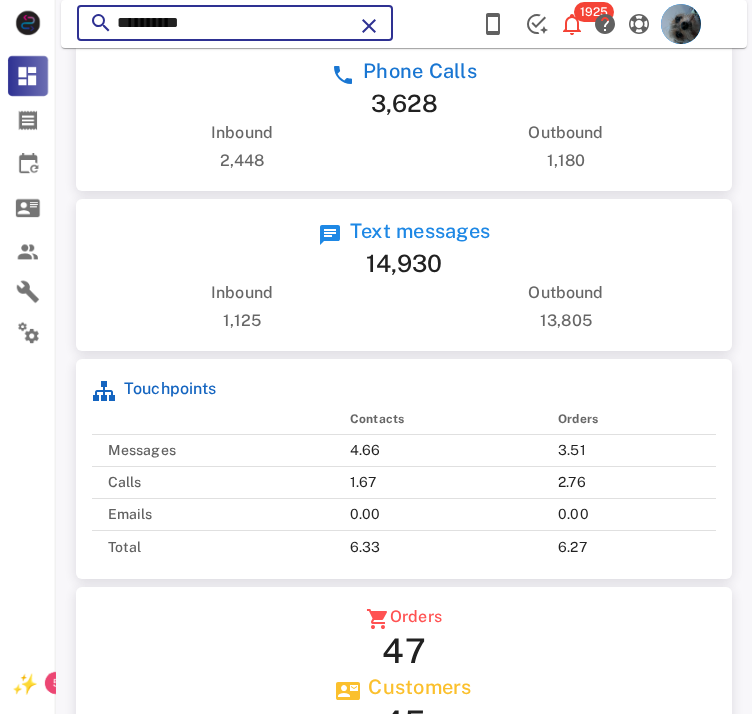 click at bounding box center [369, 26] 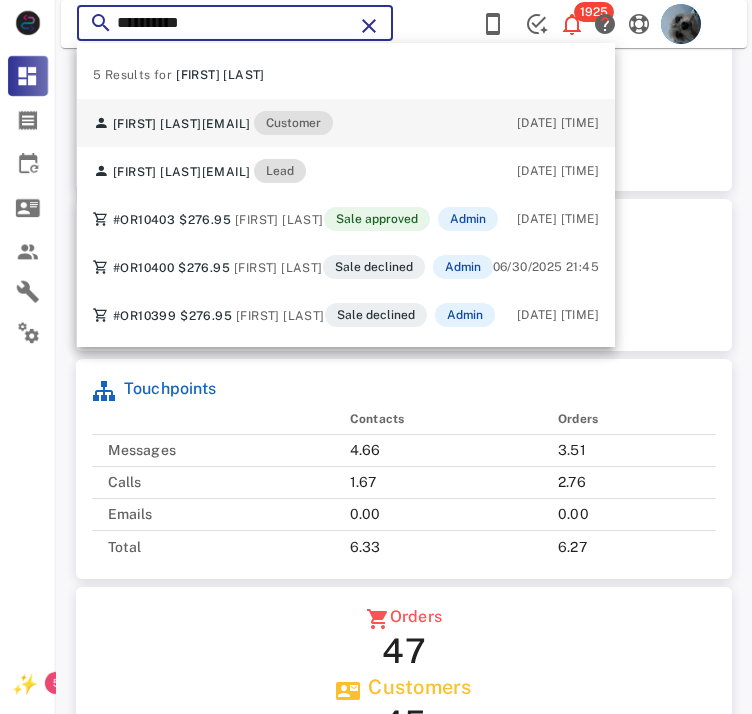 type on "**********" 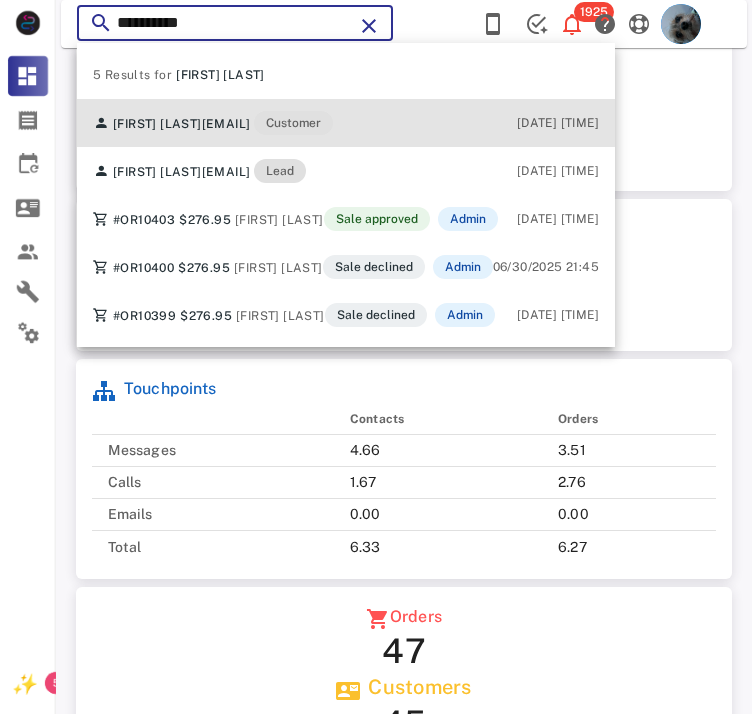 click on "highlanderbonnie@icloud.com" at bounding box center (226, 124) 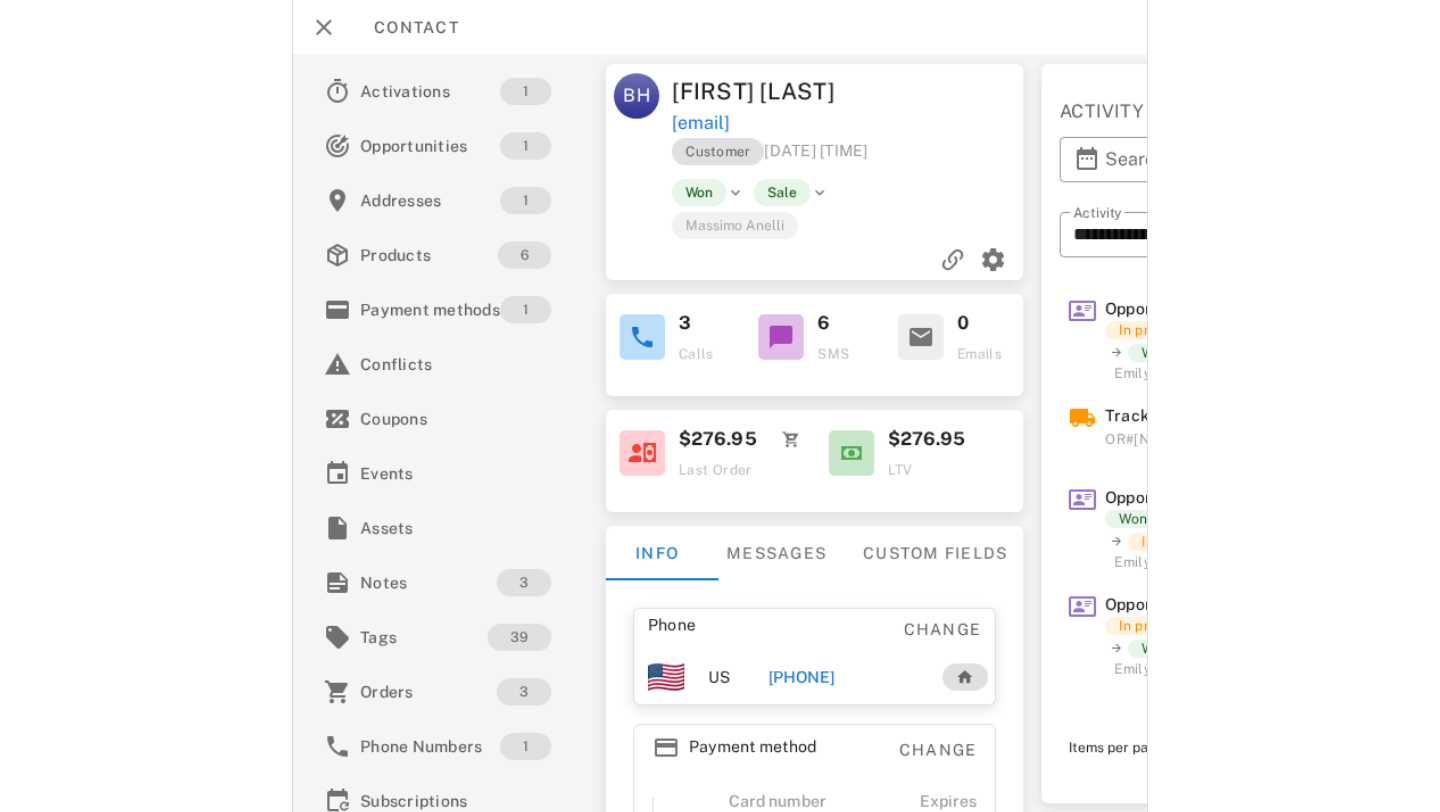 scroll, scrollTop: 999714, scrollLeft: 999557, axis: both 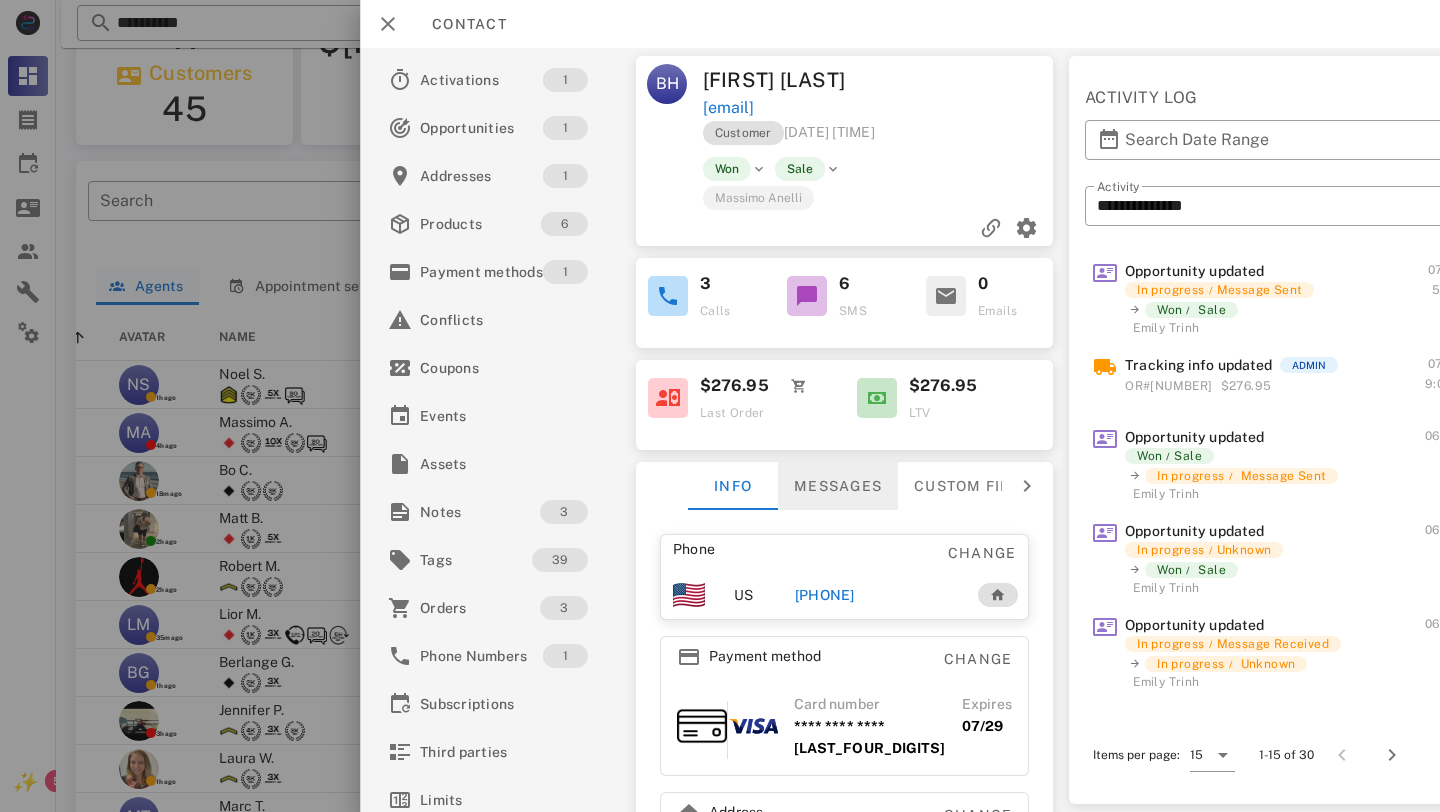 click on "Messages" at bounding box center (838, 486) 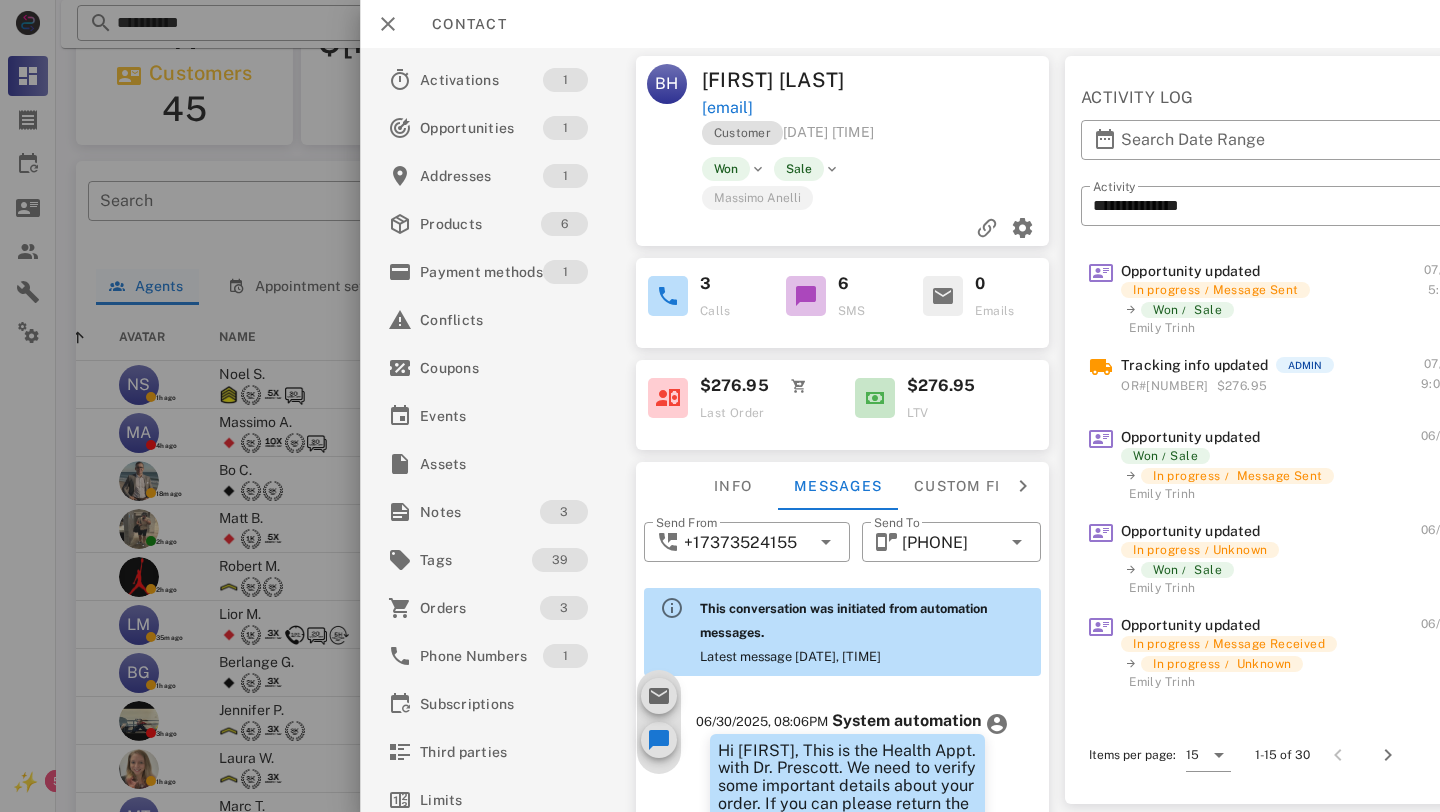 scroll, scrollTop: 1627, scrollLeft: 0, axis: vertical 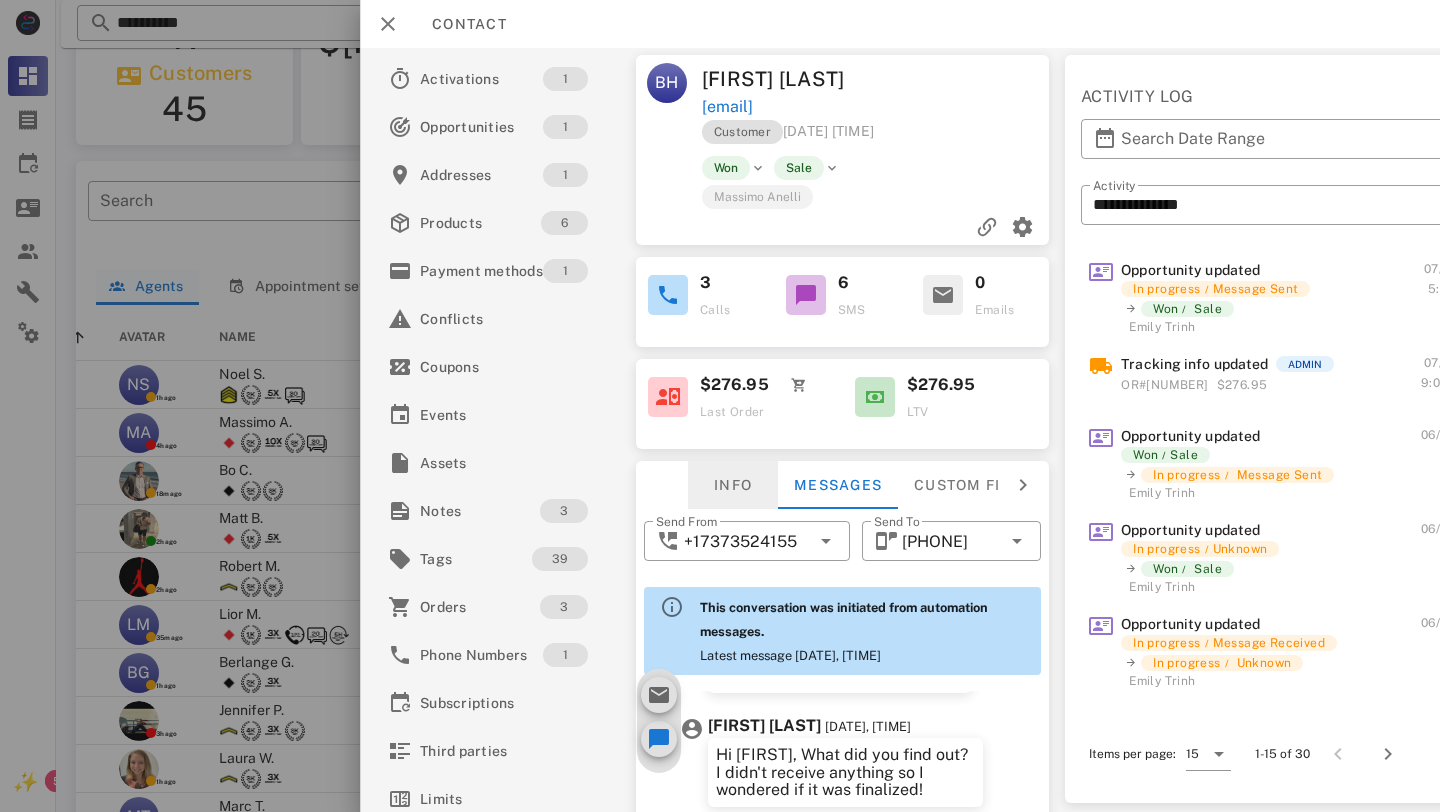 click on "Info" at bounding box center [733, 485] 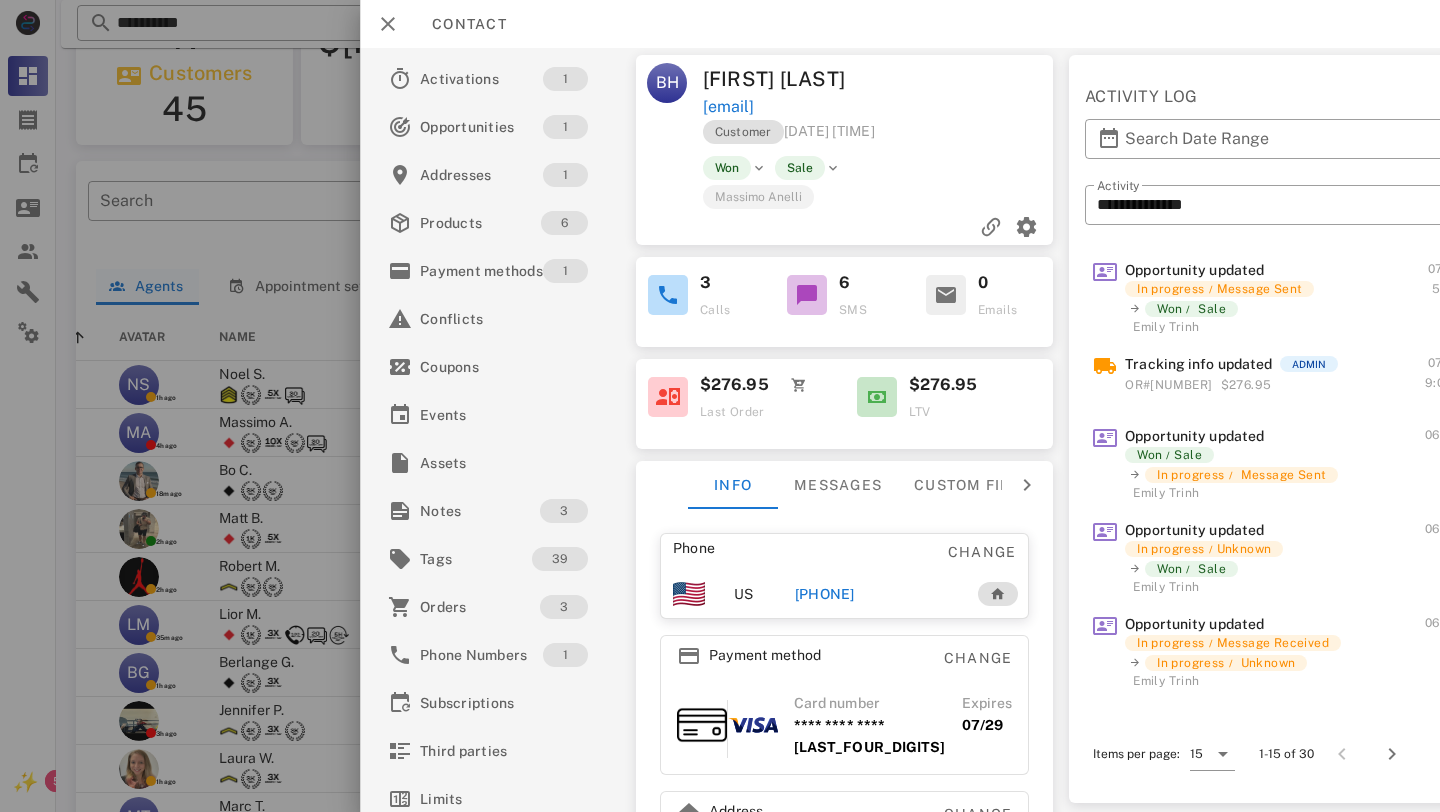 scroll, scrollTop: 171, scrollLeft: 0, axis: vertical 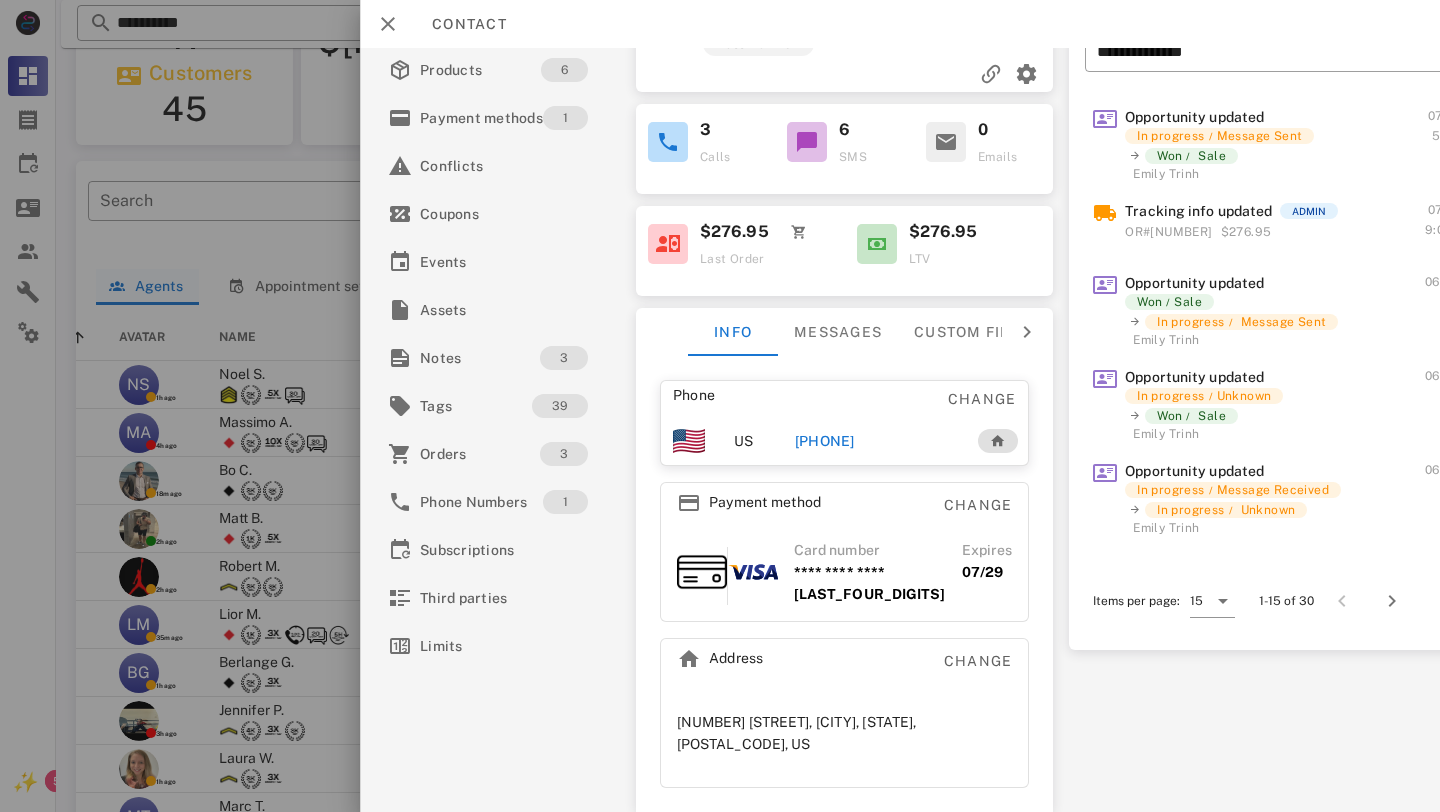 click on "+14079237493" at bounding box center (824, 441) 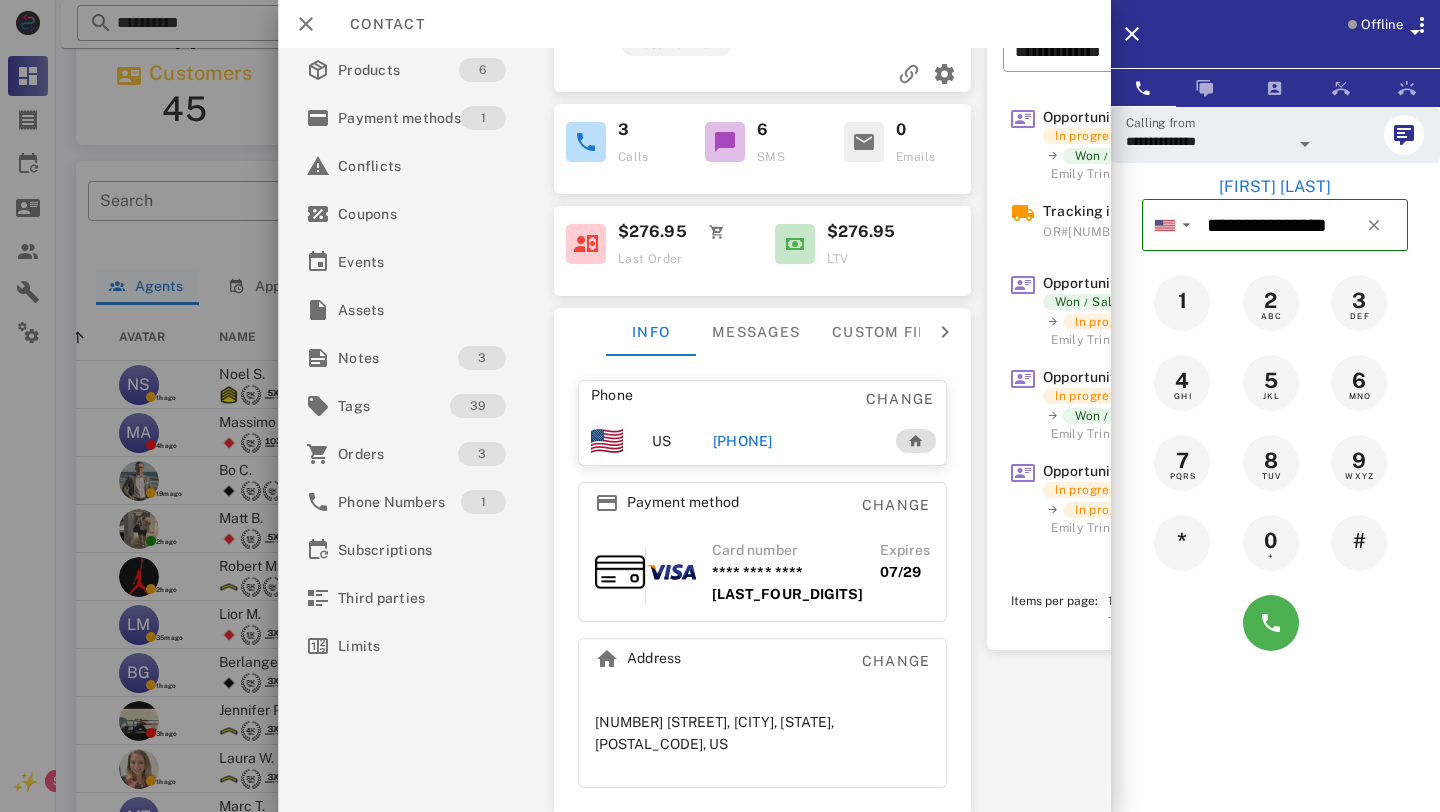 click at bounding box center [1305, 144] 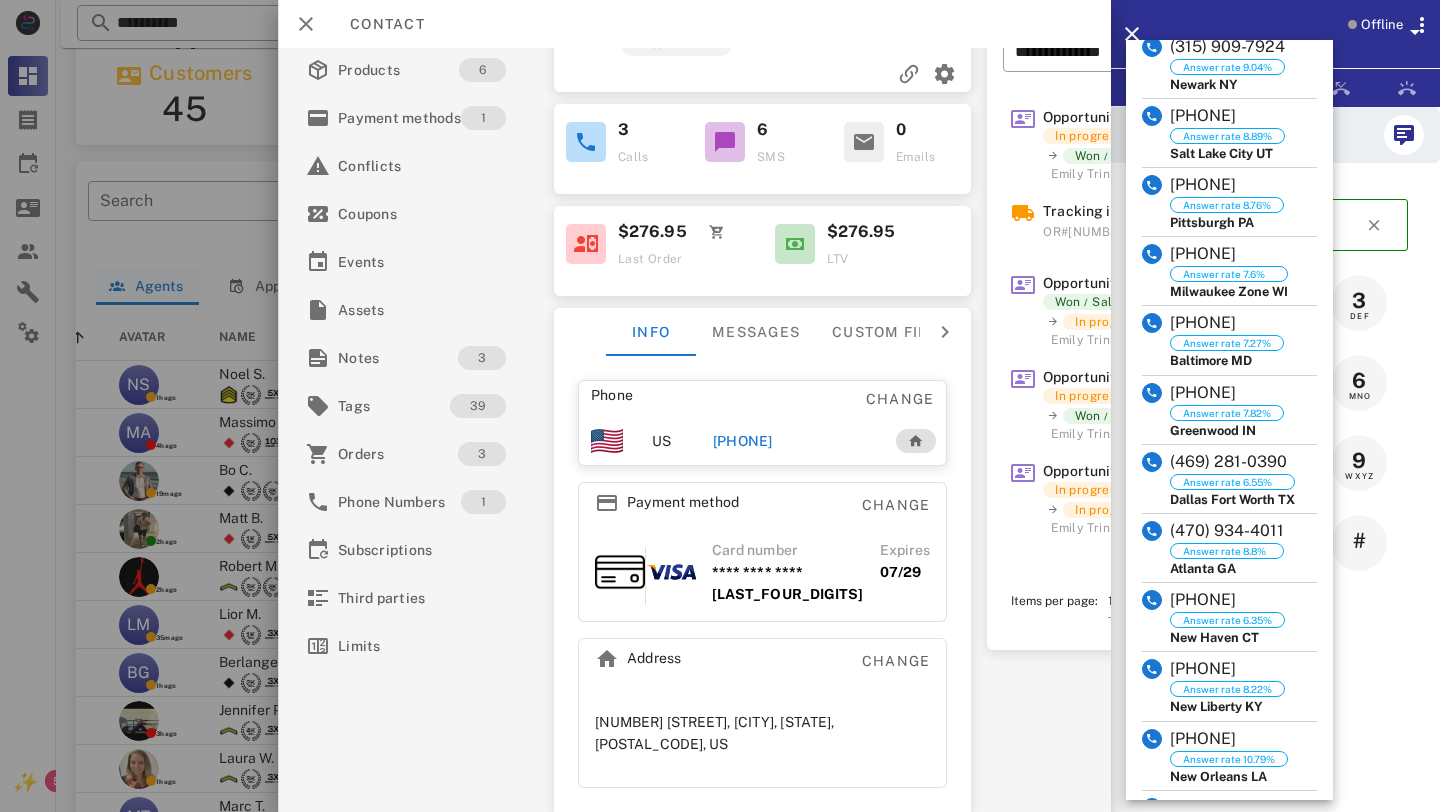scroll, scrollTop: 1539, scrollLeft: 0, axis: vertical 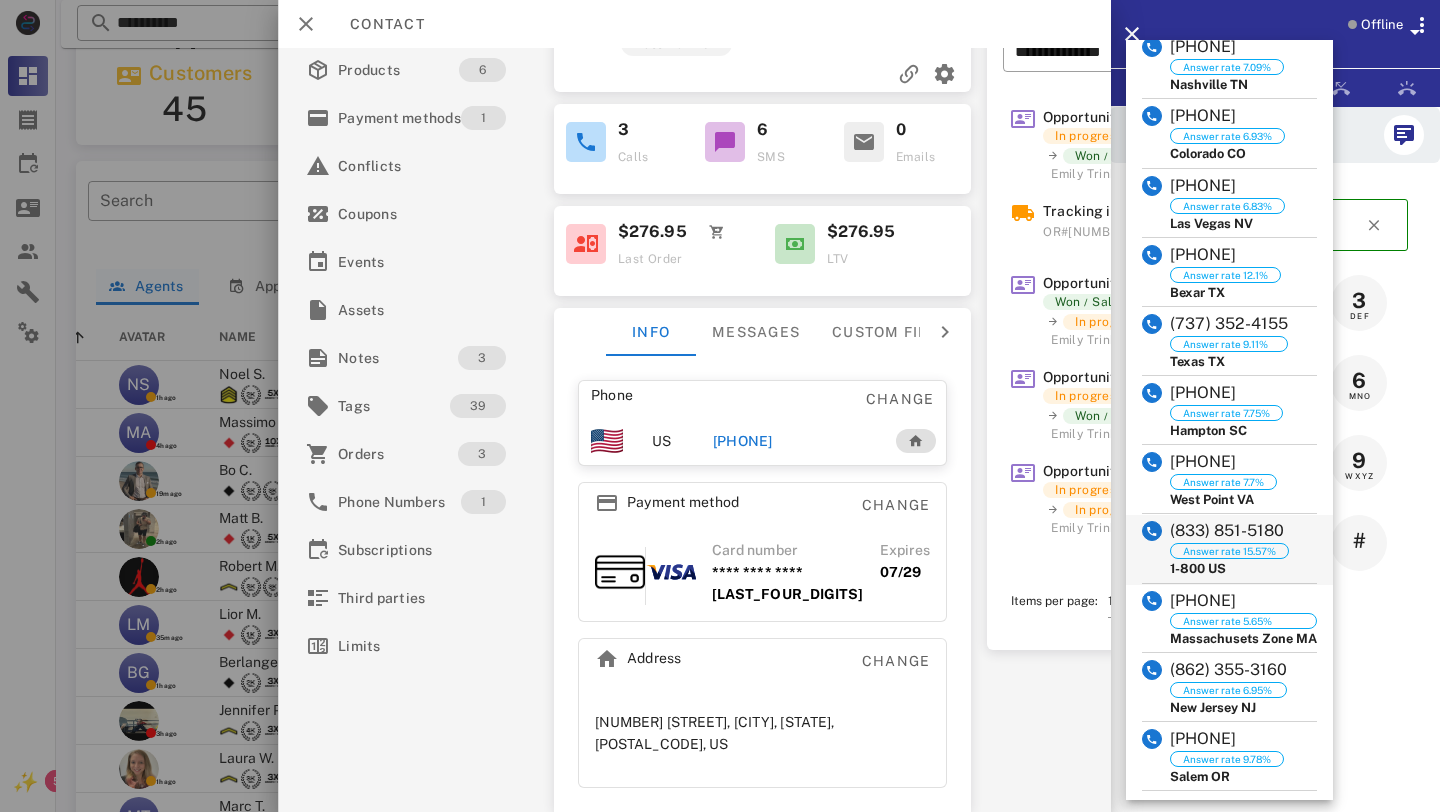 click on "(833) 851-5180" at bounding box center (1229, 531) 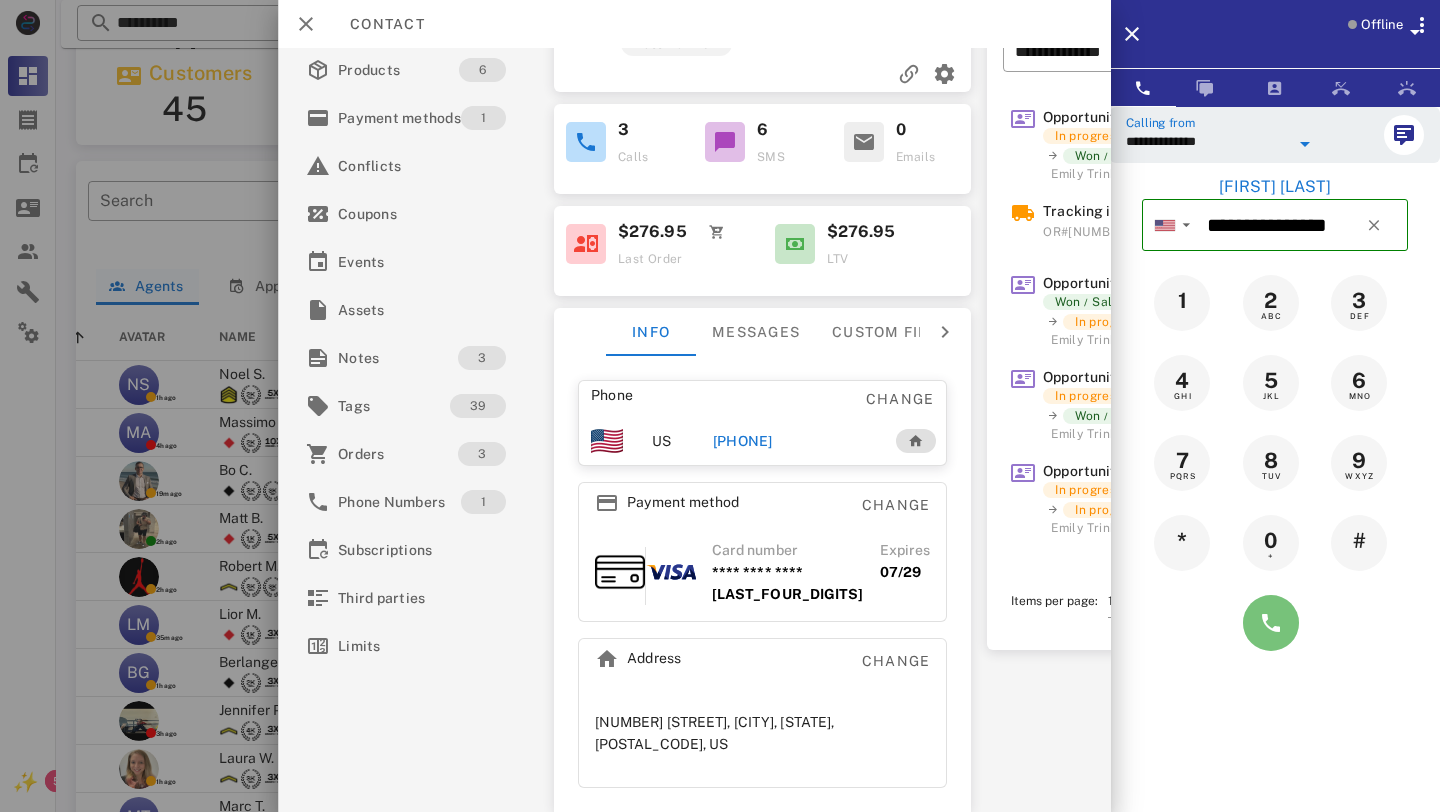 click at bounding box center (1271, 623) 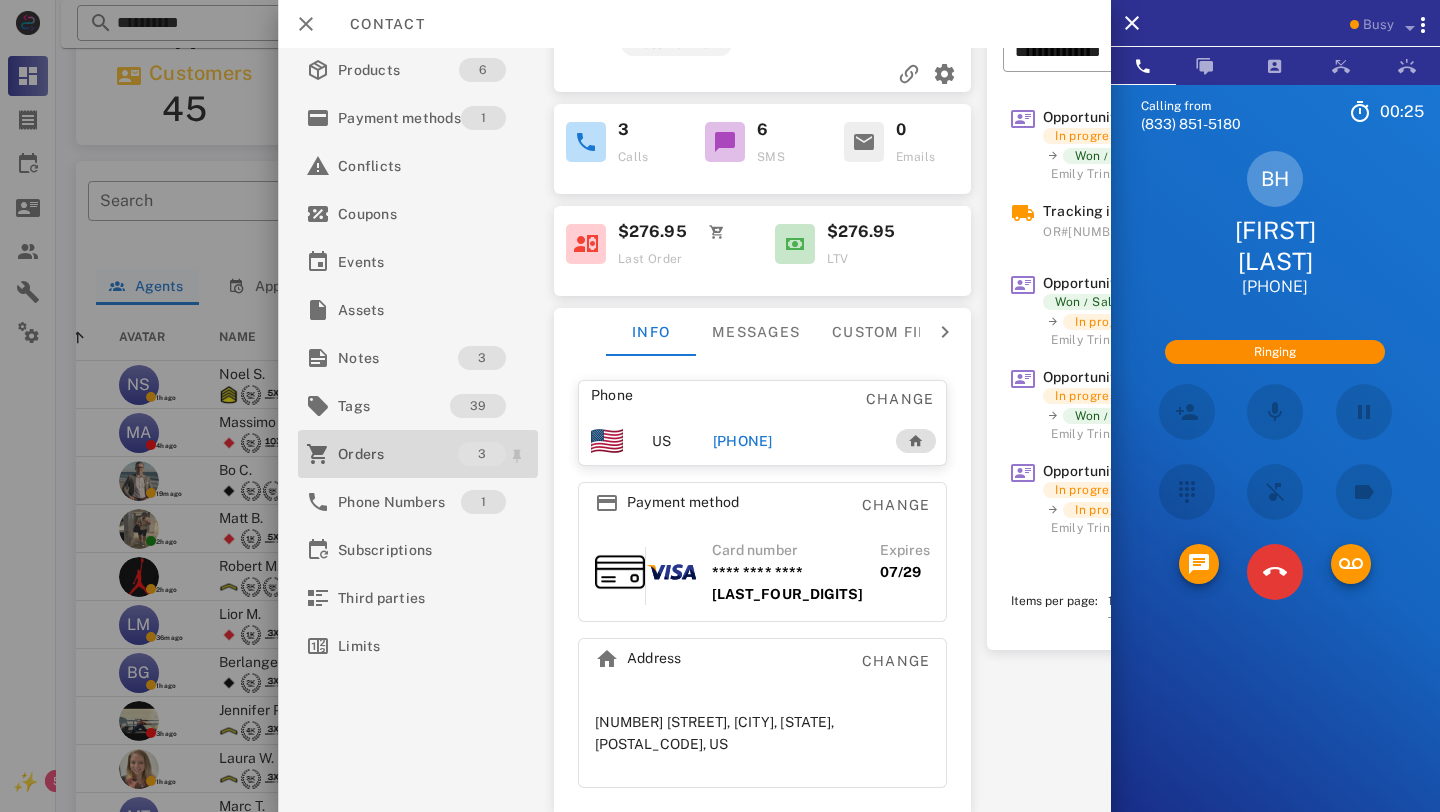 click on "Orders" at bounding box center (398, 454) 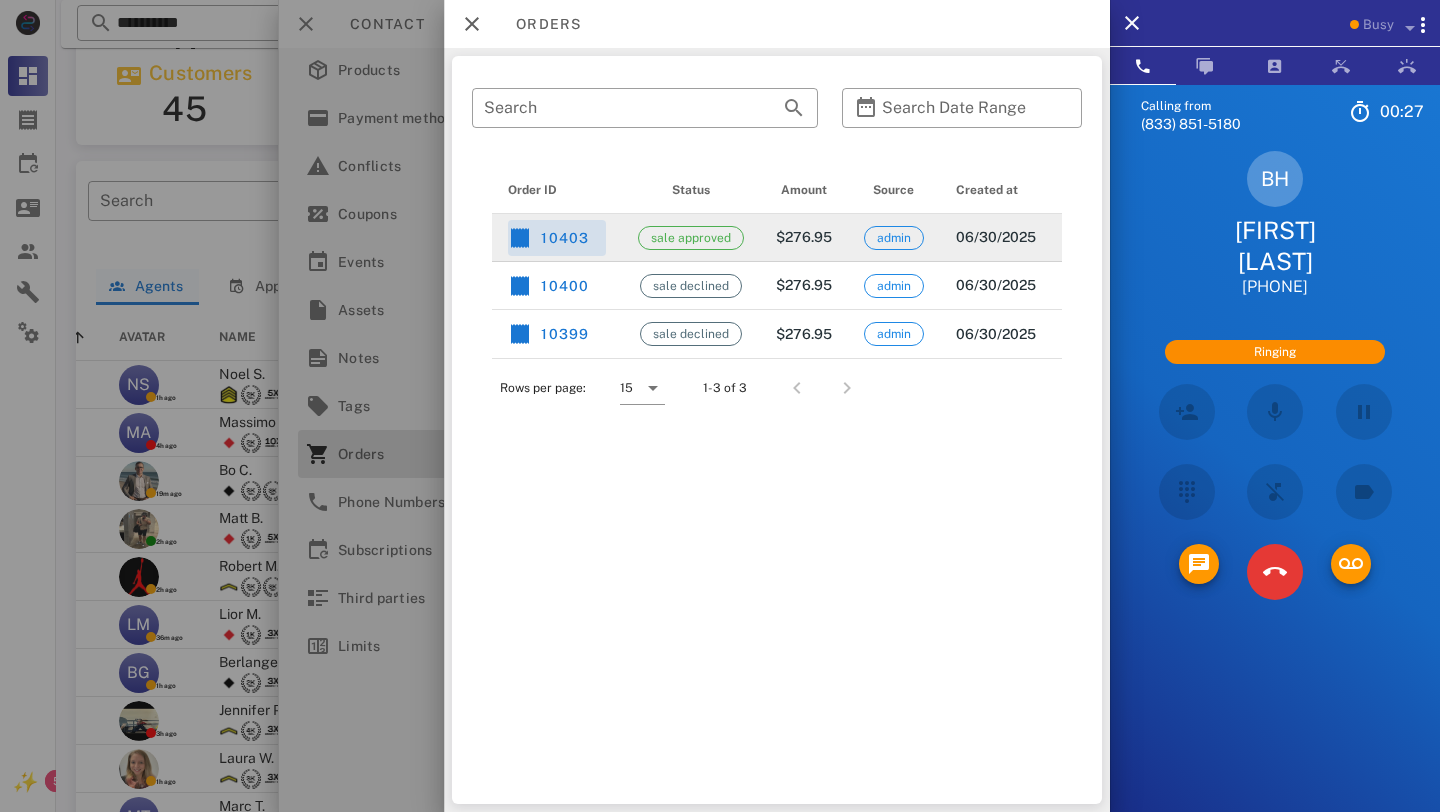 click on "10403" at bounding box center [549, 238] 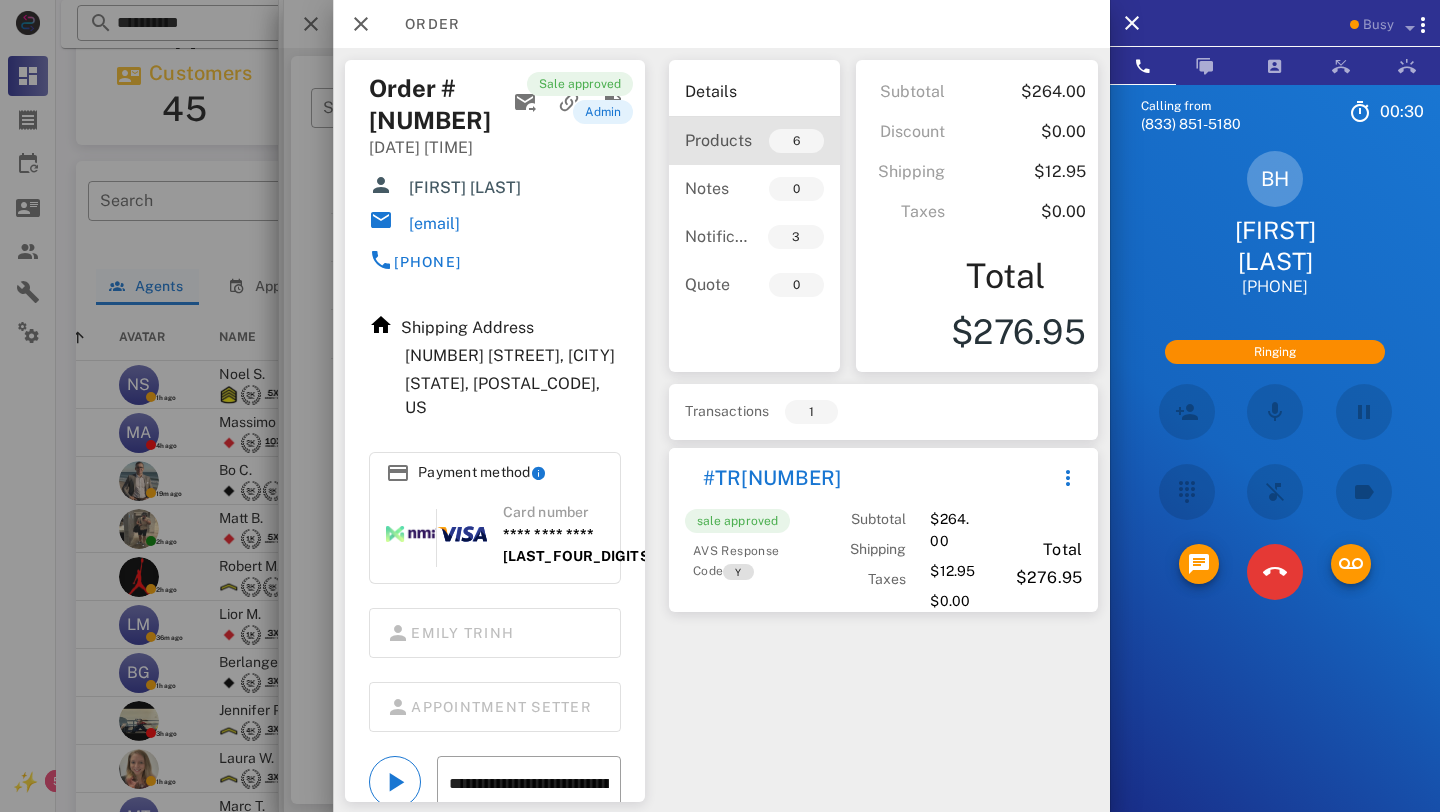 click on "Products" at bounding box center [719, 140] 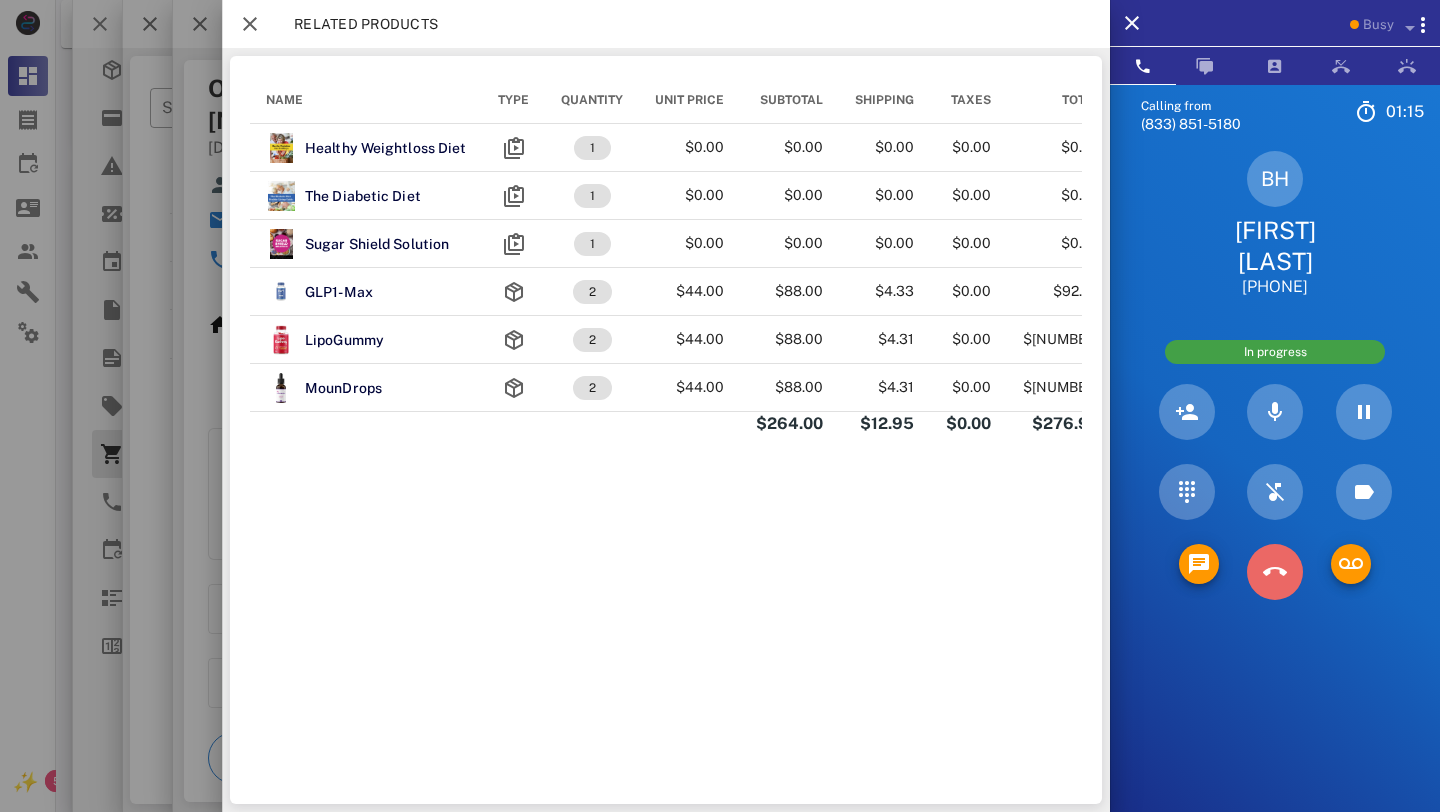 click at bounding box center (1275, 572) 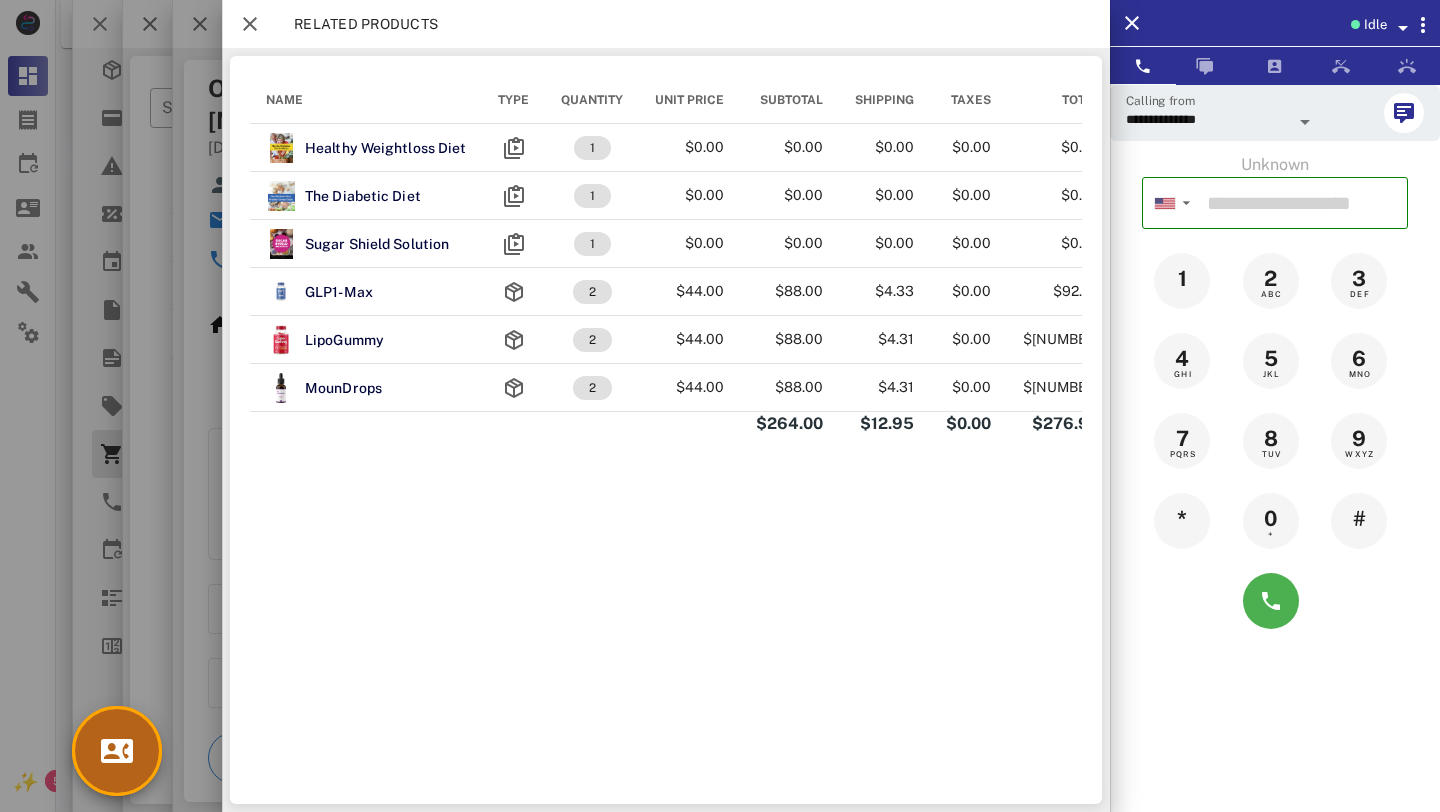 click at bounding box center (117, 751) 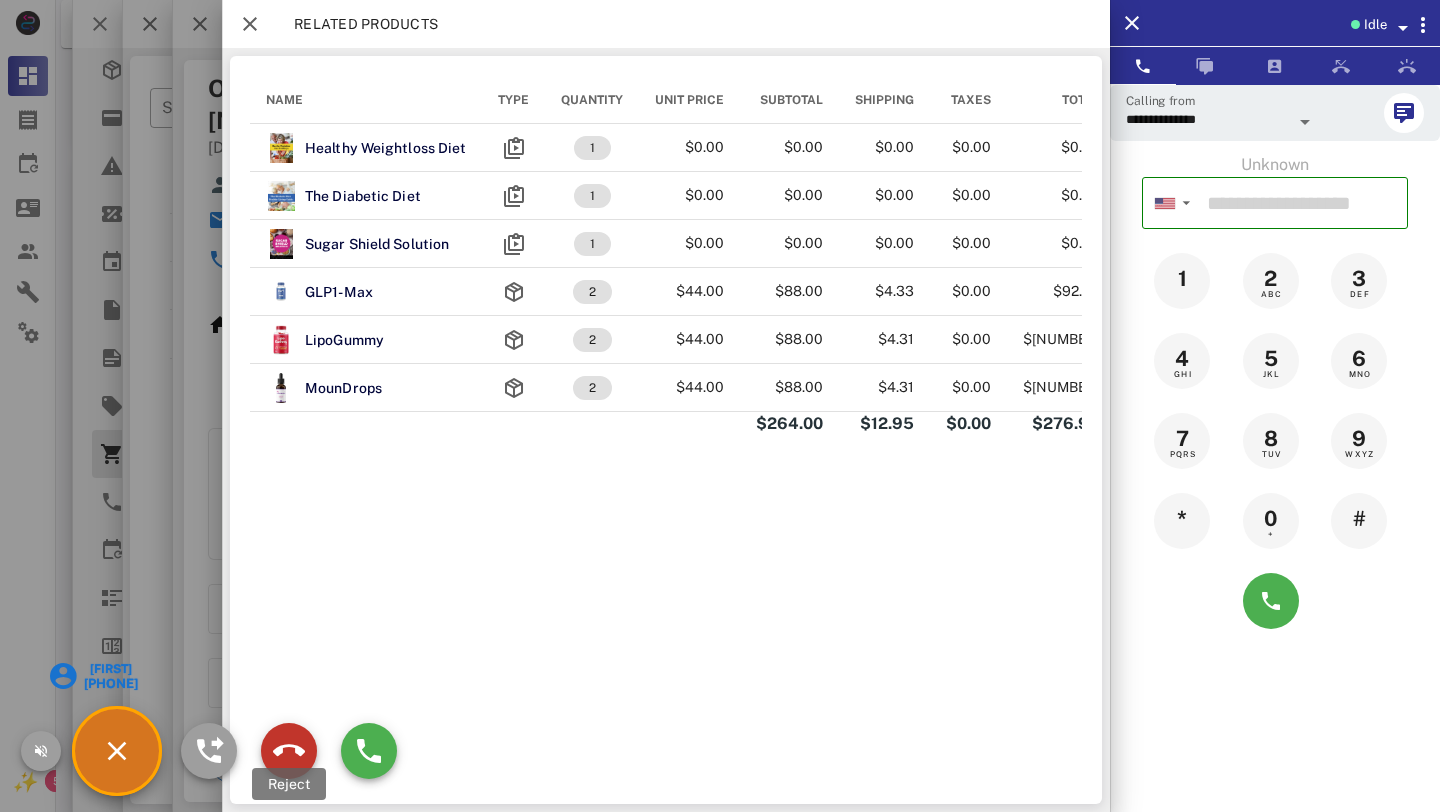 click at bounding box center [289, 751] 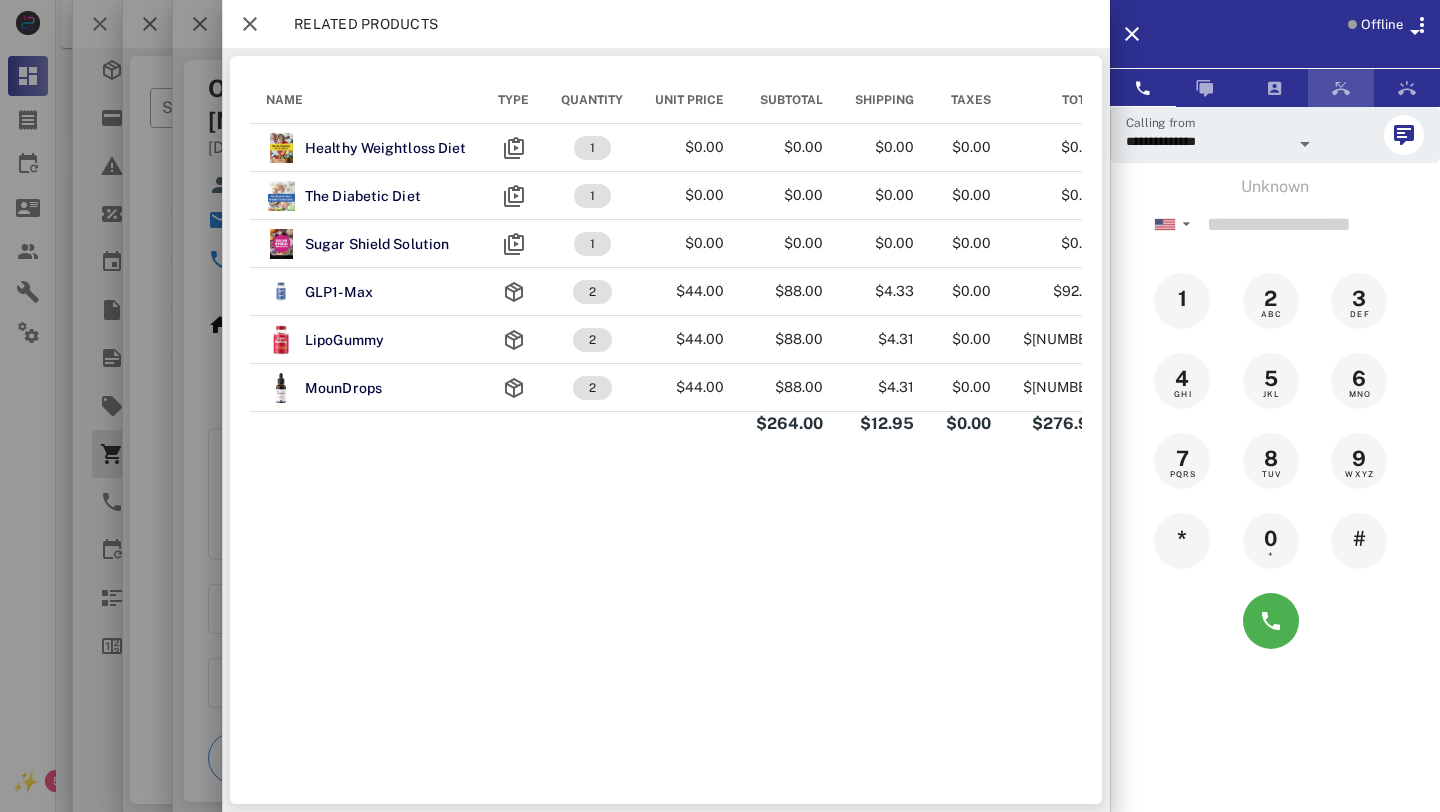 click at bounding box center [1341, 88] 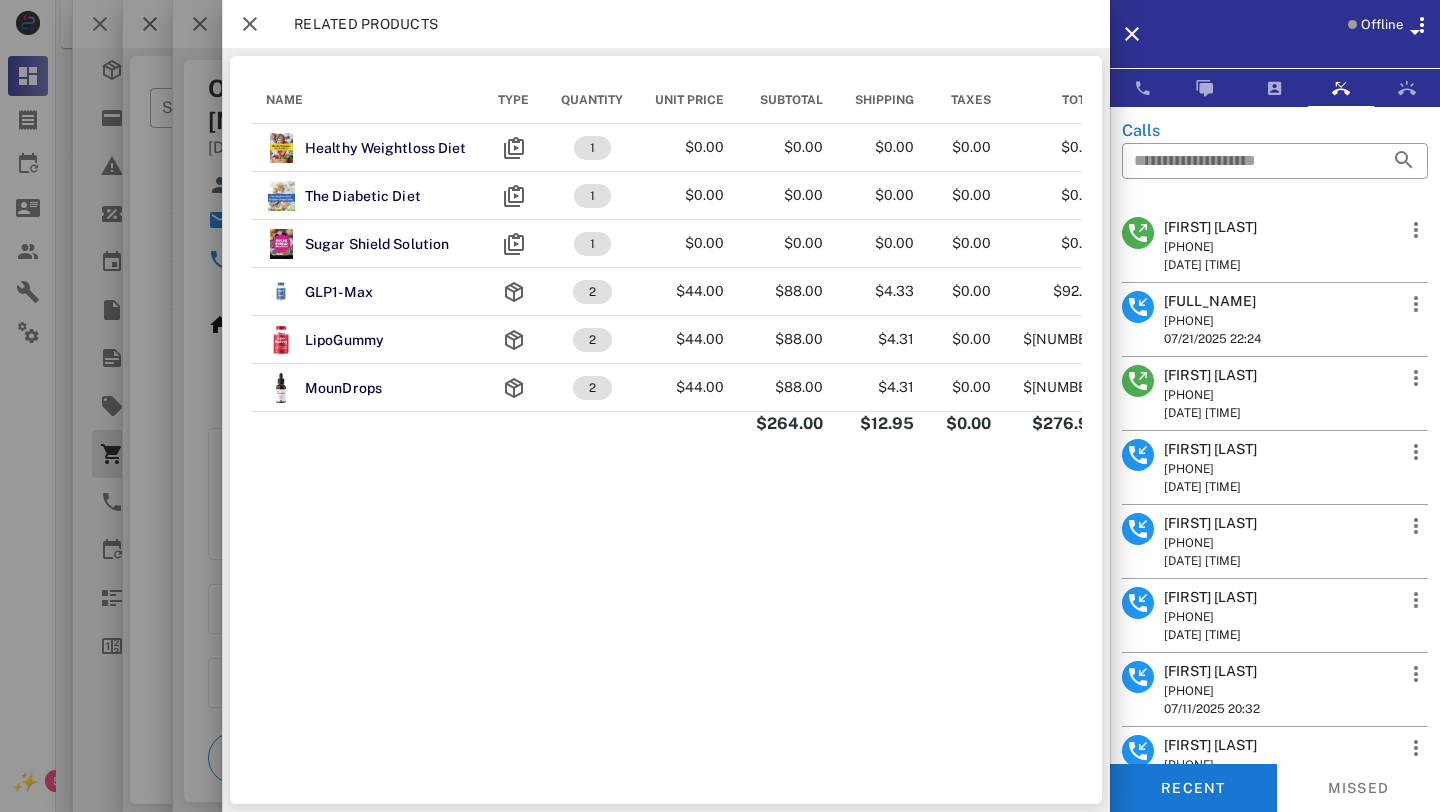 click at bounding box center [1138, 307] 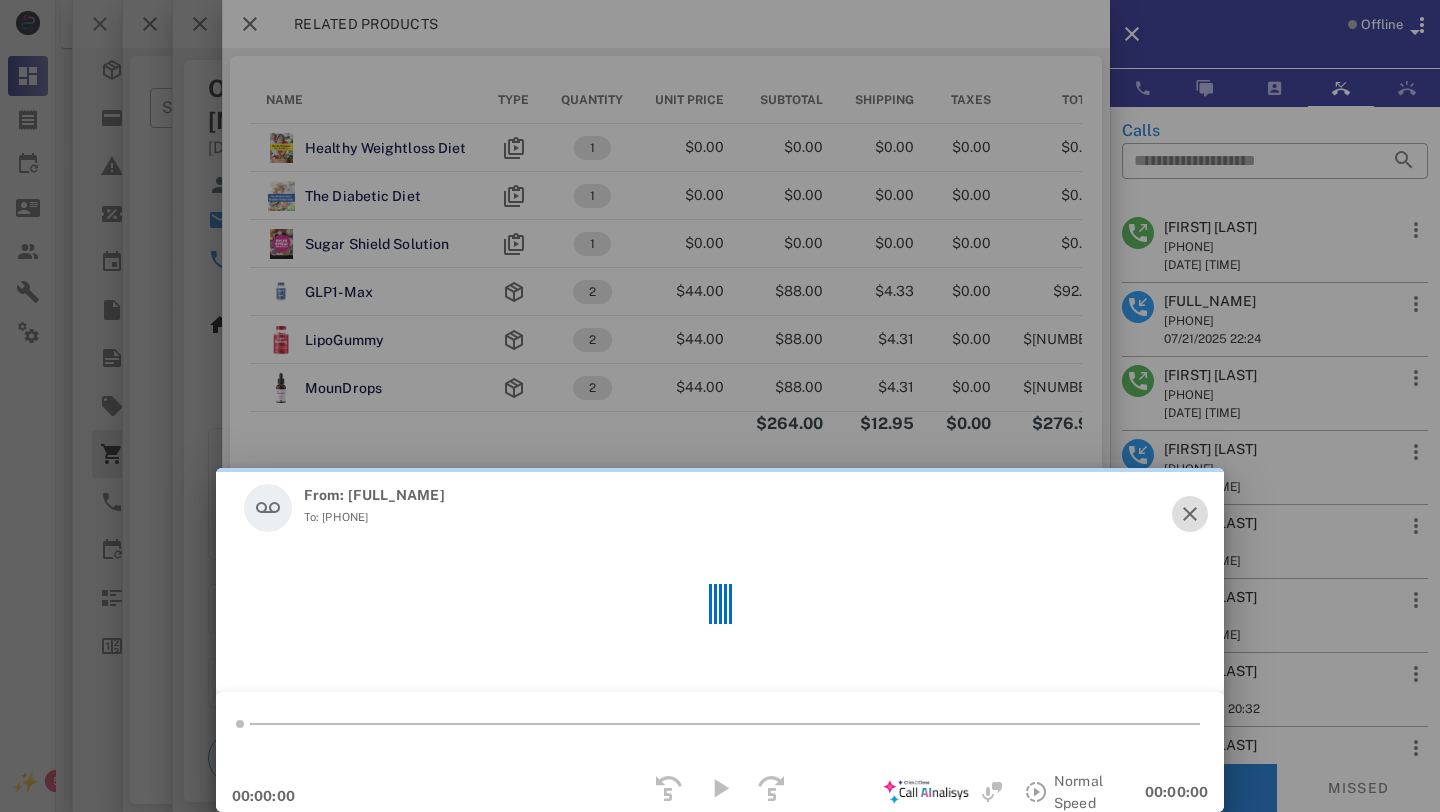 click at bounding box center [1190, 514] 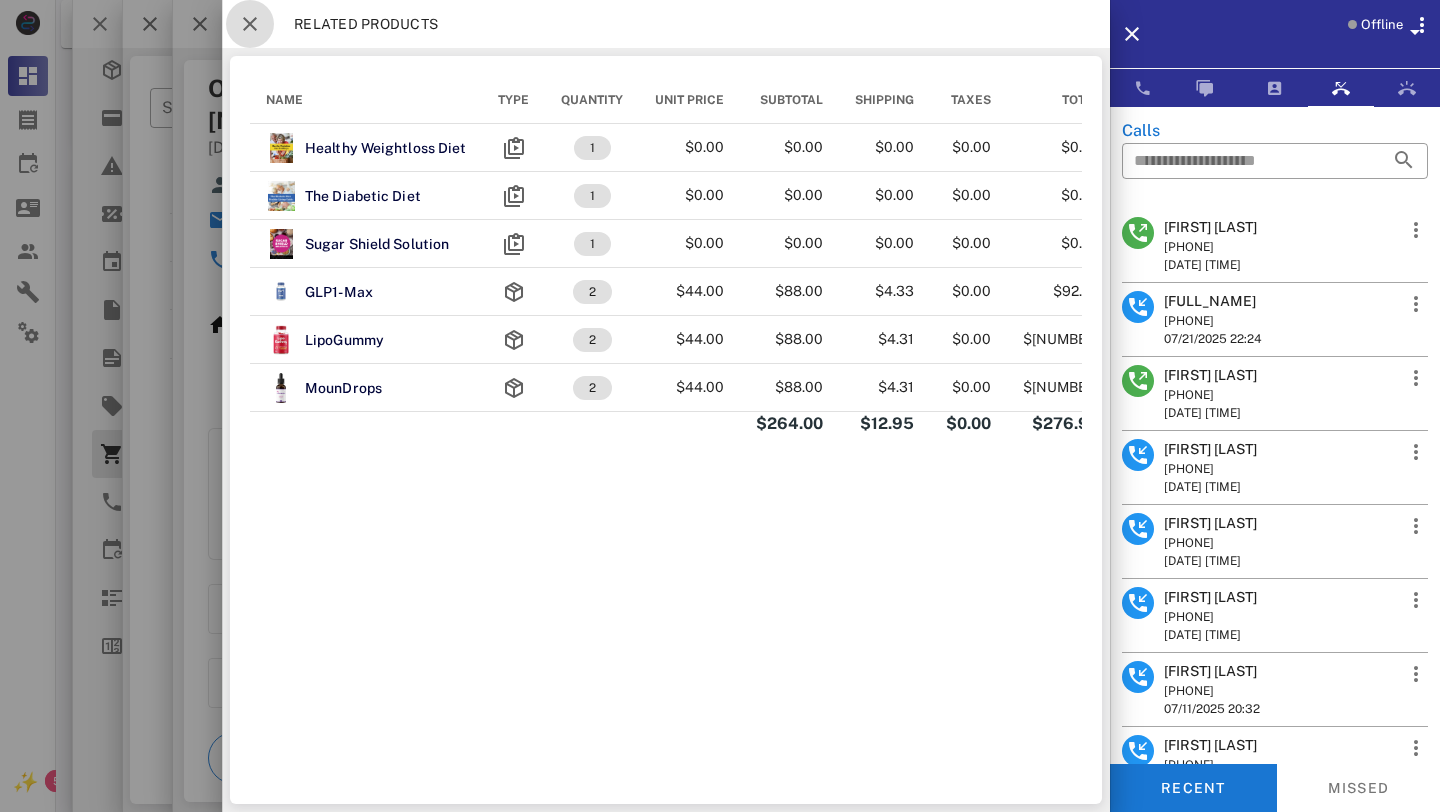 click at bounding box center [250, 24] 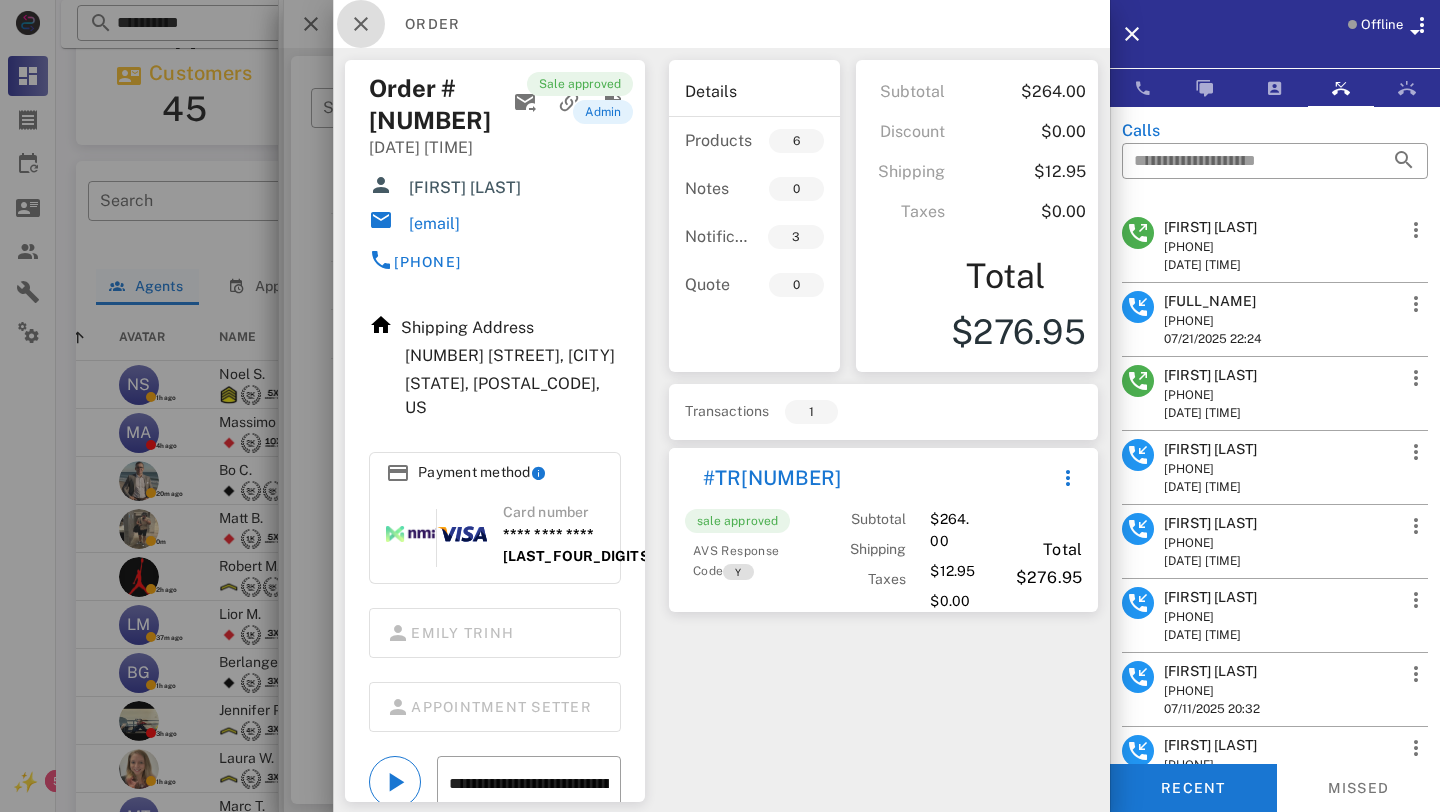 click at bounding box center [361, 24] 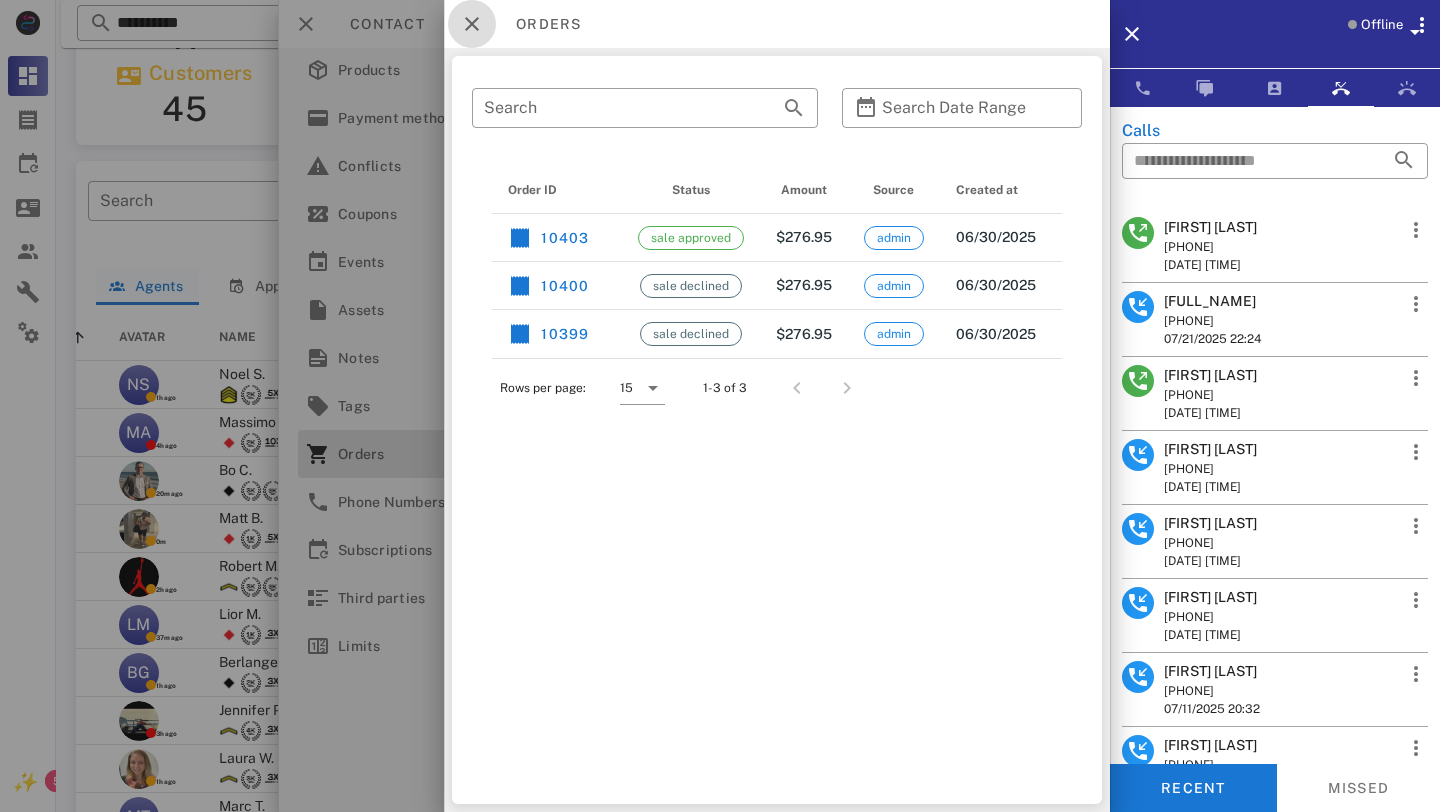 click at bounding box center (472, 24) 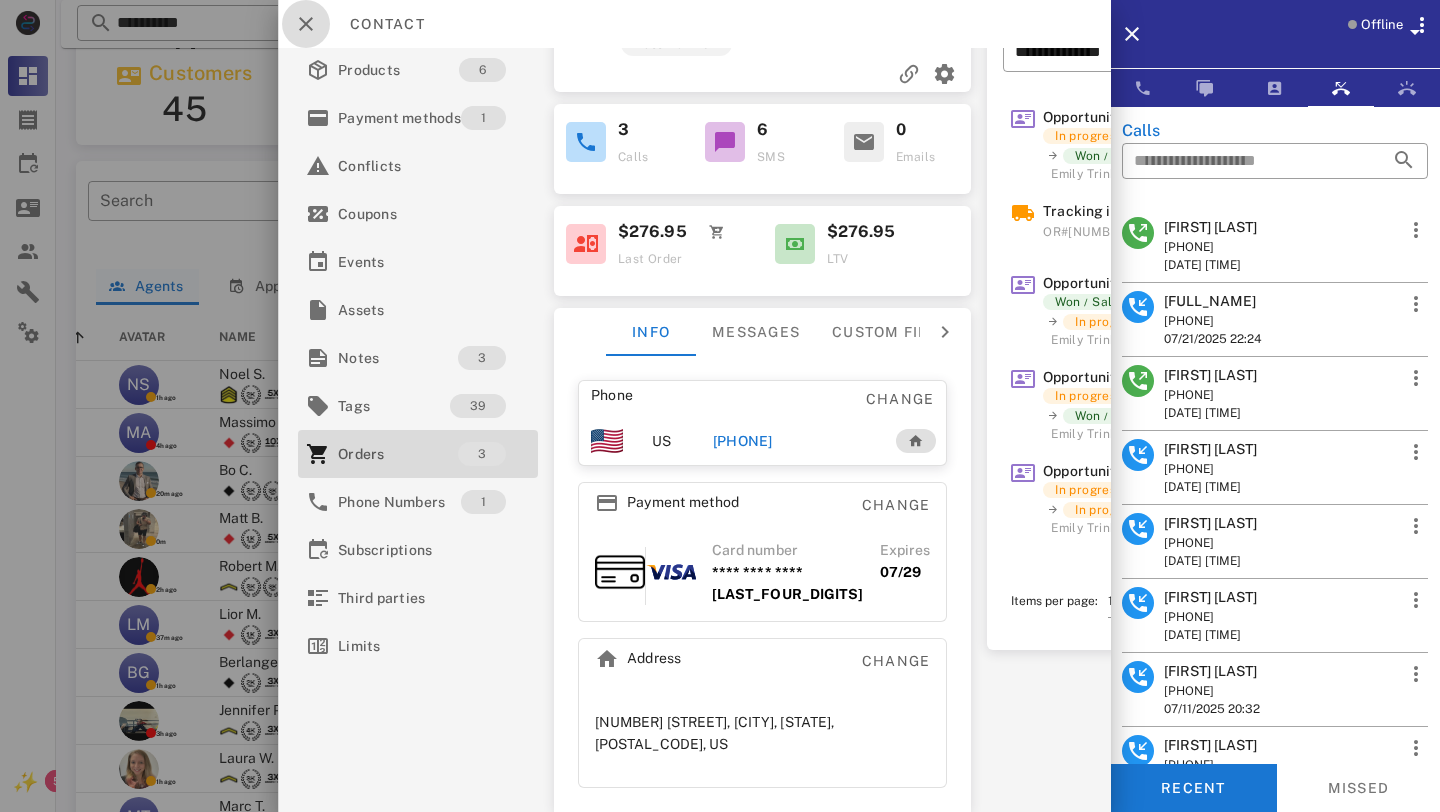 click at bounding box center [306, 24] 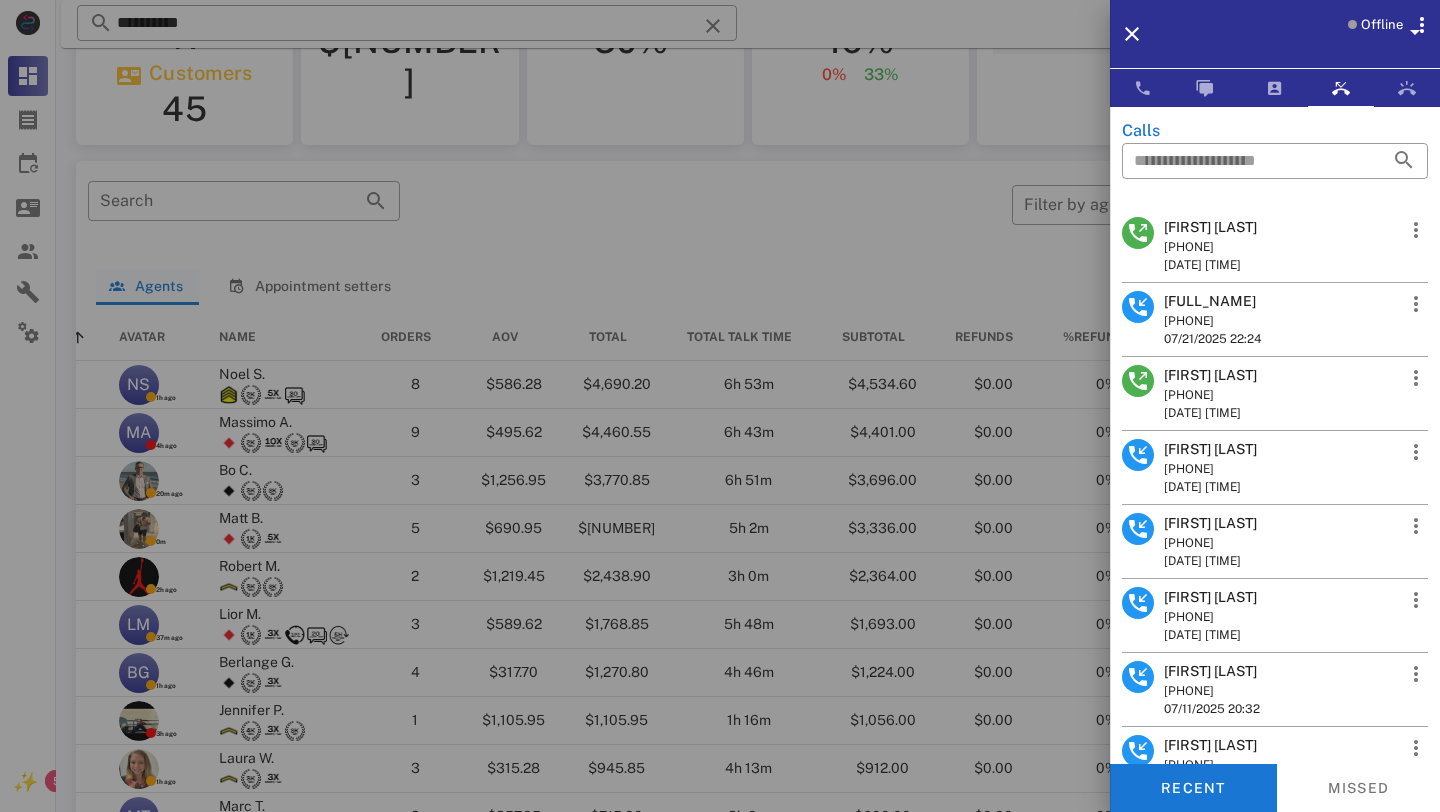 click at bounding box center [720, 406] 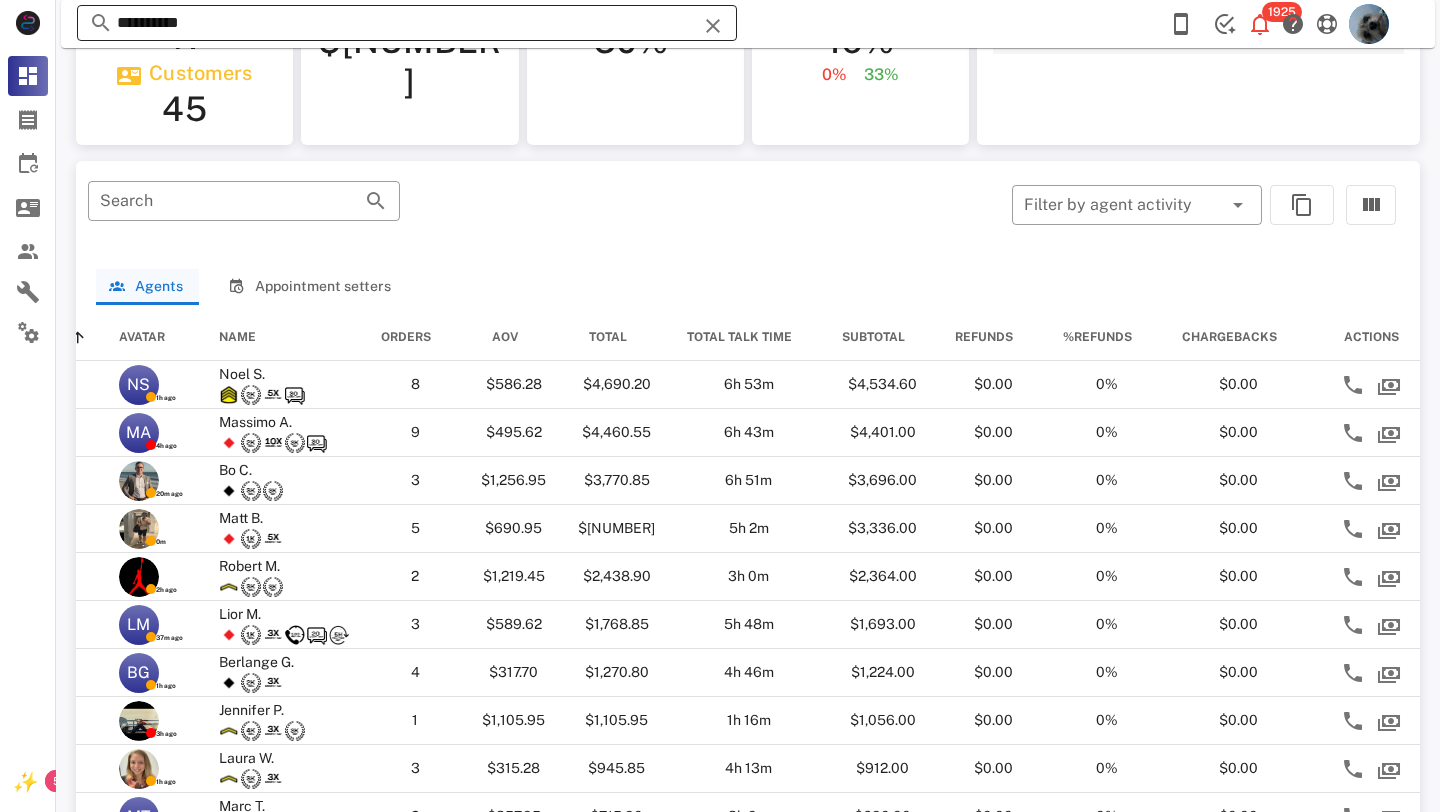 click at bounding box center (713, 26) 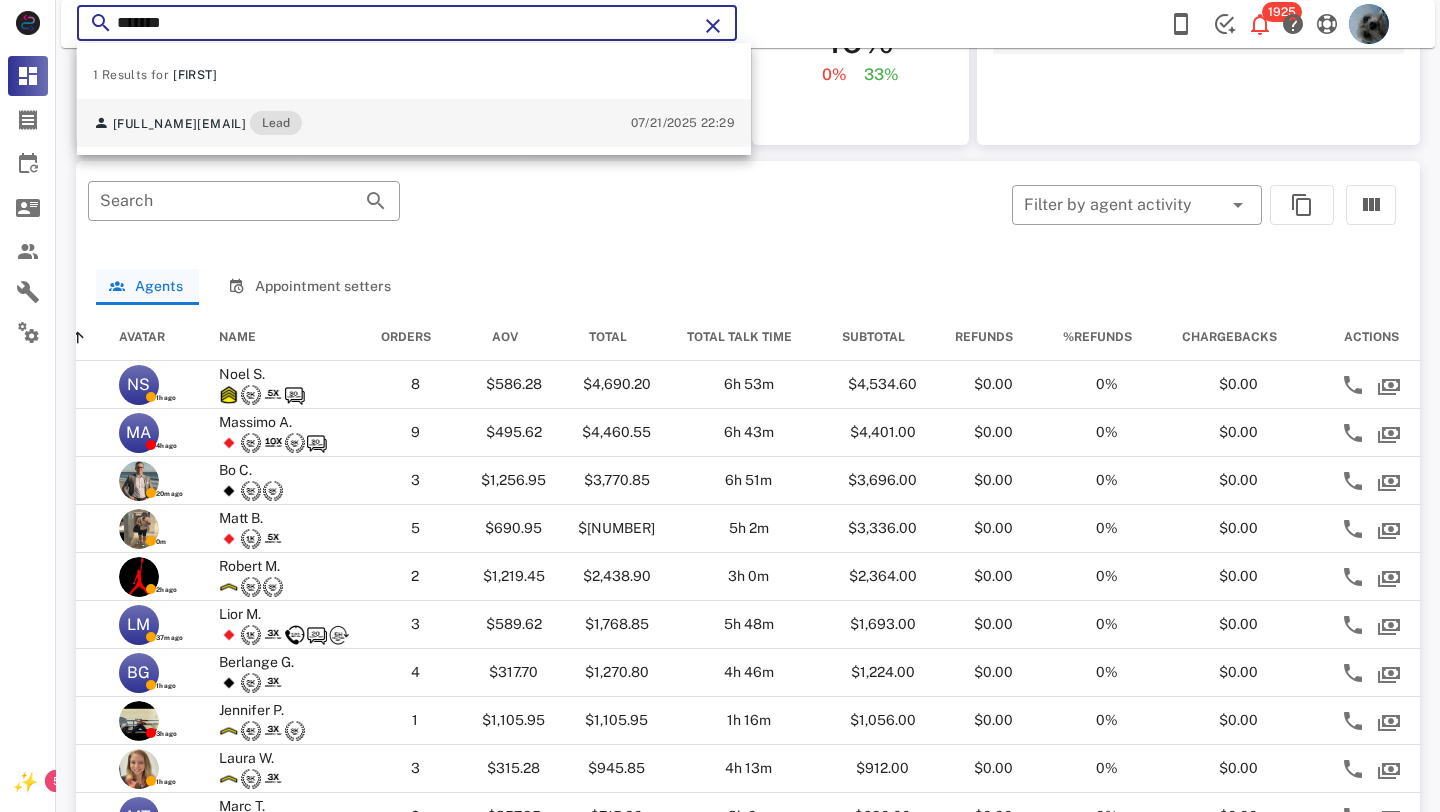 type on "*******" 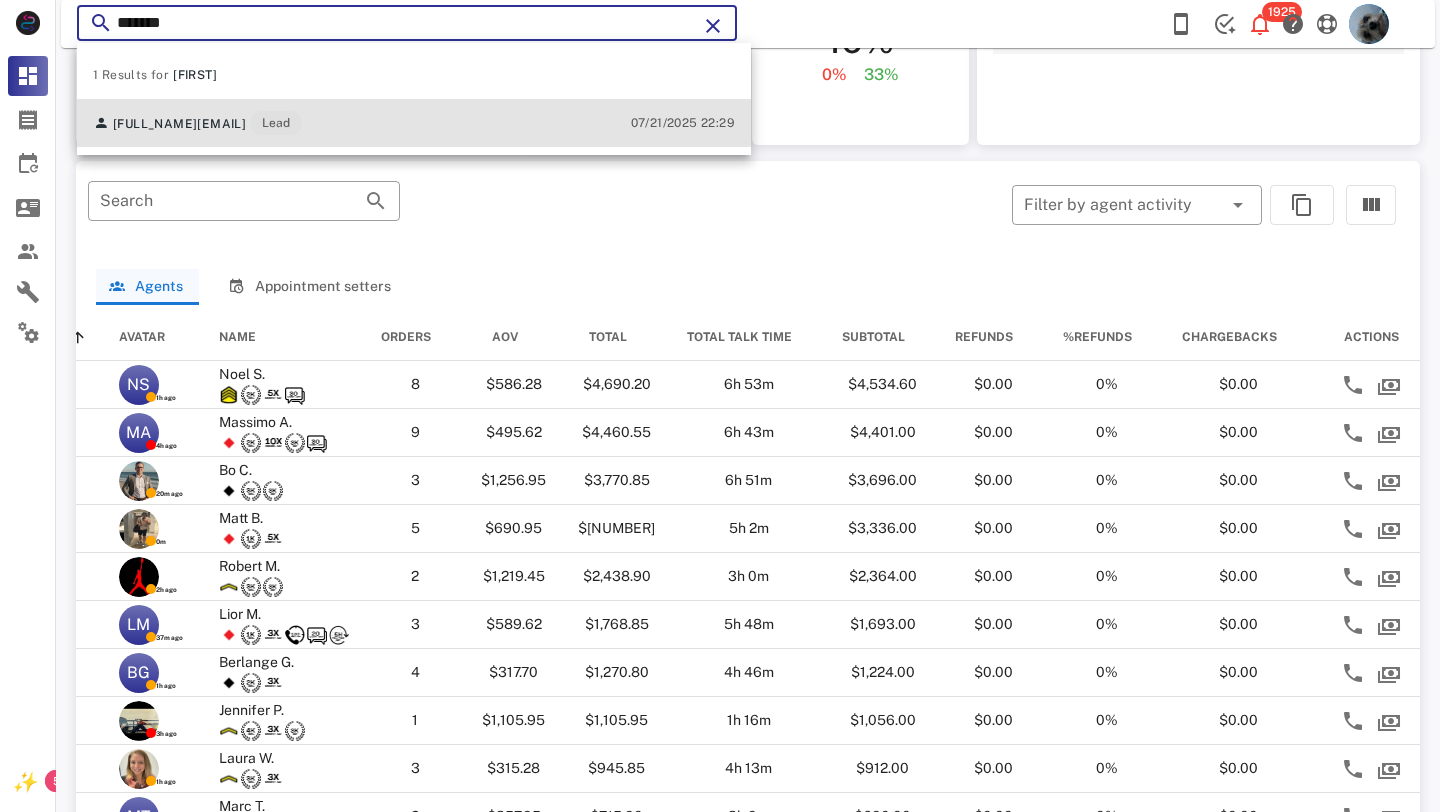 click on "mgsilveira1@gmail.com" at bounding box center [221, 124] 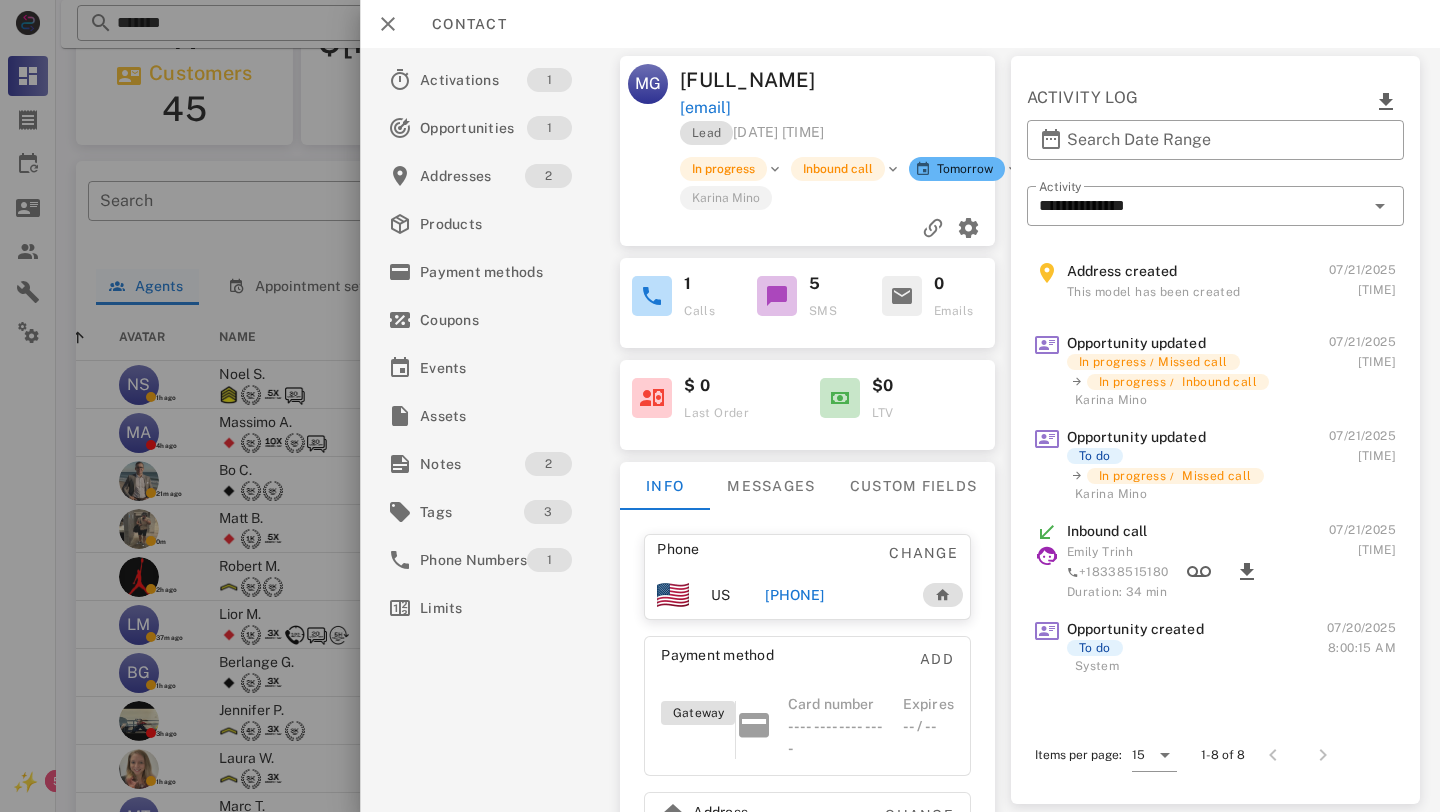 scroll, scrollTop: 0, scrollLeft: 0, axis: both 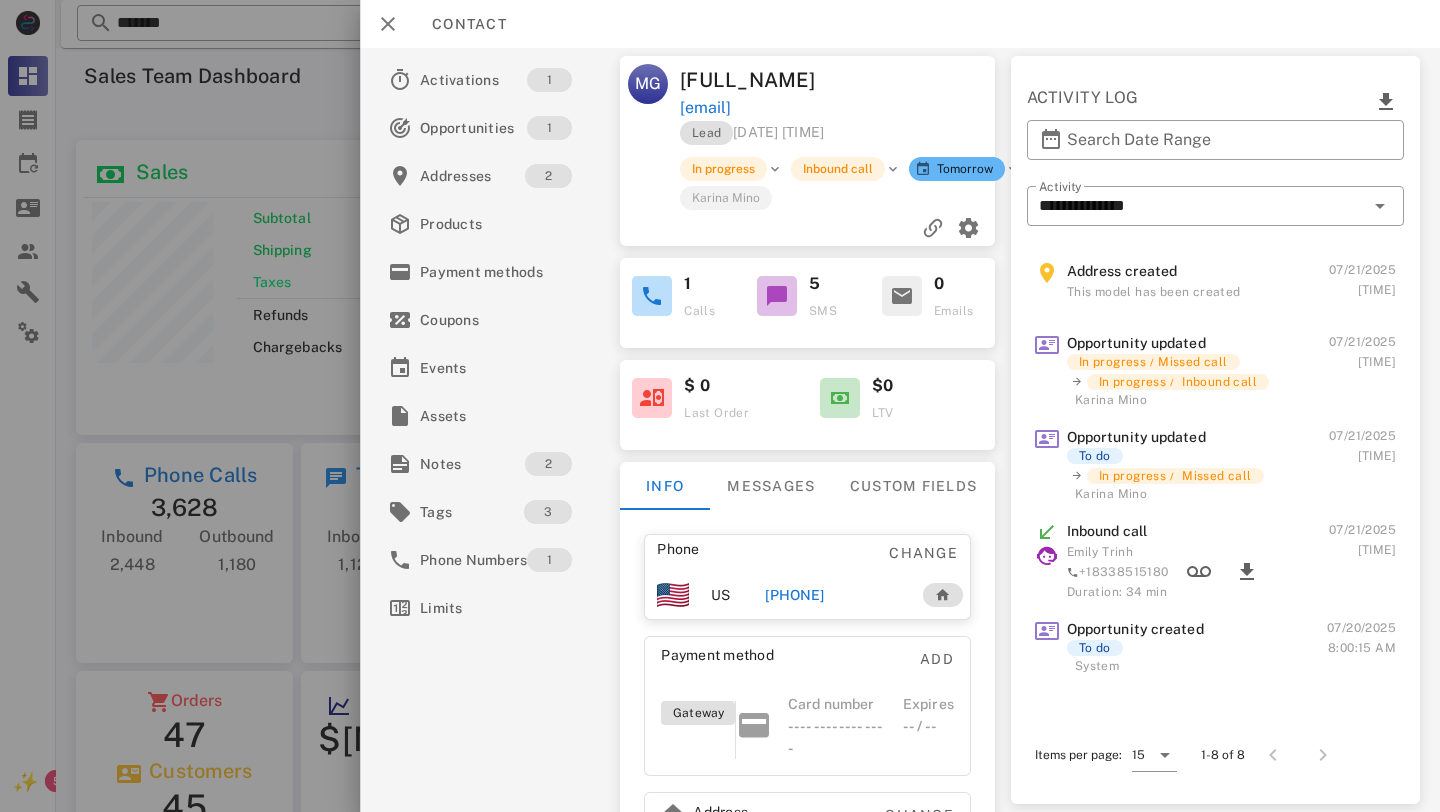 click on "+17605941093" at bounding box center [794, 595] 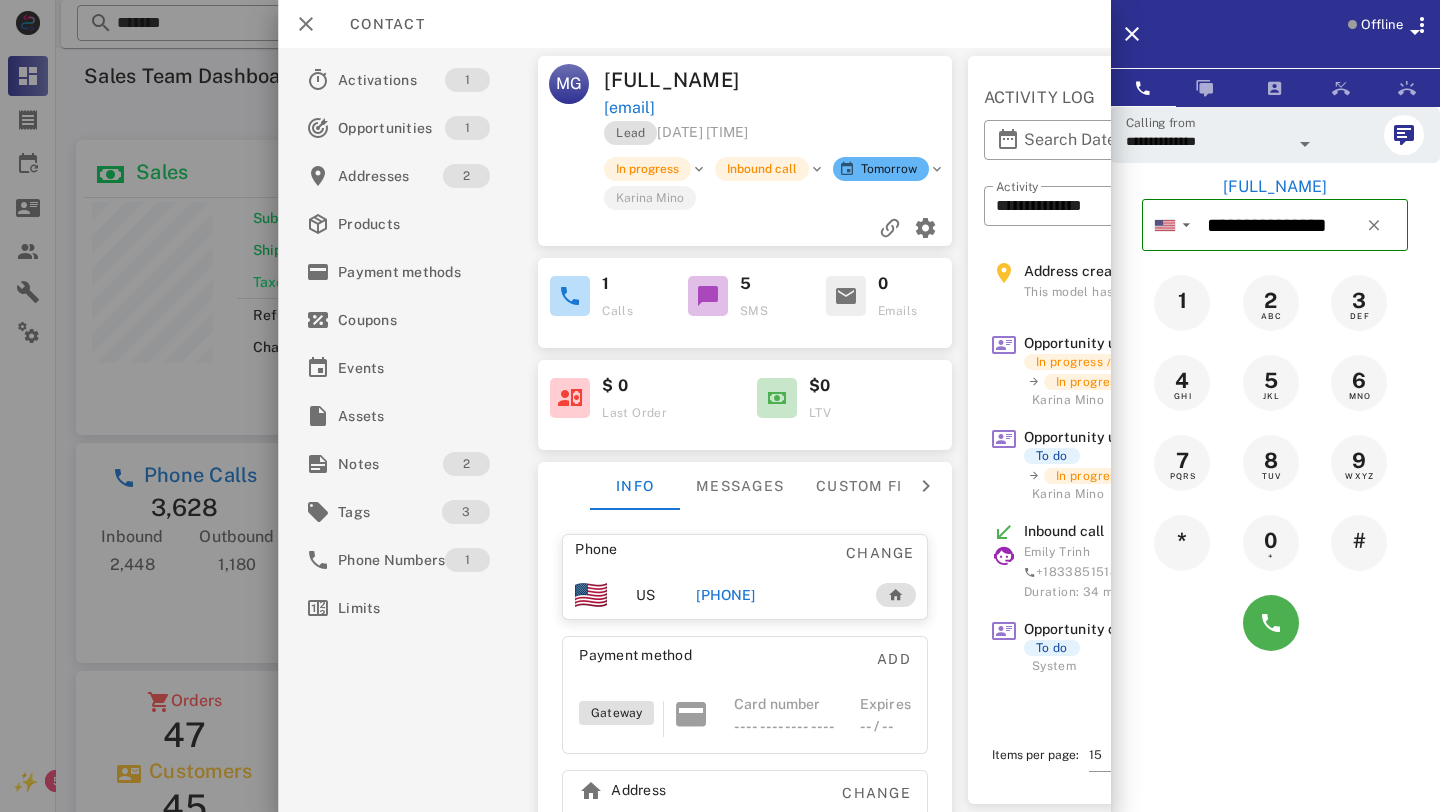 click at bounding box center [1305, 144] 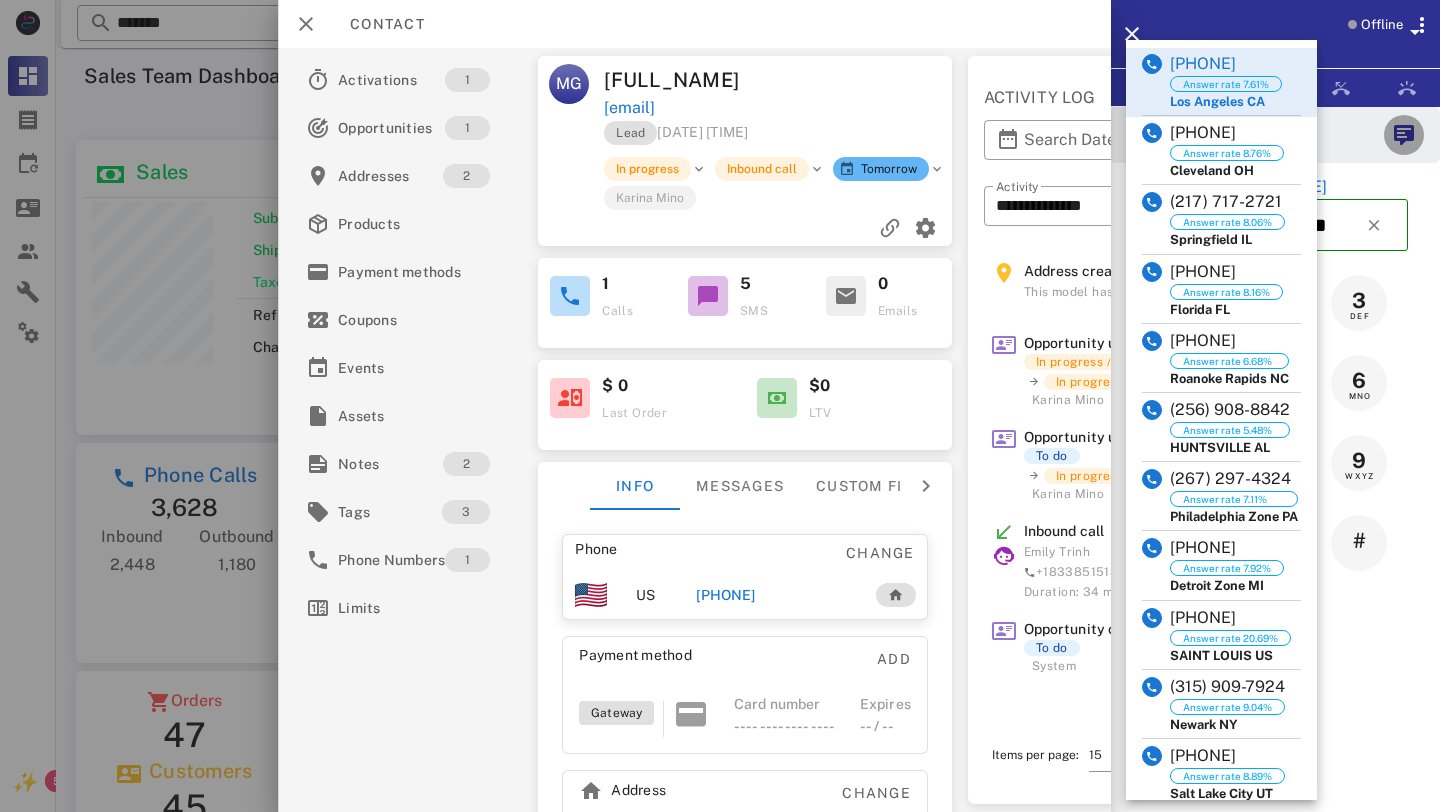 click at bounding box center (1404, 135) 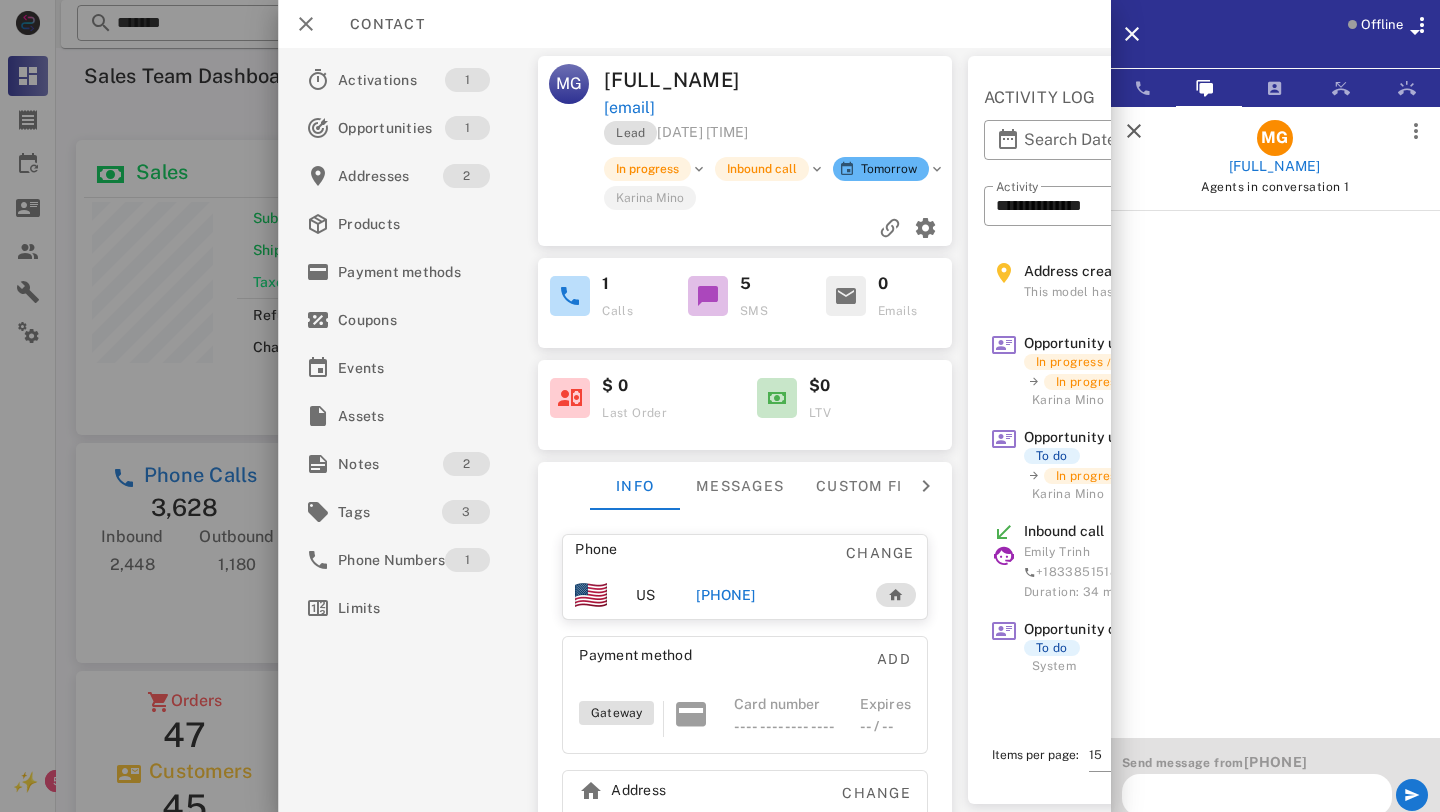 scroll, scrollTop: 0, scrollLeft: 0, axis: both 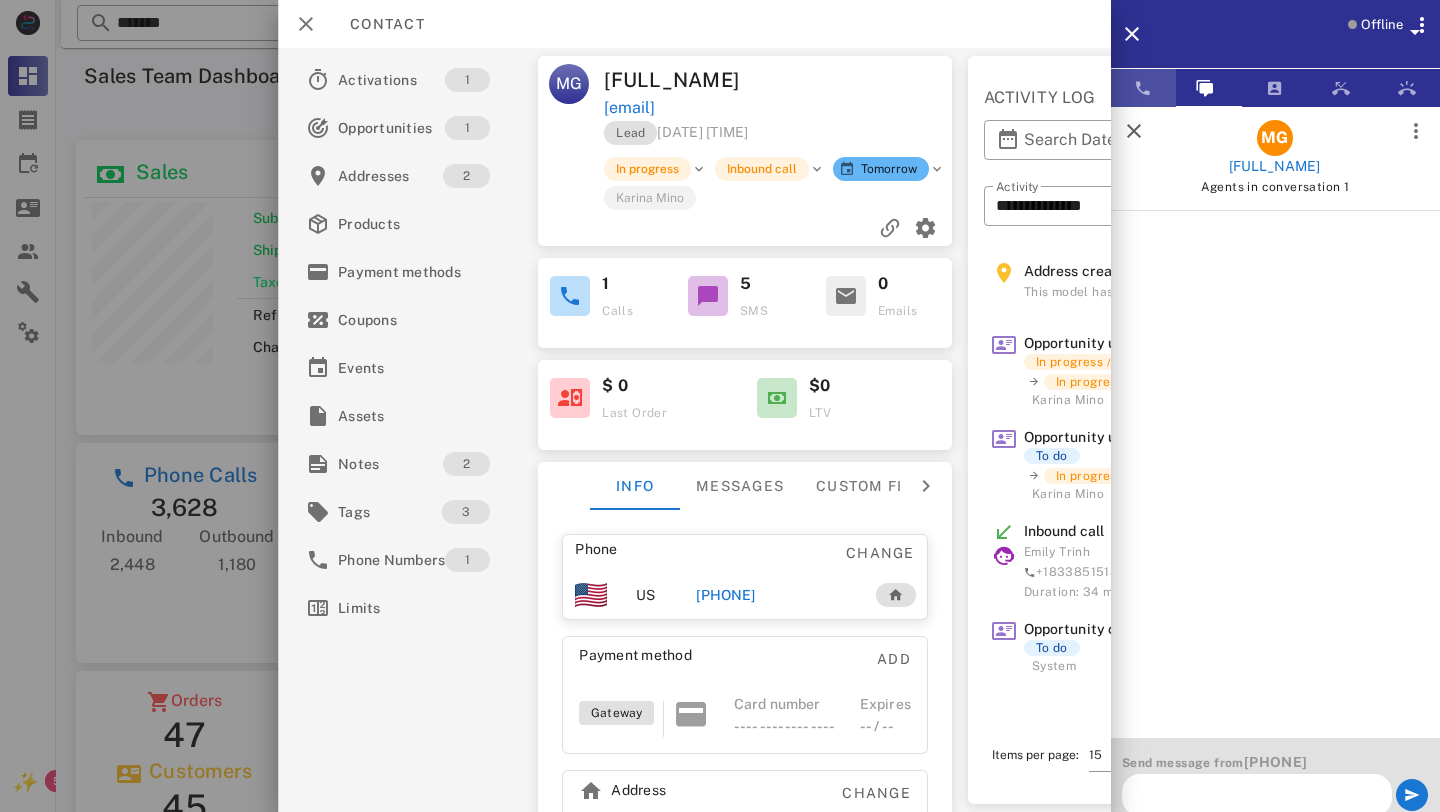 click at bounding box center [1143, 88] 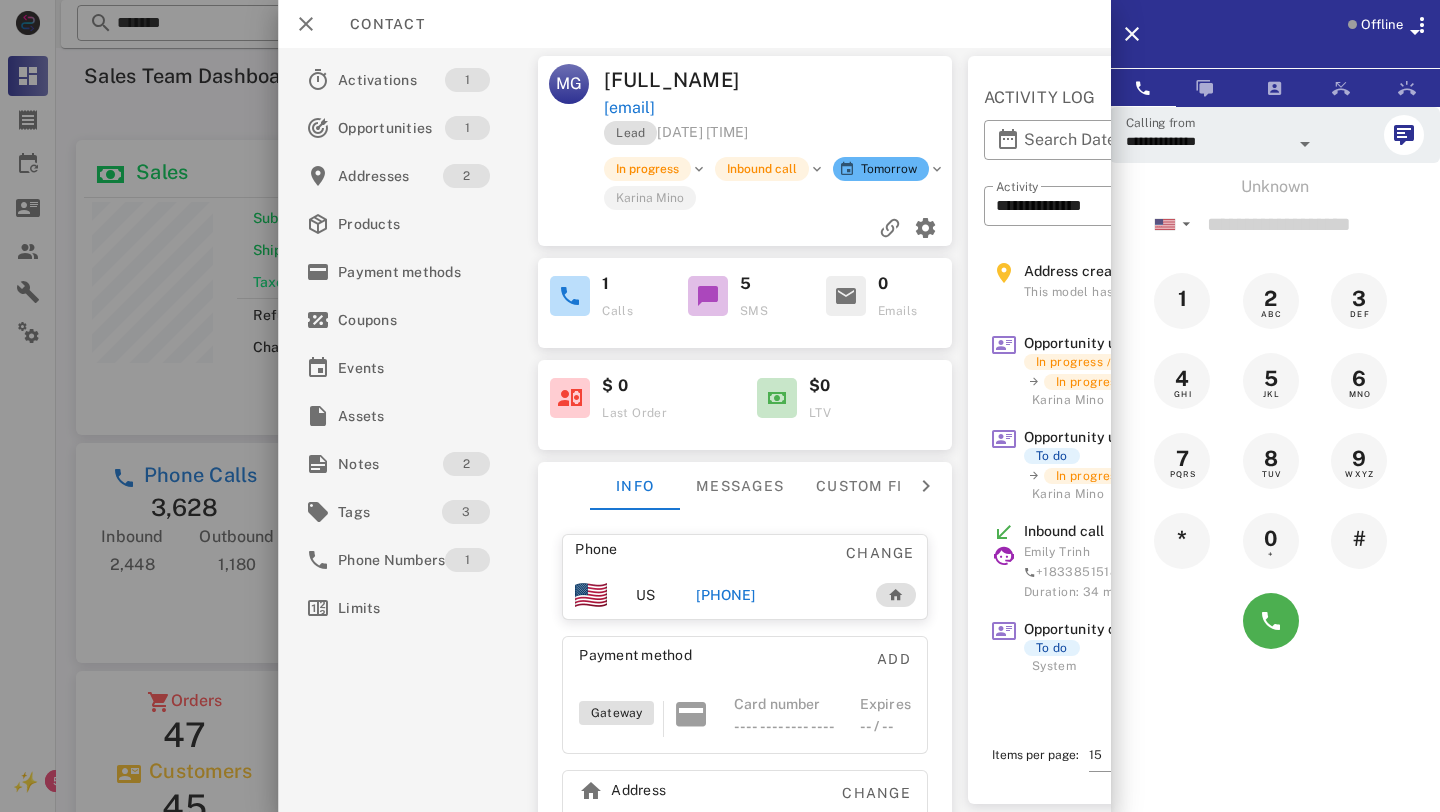 click at bounding box center [1305, 144] 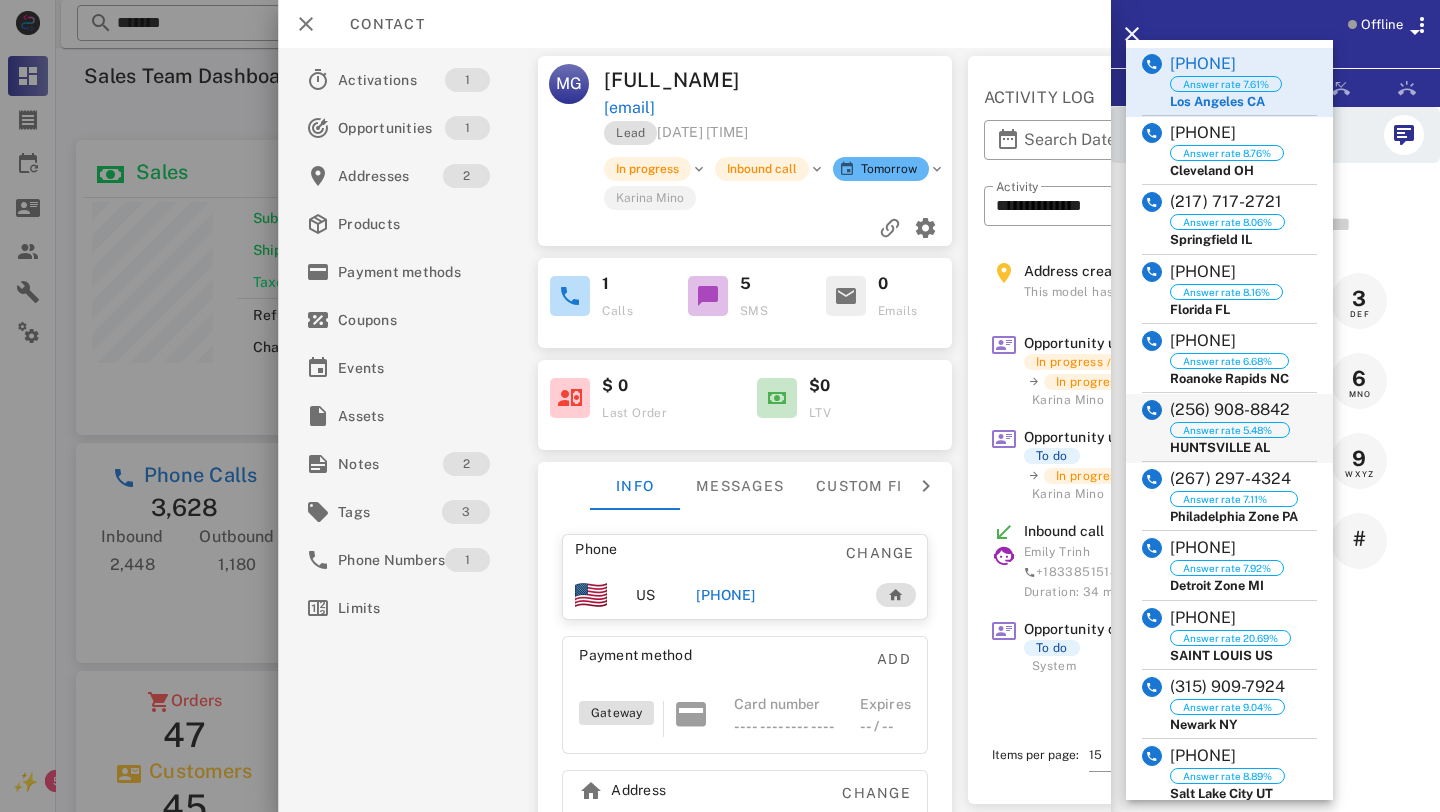 scroll, scrollTop: 1539, scrollLeft: 0, axis: vertical 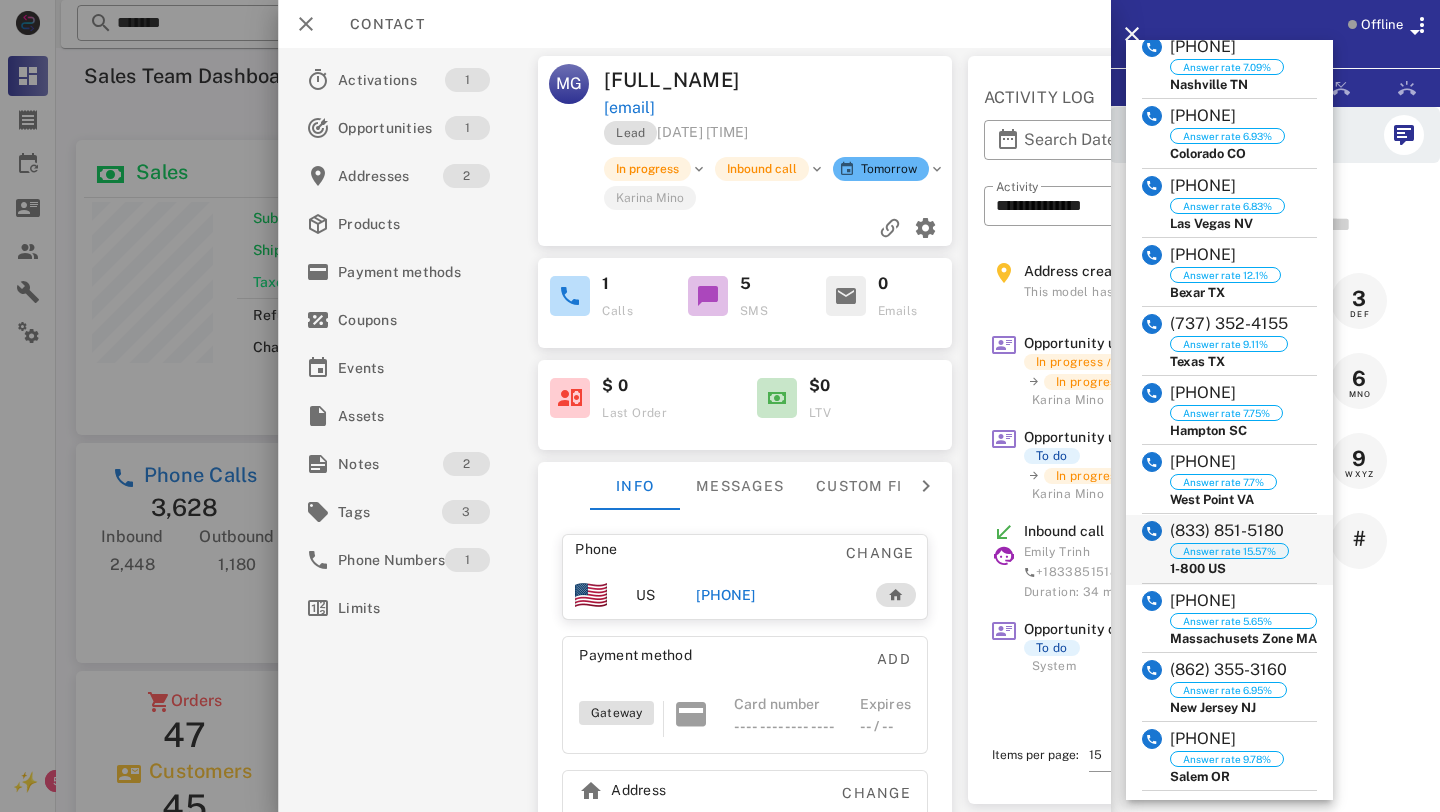 click on "Answer rate 15.57%" at bounding box center (1229, 551) 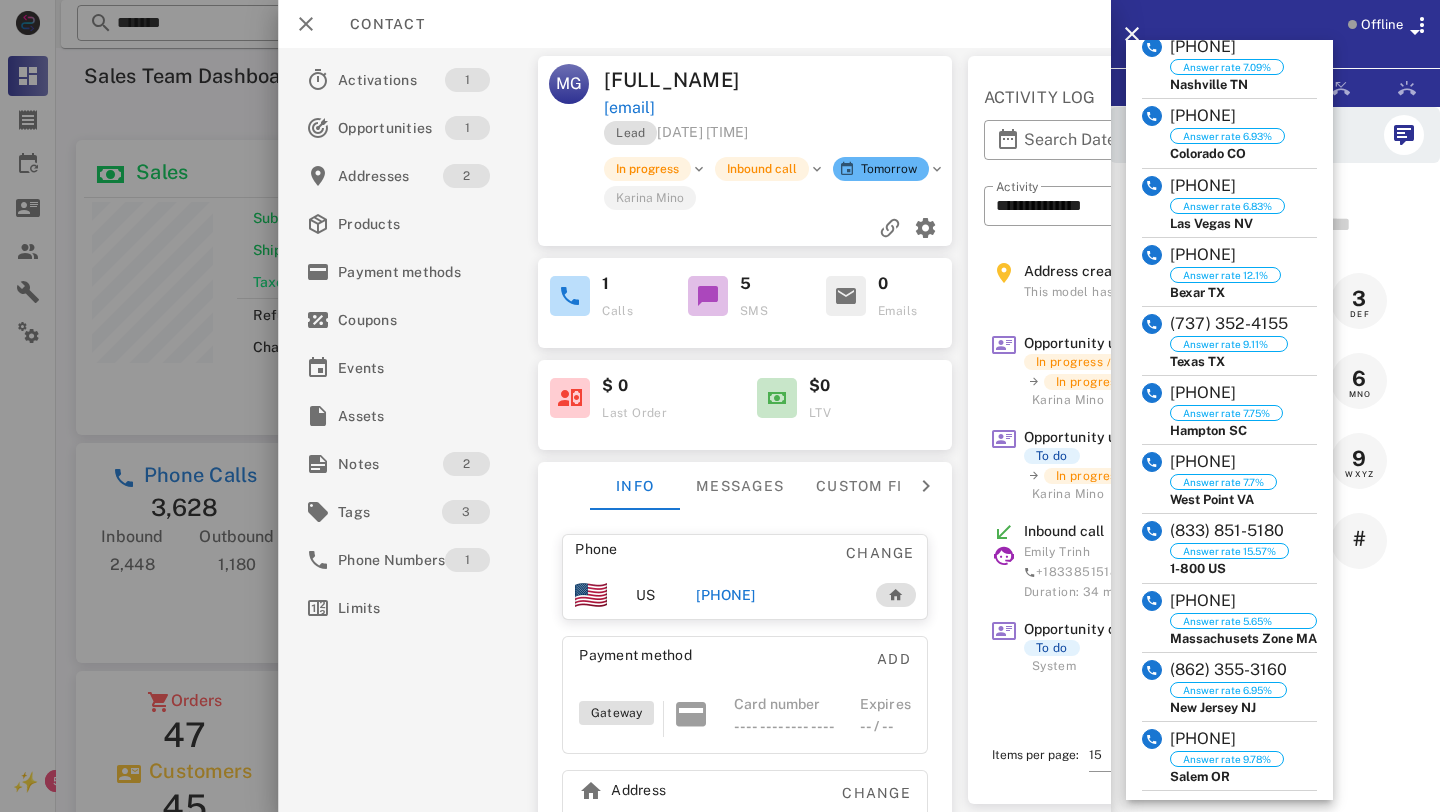 type on "**********" 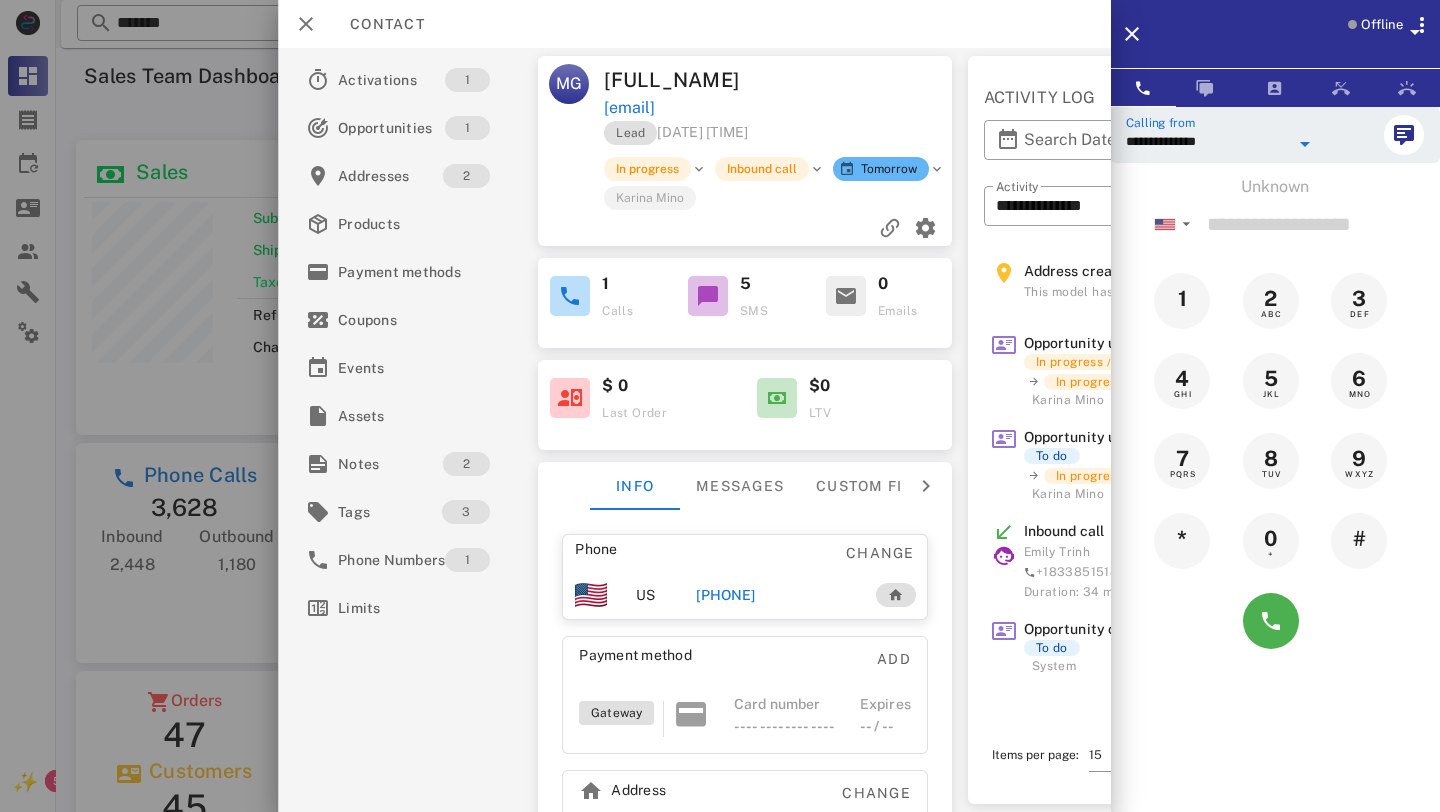 click on "+17605941093" at bounding box center [725, 595] 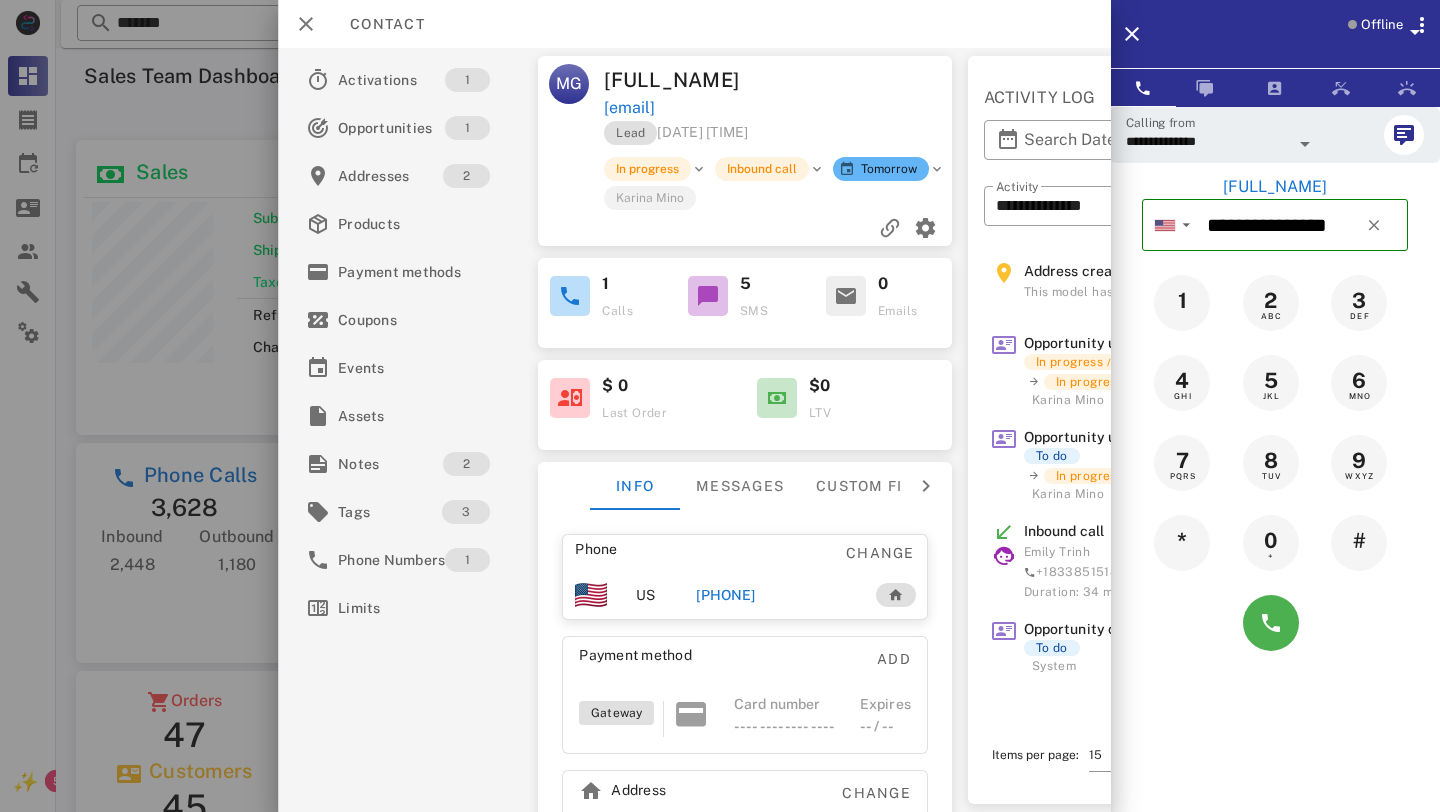 click on "**********" at bounding box center (1207, 141) 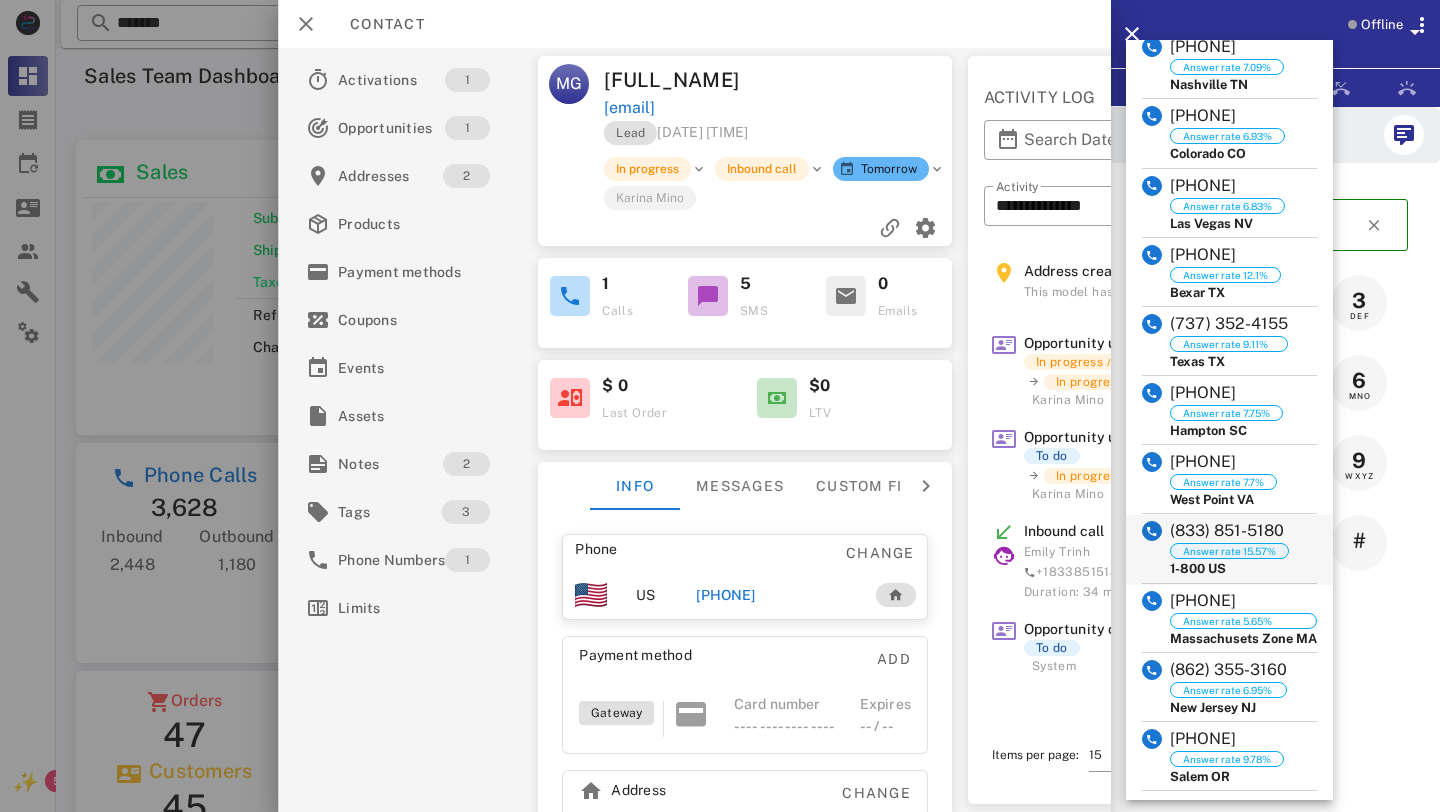 click on "Answer rate 15.57%" at bounding box center (1229, 551) 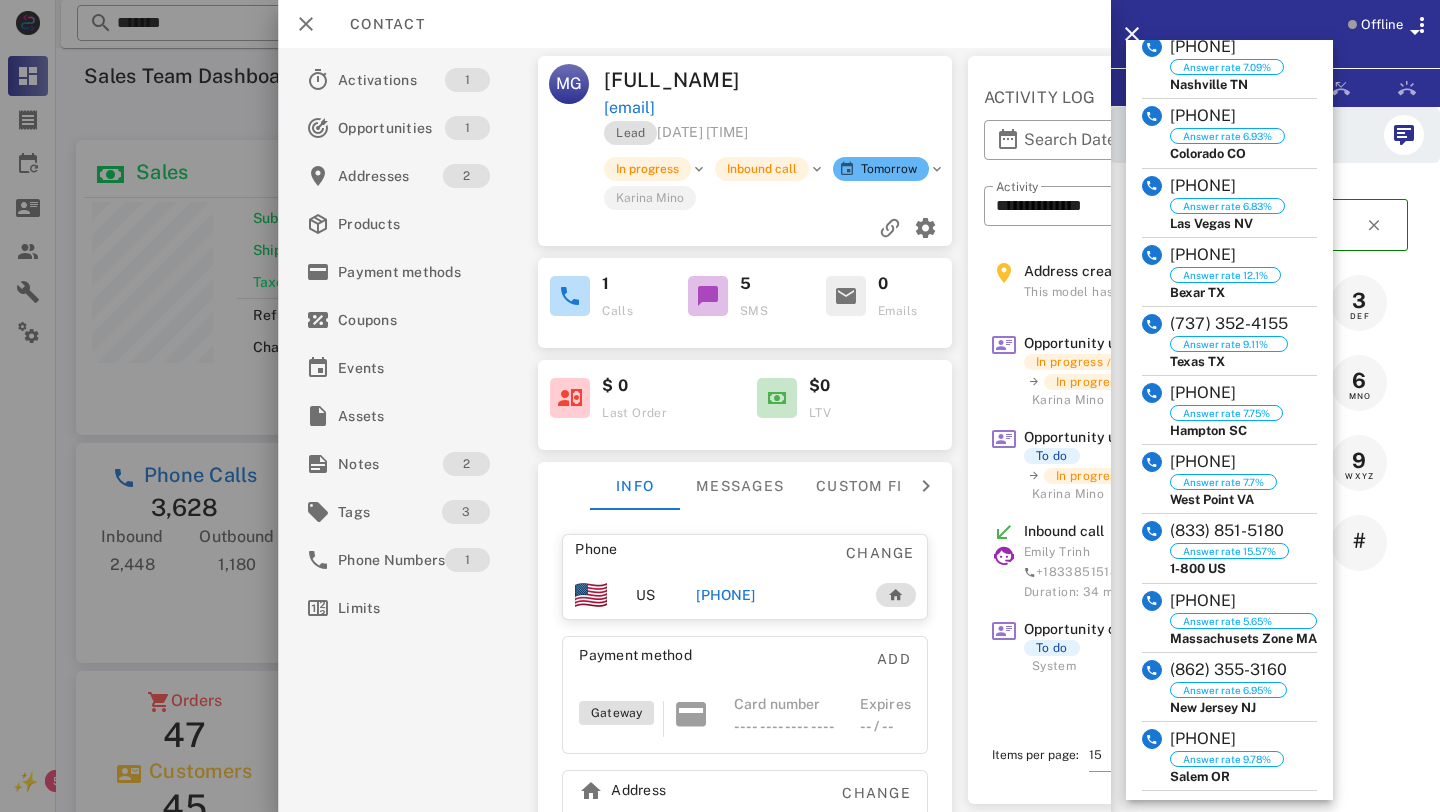 type on "**********" 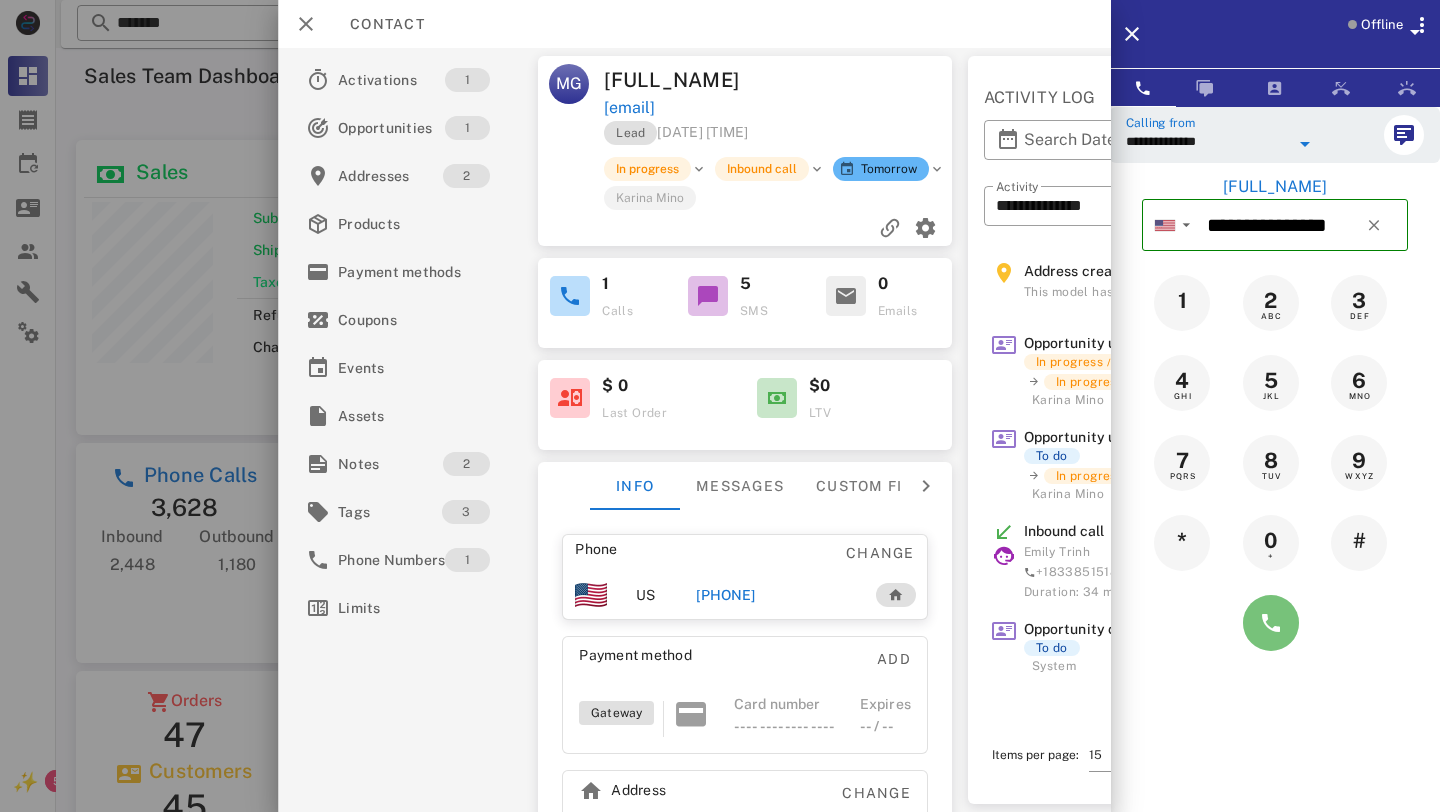 click at bounding box center (1271, 623) 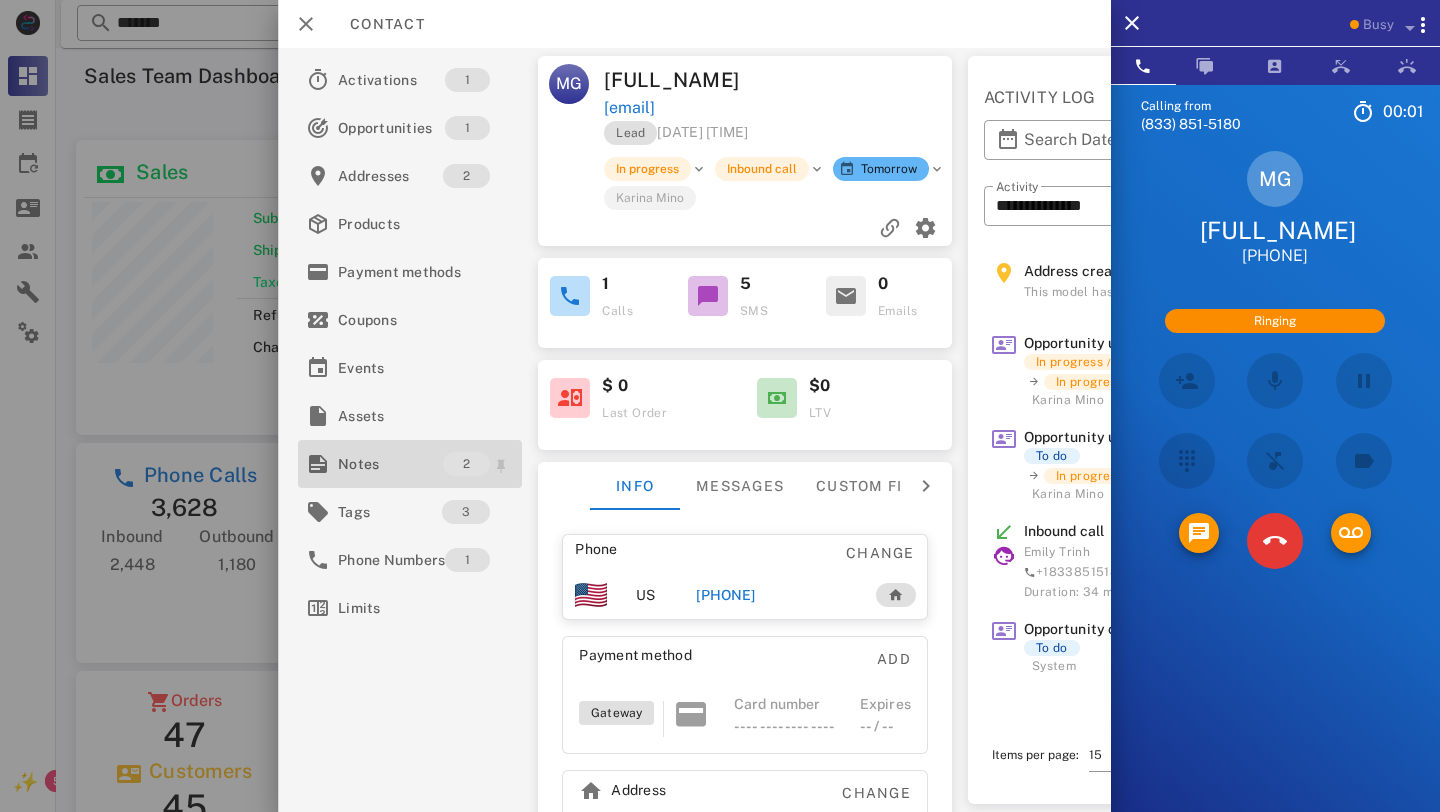 click on "Notes" at bounding box center [390, 464] 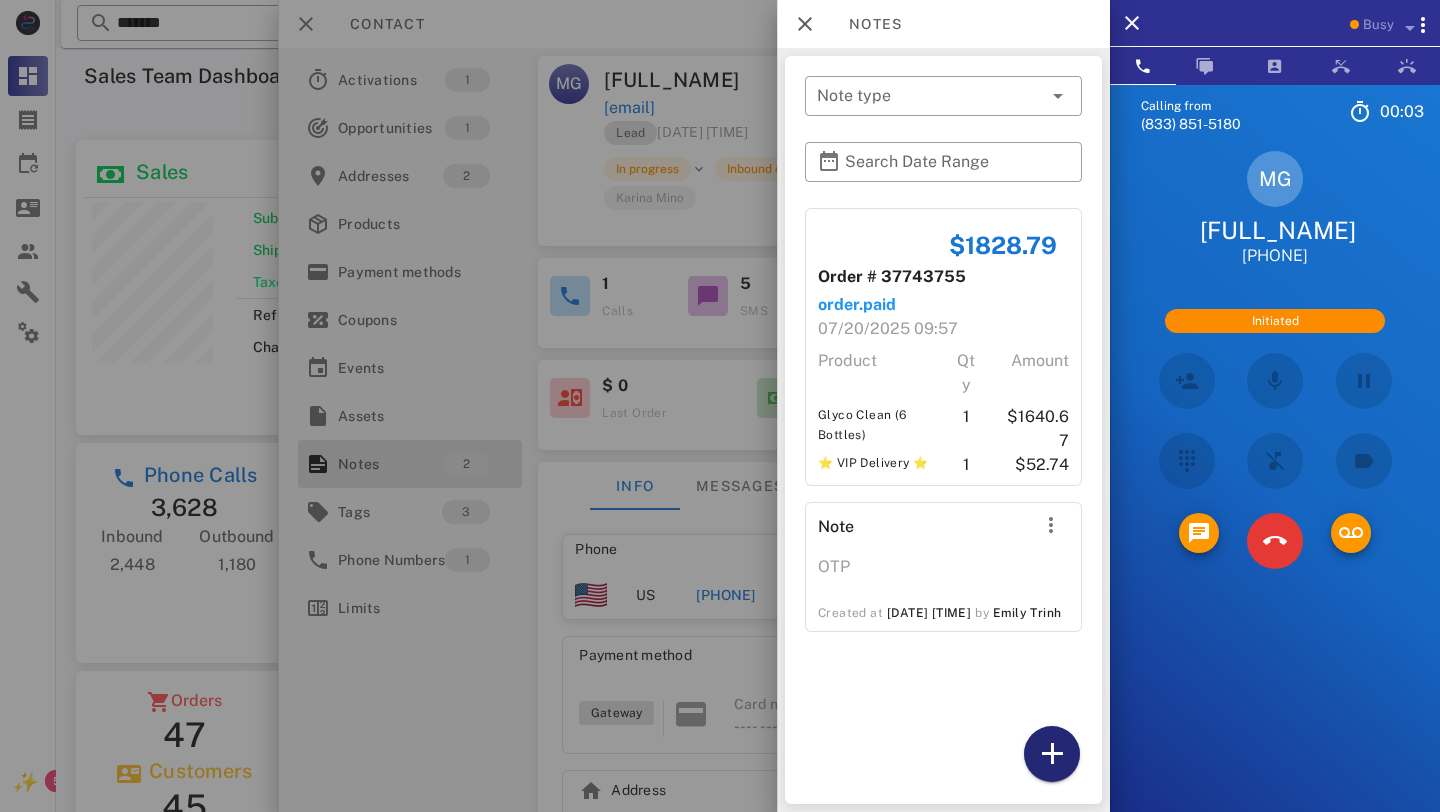 click at bounding box center [1052, 754] 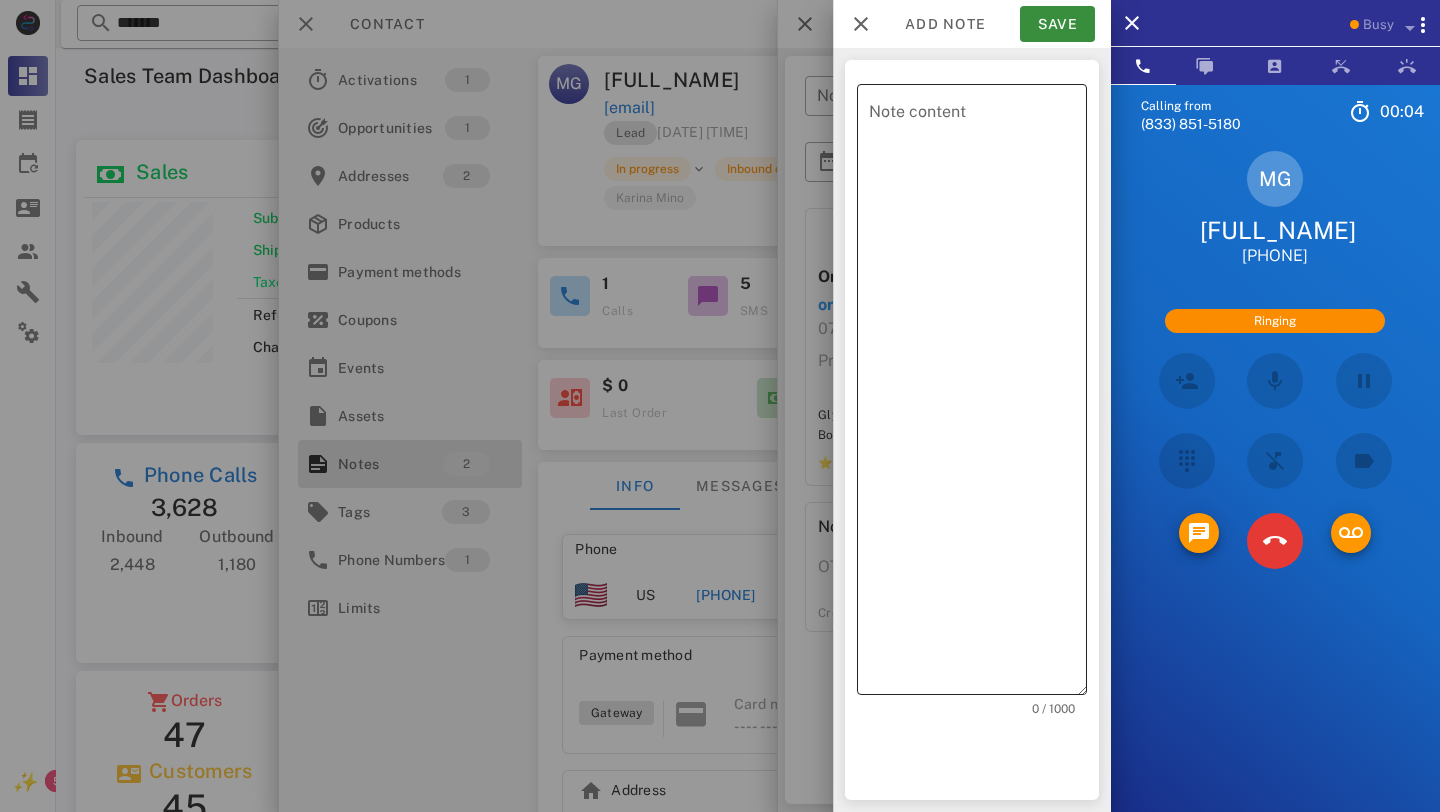 click on "Note content" at bounding box center (978, 394) 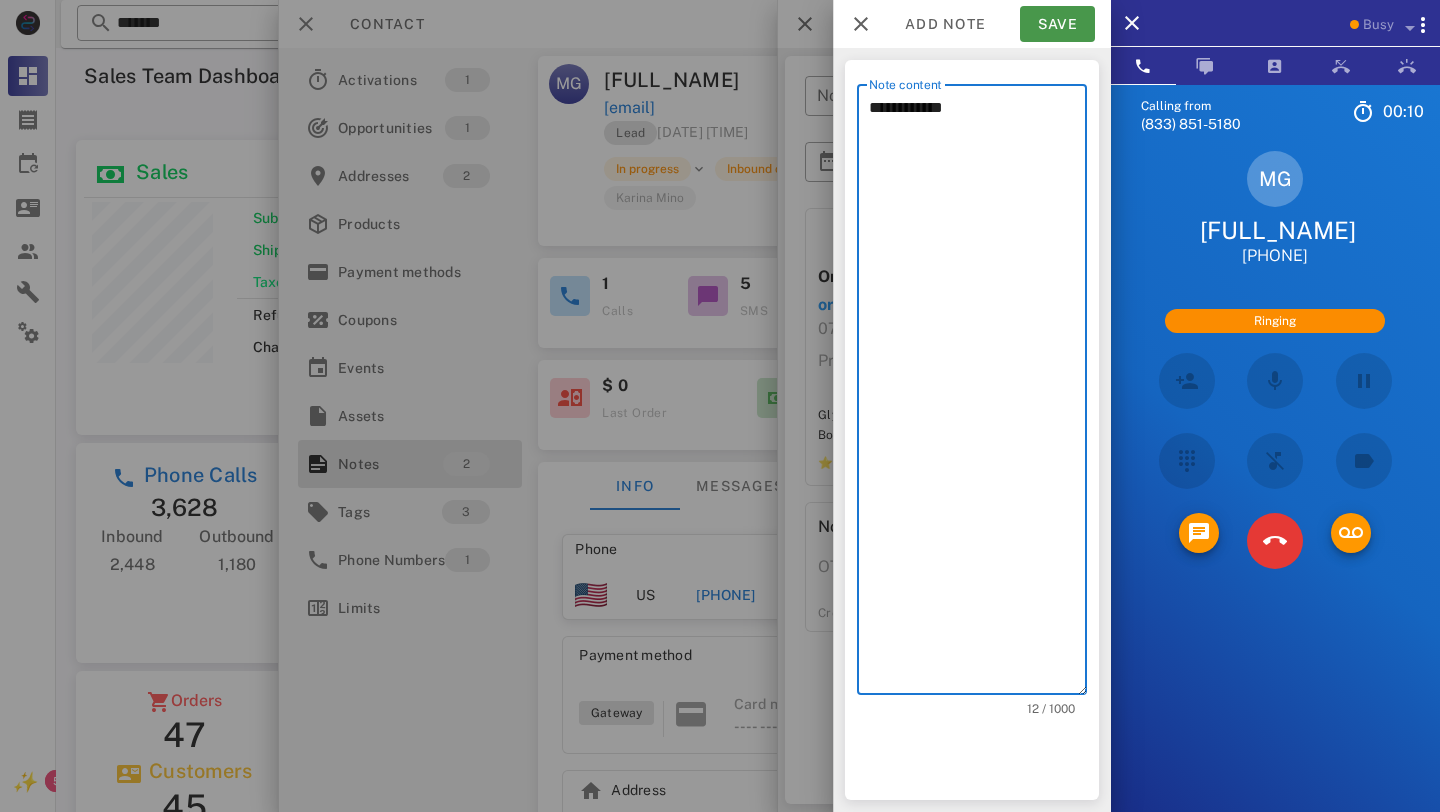 type on "**********" 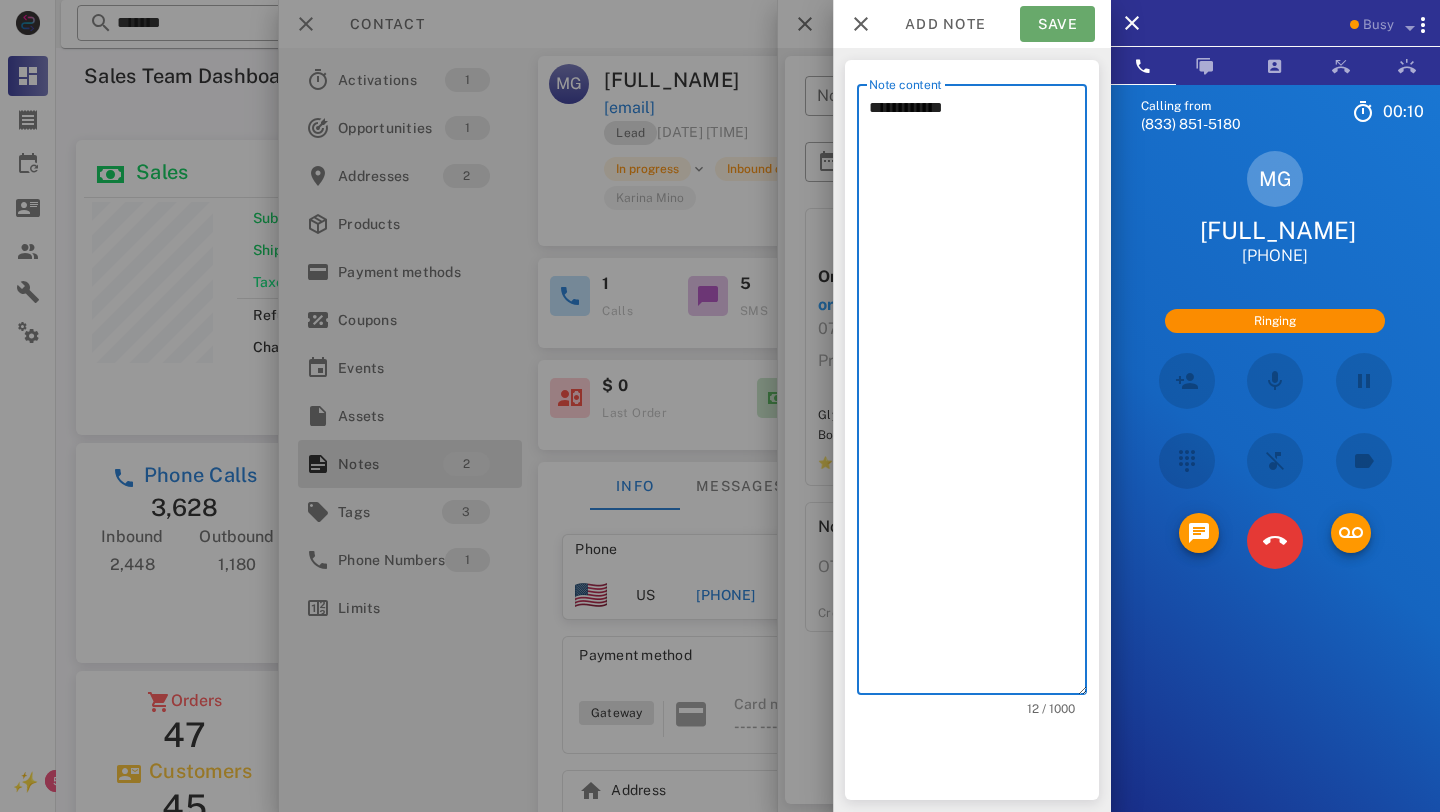 click on "Save" at bounding box center (1057, 24) 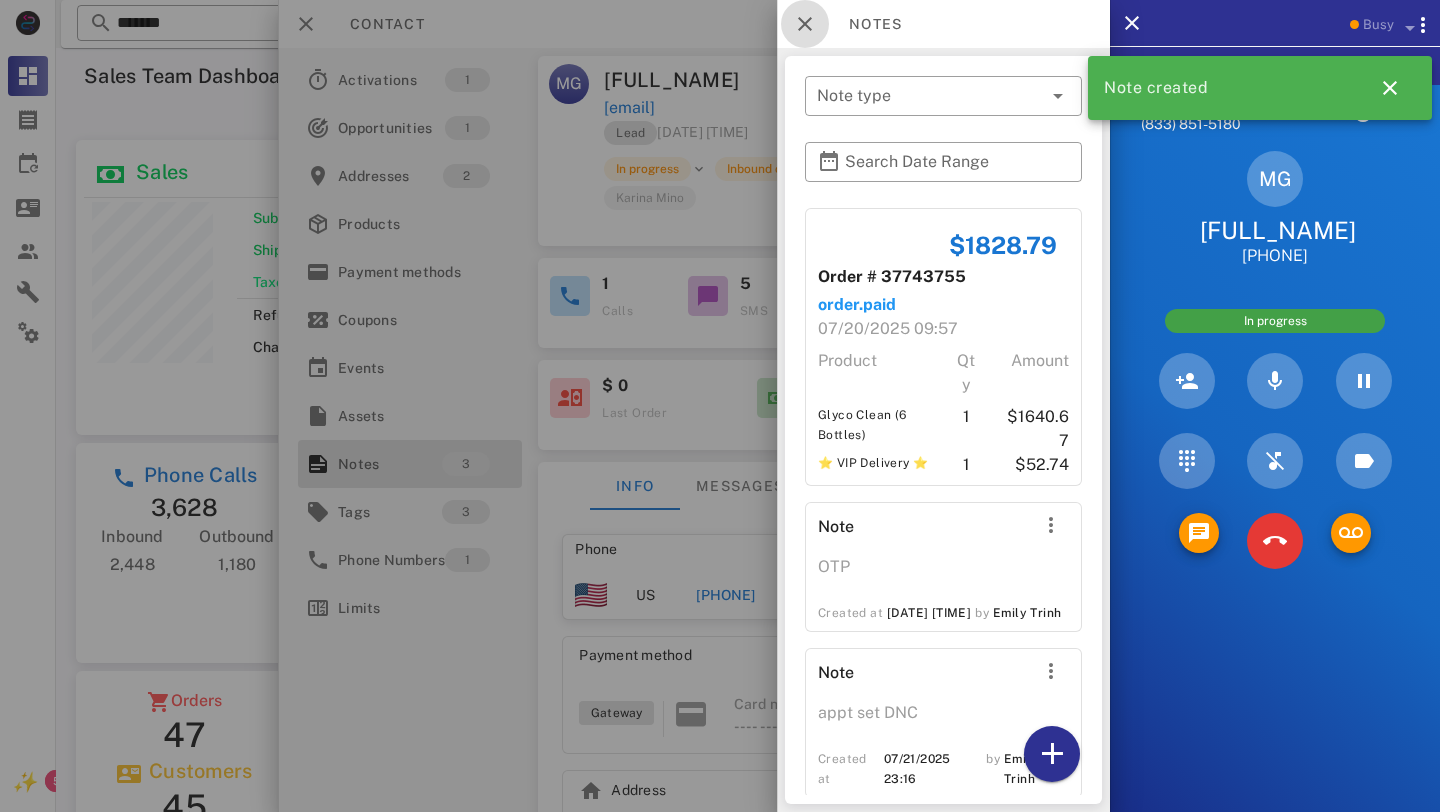 click at bounding box center [805, 24] 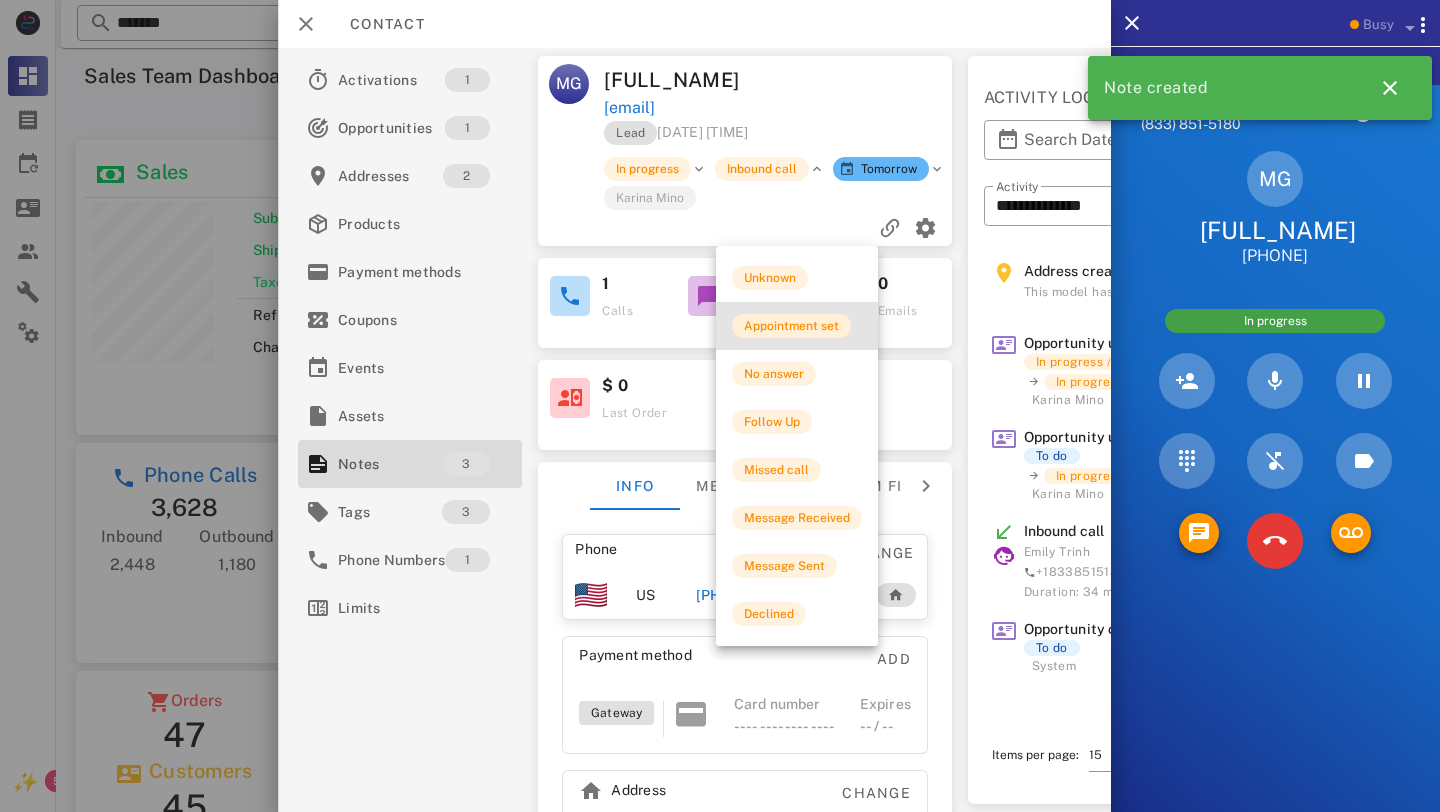 click on "Appointment set" at bounding box center [791, 326] 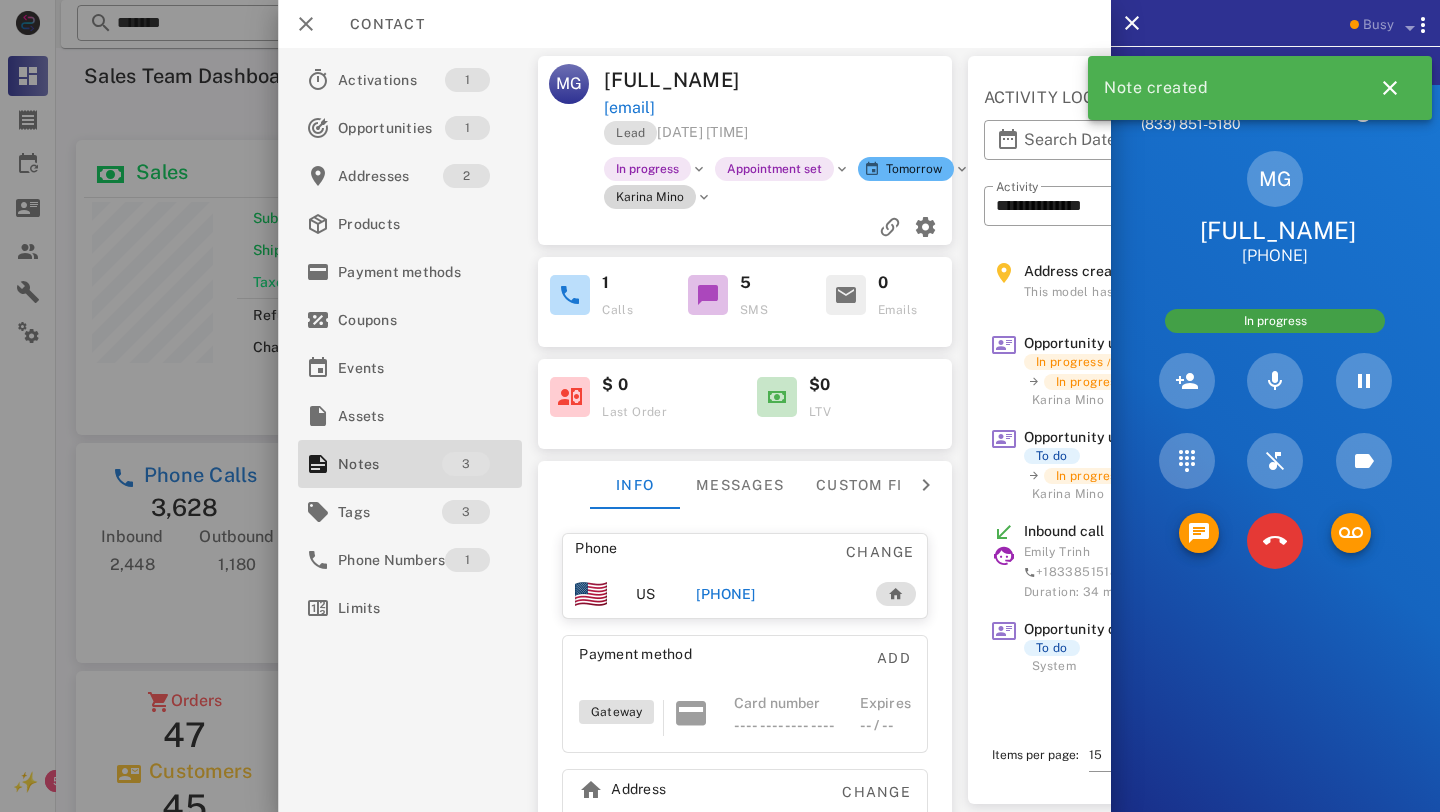 click on "Karina Mino" at bounding box center (650, 197) 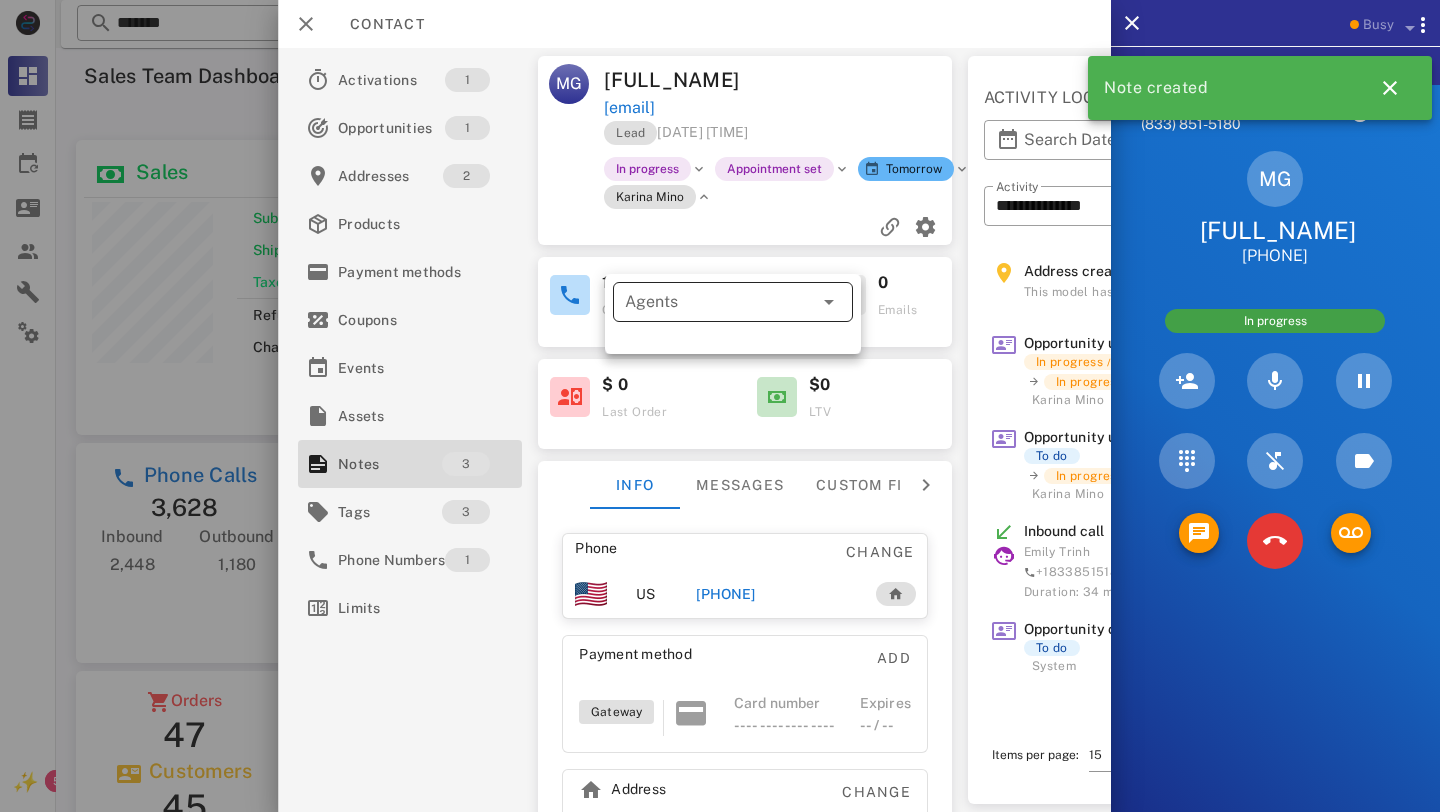 click on "Agents" at bounding box center [705, 302] 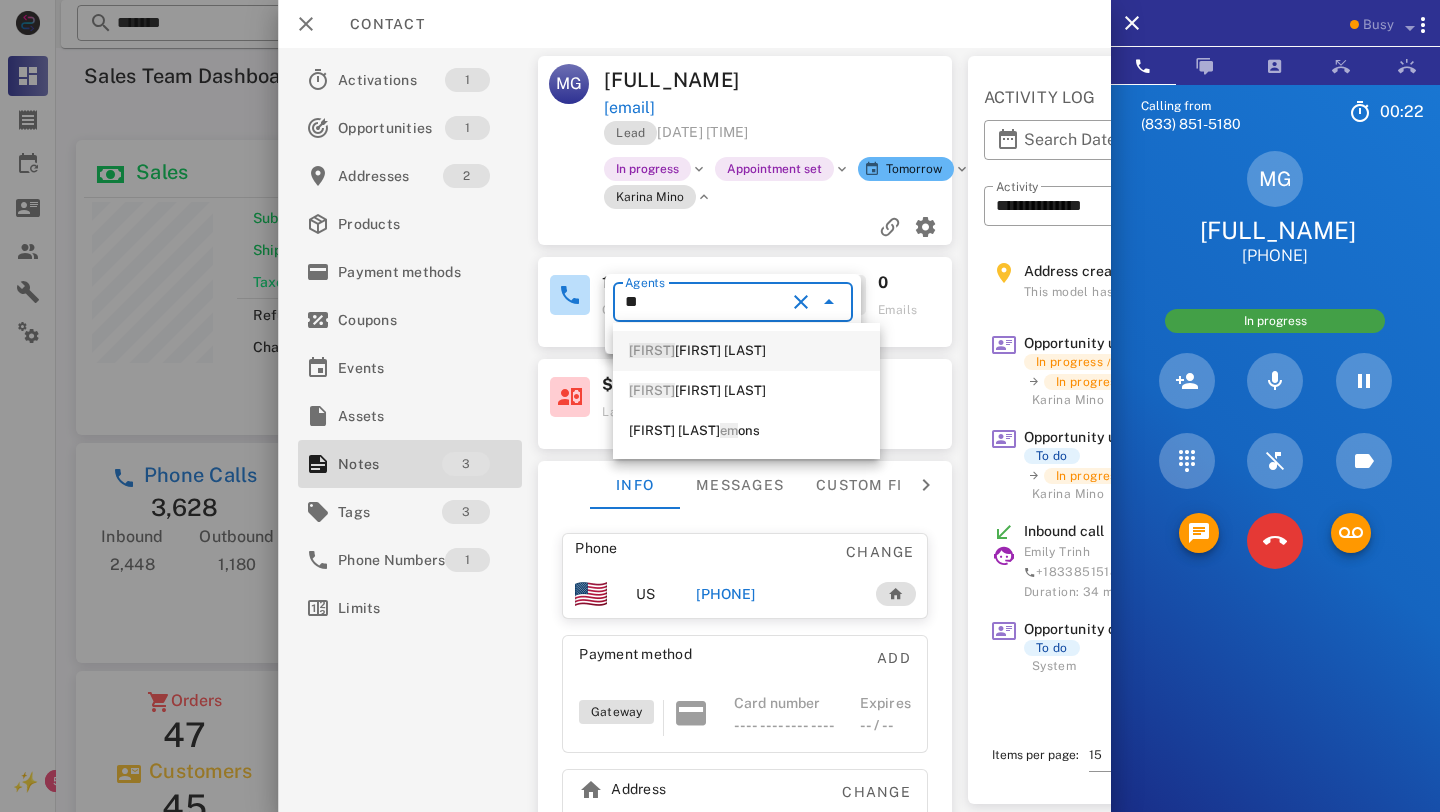 click on "Em ily Trinh" at bounding box center (746, 351) 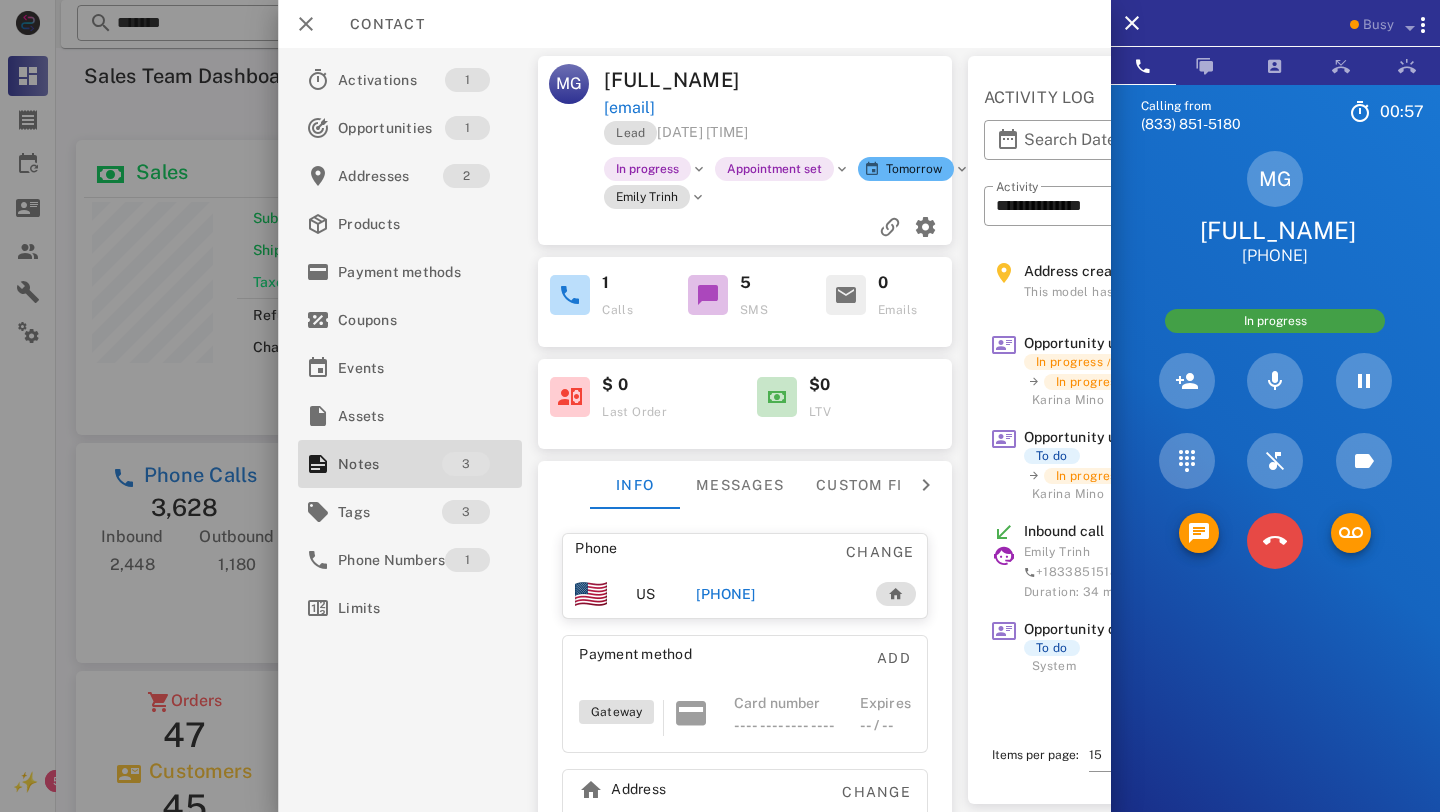 click at bounding box center (1275, 541) 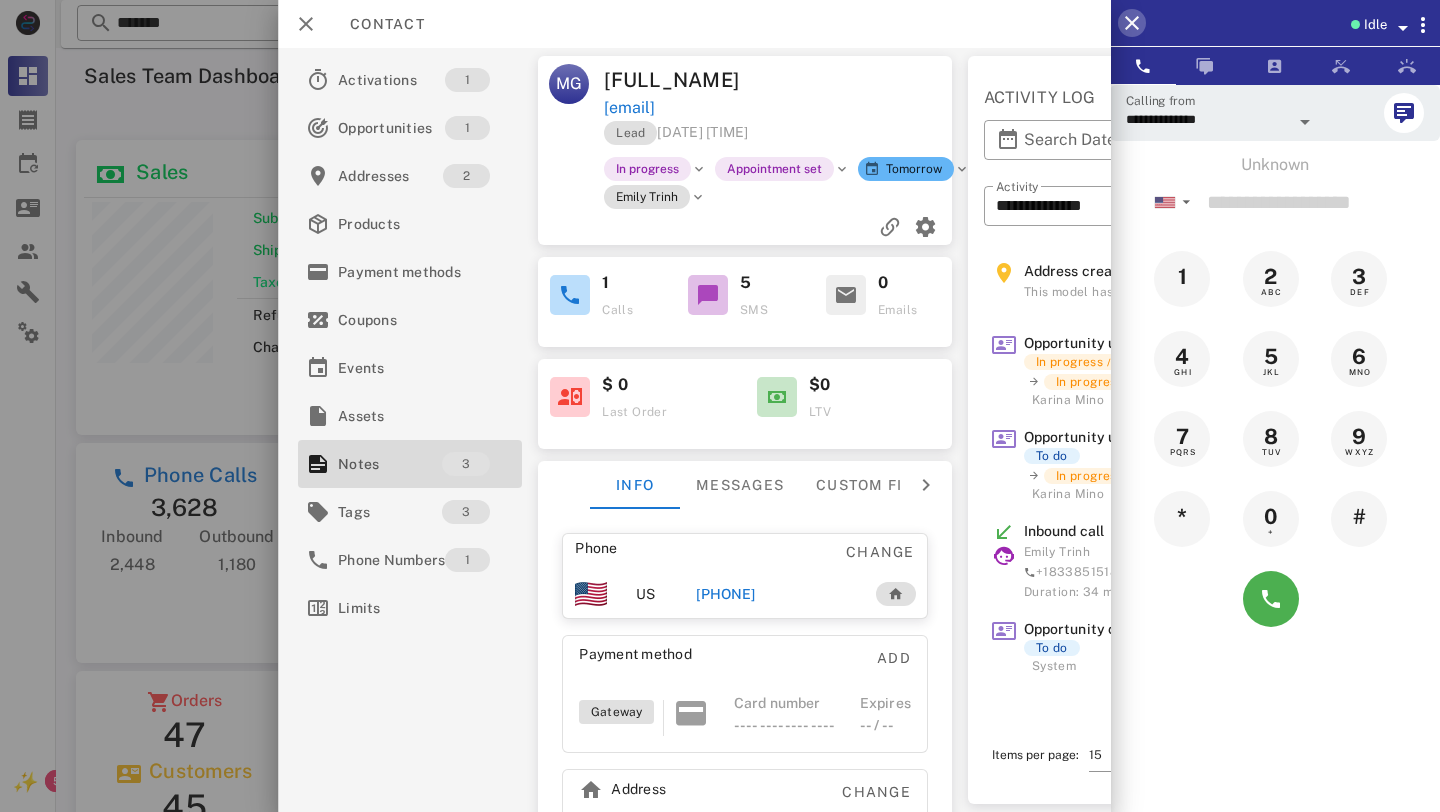 click at bounding box center [1132, 23] 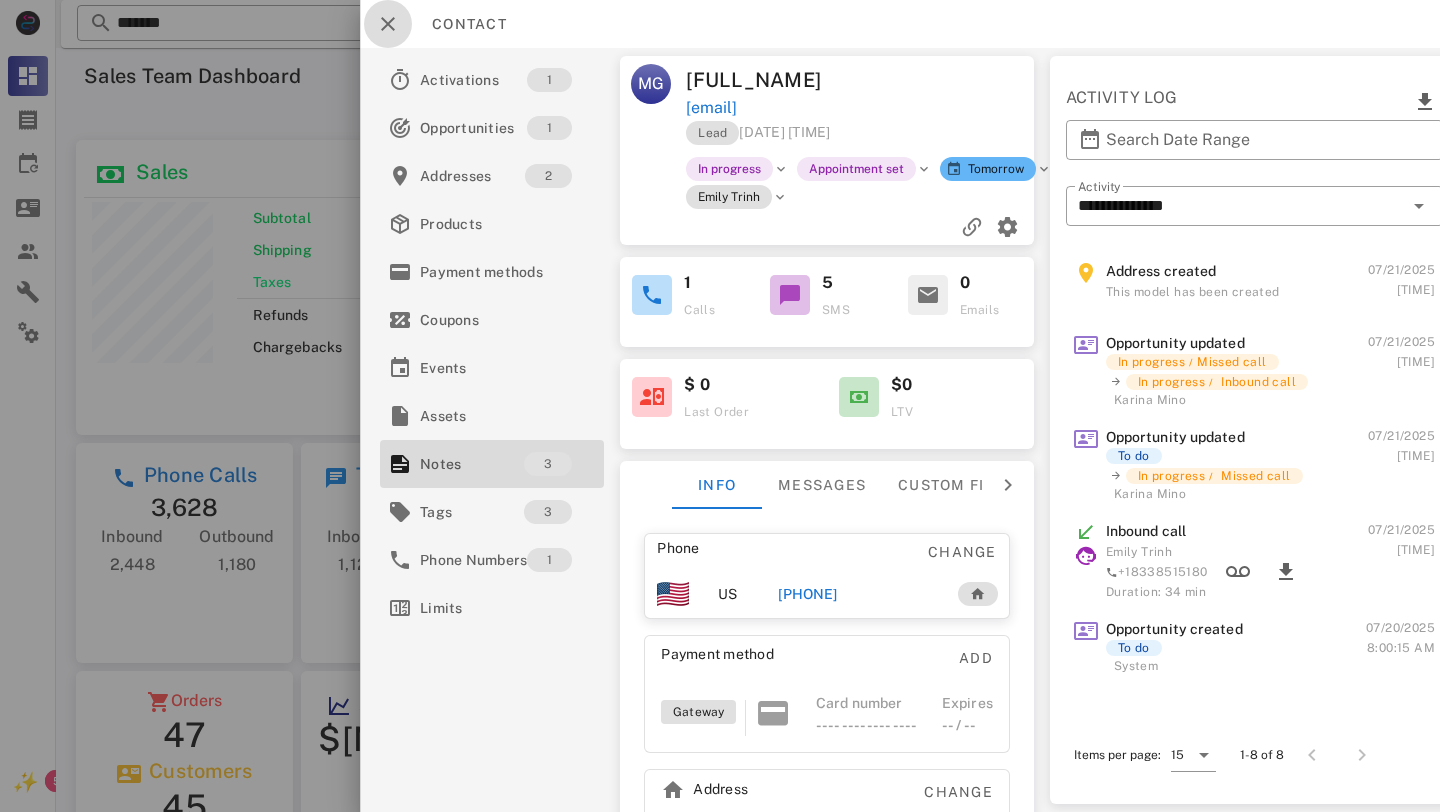 click at bounding box center (388, 24) 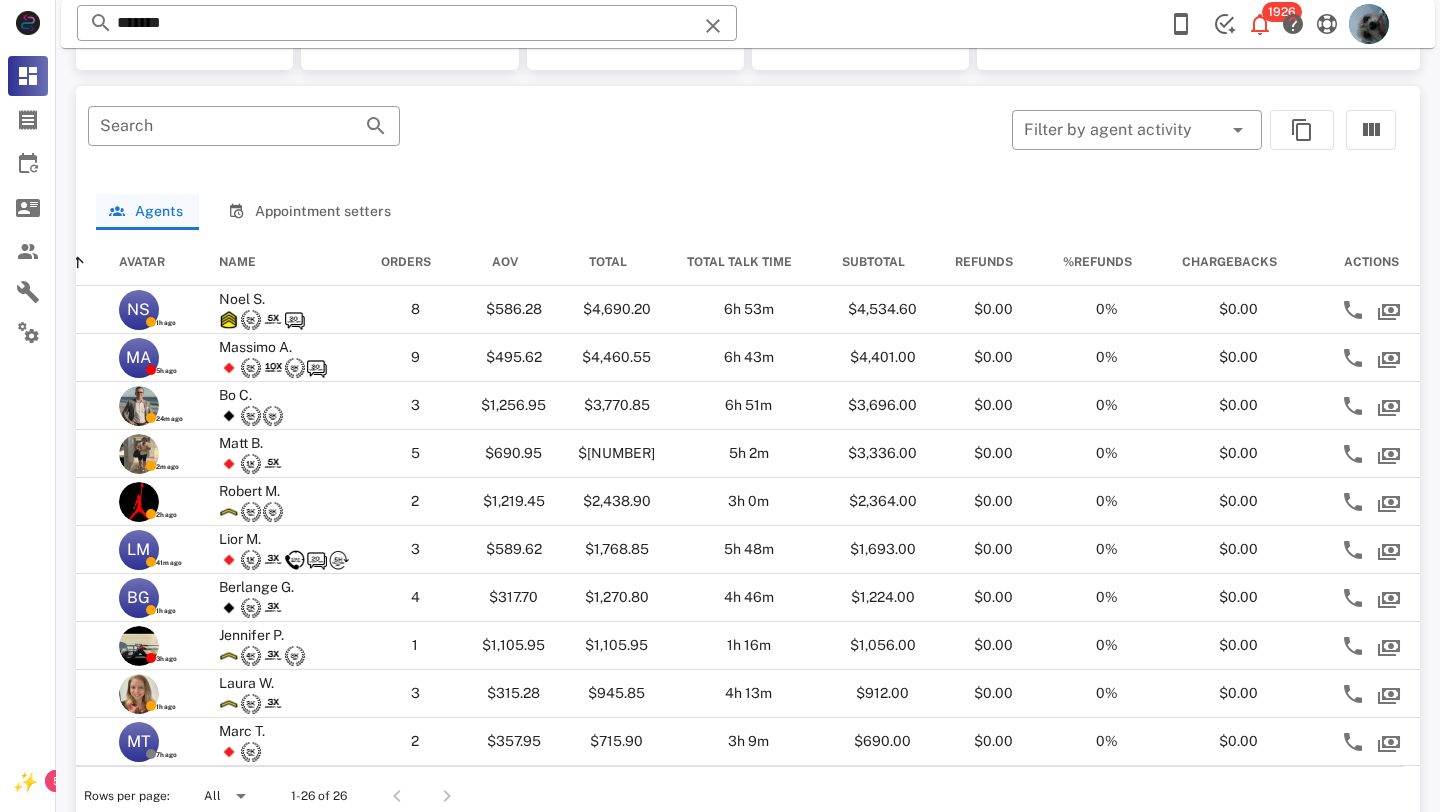 scroll, scrollTop: 774, scrollLeft: 0, axis: vertical 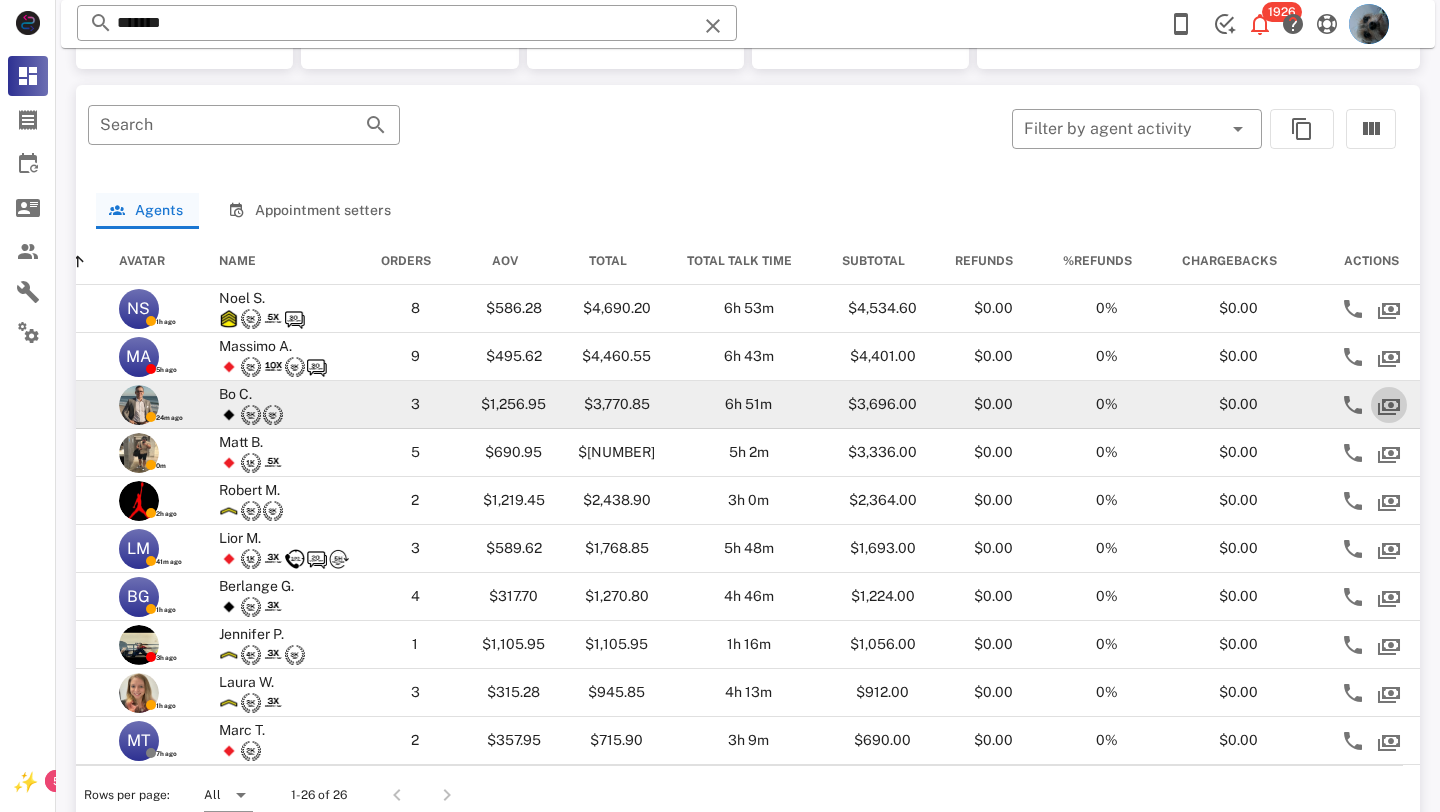 click at bounding box center [1389, 405] 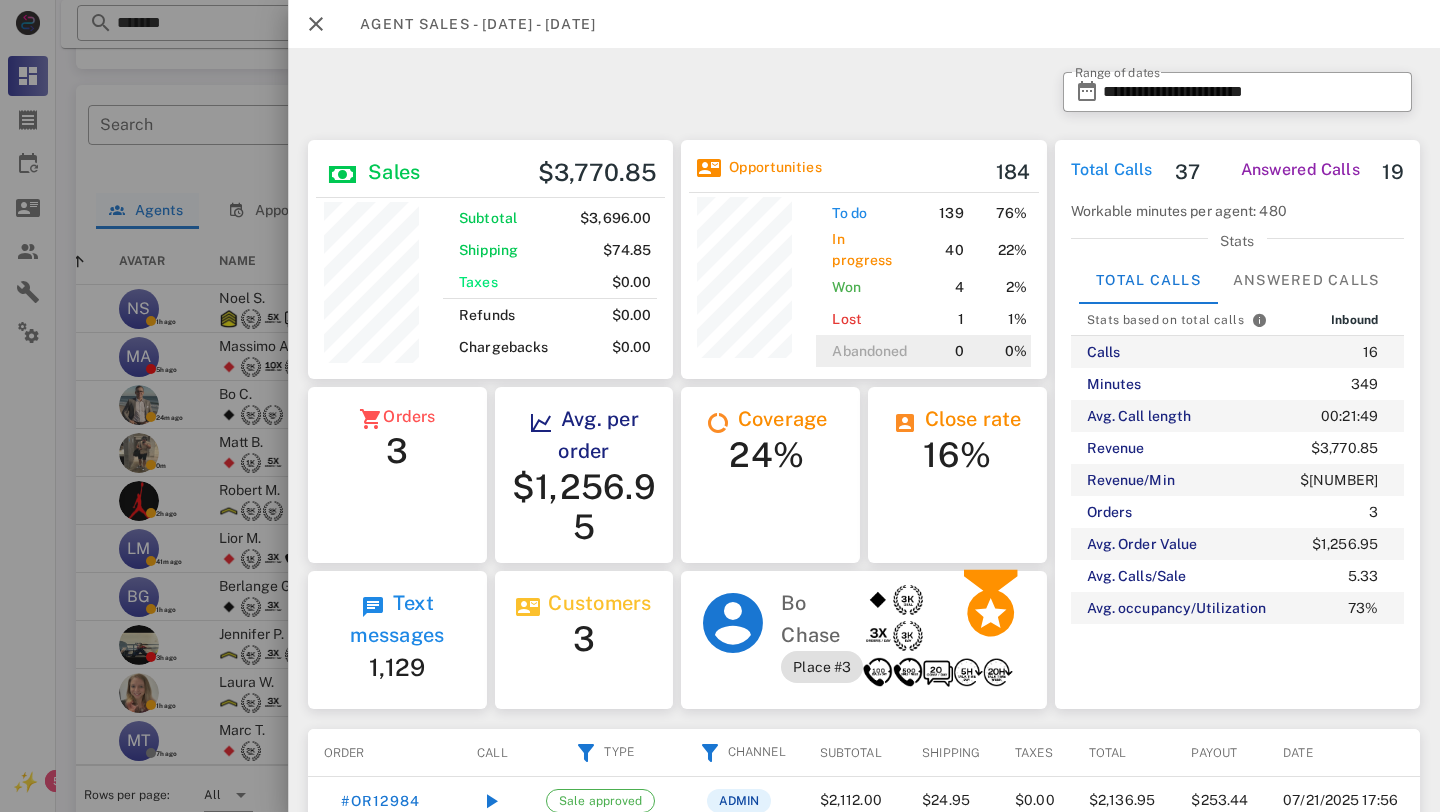scroll, scrollTop: 999760, scrollLeft: 999634, axis: both 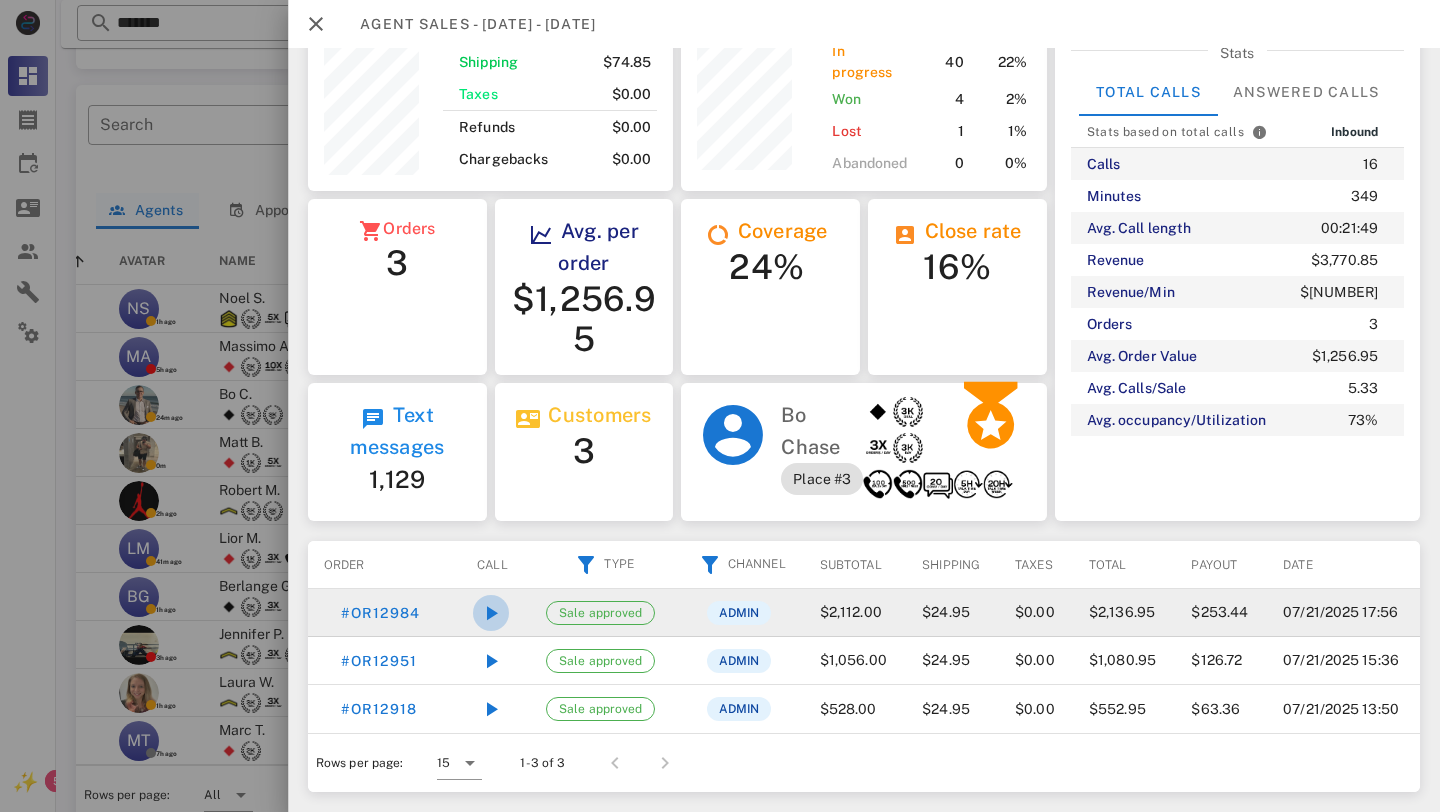 click at bounding box center (491, 613) 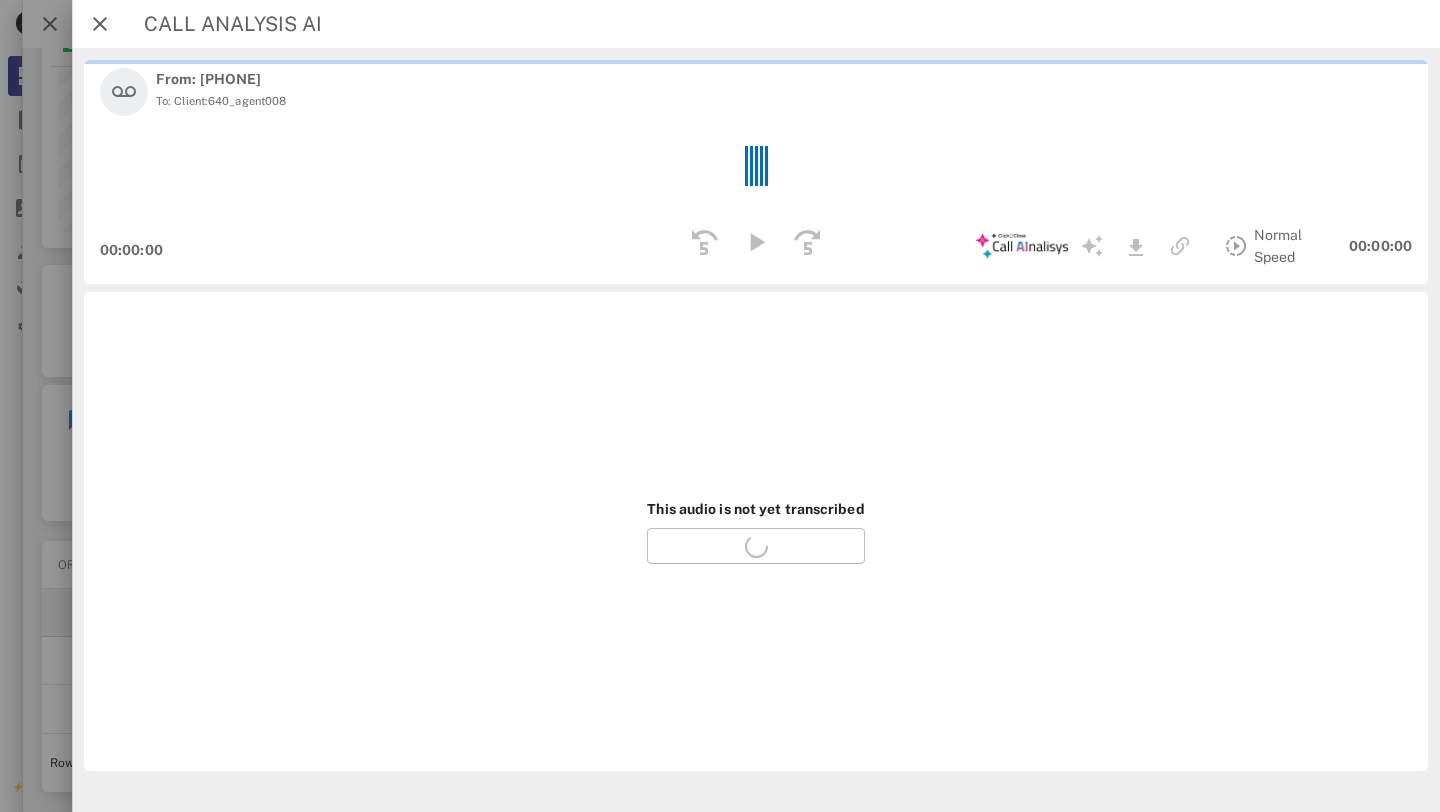 scroll, scrollTop: 999760, scrollLeft: 999546, axis: both 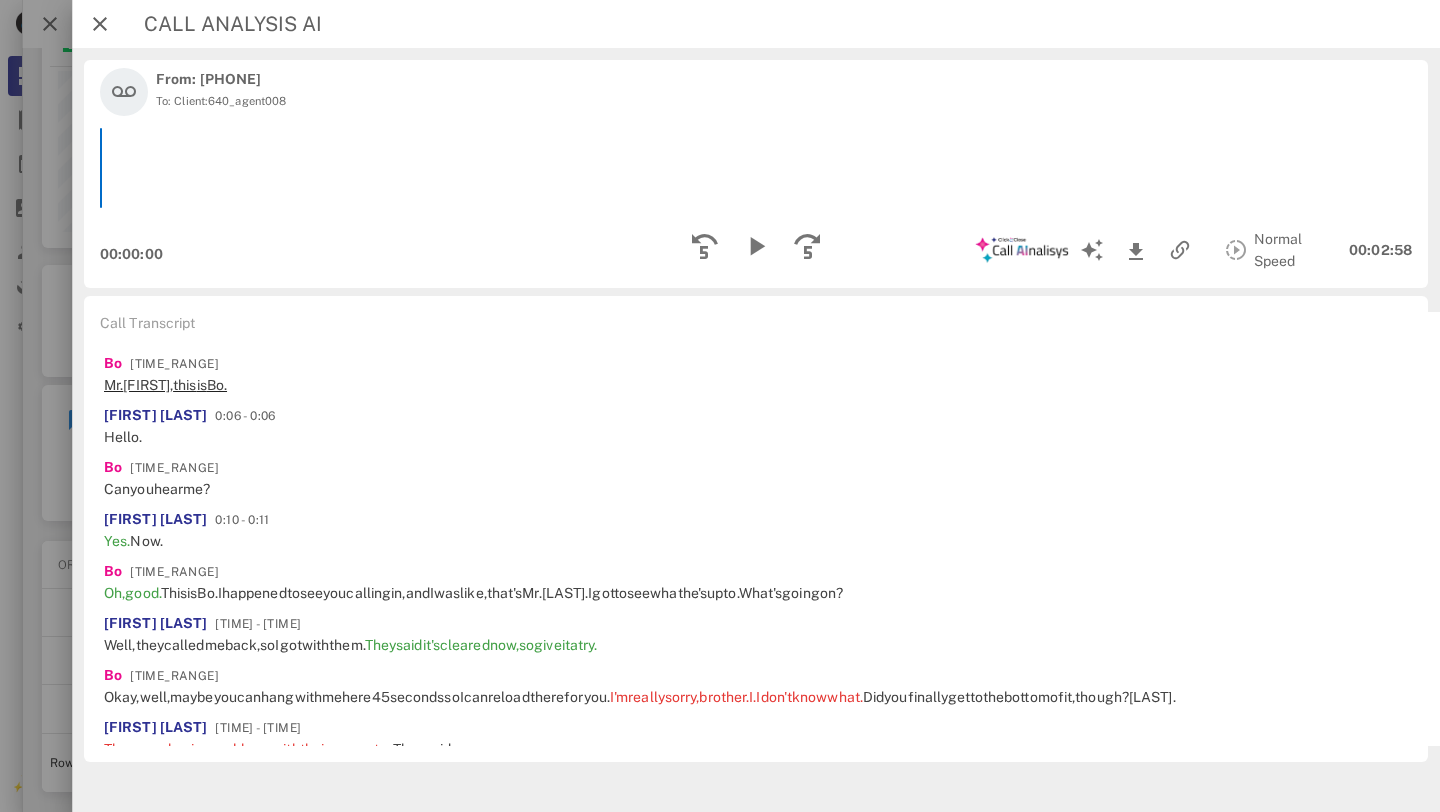 click on "James," at bounding box center [148, 385] 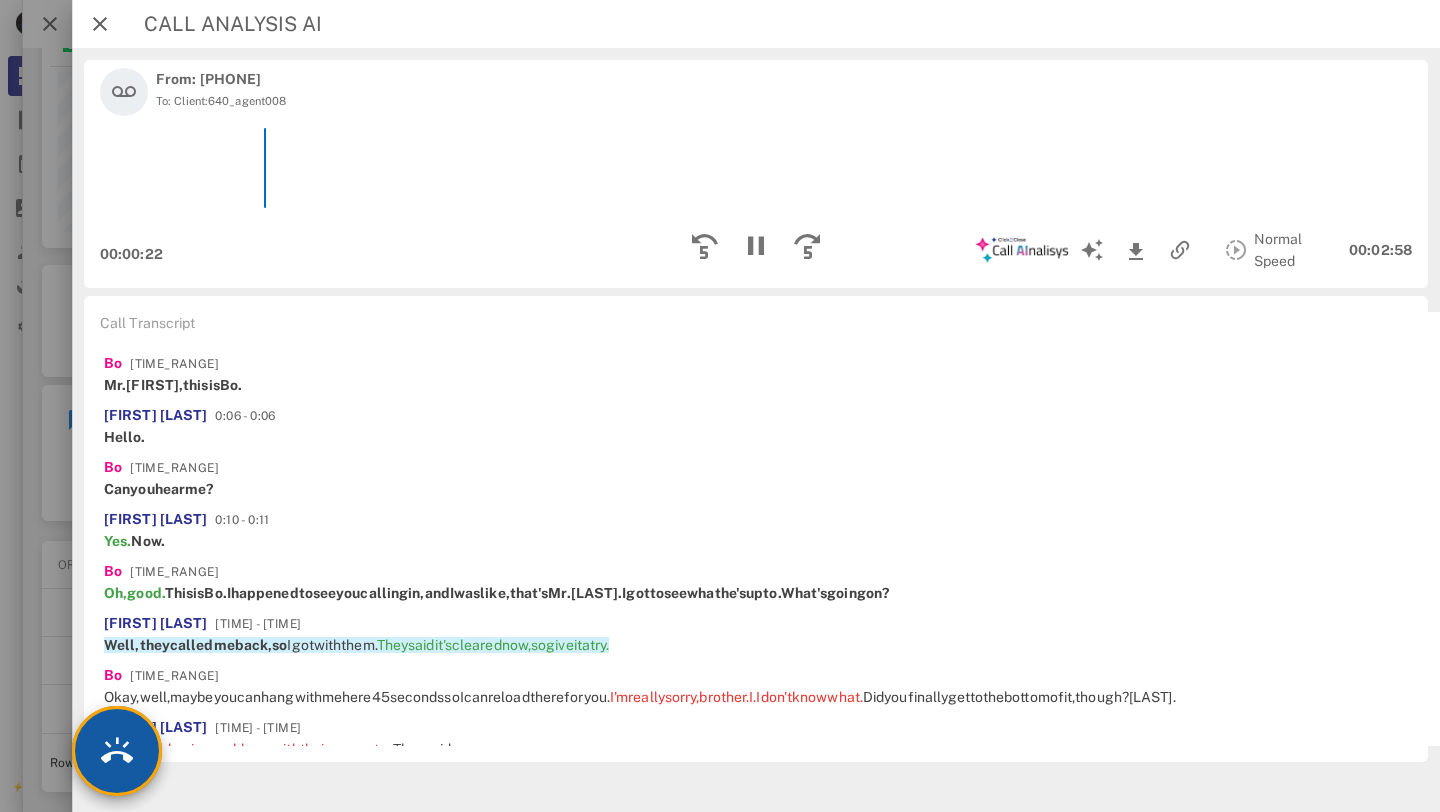 click at bounding box center [117, 751] 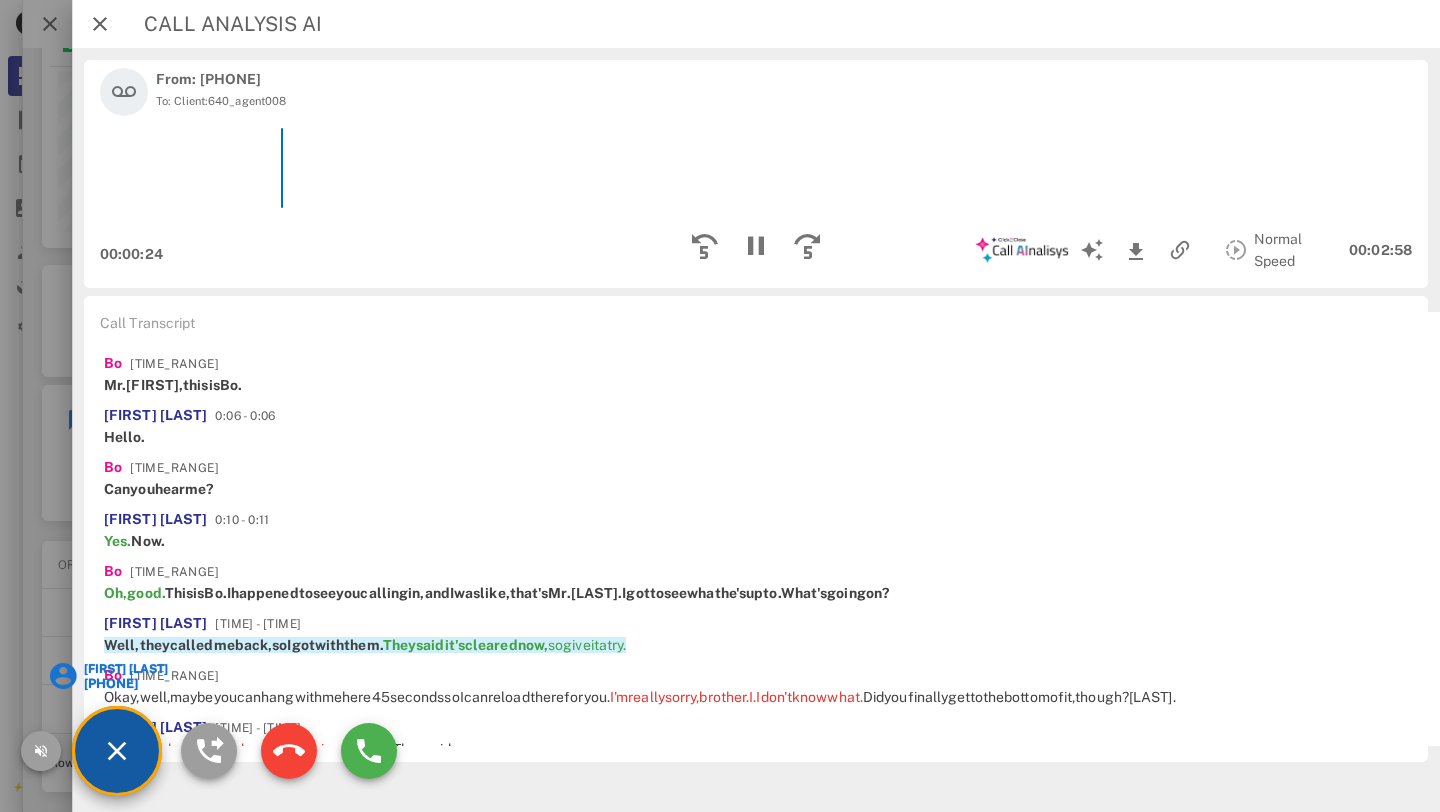 click on "[FIRST] [LAST]" at bounding box center [125, 669] 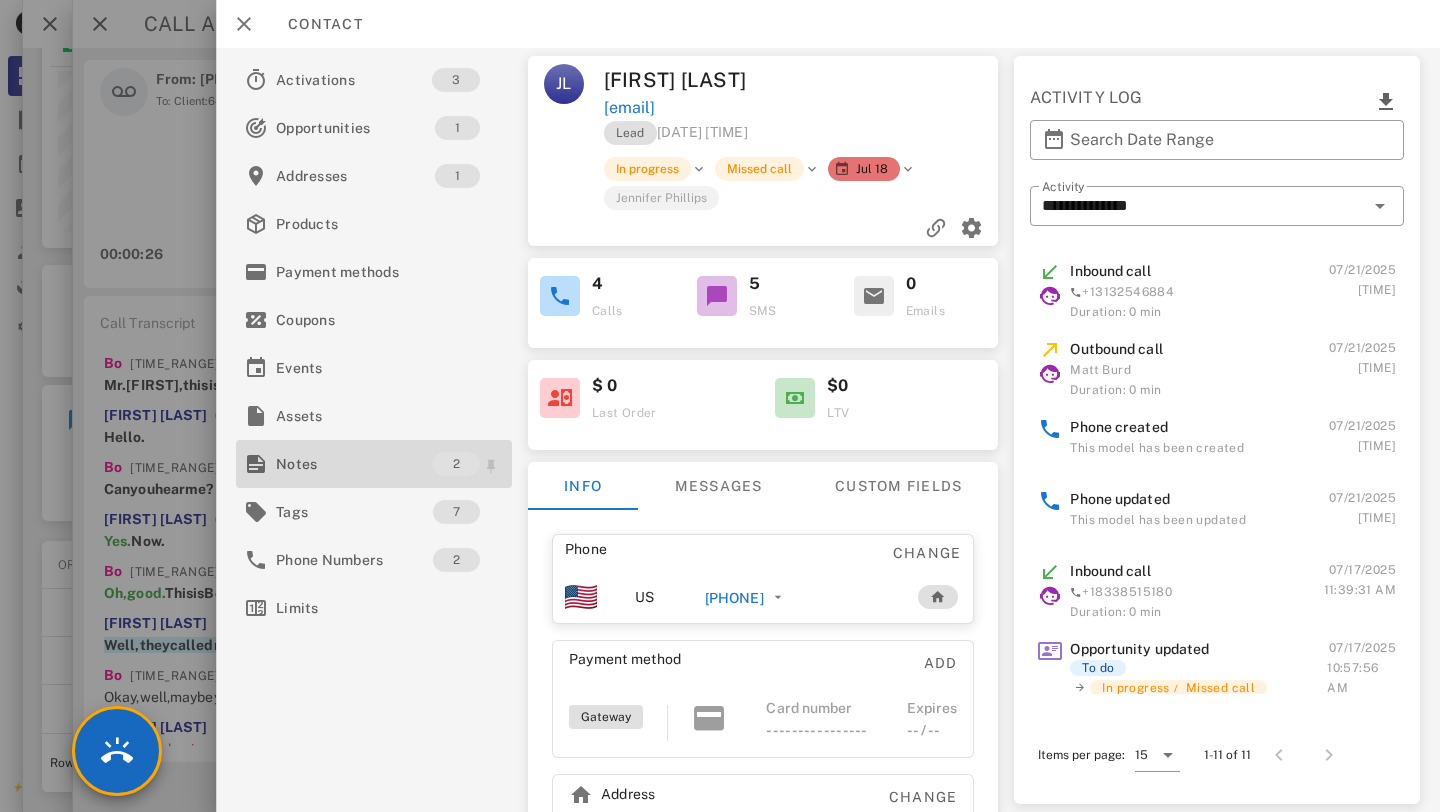 click on "Notes" at bounding box center [354, 464] 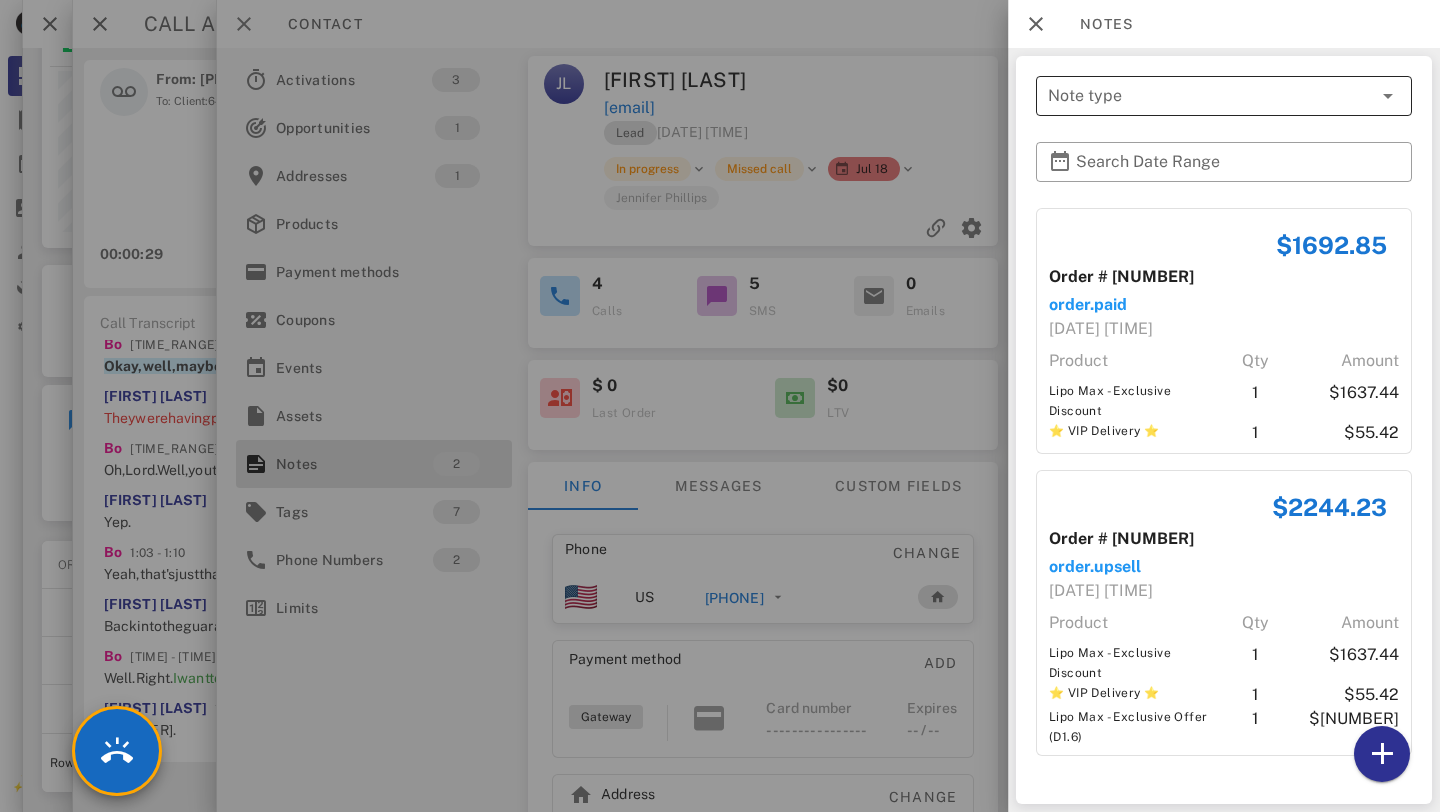 scroll, scrollTop: 351, scrollLeft: 0, axis: vertical 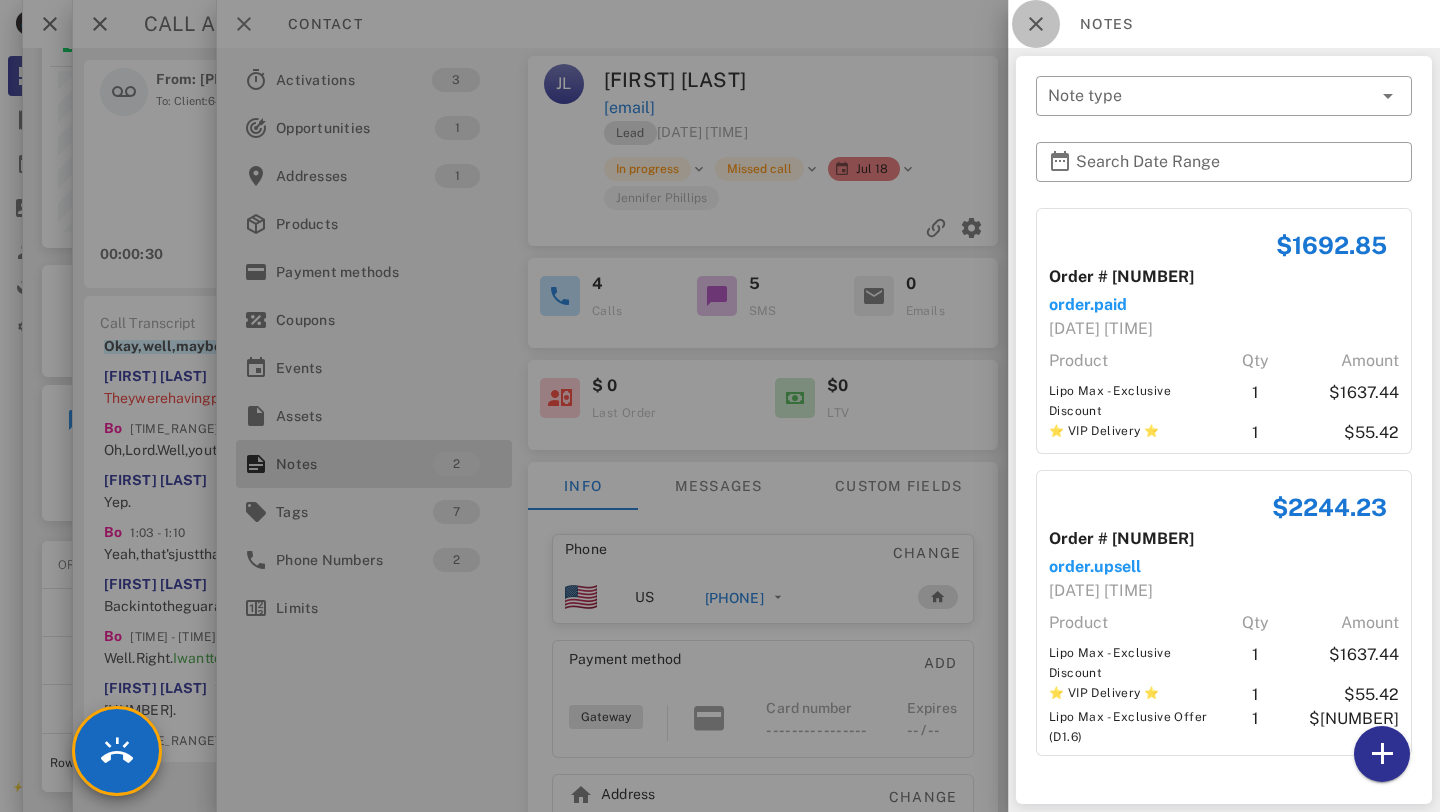 click at bounding box center (1036, 24) 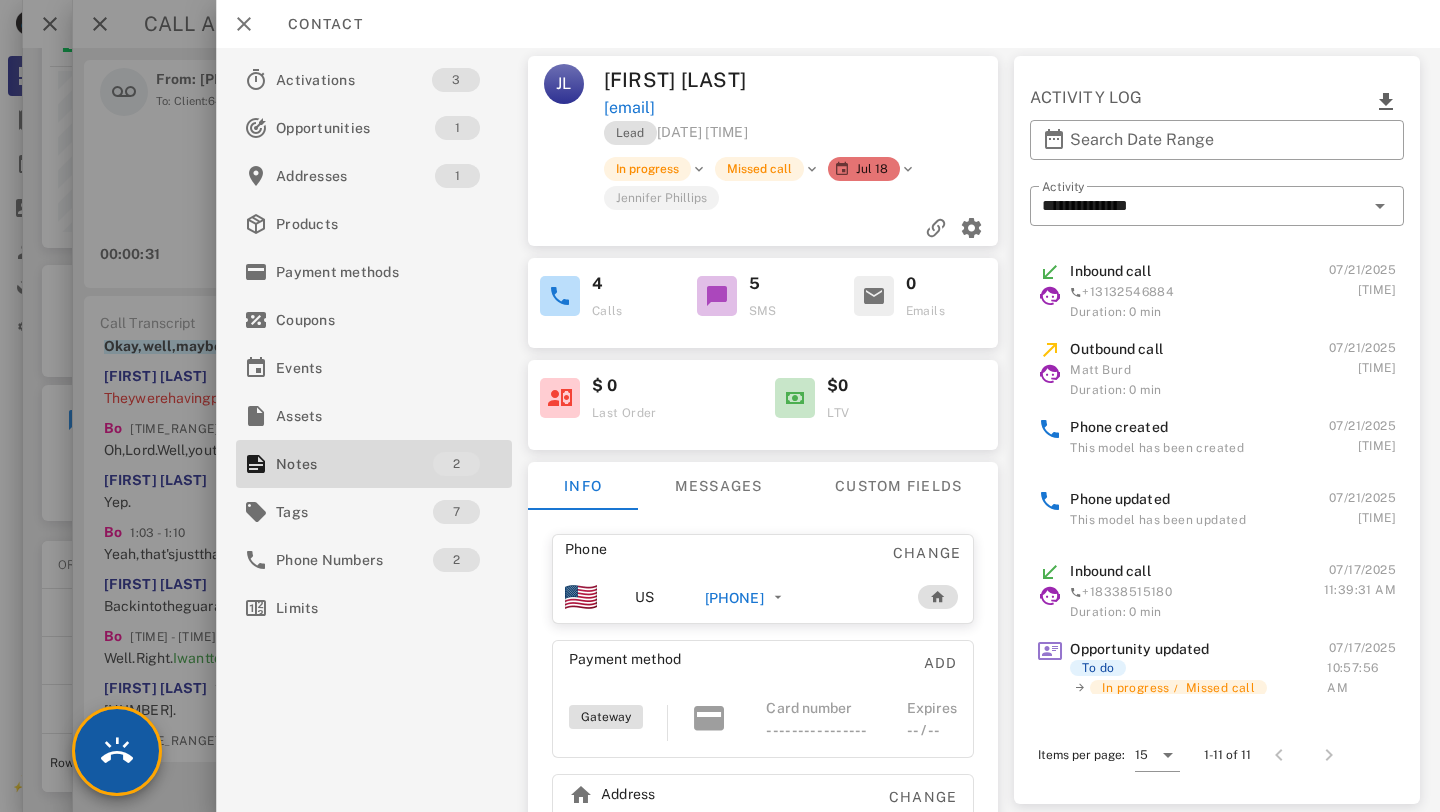 click at bounding box center (117, 751) 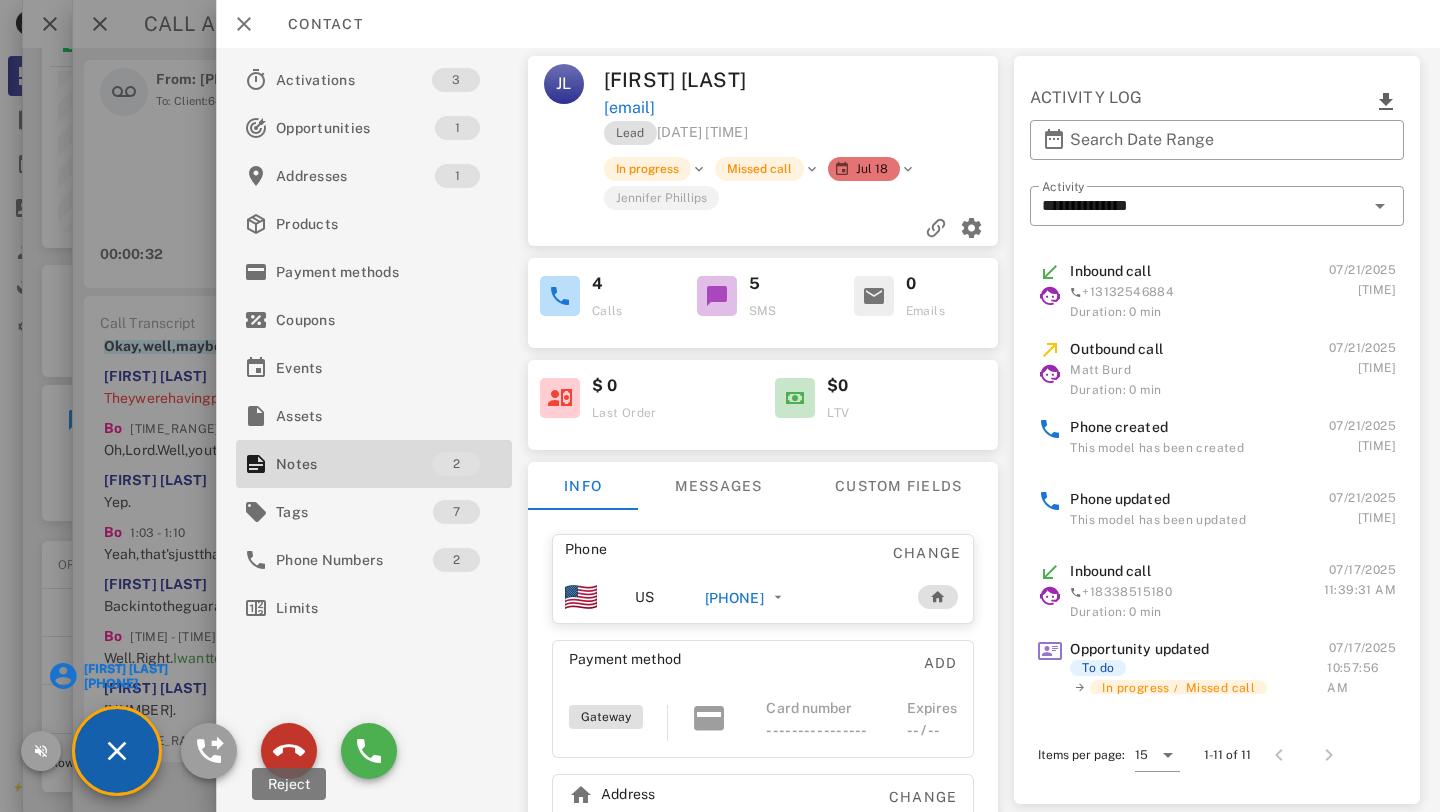click at bounding box center [289, 751] 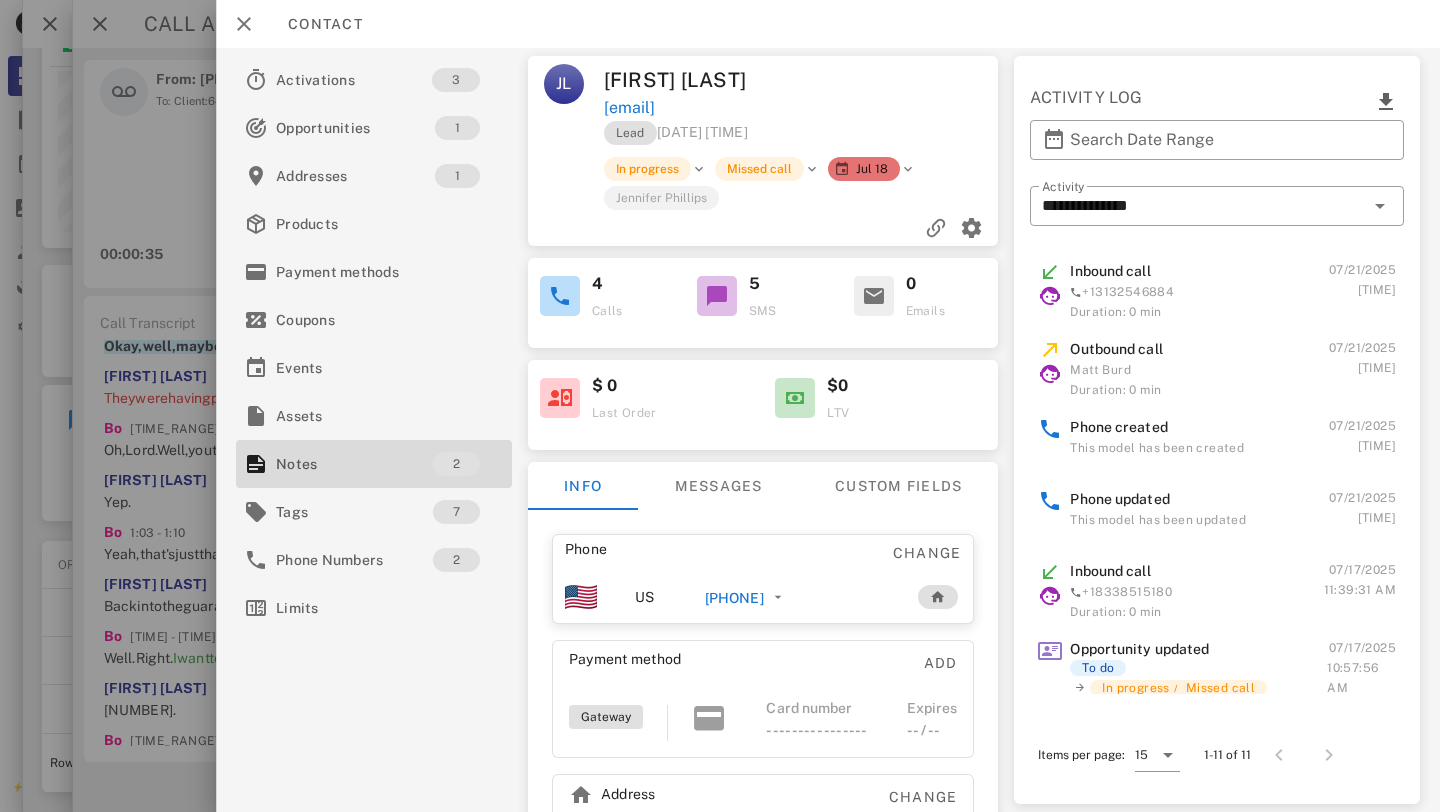 scroll, scrollTop: 398, scrollLeft: 0, axis: vertical 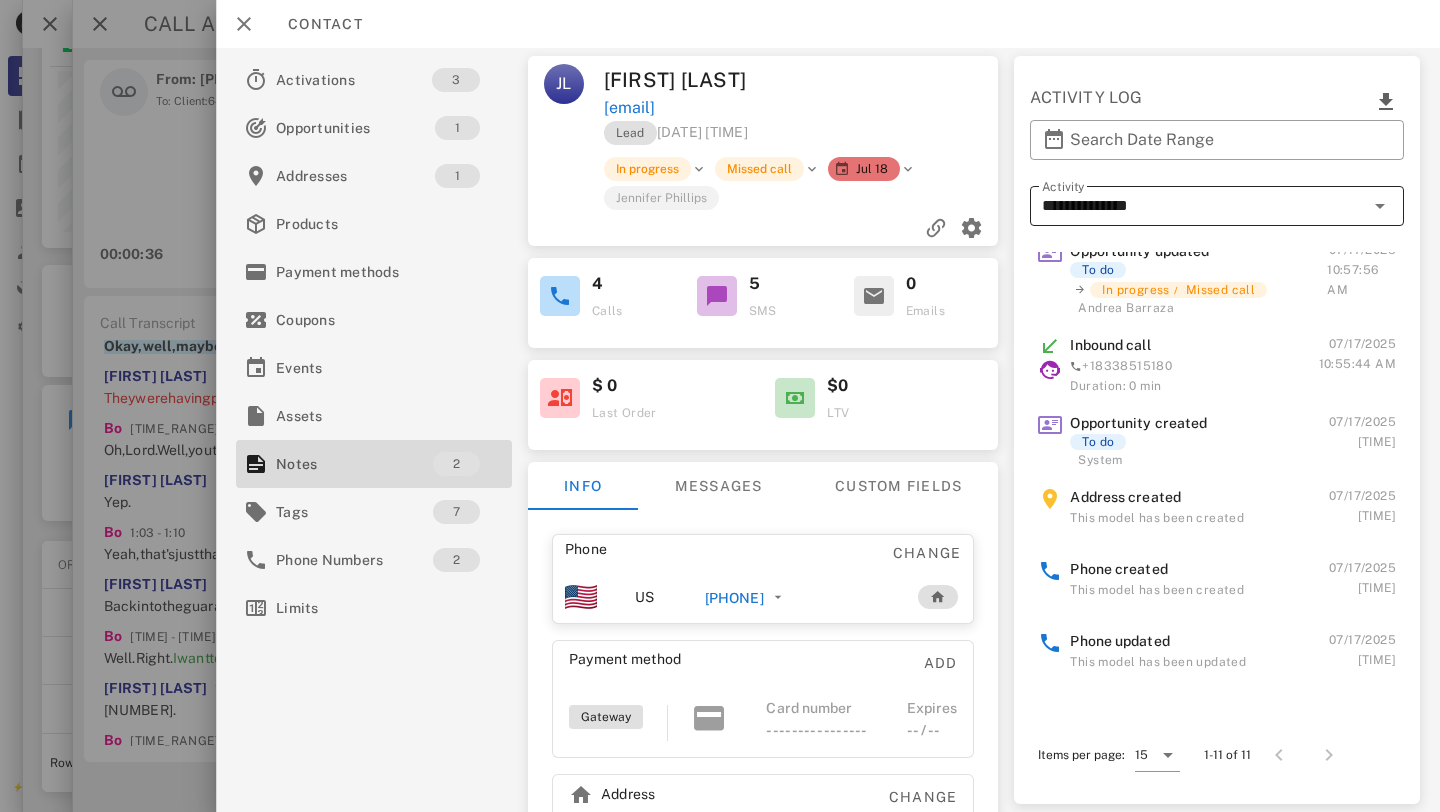 click on "**********" at bounding box center (1203, 206) 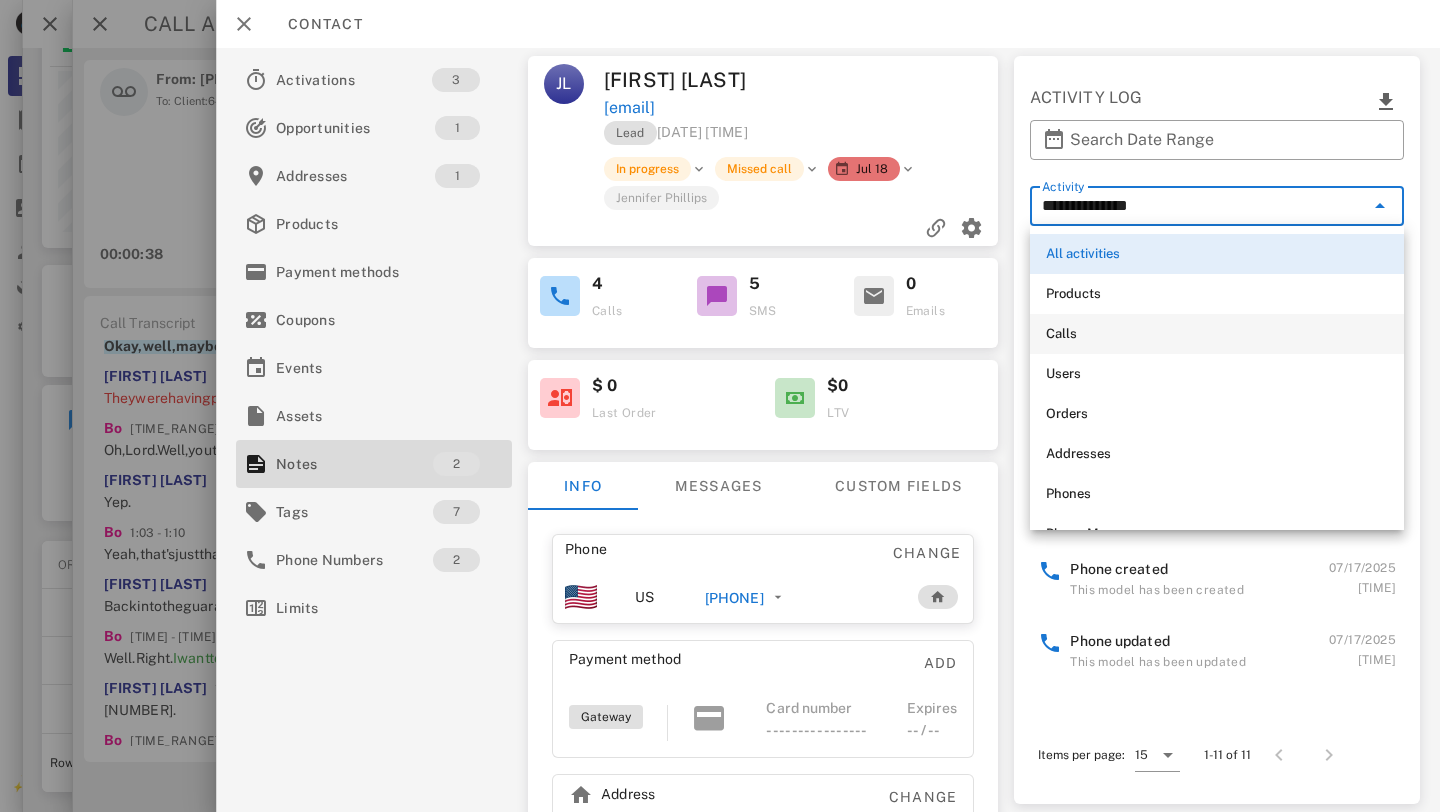 click on "Calls" at bounding box center (1217, 334) 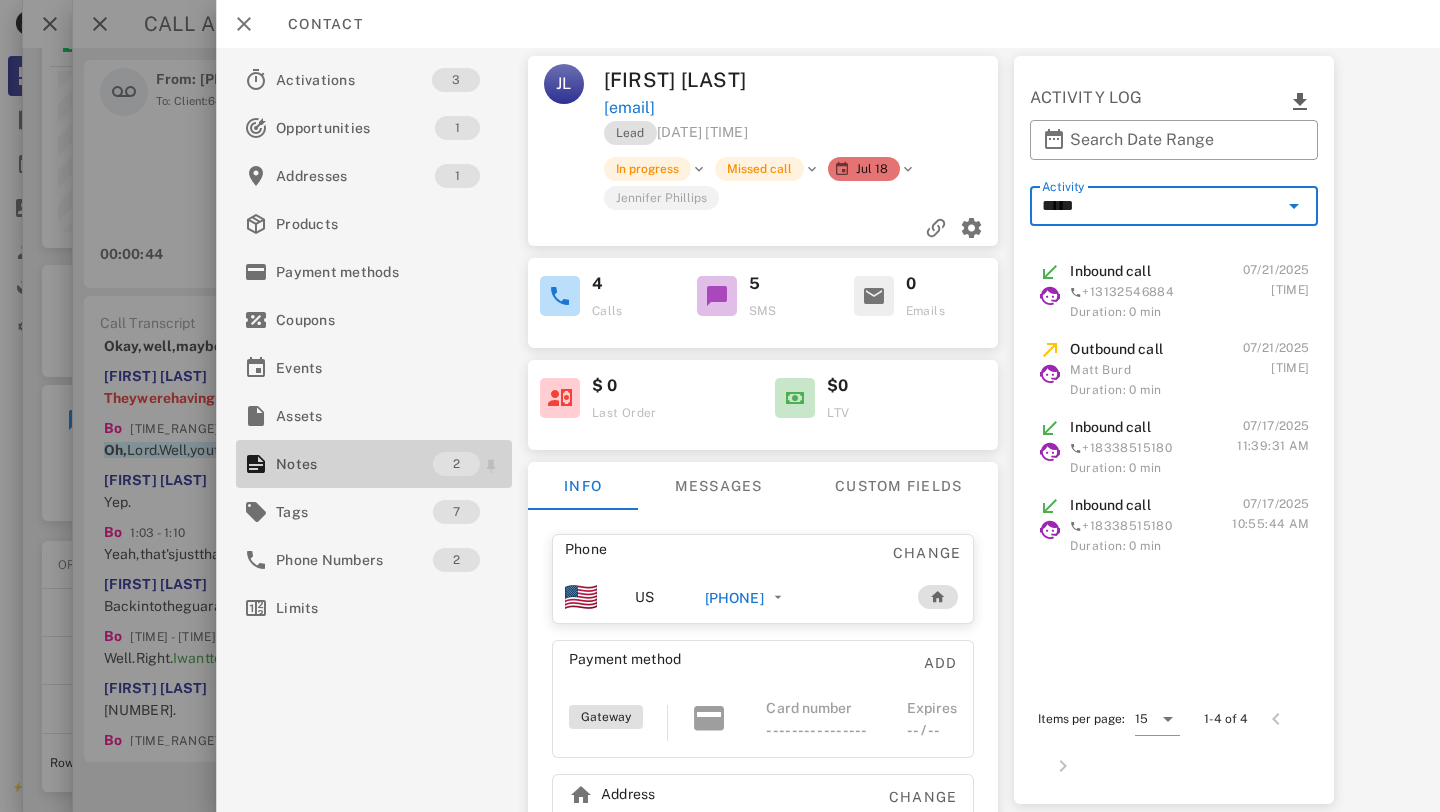 click on "Notes" at bounding box center [354, 464] 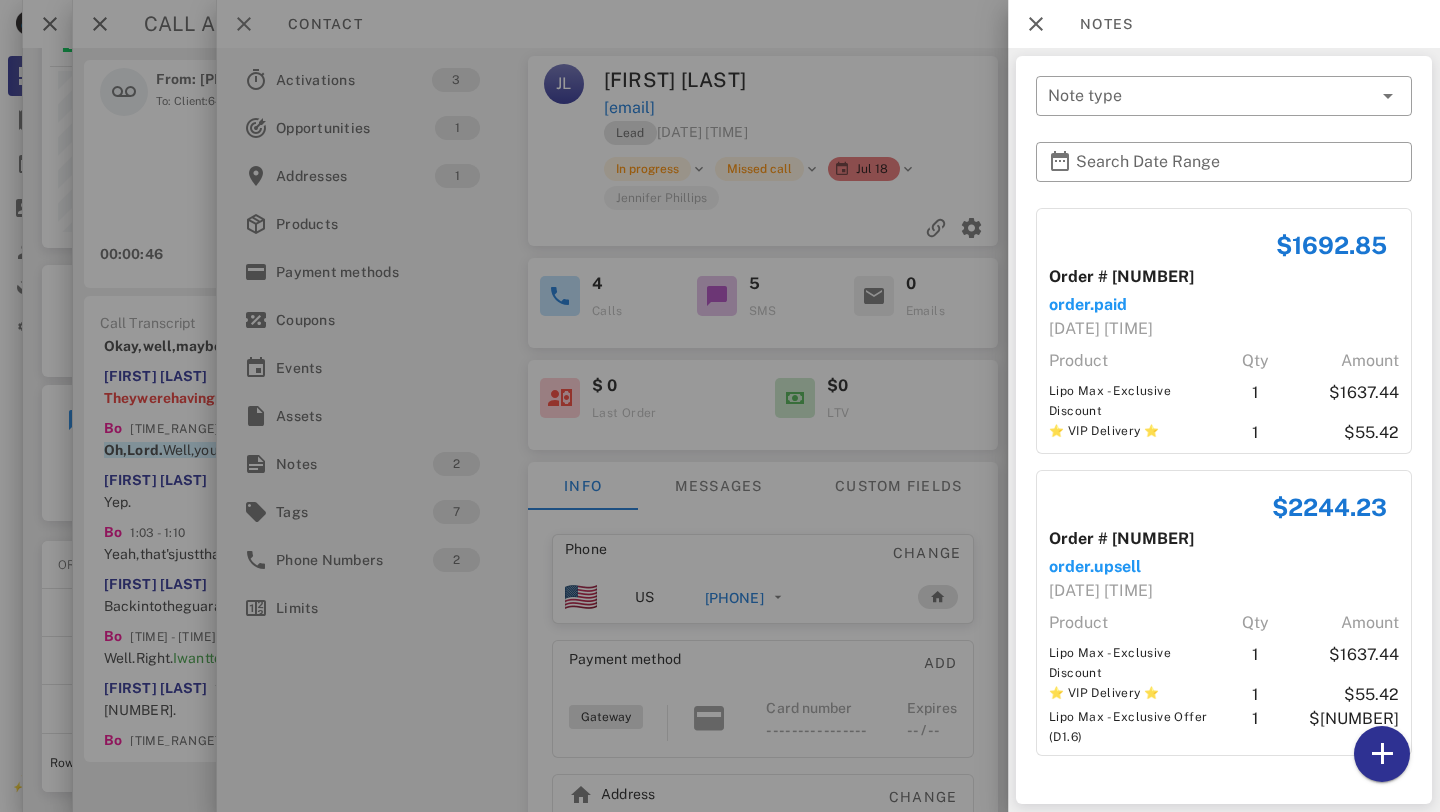 click at bounding box center [720, 406] 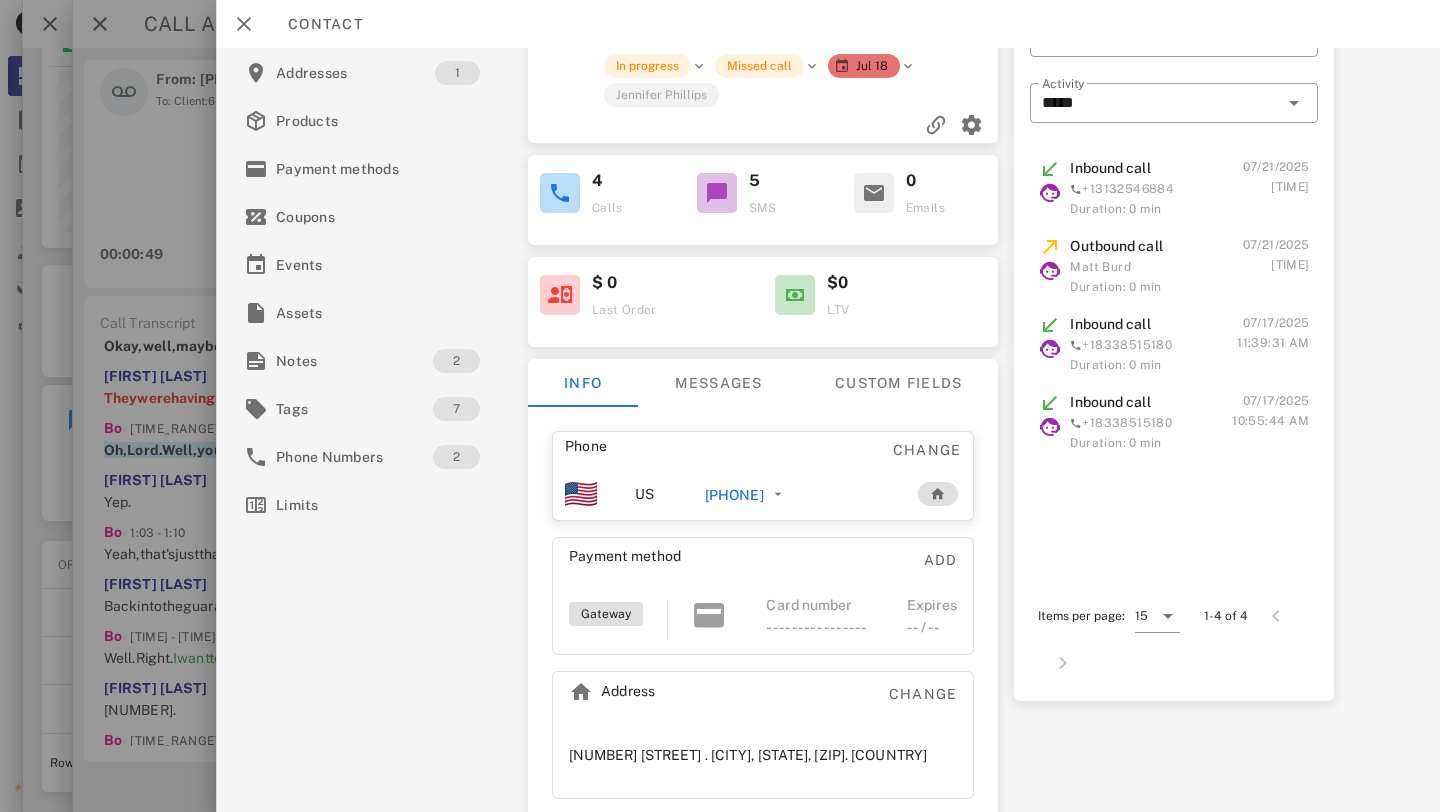 scroll, scrollTop: 0, scrollLeft: 0, axis: both 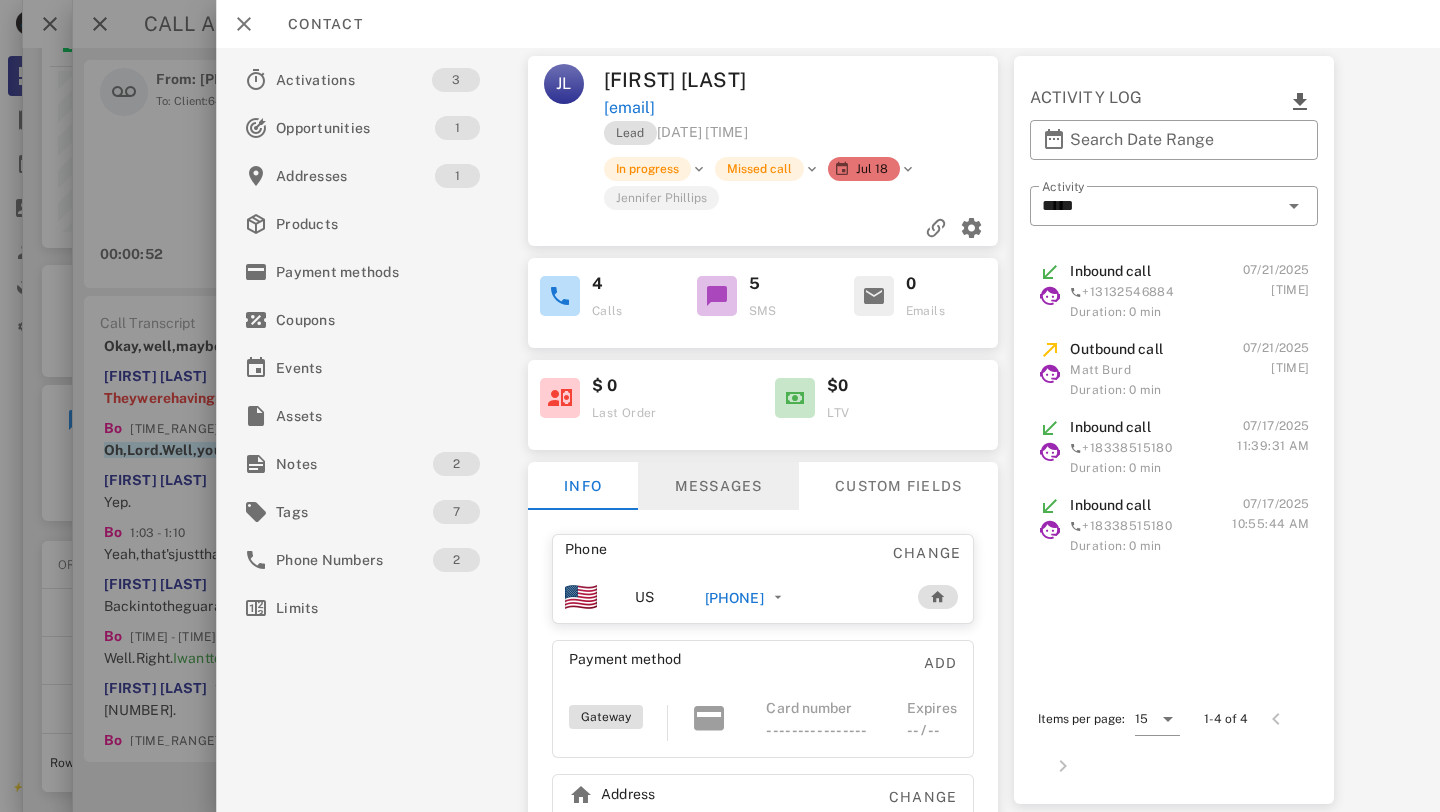 click on "Messages" at bounding box center (718, 486) 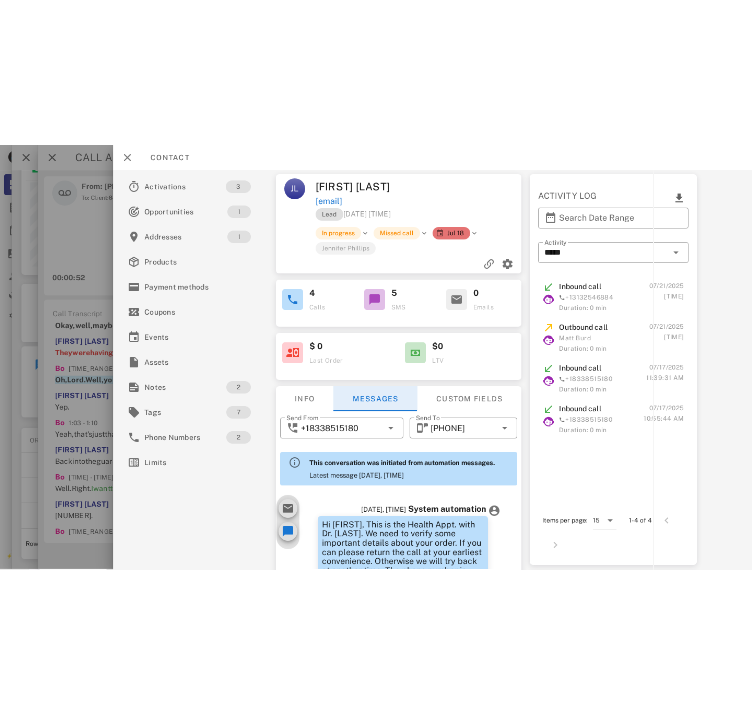 scroll, scrollTop: 560, scrollLeft: 0, axis: vertical 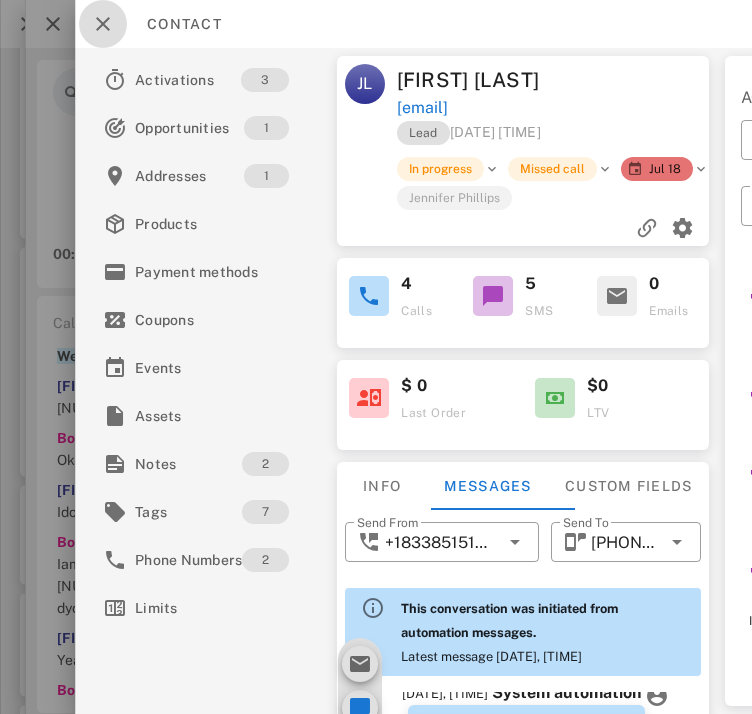 click at bounding box center (103, 24) 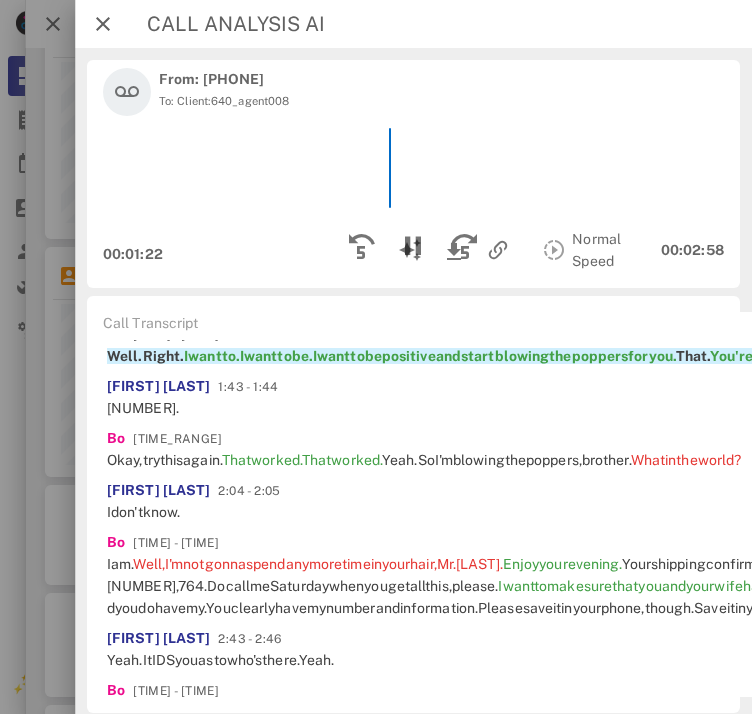 scroll, scrollTop: 239, scrollLeft: 686, axis: both 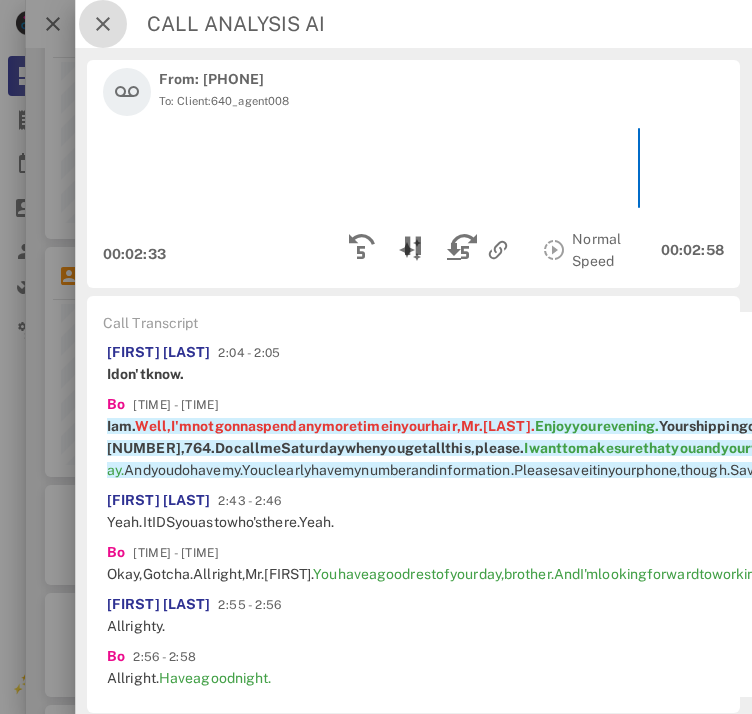 click at bounding box center (103, 24) 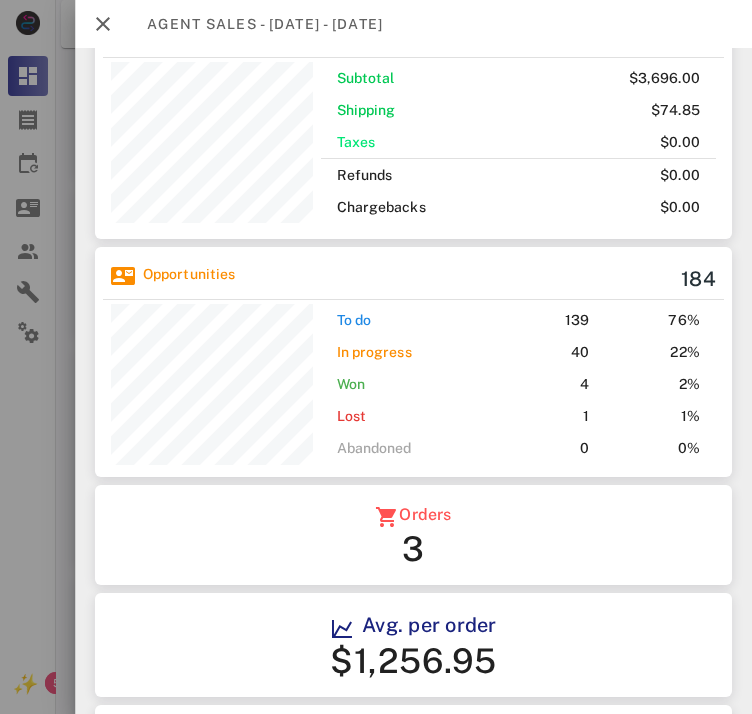scroll, scrollTop: 239, scrollLeft: 636, axis: both 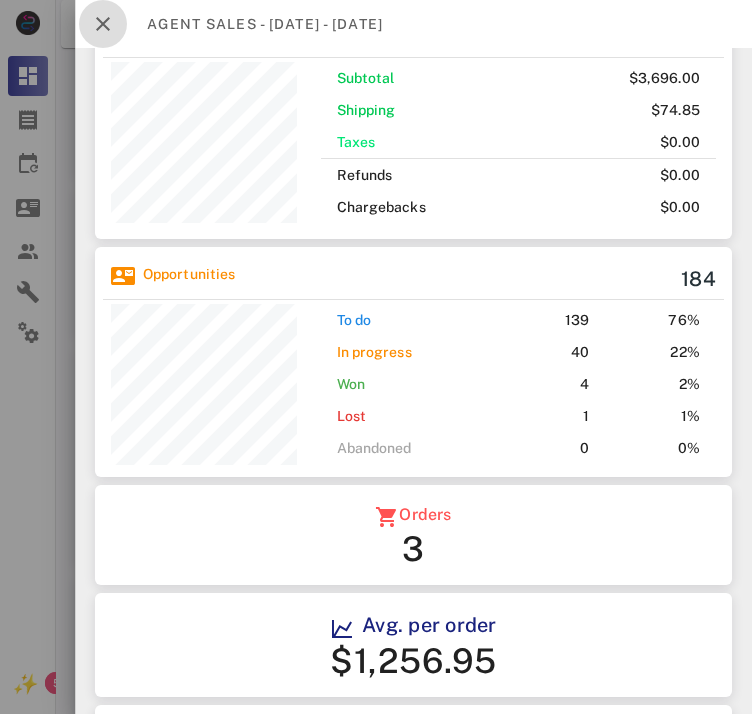 click at bounding box center [103, 24] 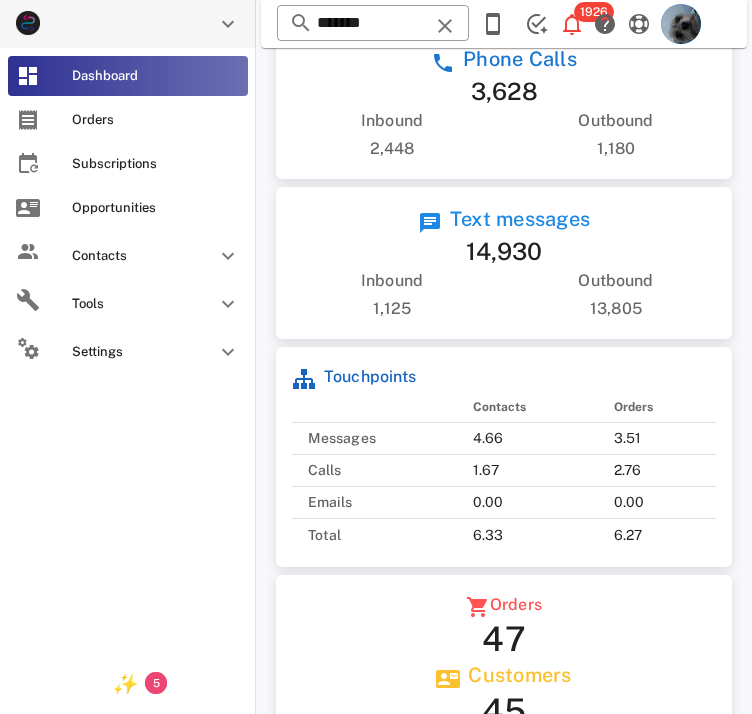 scroll, scrollTop: 239, scrollLeft: 456, axis: both 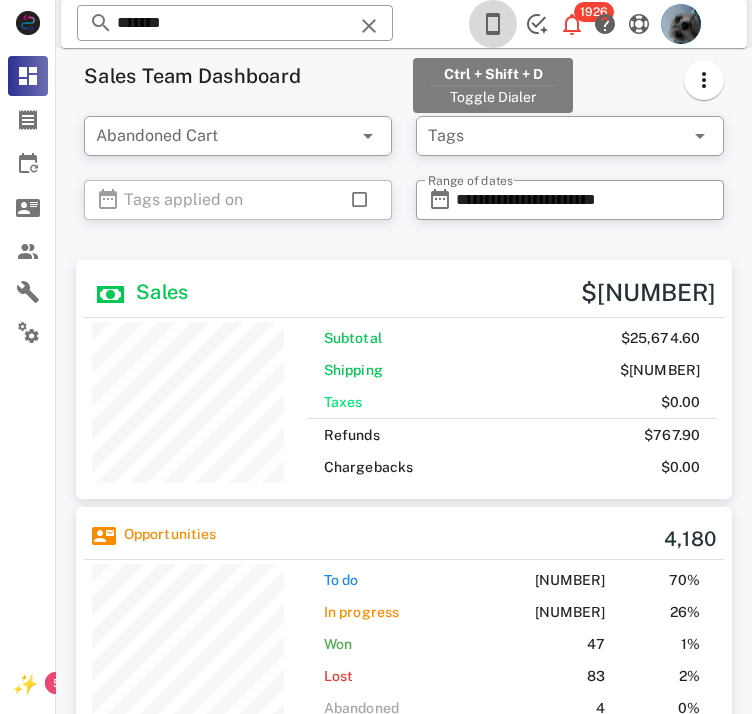 click at bounding box center (493, 24) 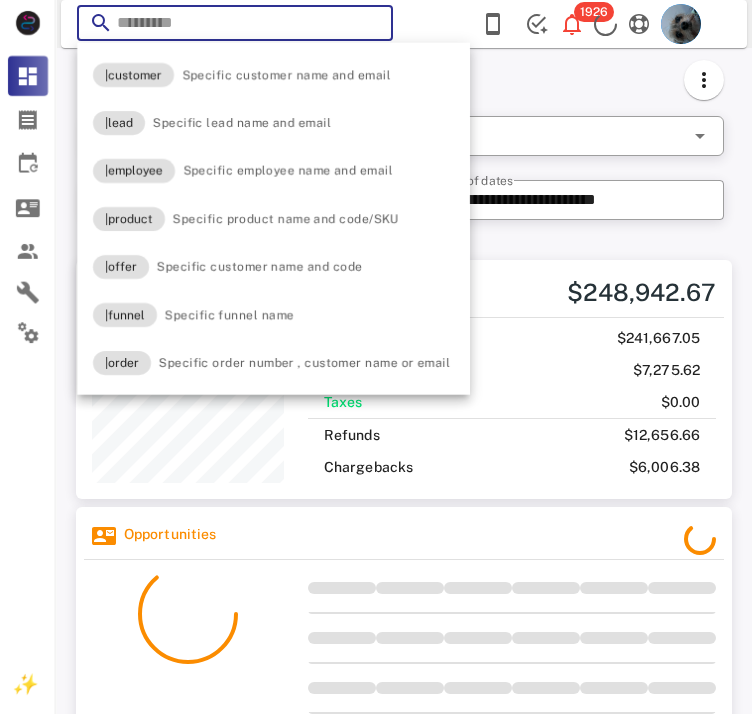 scroll, scrollTop: 0, scrollLeft: 0, axis: both 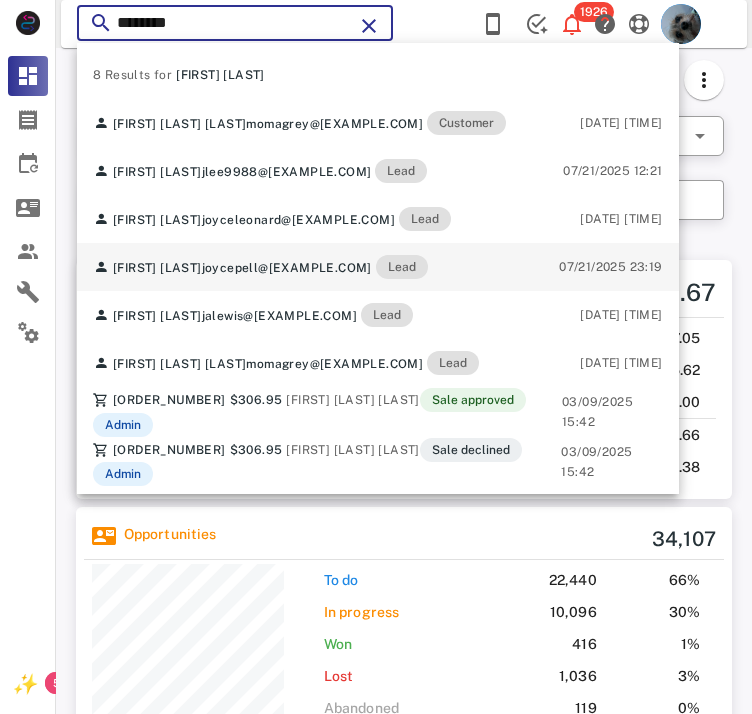 type on "********" 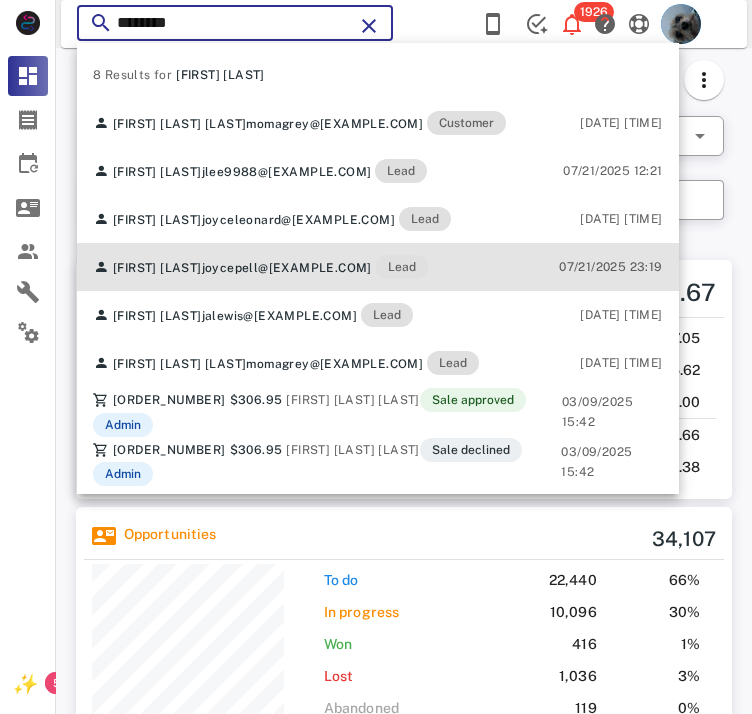click on "joycepell@[EXAMPLE.COM]" at bounding box center (287, 268) 